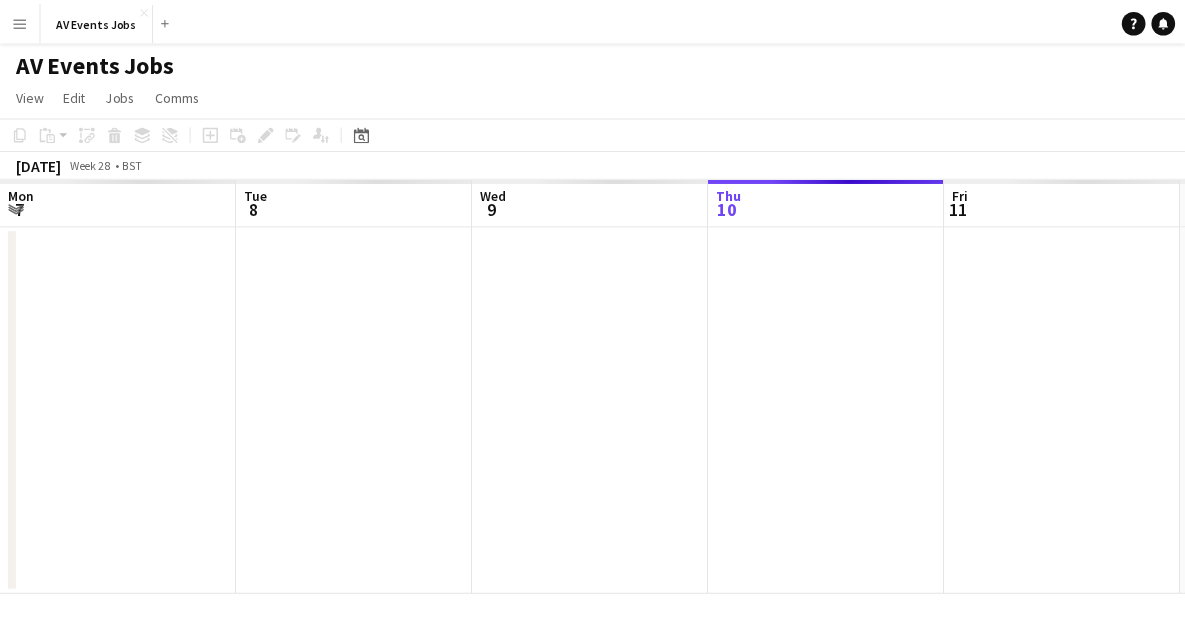 scroll, scrollTop: 0, scrollLeft: 0, axis: both 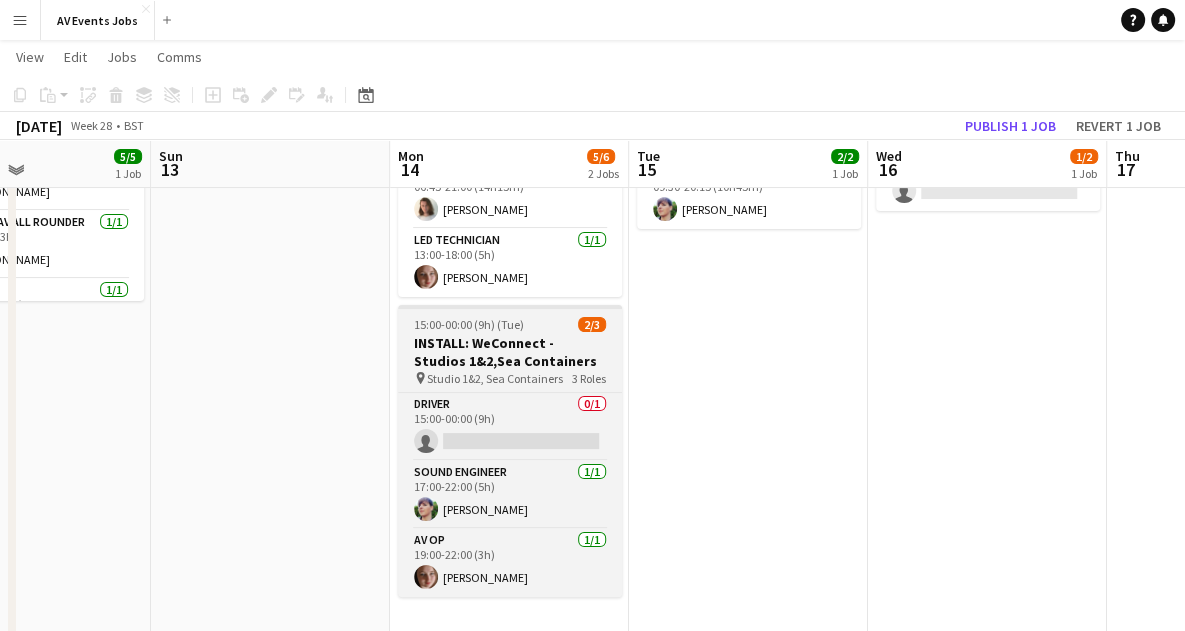 click on "INSTALL: WeConnect - Studios 1&2,Sea Containers" at bounding box center [510, 352] 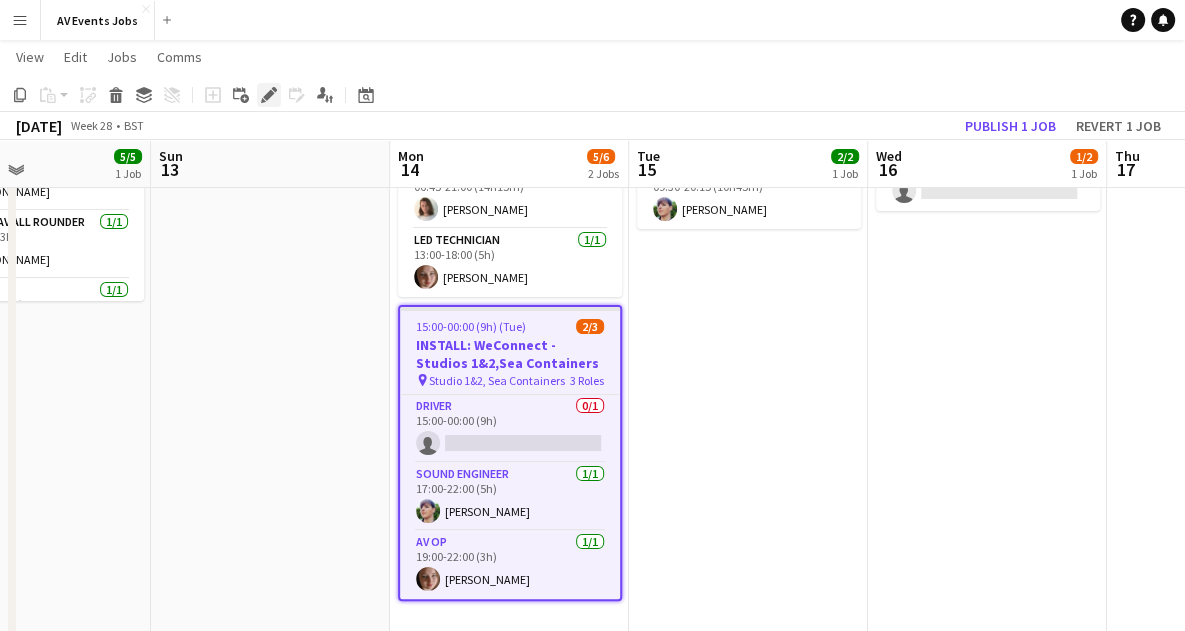 click 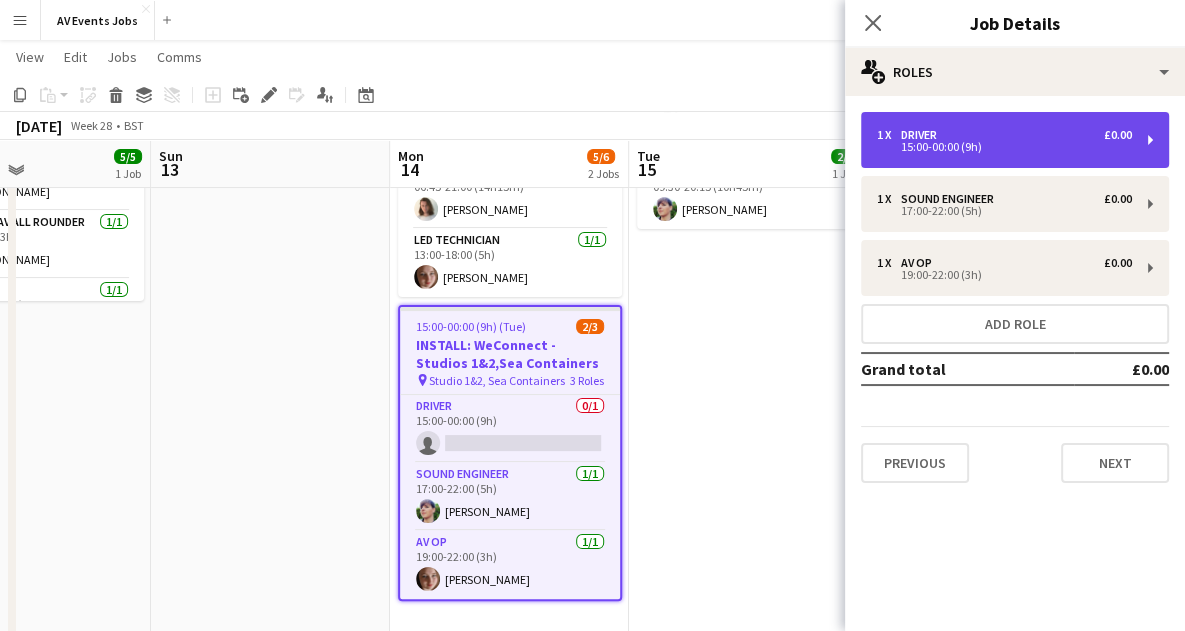 click on "1 x   Driver   £0.00   15:00-00:00 (9h)" at bounding box center [1015, 140] 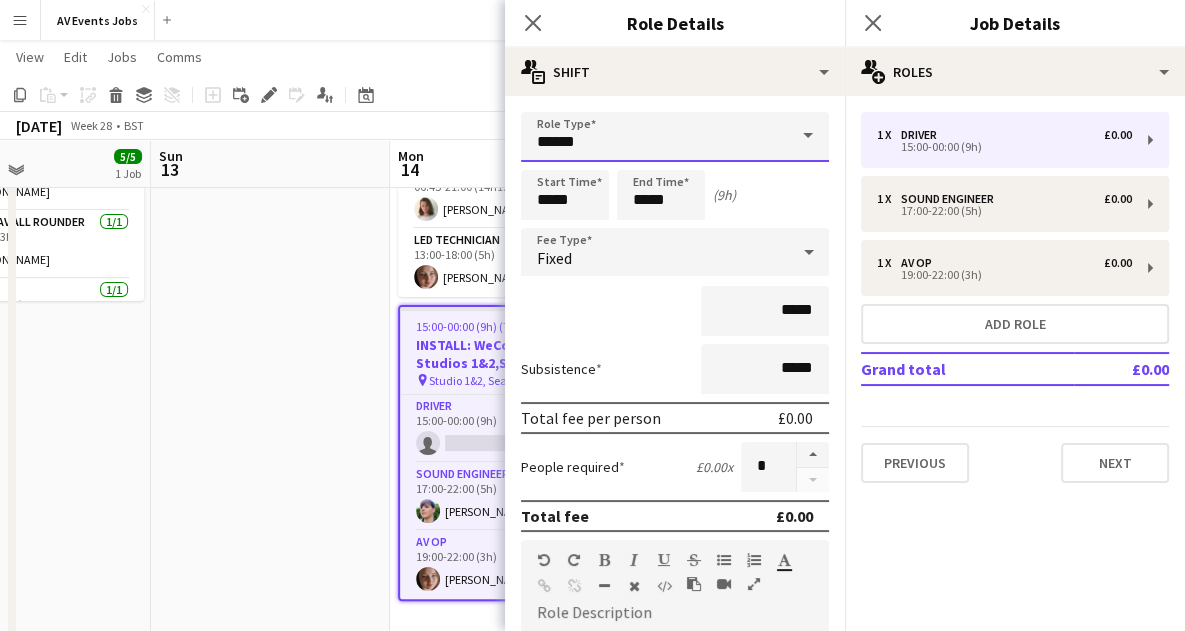 click on "******" at bounding box center [675, 137] 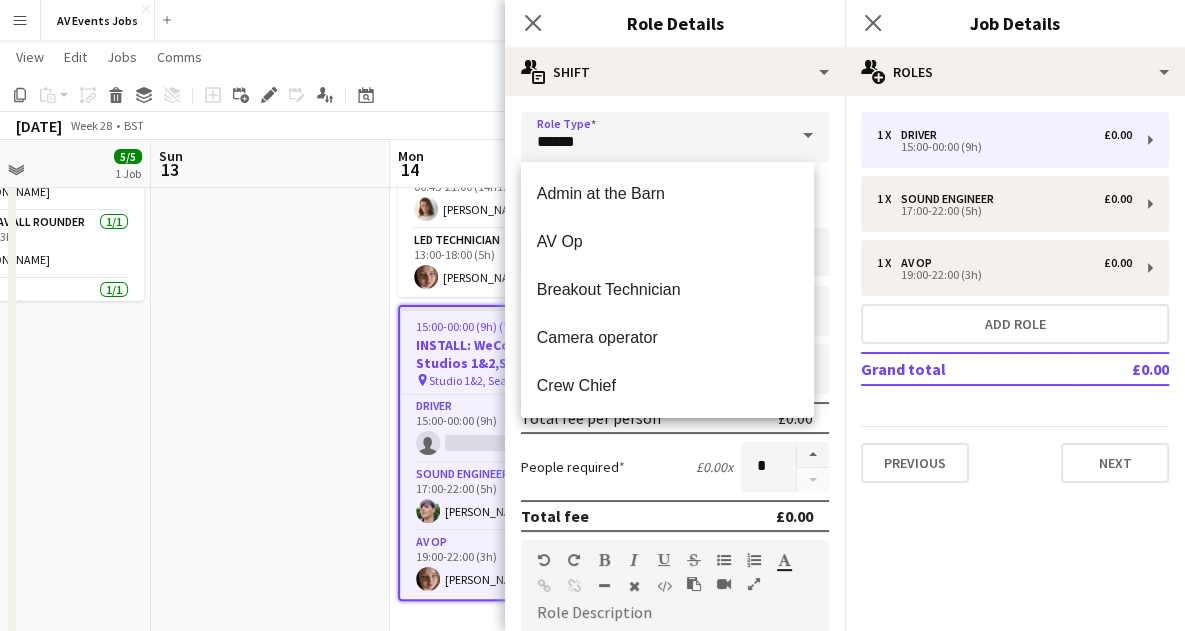 click on "Role Type  ******  Start Time  *****  End Time  *****  (9h)   Fee Type  Fixed *****  Subsistence  *****  Total fee per person   £0.00   People required   £0.00   x  *  Total fee   £0.00   Role Description  default   Heading 1   Heading 2   Heading 3   Heading 4   Heading 5   Heading 6   Heading 7   Paragraph   Predefined   Standard   default  Times New Roman   Arial   Times New Roman   Calibri   Comic Sans MS  3   1   2   3   4   5   6   7  ******* ******* Specific details about this role  0 / 2000   Job Board Visibility
information-circle
Set options for visibility on the Crew App’s Job Board   Display Role on Job Board   Yes   No   Previous   Next" at bounding box center (675, 604) 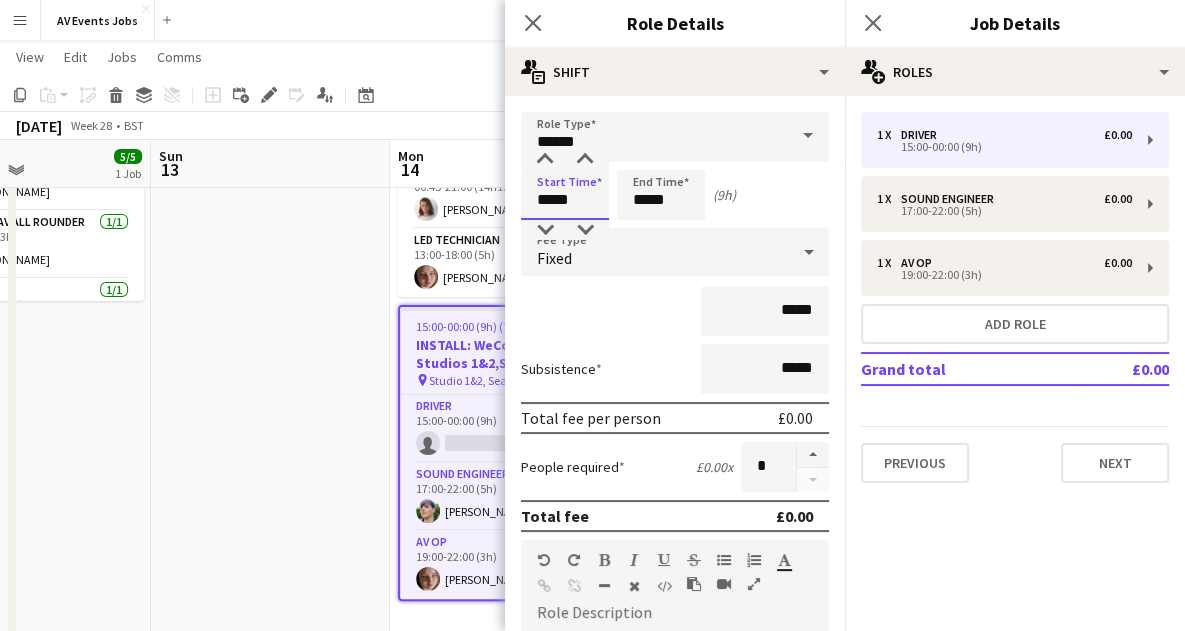 click on "*****" at bounding box center (565, 195) 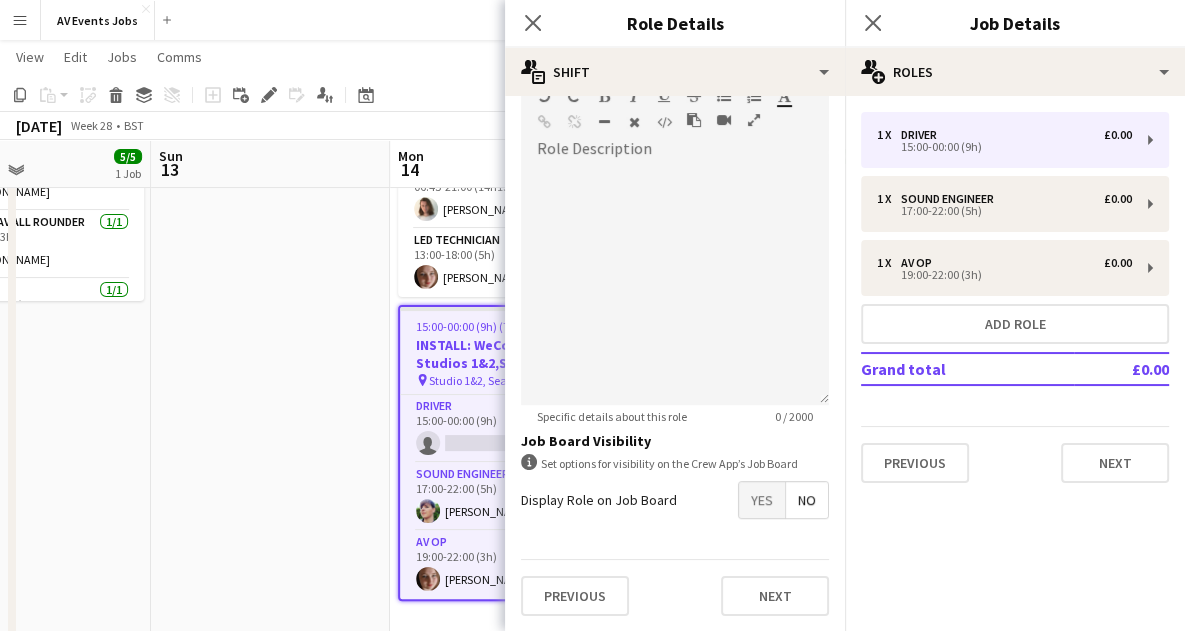 scroll, scrollTop: 0, scrollLeft: 0, axis: both 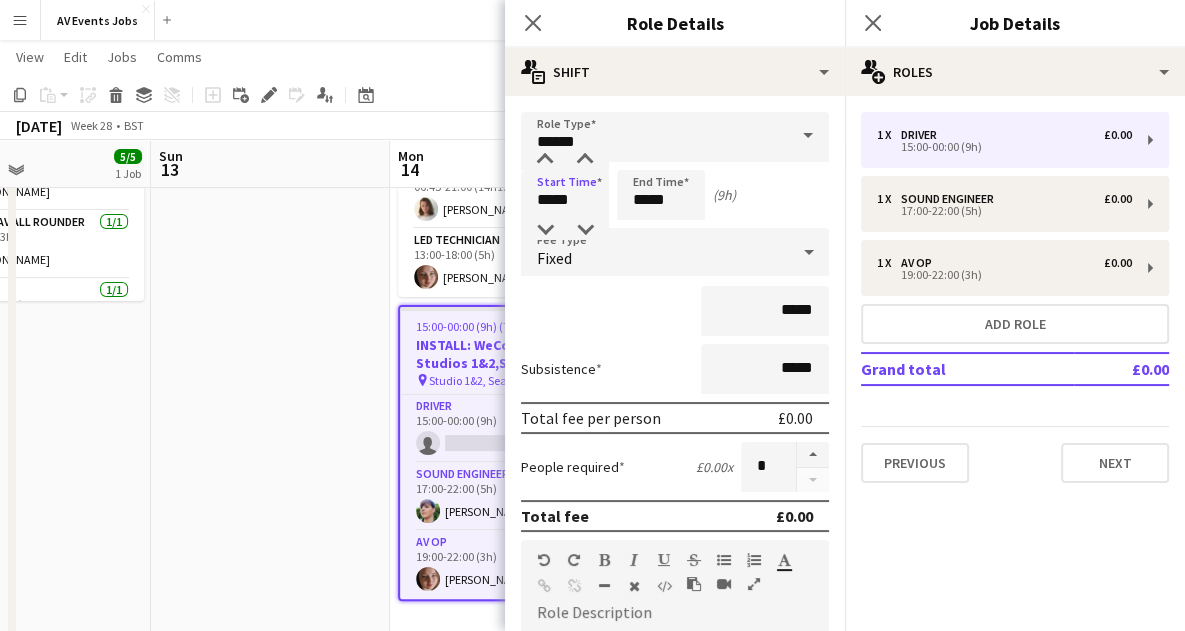 click at bounding box center (808, 136) 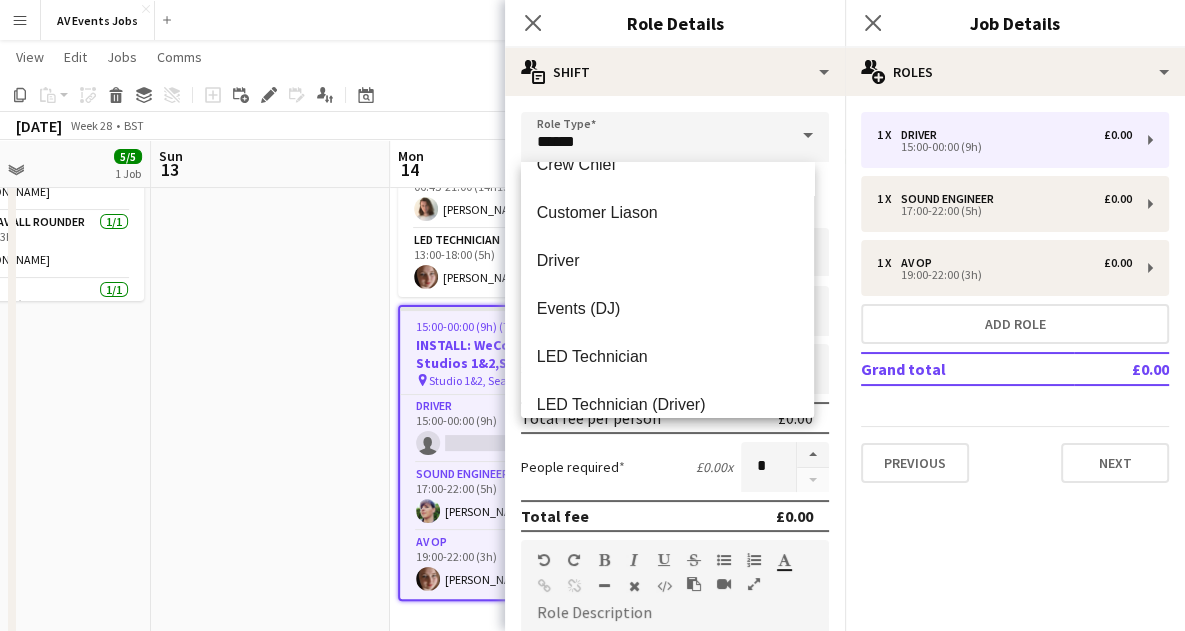 scroll, scrollTop: 0, scrollLeft: 0, axis: both 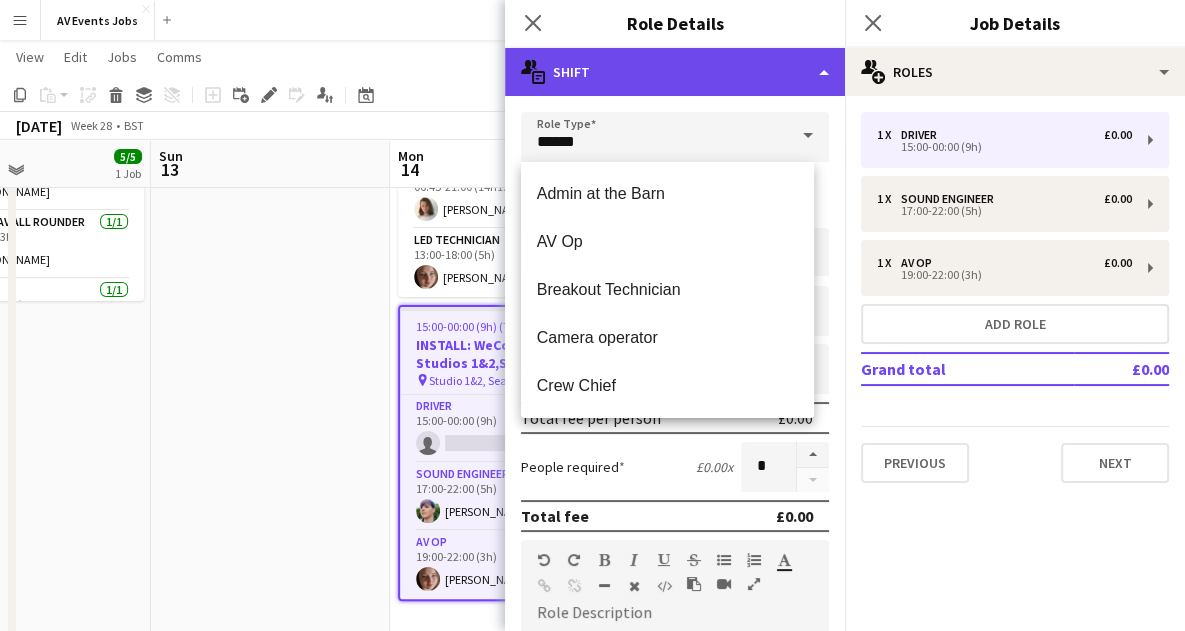 click on "multiple-actions-text
Shift" 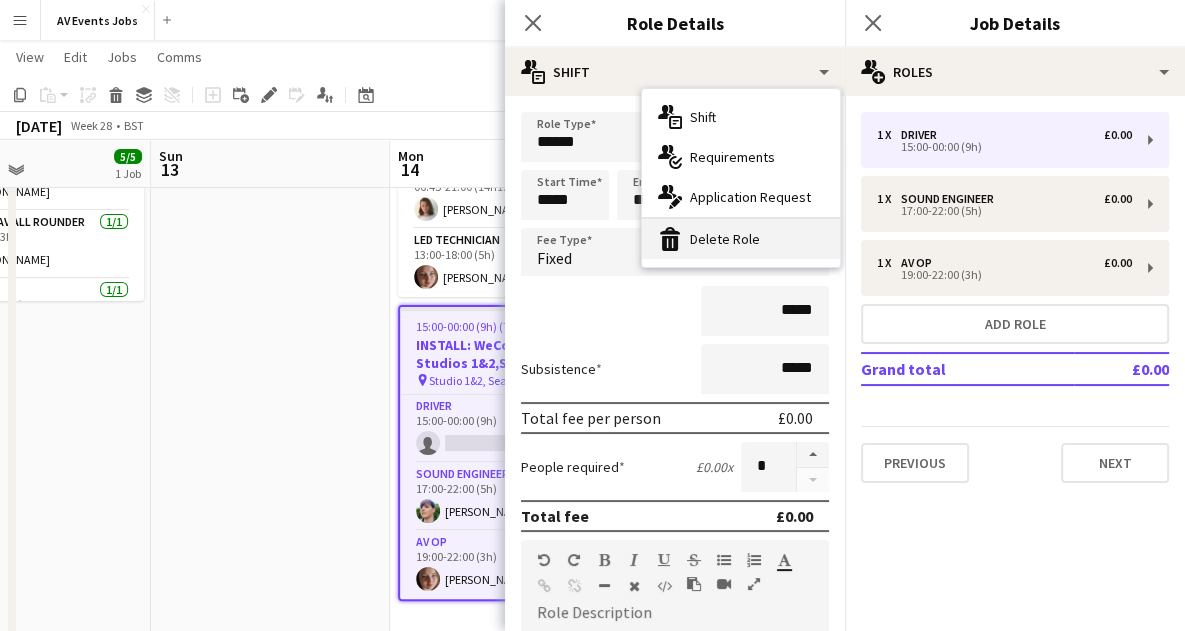 click on "bin-2
Delete Role" at bounding box center [741, 239] 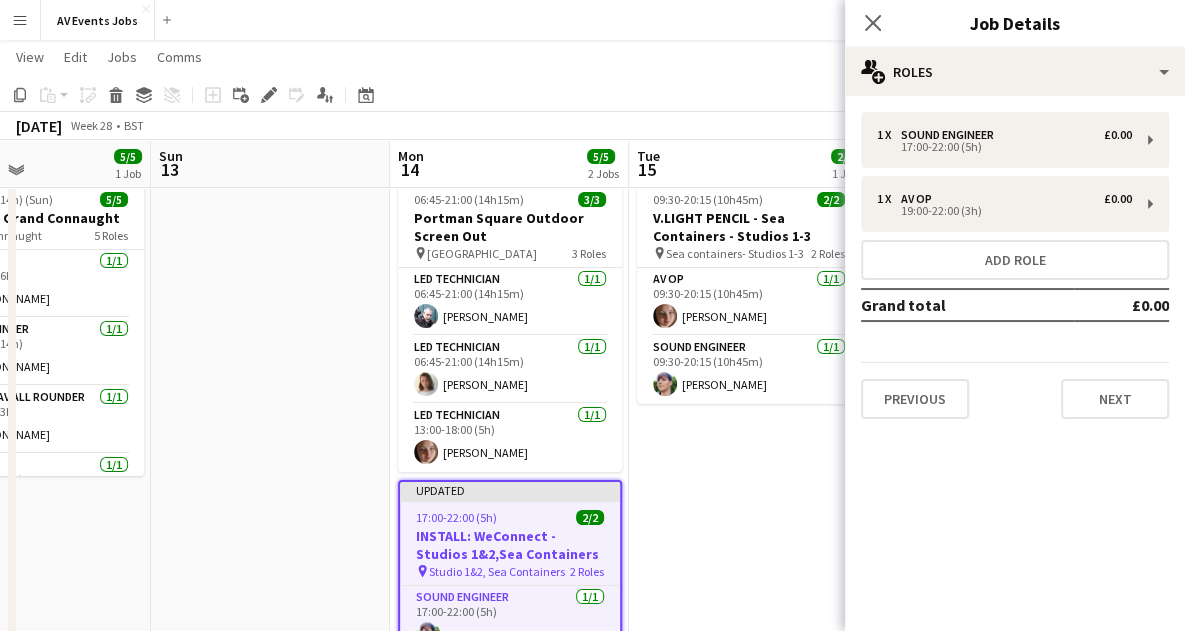 scroll, scrollTop: 51, scrollLeft: 0, axis: vertical 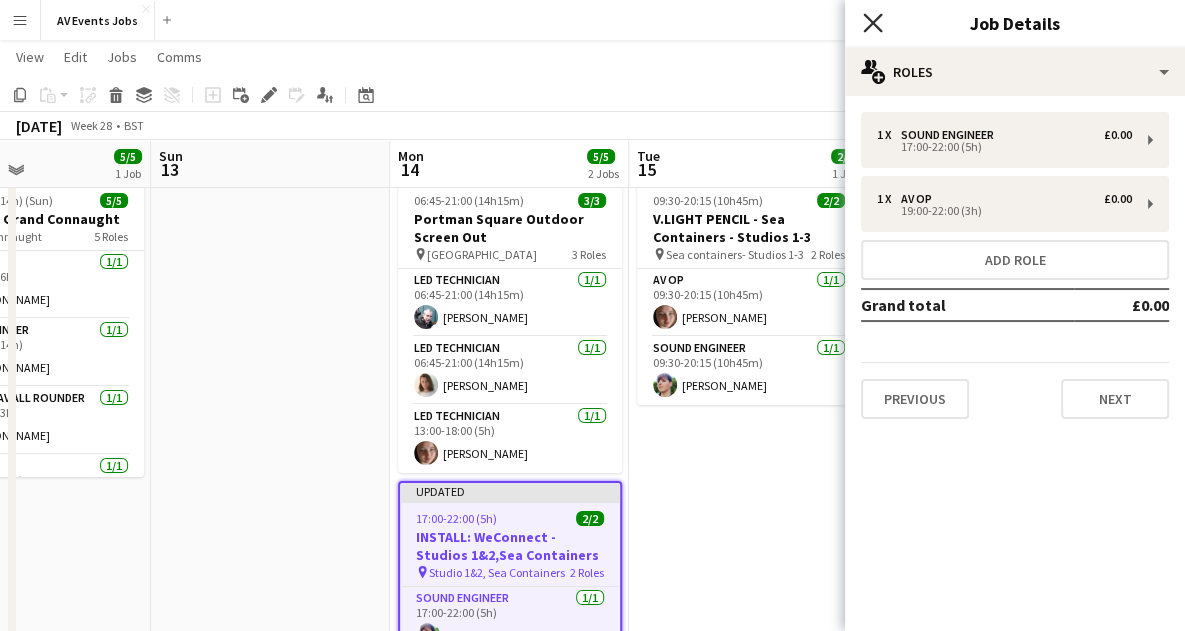 click on "Close pop-in" 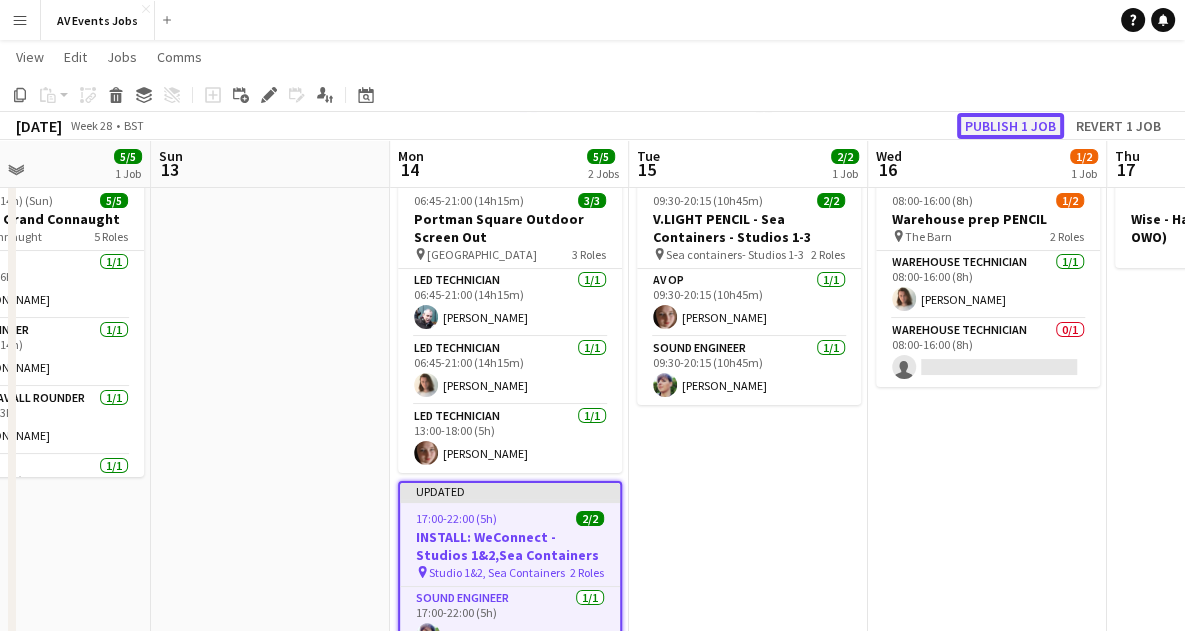 click on "Publish 1 job" 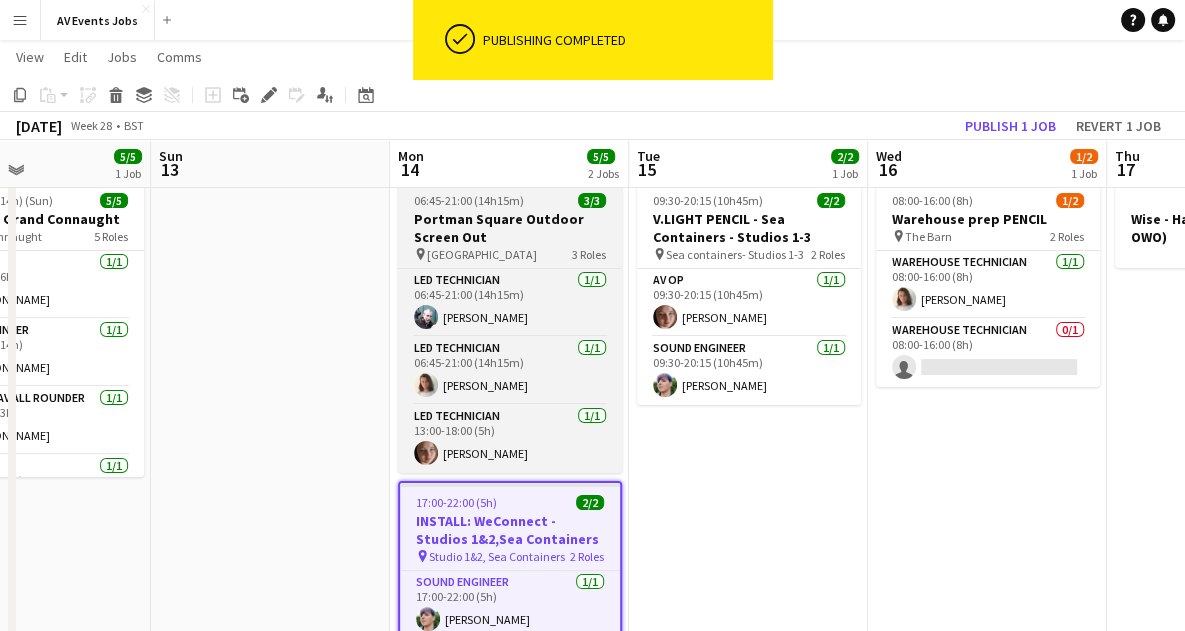 click on "06:45-21:00 (14h15m)" at bounding box center [469, 200] 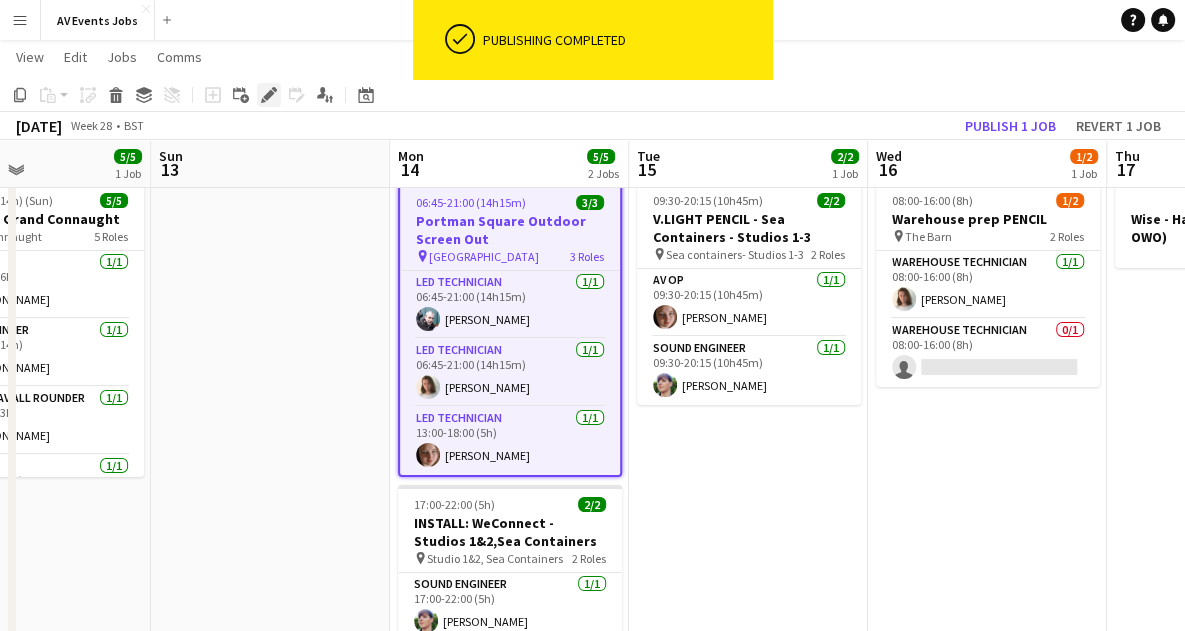 click on "Edit" at bounding box center (269, 95) 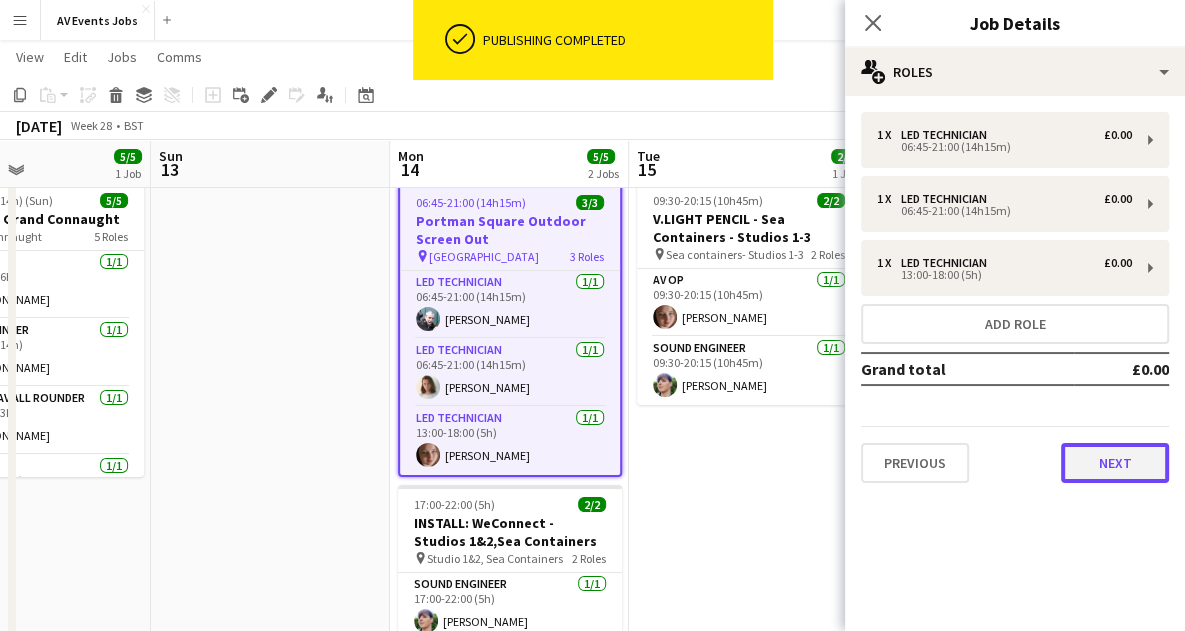 click on "Next" at bounding box center [1115, 463] 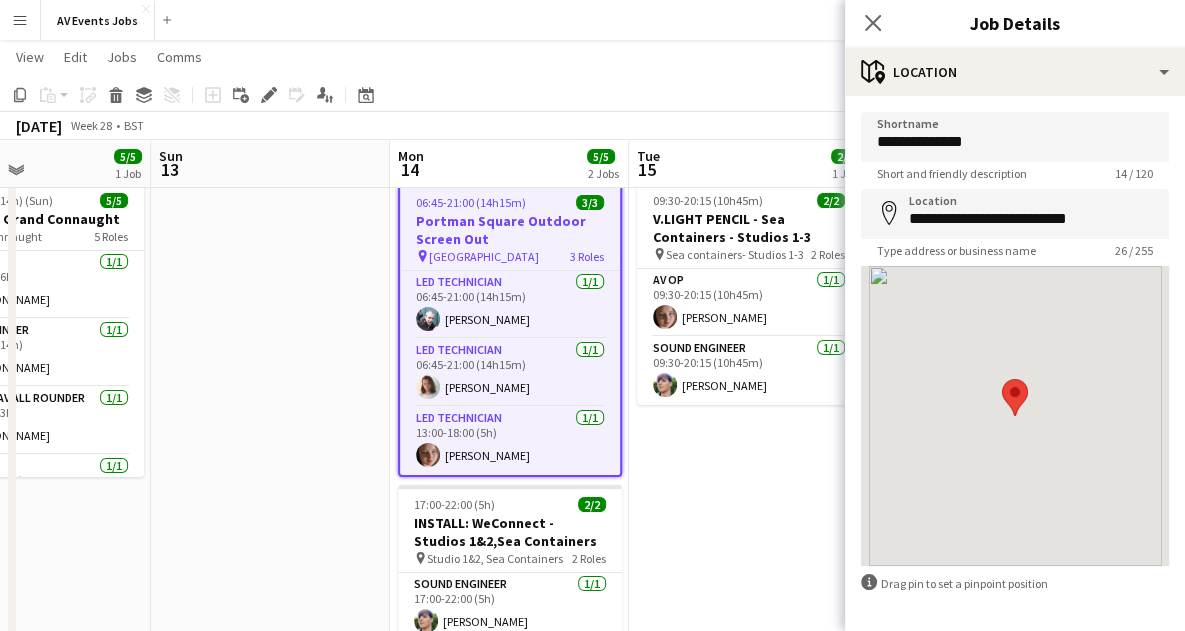 scroll, scrollTop: 75, scrollLeft: 0, axis: vertical 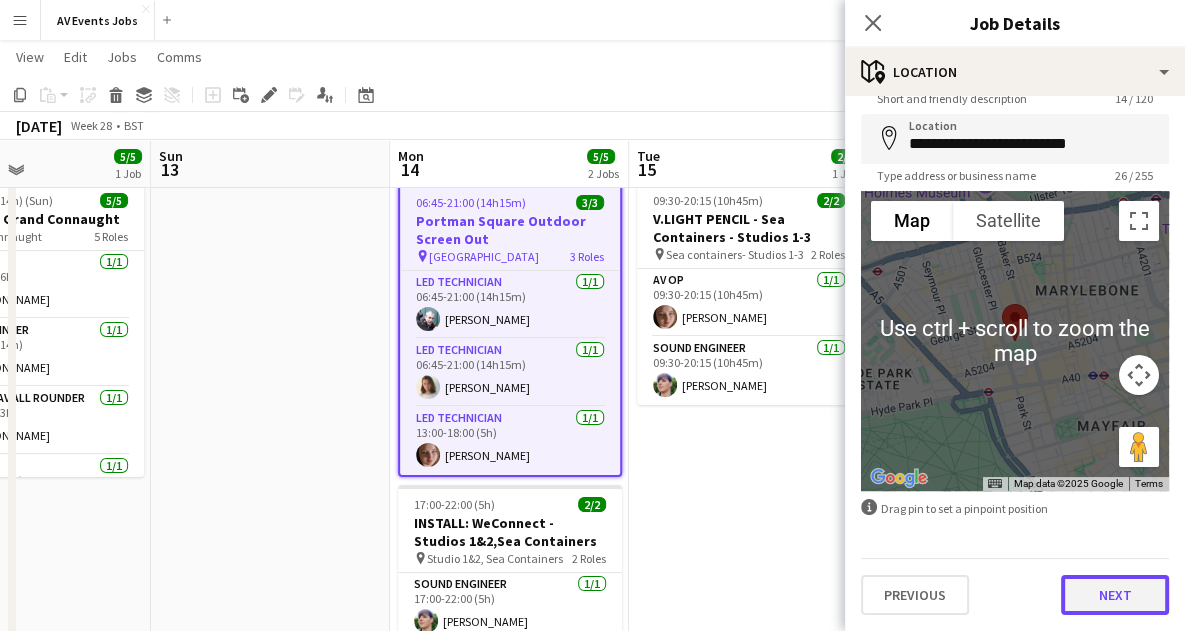 click on "Next" at bounding box center [1115, 595] 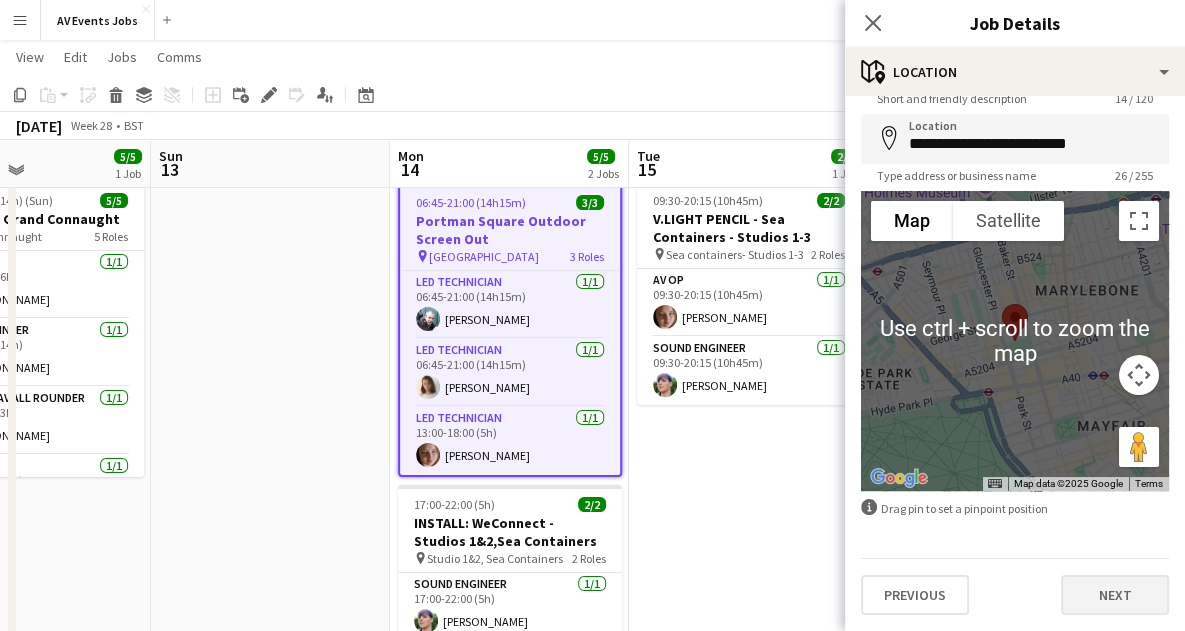 scroll, scrollTop: 0, scrollLeft: 0, axis: both 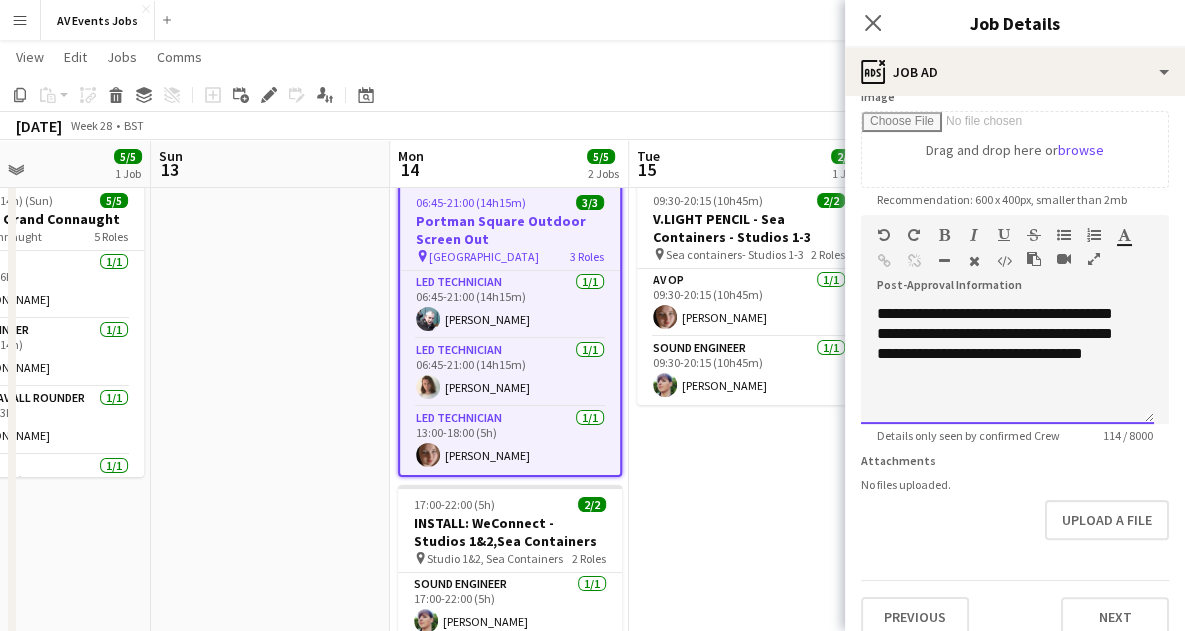 click on "**********" at bounding box center [1007, 364] 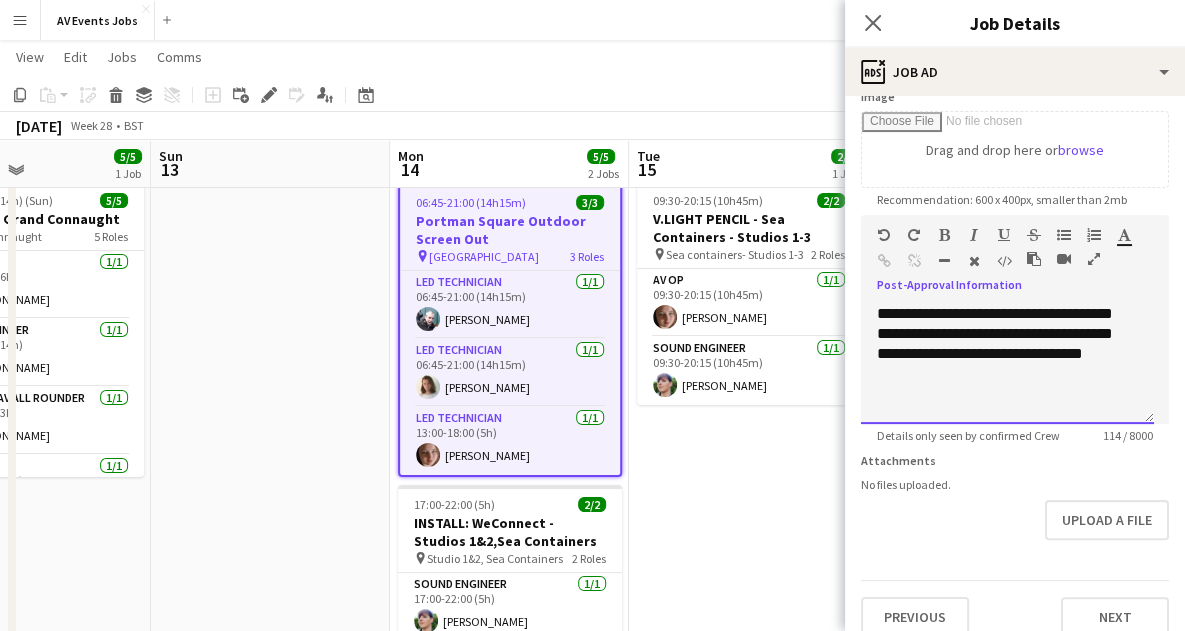 type 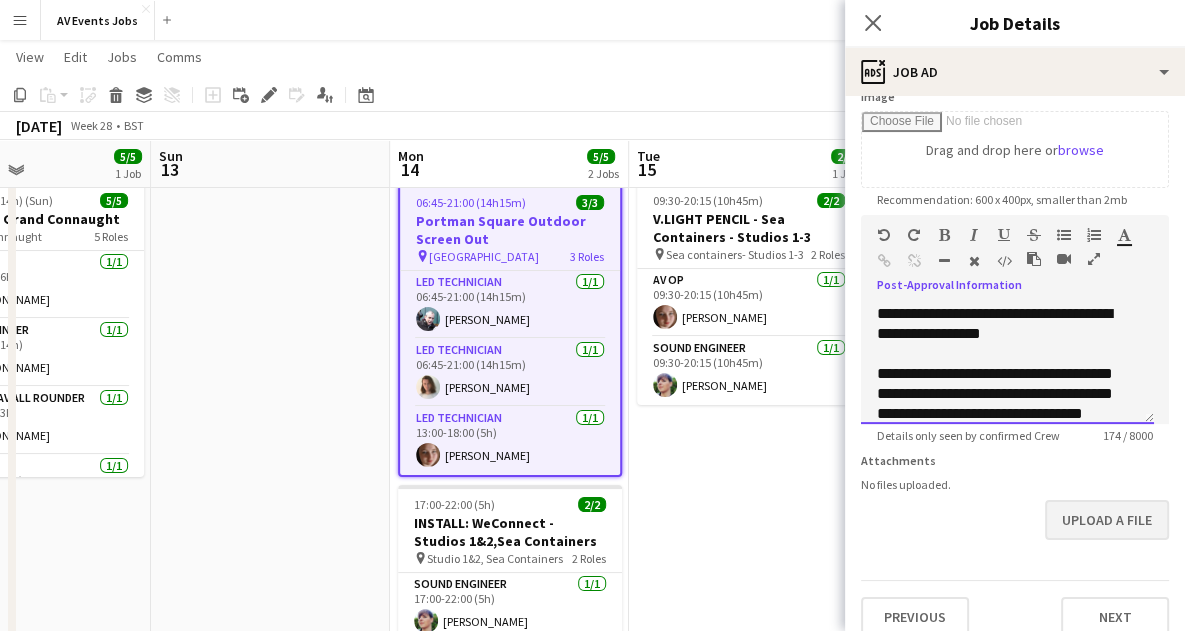 scroll, scrollTop: 372, scrollLeft: 0, axis: vertical 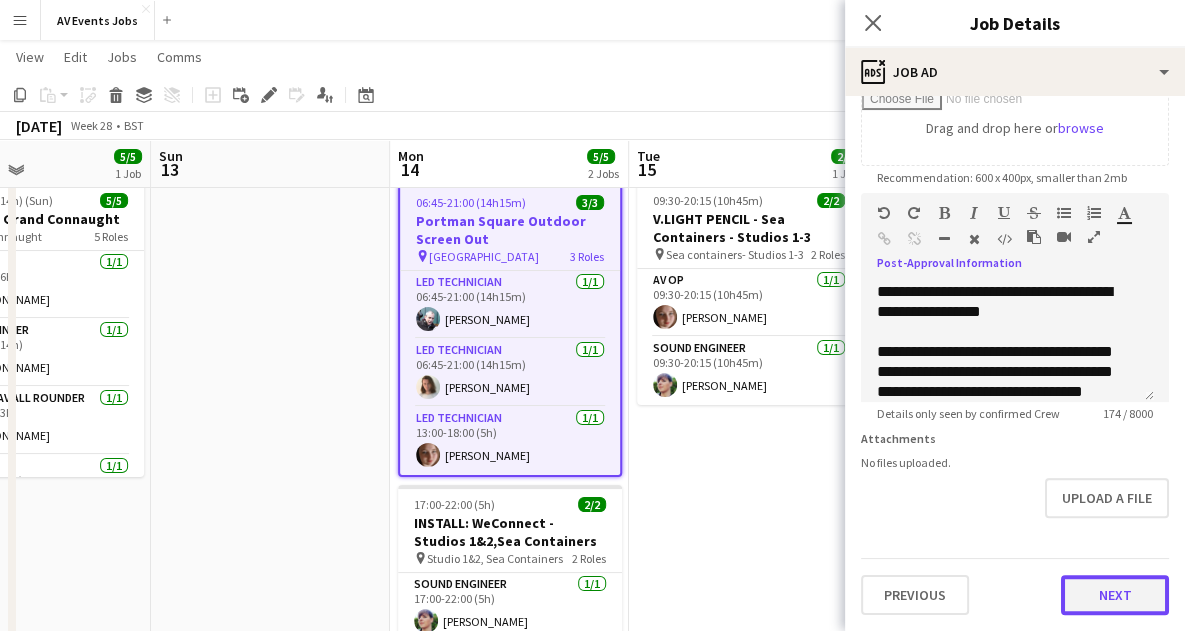 click on "Next" at bounding box center [1115, 595] 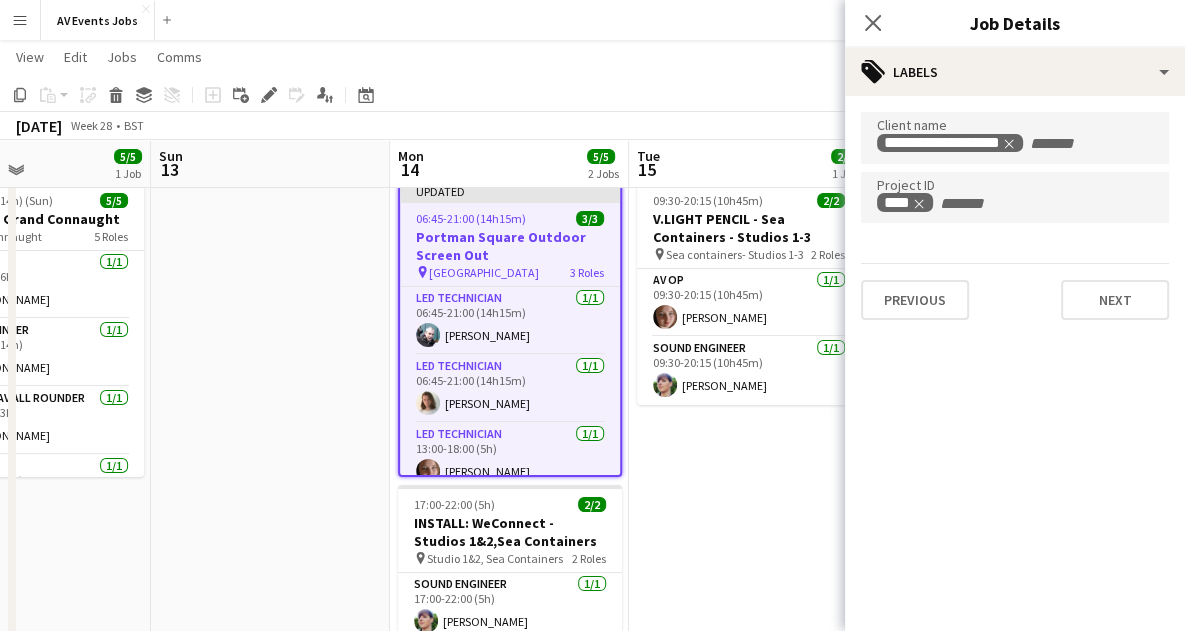 type on "*******" 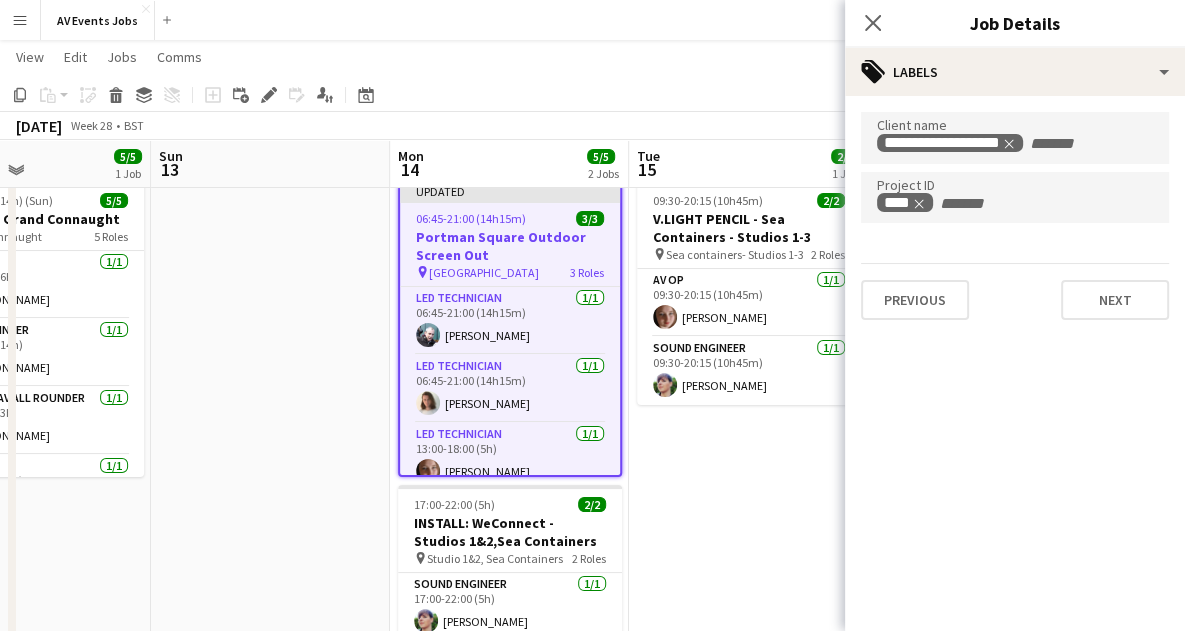 scroll, scrollTop: 0, scrollLeft: 0, axis: both 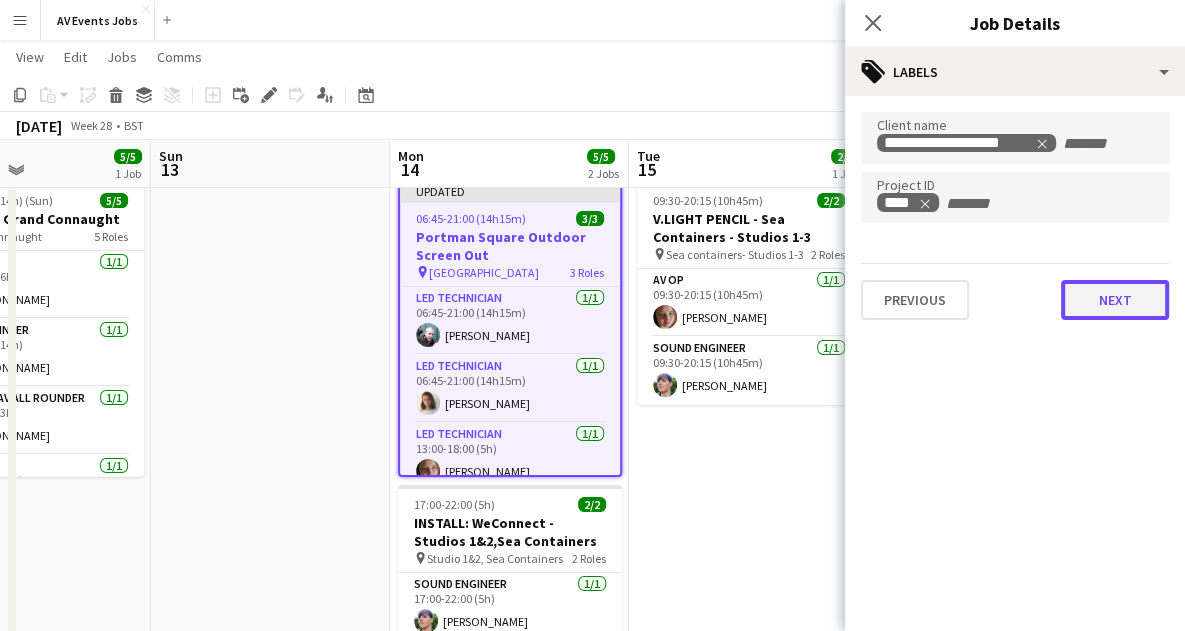 click on "Next" at bounding box center [1115, 300] 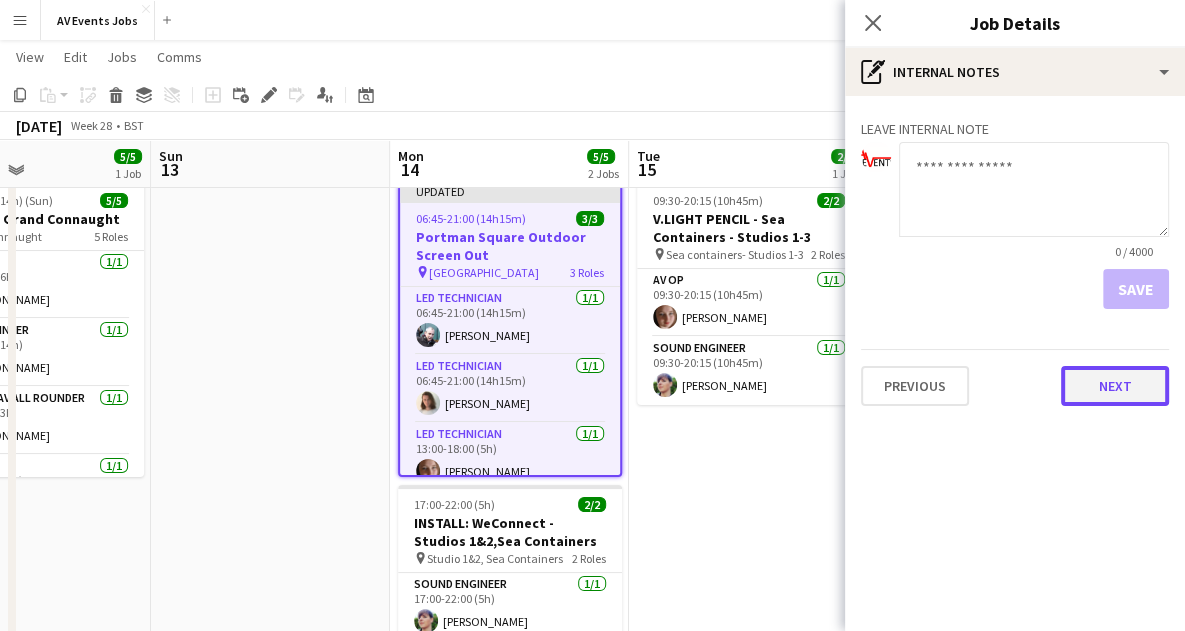 click on "Next" at bounding box center [1115, 386] 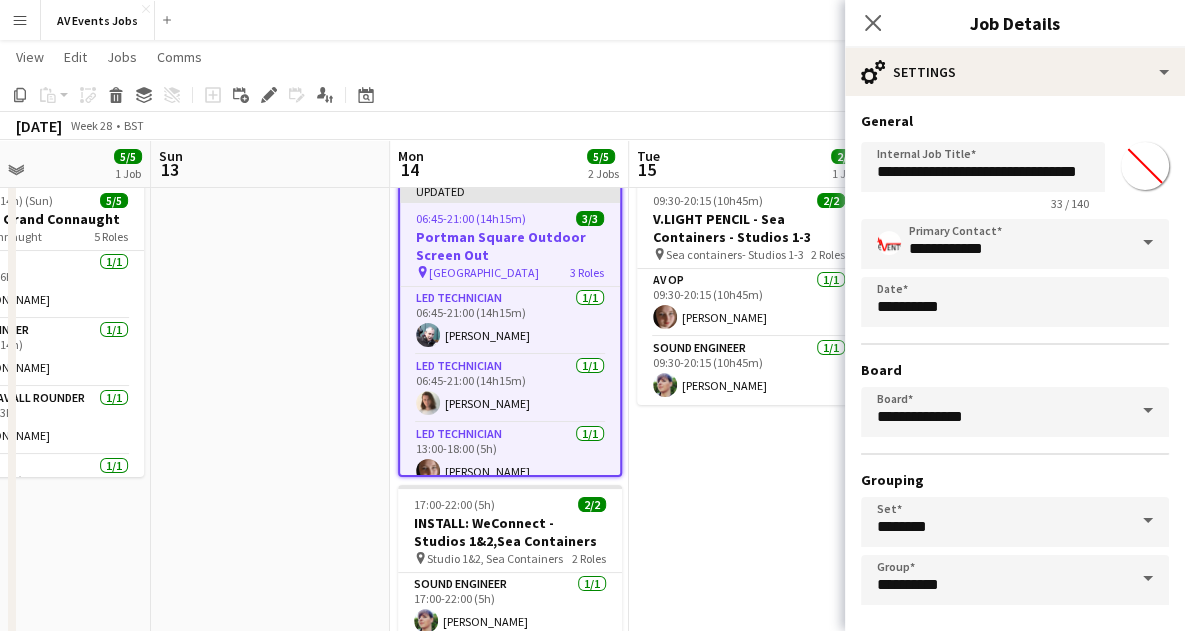 scroll, scrollTop: 86, scrollLeft: 0, axis: vertical 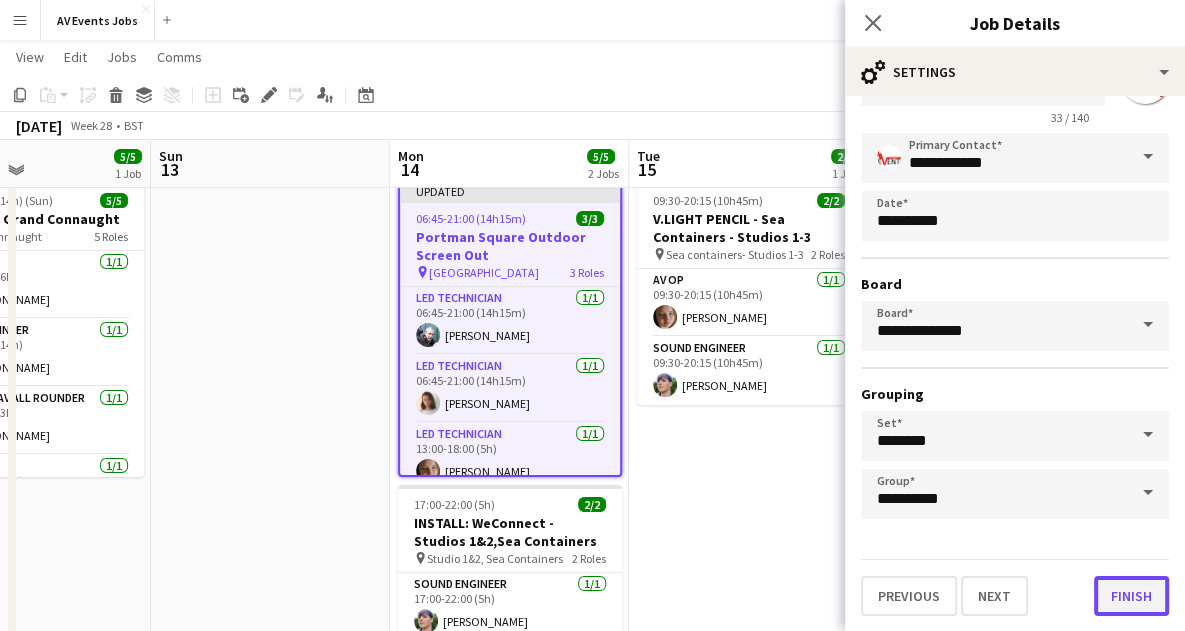 click on "Finish" at bounding box center [1131, 596] 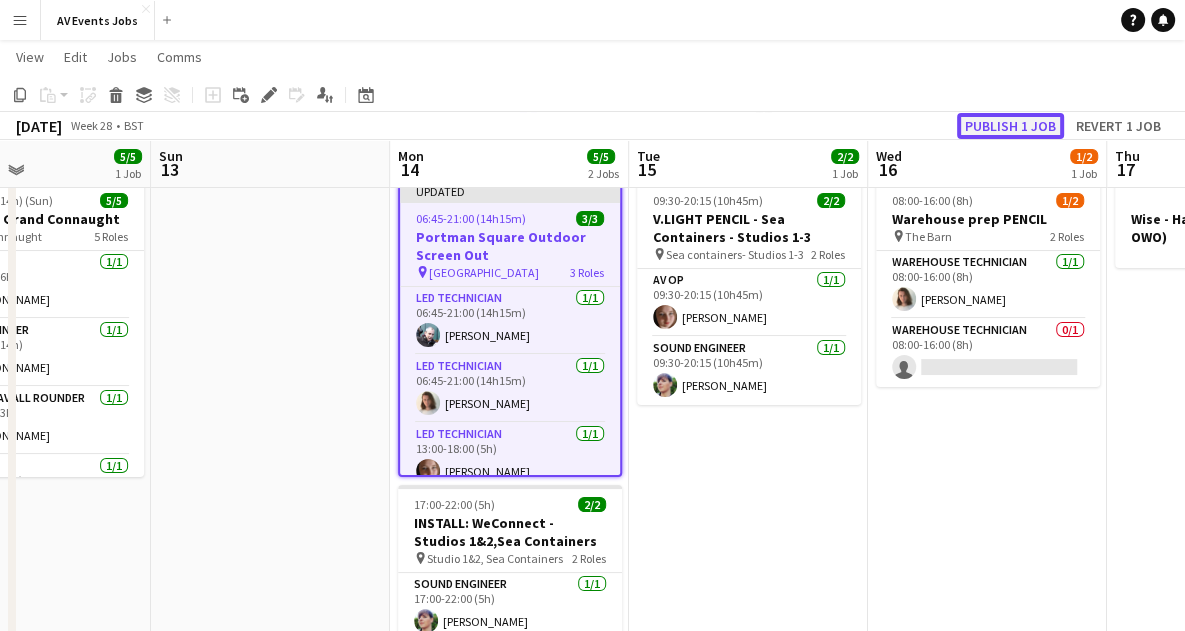 click on "Publish 1 job" 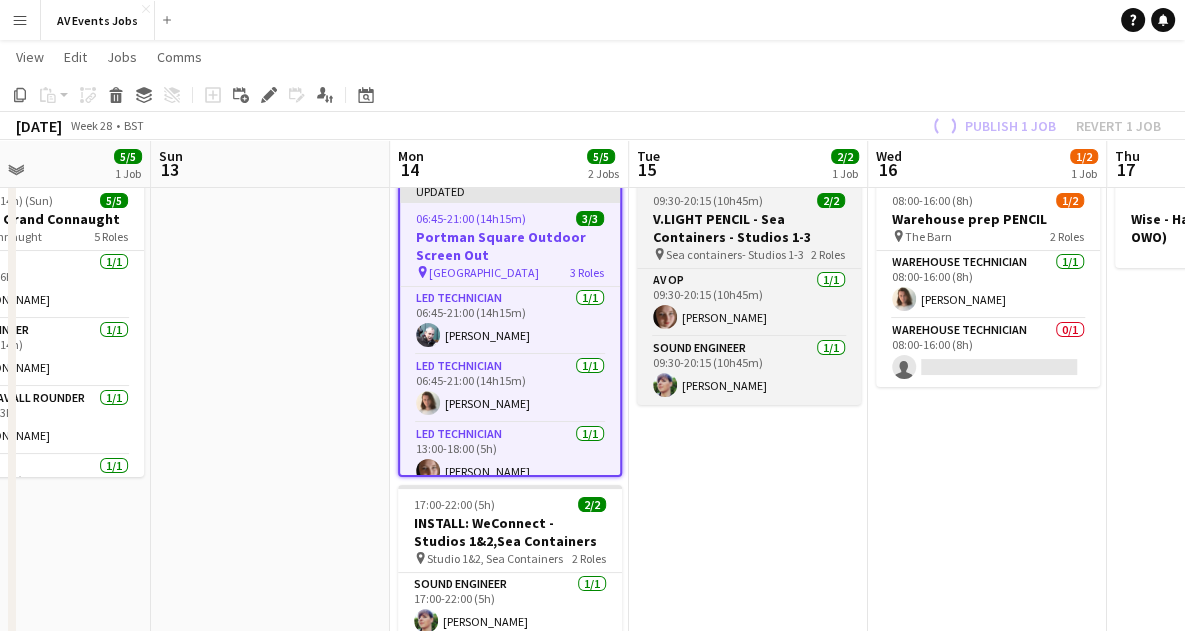 click on "09:30-20:15 (10h45m)    2/2" at bounding box center [749, 200] 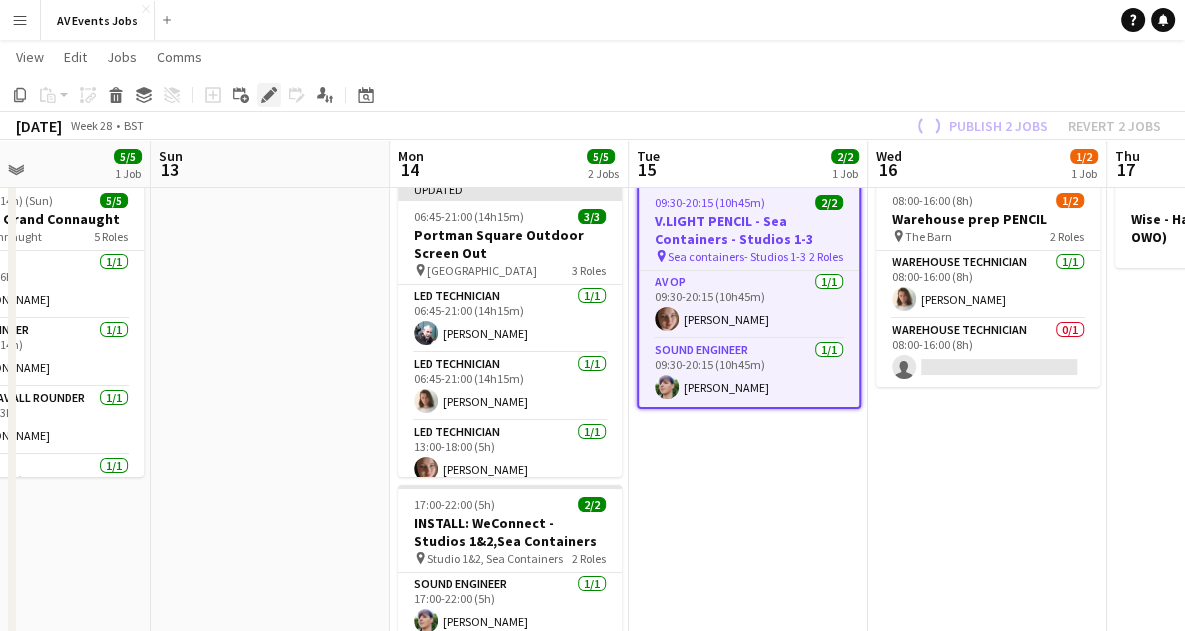 click 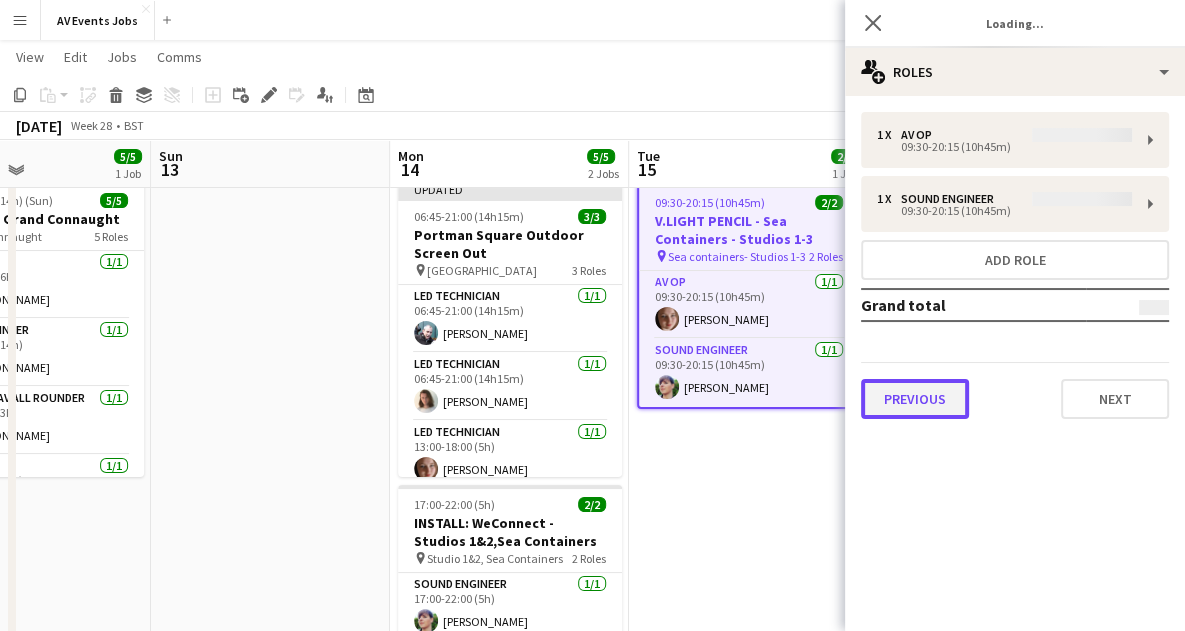 click on "Previous" at bounding box center (915, 399) 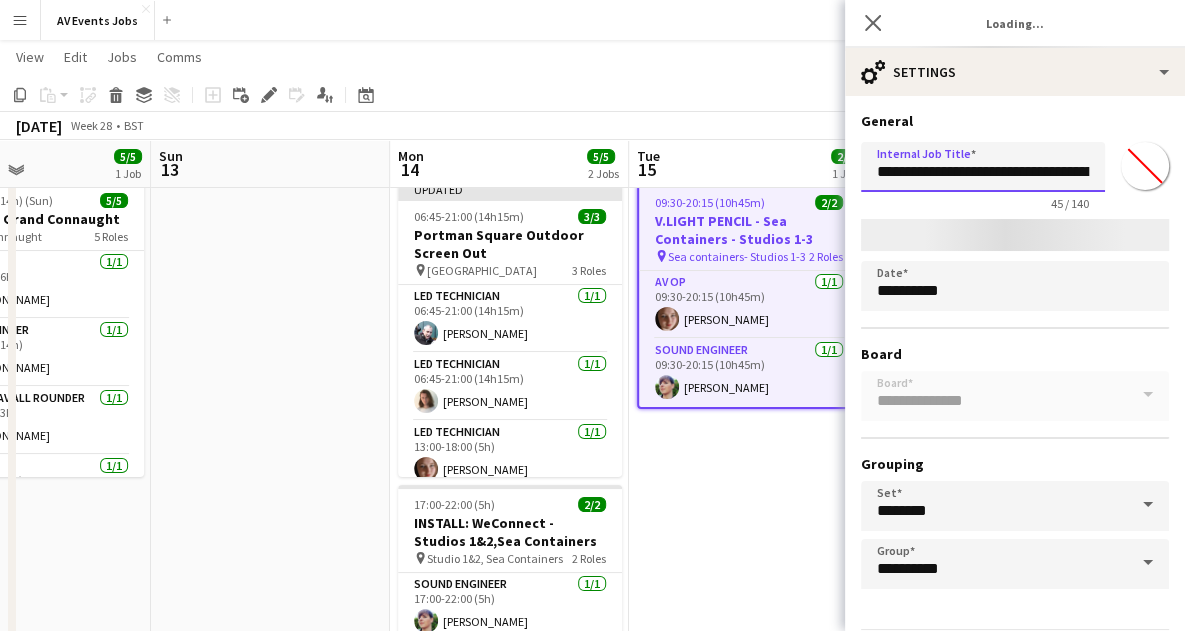 drag, startPoint x: 989, startPoint y: 170, endPoint x: 873, endPoint y: 179, distance: 116.34862 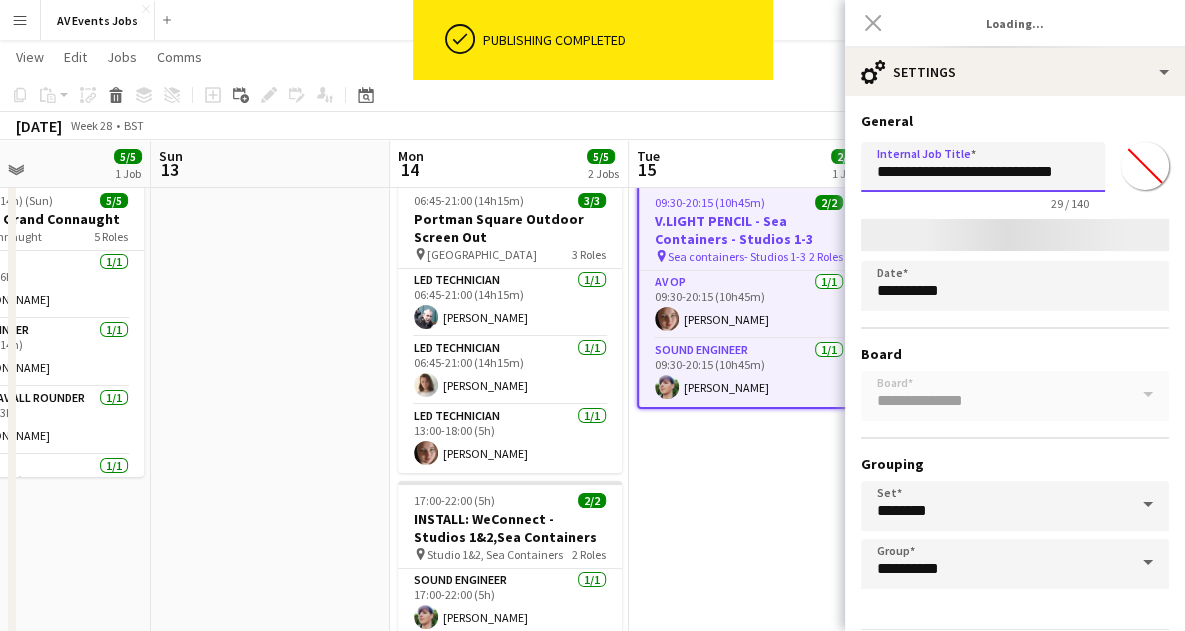 type on "**********" 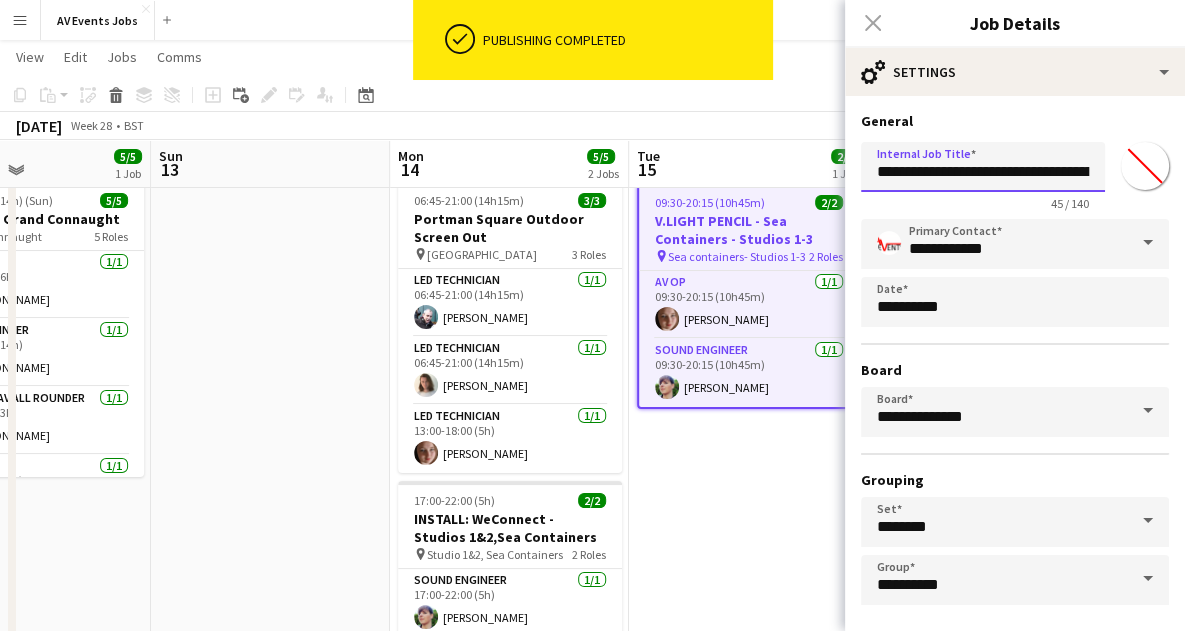 drag, startPoint x: 994, startPoint y: 170, endPoint x: 838, endPoint y: 169, distance: 156.0032 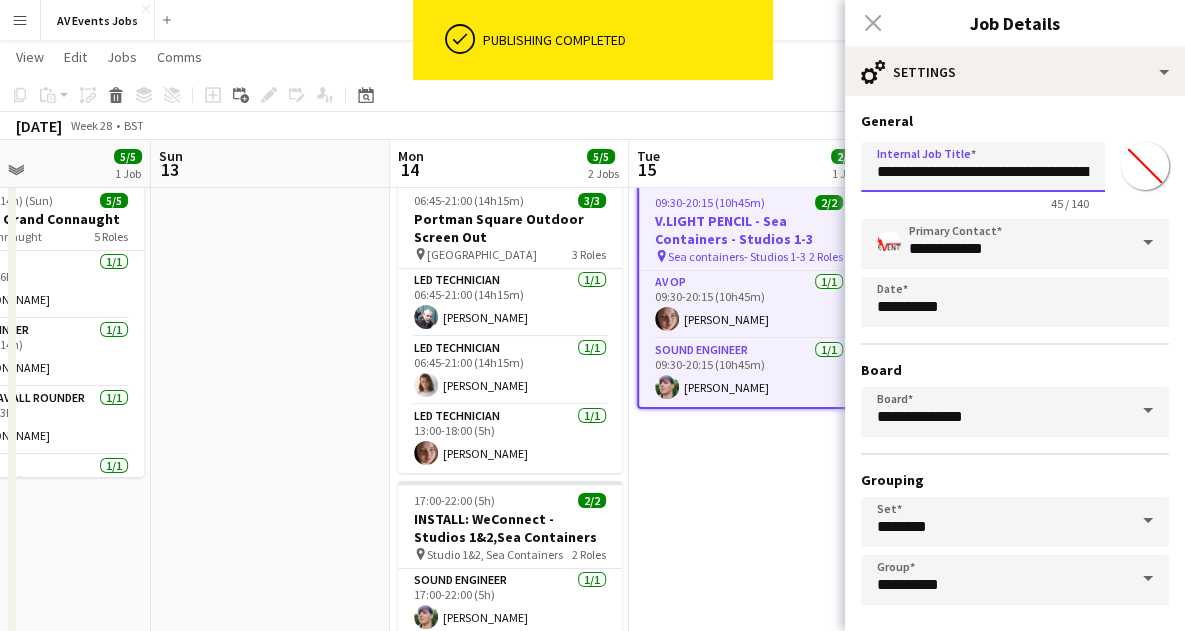 click on "ok-circled
Publishing completed
Menu
Boards
Boards   Boards   All jobs   Status
Workforce
Workforce   My Workforce   Recruiting
Comms
Comms
Pay
Pay   Approvals   Payments   Reports
Platform Settings
Platform Settings   App settings   Your settings   Profiles
Training Academy
Training Academy
Knowledge Base
Knowledge Base
Product Updates
Product Updates   Log Out   Privacy   AV Events Jobs
Close
Add
Help
Notifications
AV Events Jobs   View  Day view expanded Day view collapsed Month view Date picker Jump to [DATE] Copy" at bounding box center [592, 382] 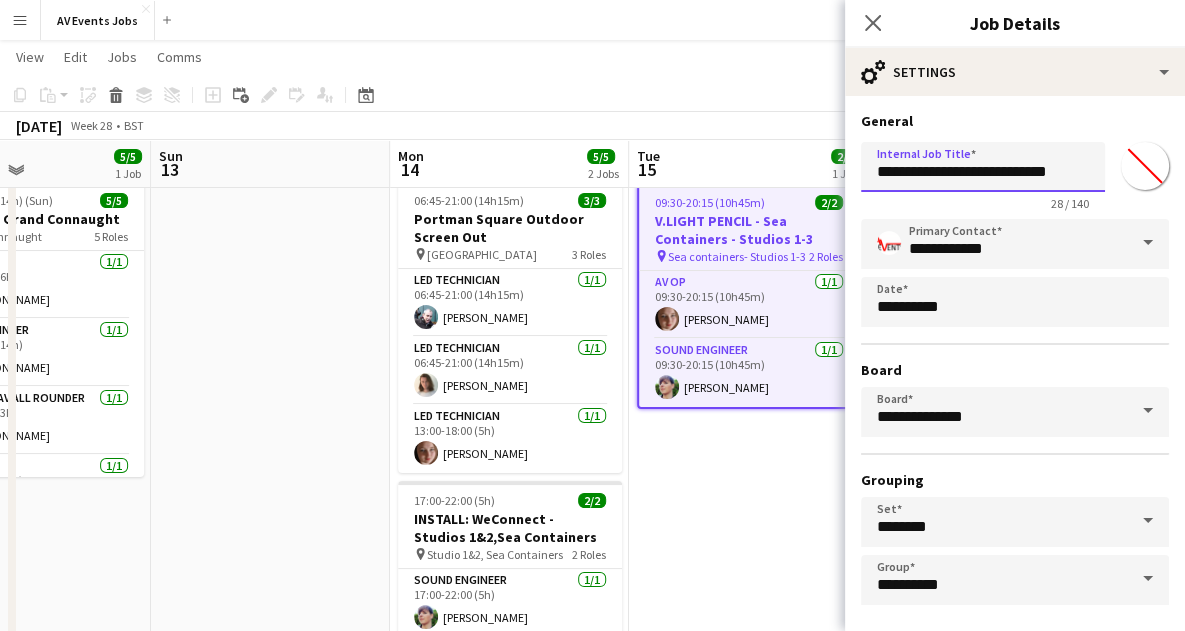 scroll, scrollTop: 86, scrollLeft: 0, axis: vertical 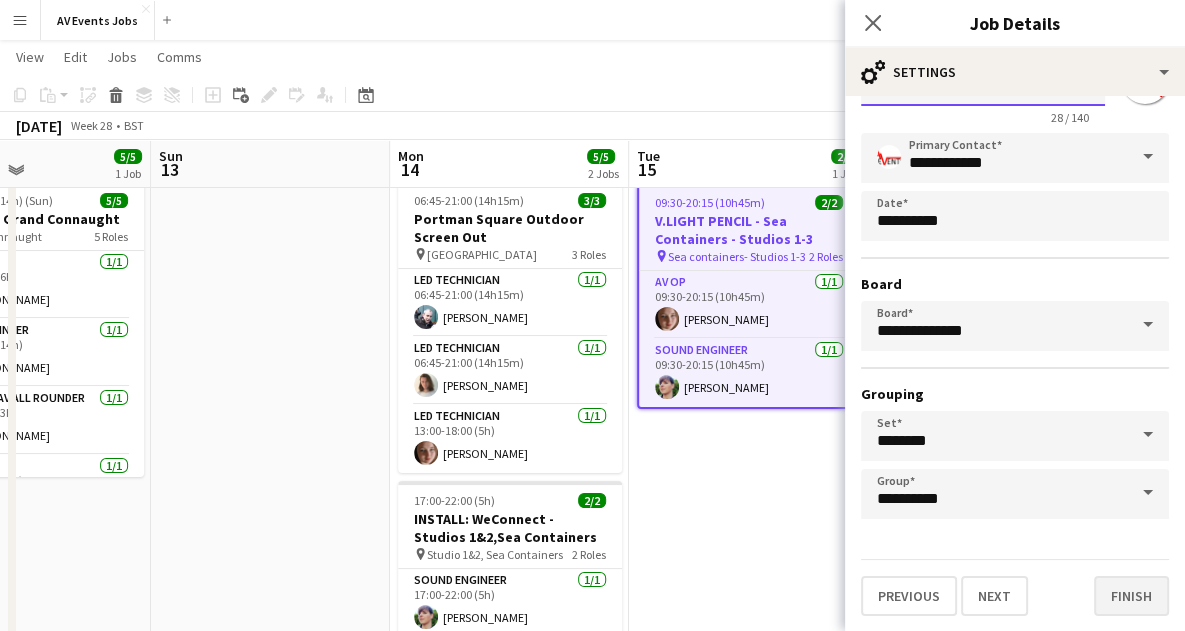 type on "**********" 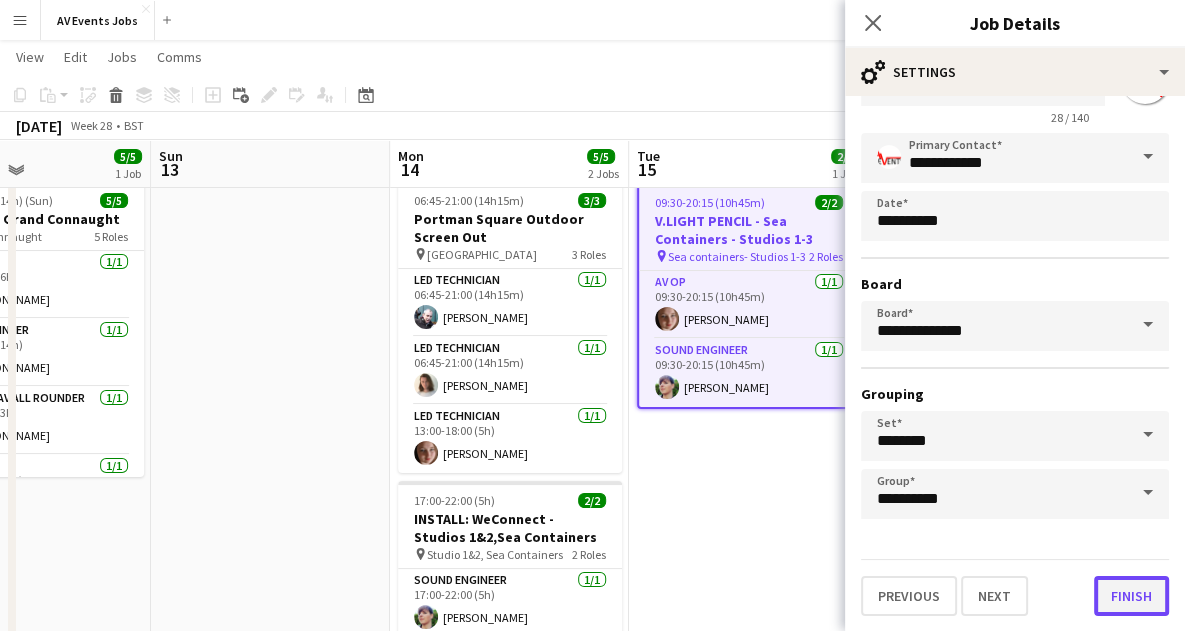 click on "Finish" at bounding box center (1131, 596) 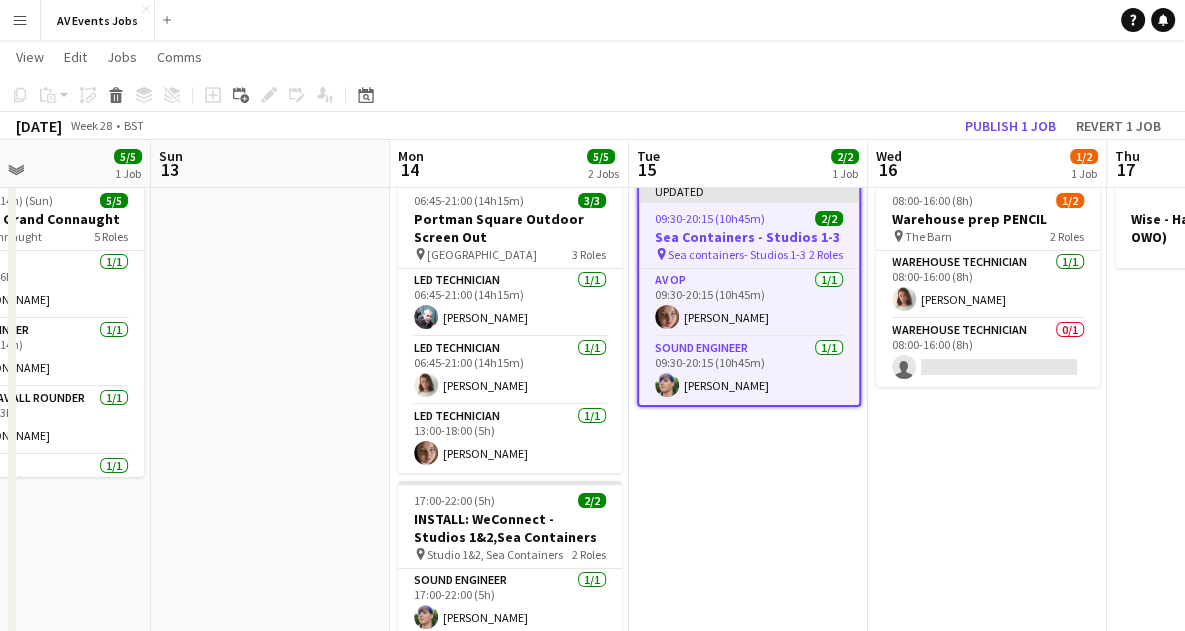 click on "Copy
Paste
Paste   Ctrl+V Paste with crew  Ctrl+Shift+V
Paste linked Job
[GEOGRAPHIC_DATA]
Group
Ungroup
Add job
Add linked Job
Edit
Edit linked Job
Applicants
Date picker
[DATE] [DATE] [DATE] M [DATE] T [DATE] W [DATE] T [DATE] F [DATE] S [DATE] S  [DATE]   2   3   4   5   6   7   8   9   10   11   12   13   14   15   16   17   18   19   20   21   22   23   24   25   26   27   28   29   30   31
Comparison range
Comparison range
[DATE]" 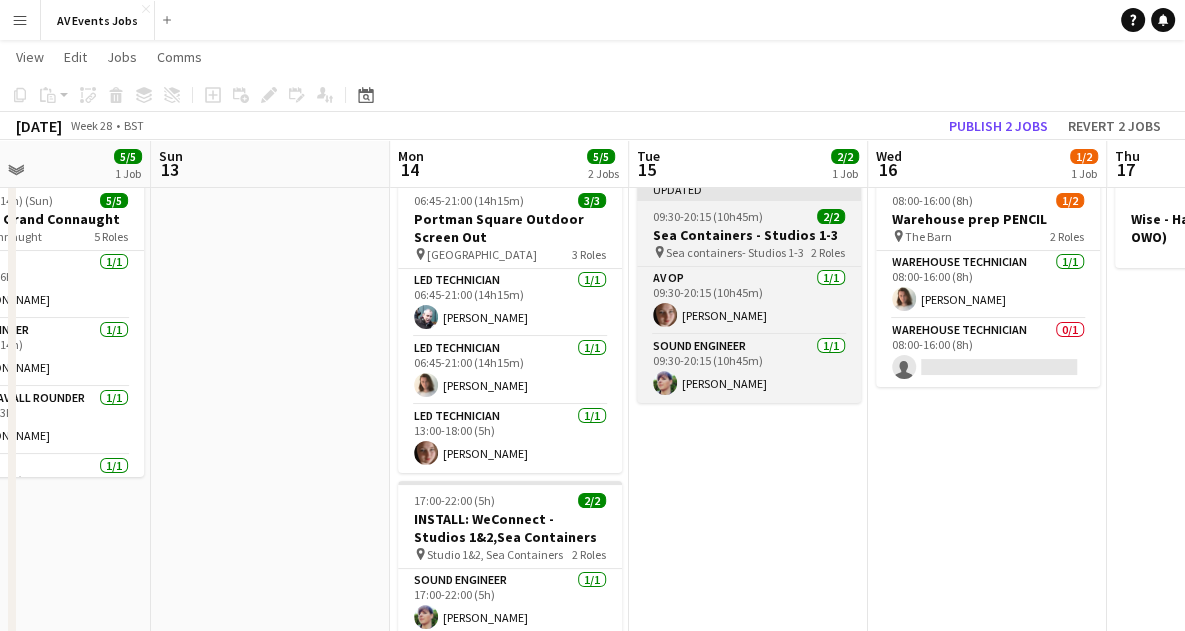 click on "09:30-20:15 (10h45m)    2/2" at bounding box center (749, 216) 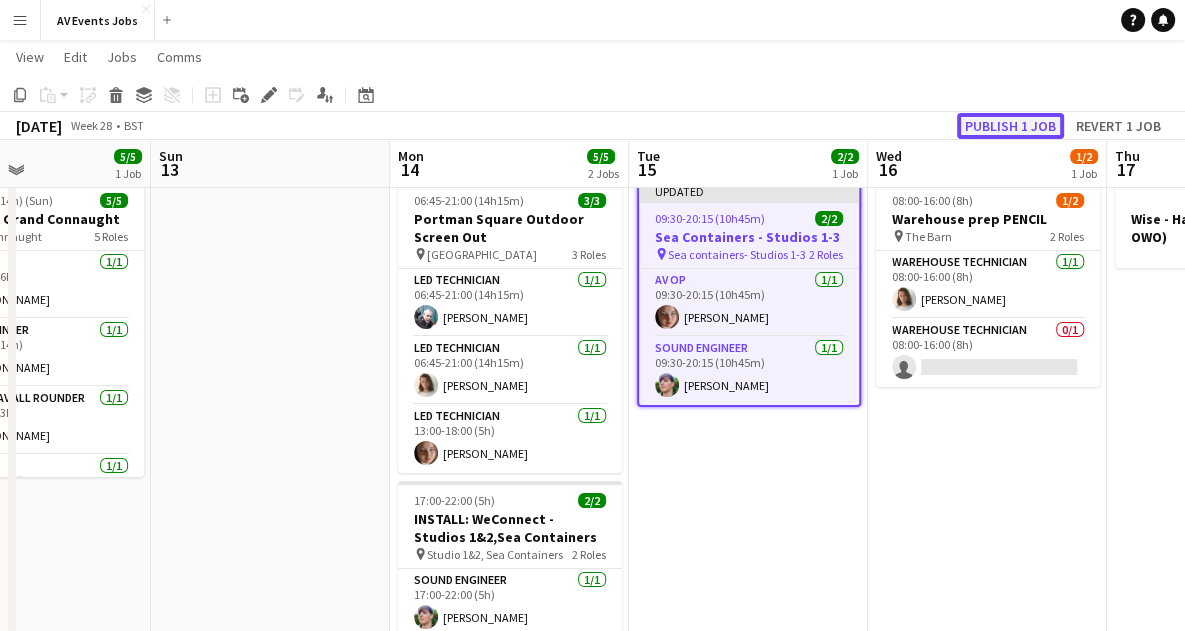click on "Publish 1 job" 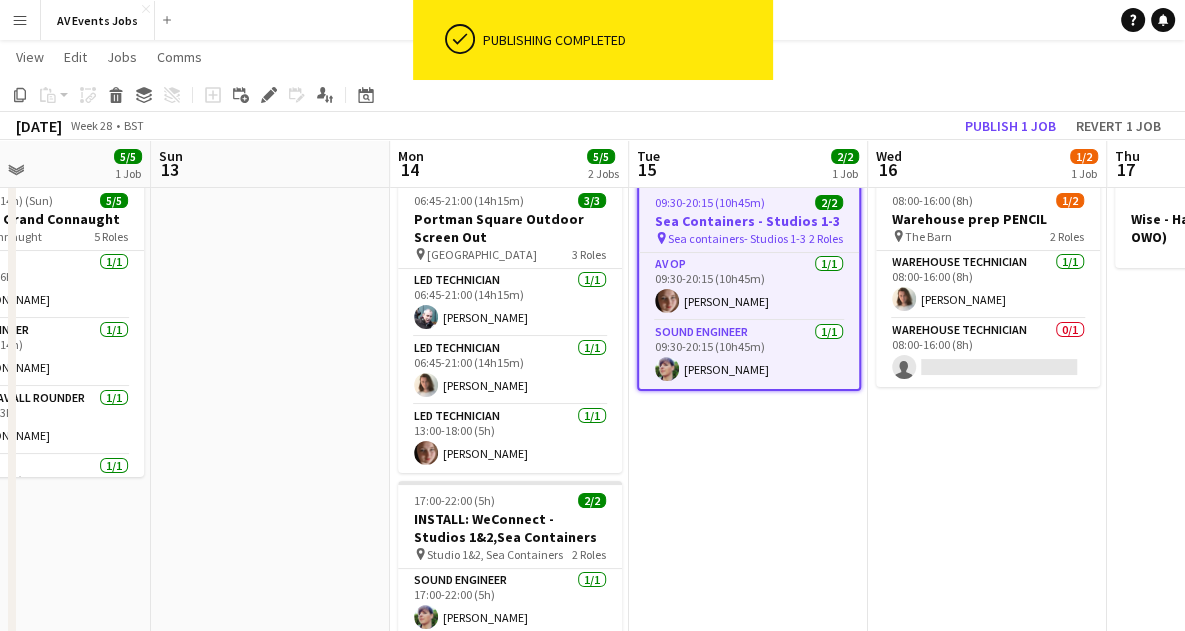 scroll, scrollTop: 0, scrollLeft: 0, axis: both 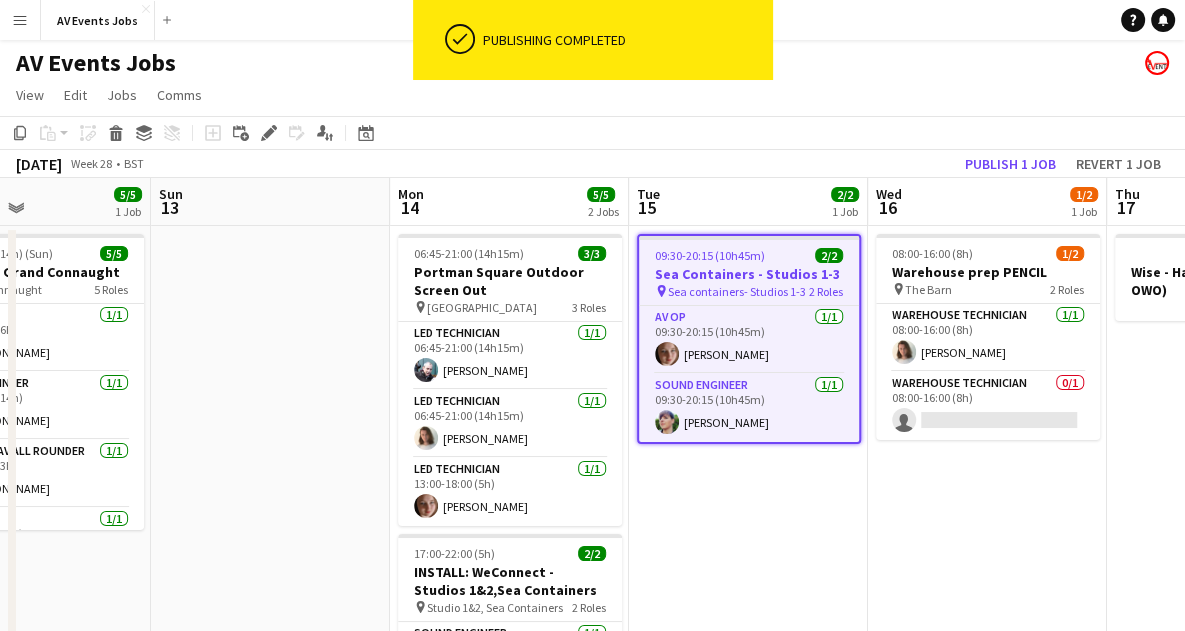 click on "09:30-20:15 (10h45m)    2/2" at bounding box center (749, 255) 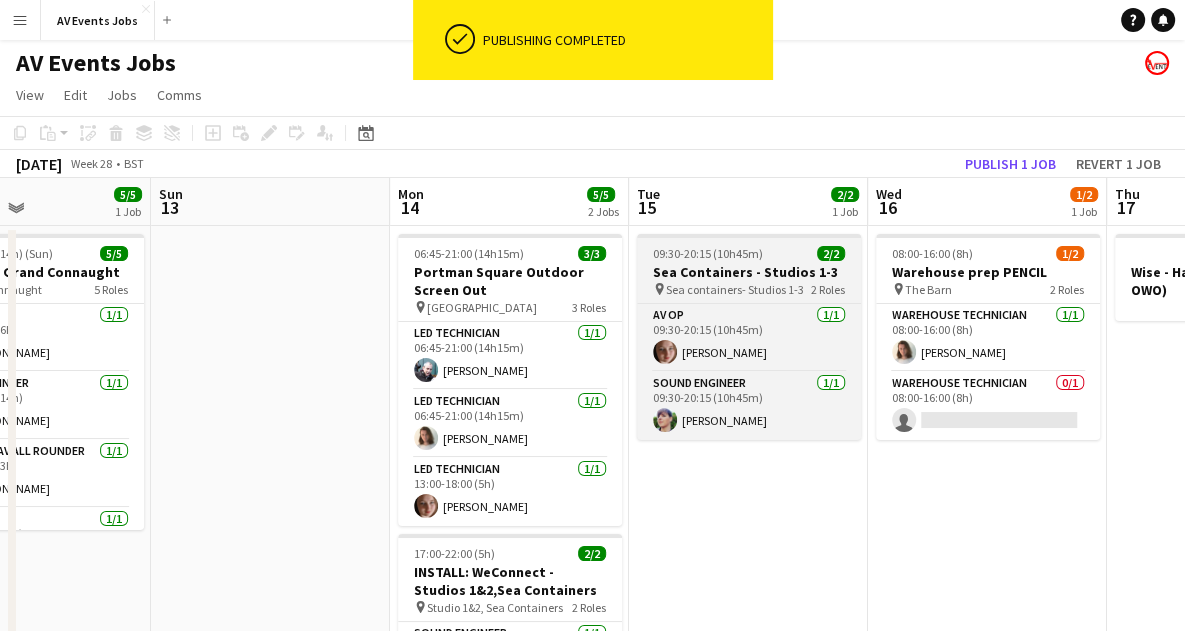 click on "Sea Containers - Studios 1-3" at bounding box center [749, 272] 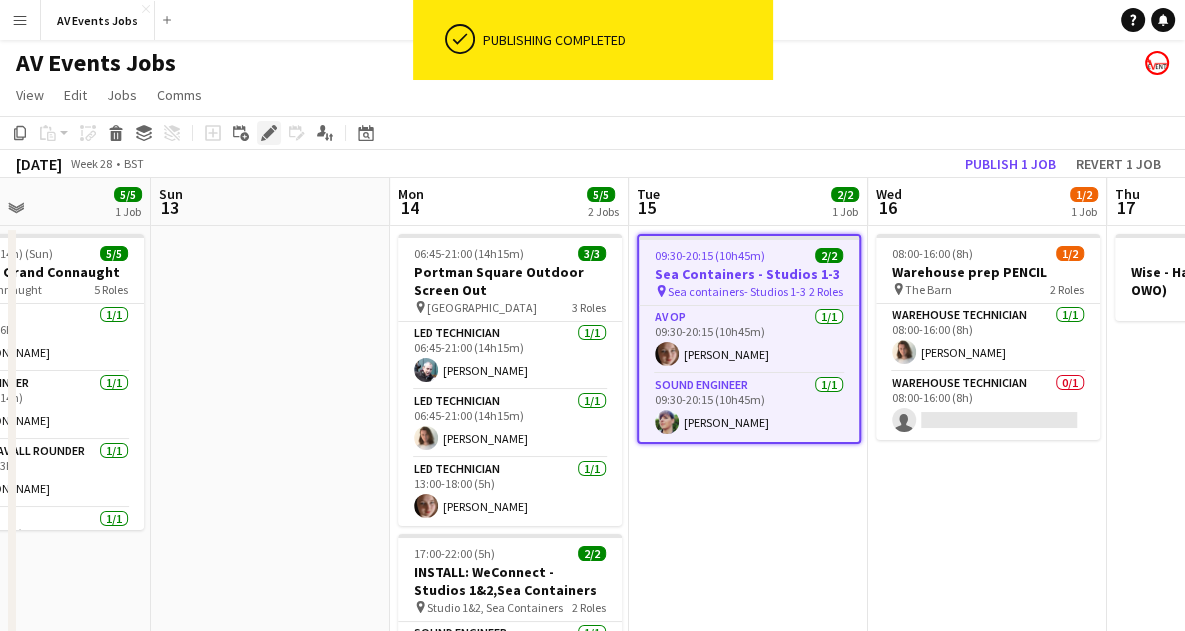 click on "Add job
Add linked Job
Edit
Edit linked Job
Applicants" 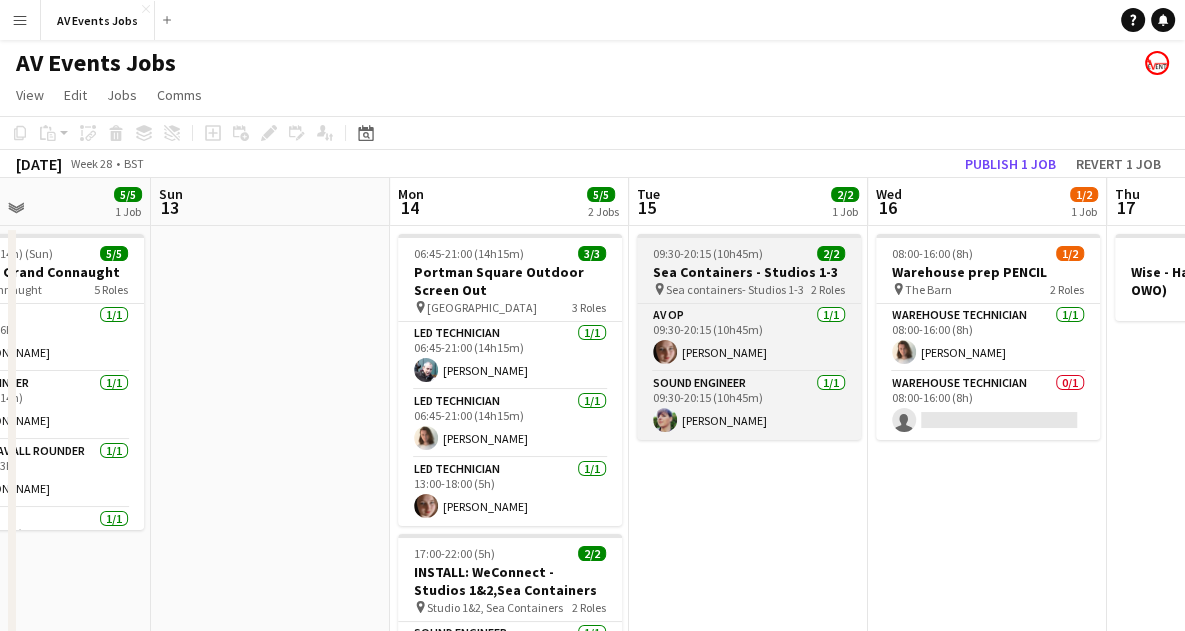 click on "Sea Containers - Studios 1-3" at bounding box center [749, 272] 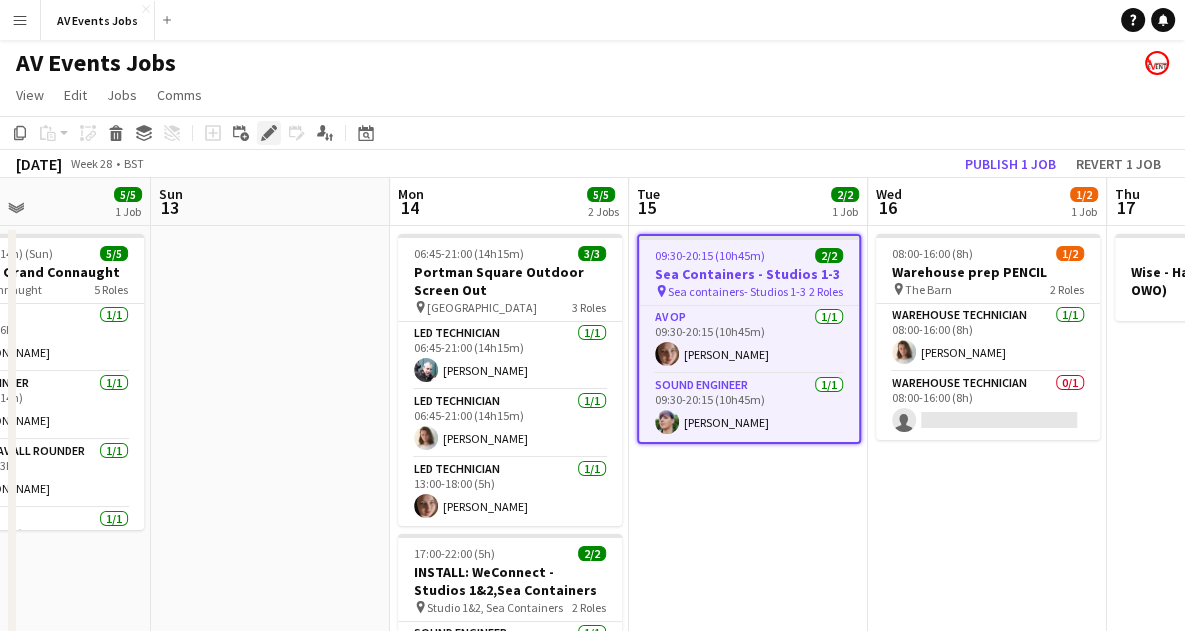 click 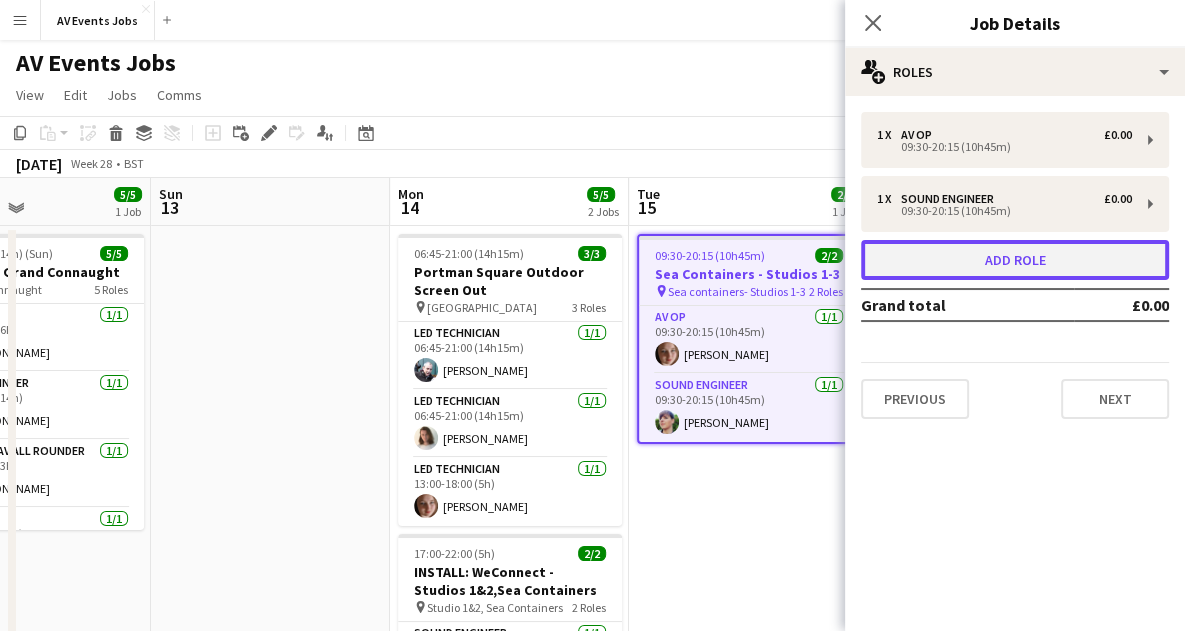 click on "Add role" at bounding box center [1015, 260] 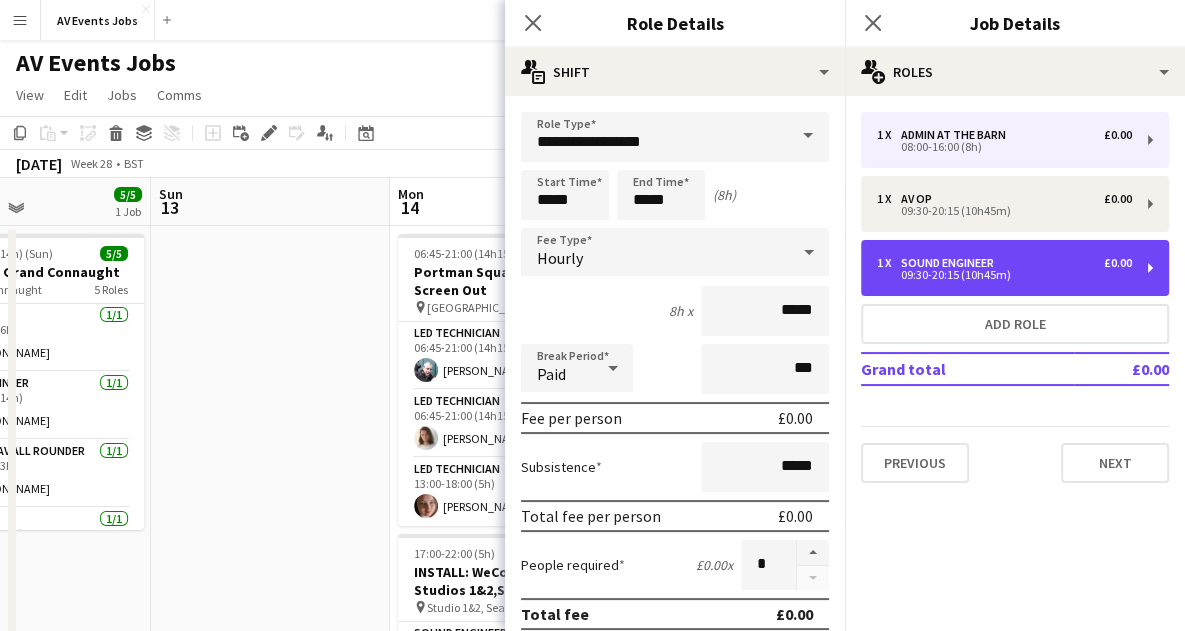 drag, startPoint x: 1006, startPoint y: 258, endPoint x: 770, endPoint y: 134, distance: 266.59332 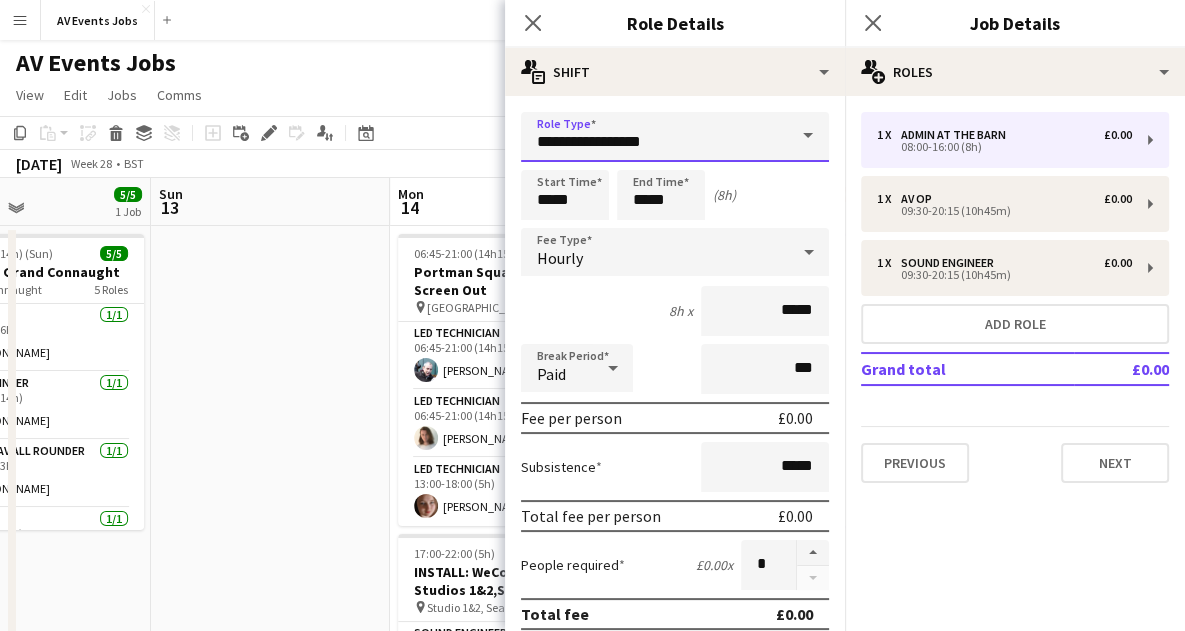 click on "**********" at bounding box center [675, 137] 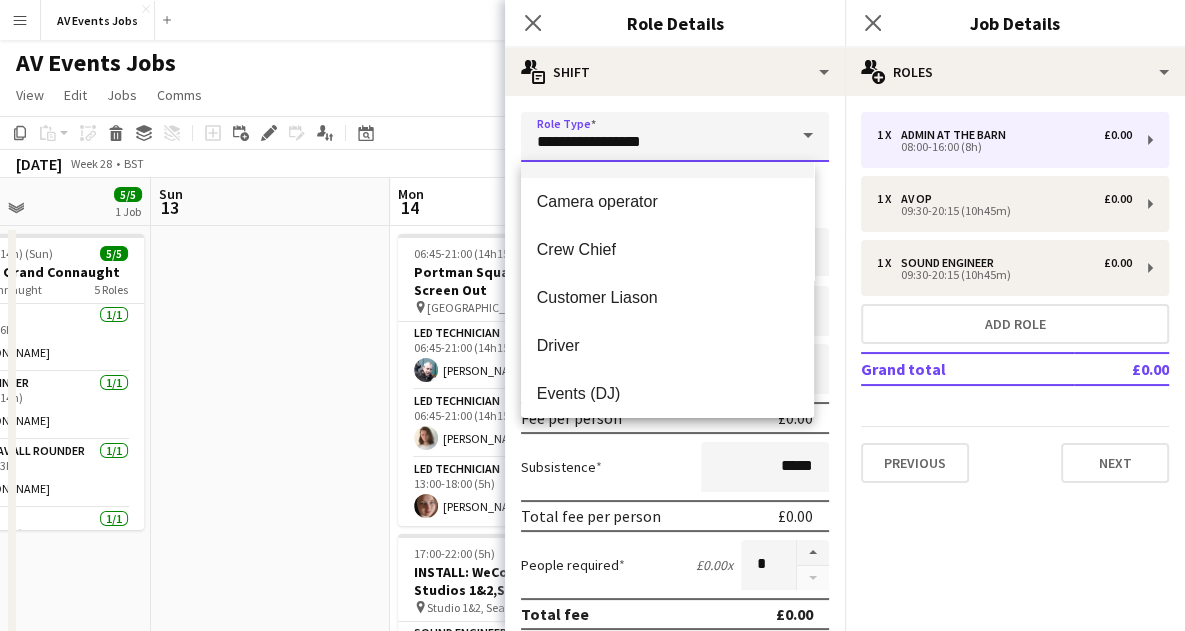 scroll, scrollTop: 138, scrollLeft: 0, axis: vertical 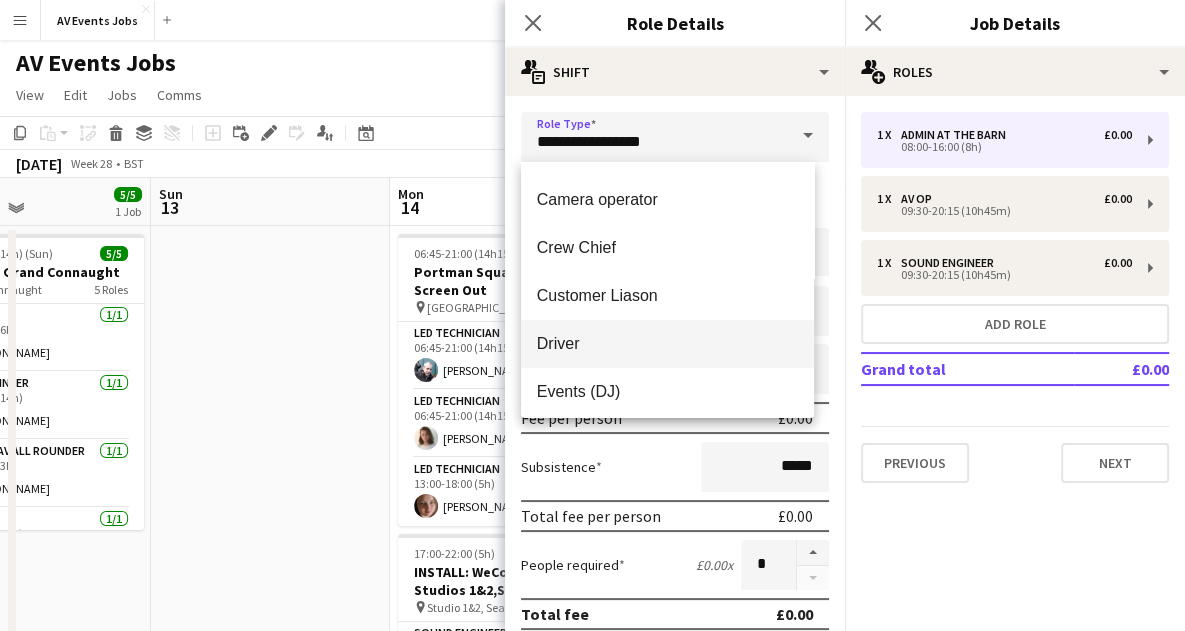click on "Driver" at bounding box center (667, 343) 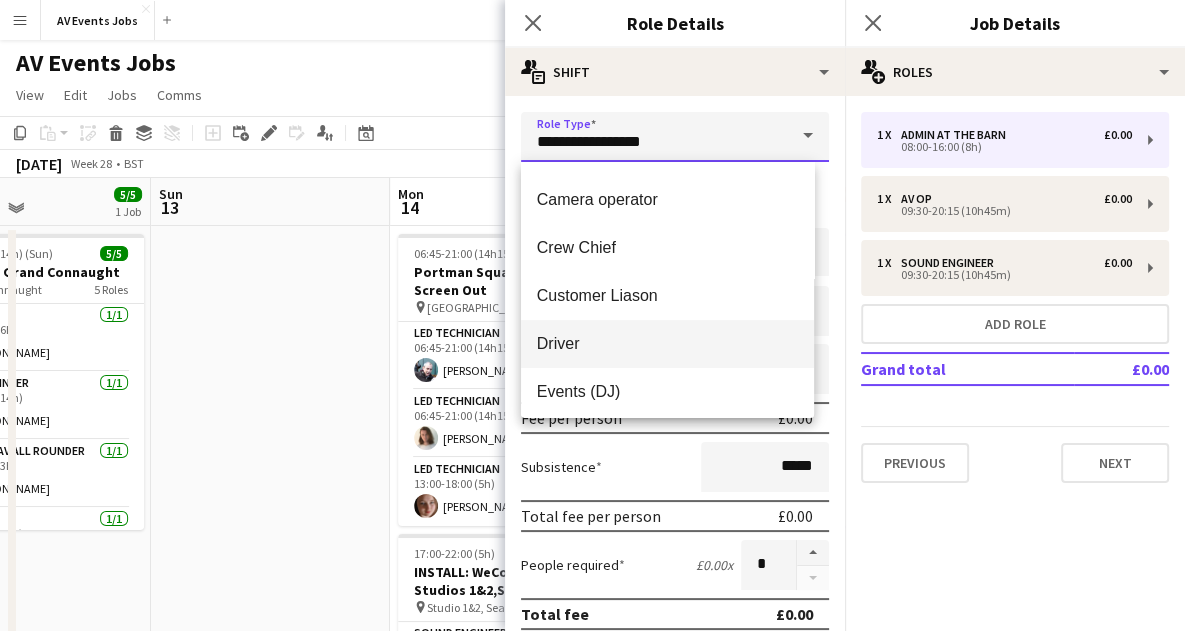 type on "******" 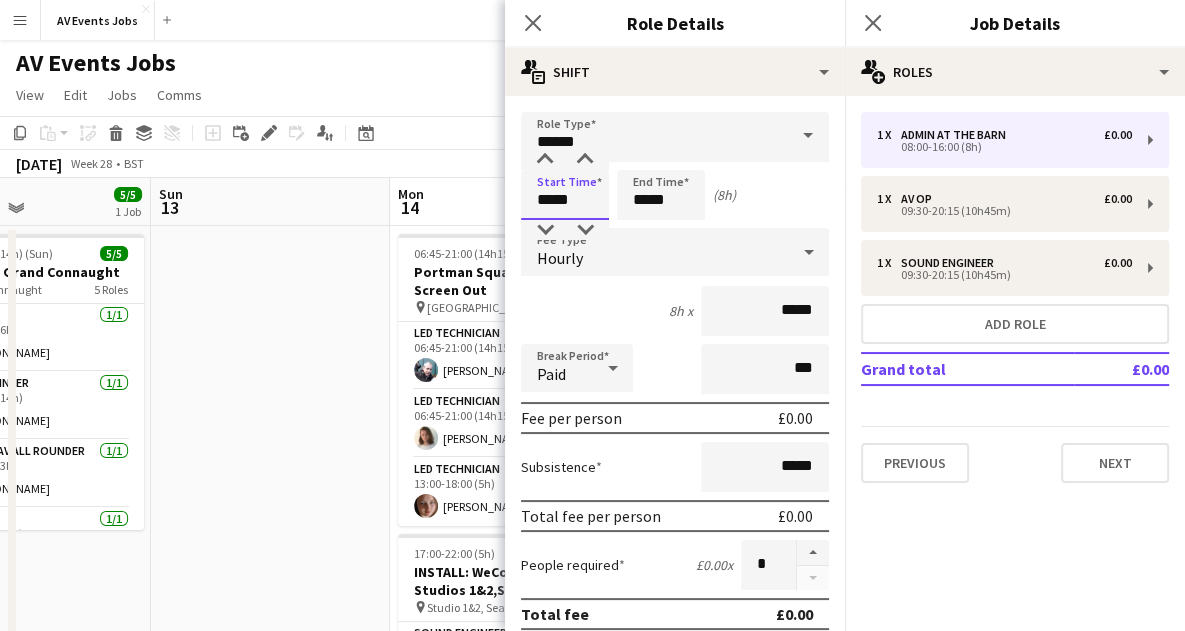 click on "*****" at bounding box center (565, 195) 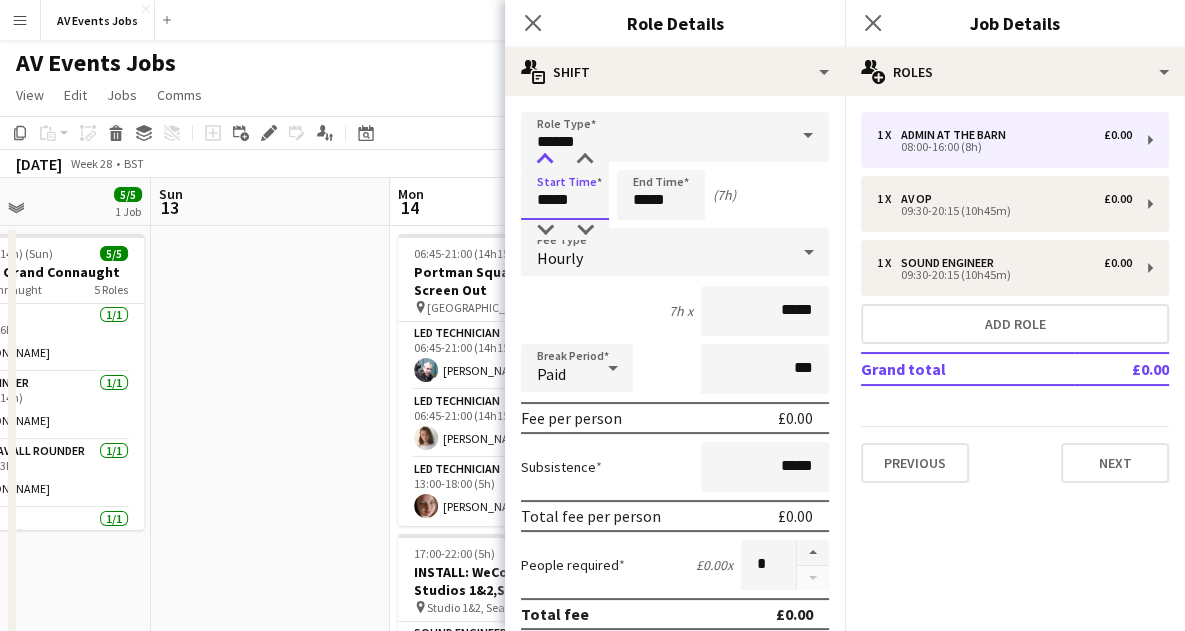 click at bounding box center [545, 160] 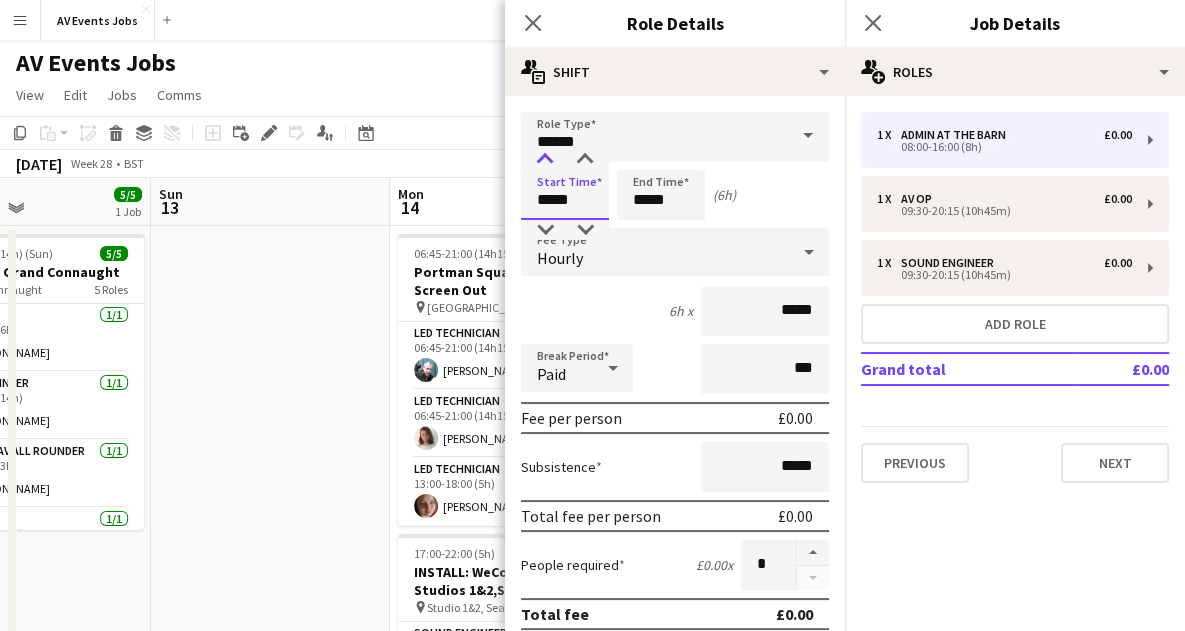click at bounding box center [545, 160] 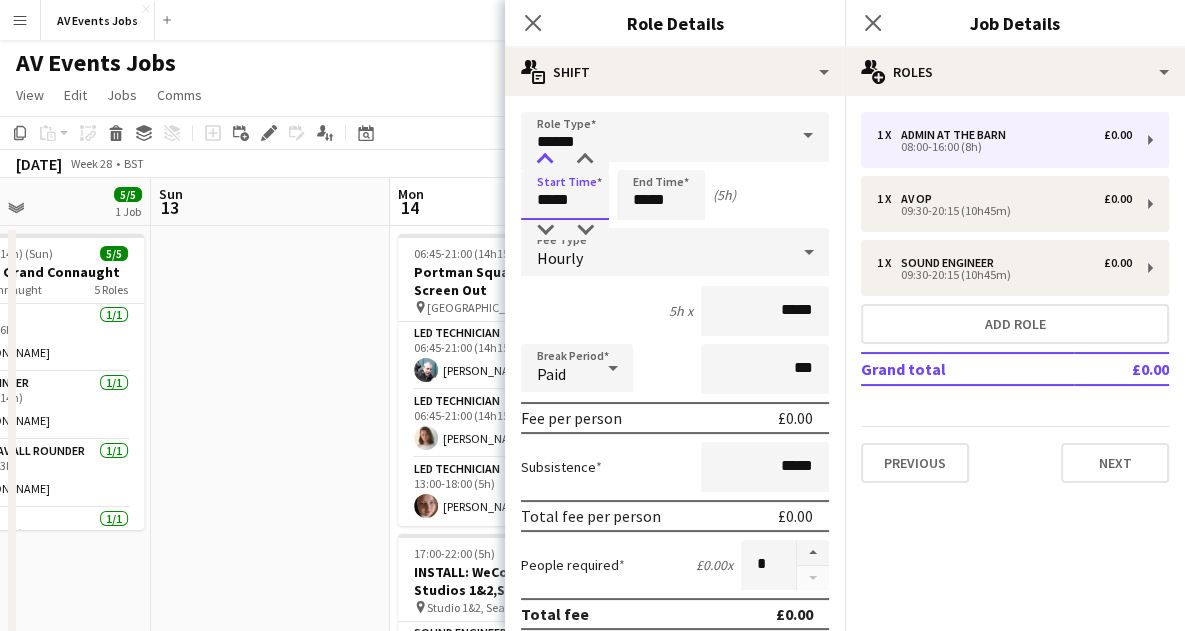click at bounding box center [545, 160] 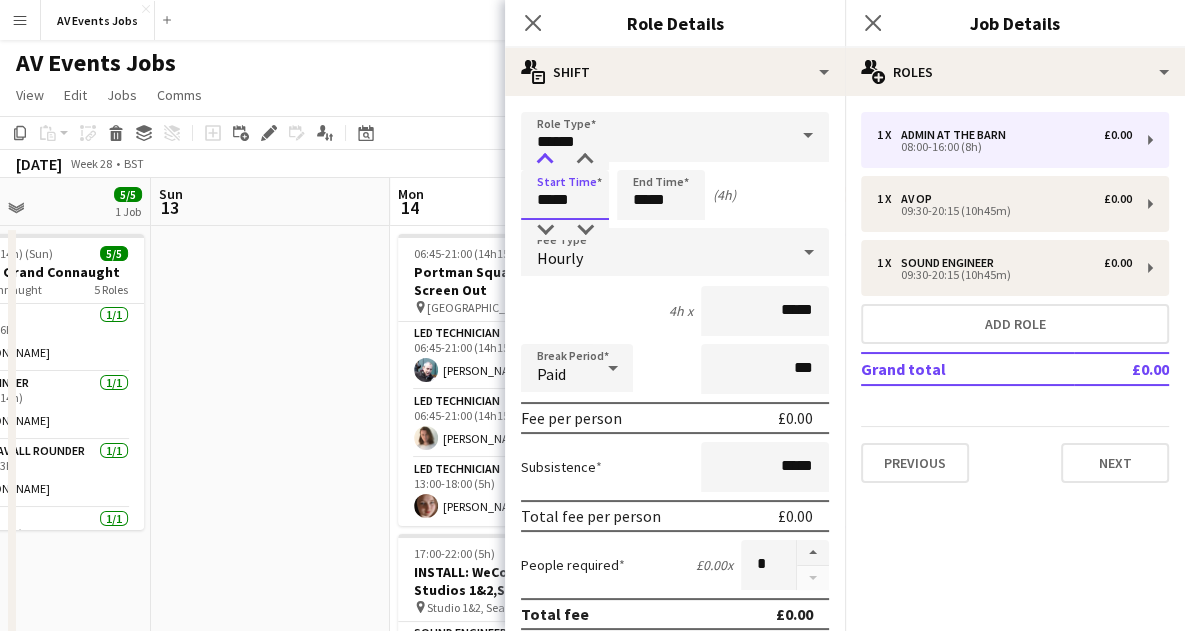 click at bounding box center [545, 160] 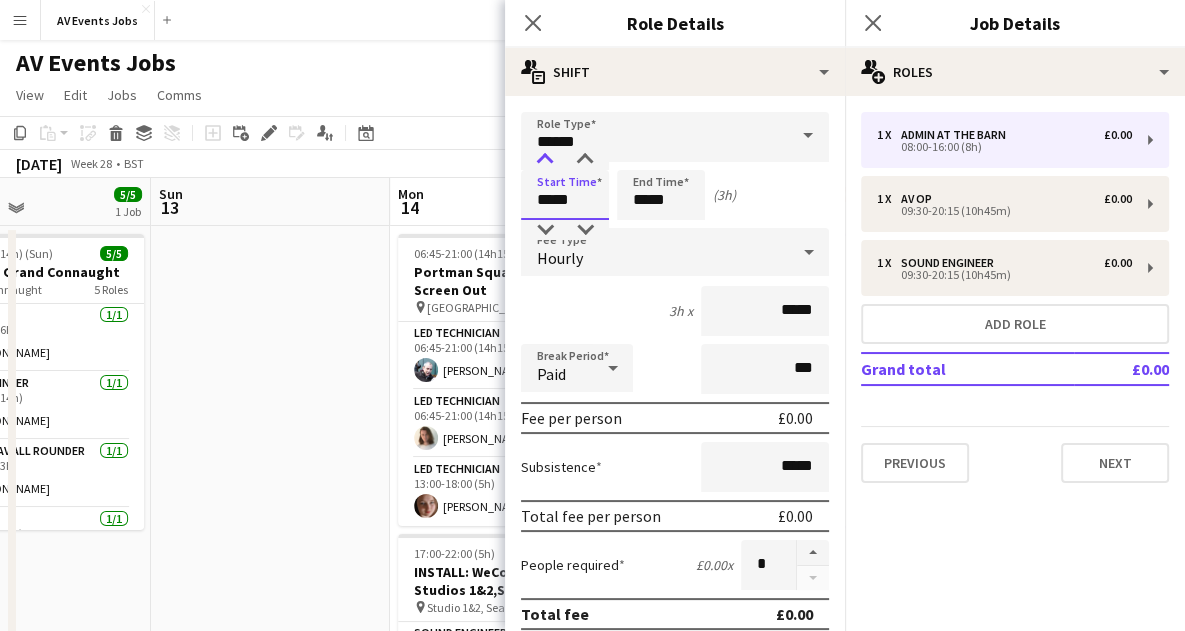 click at bounding box center (545, 160) 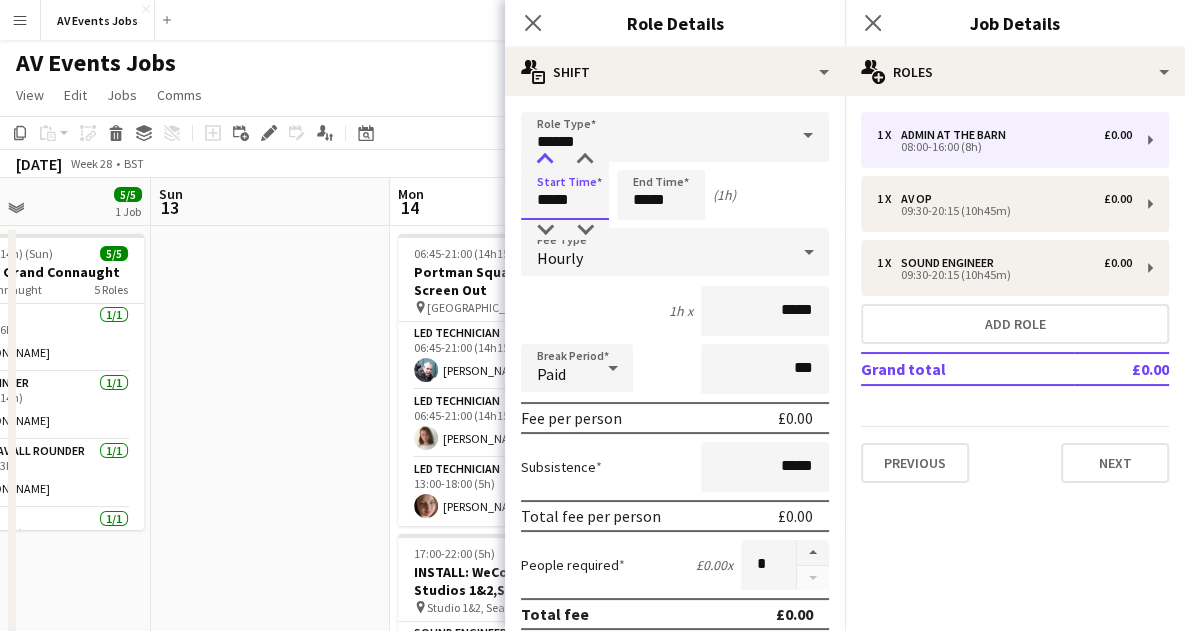 click at bounding box center (545, 160) 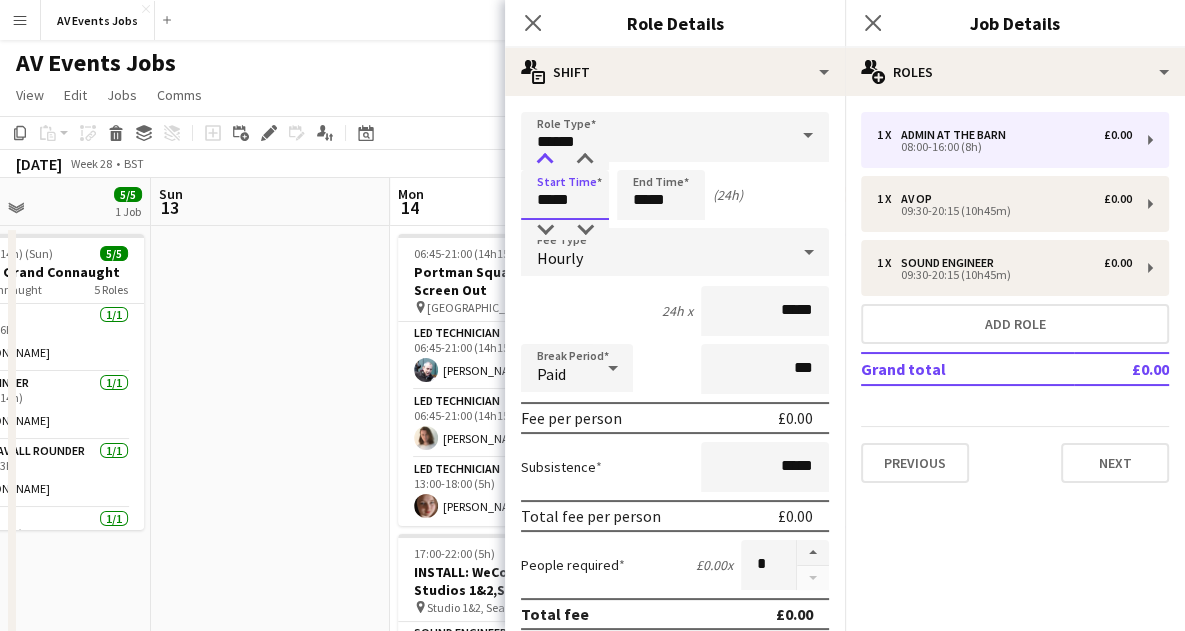 click at bounding box center (545, 160) 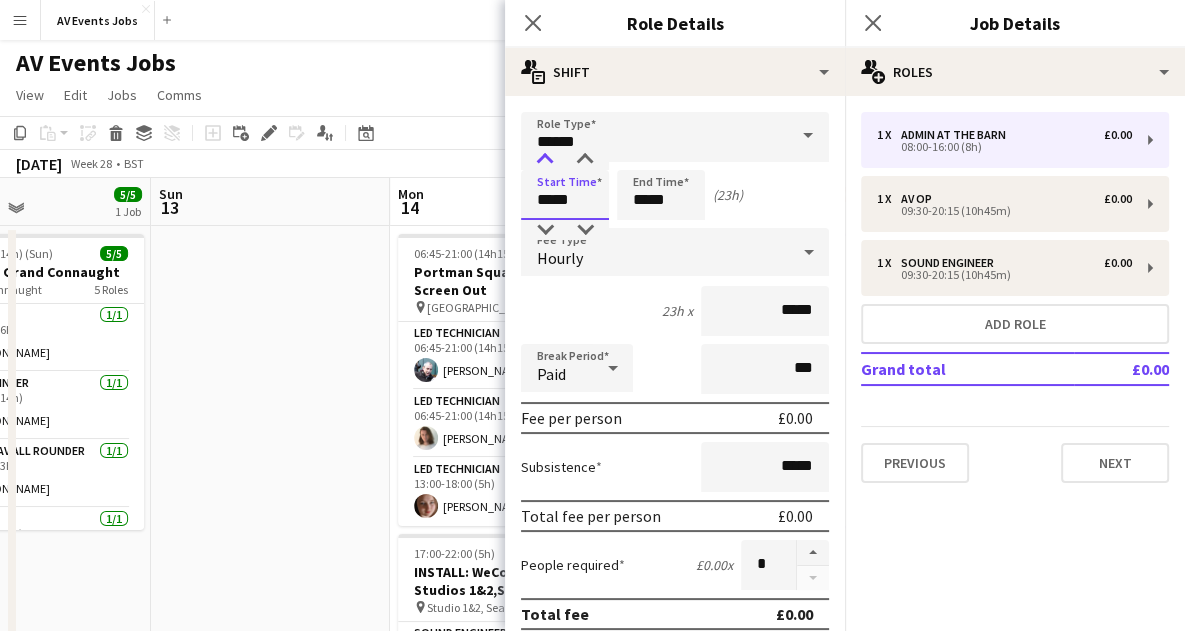 type on "*****" 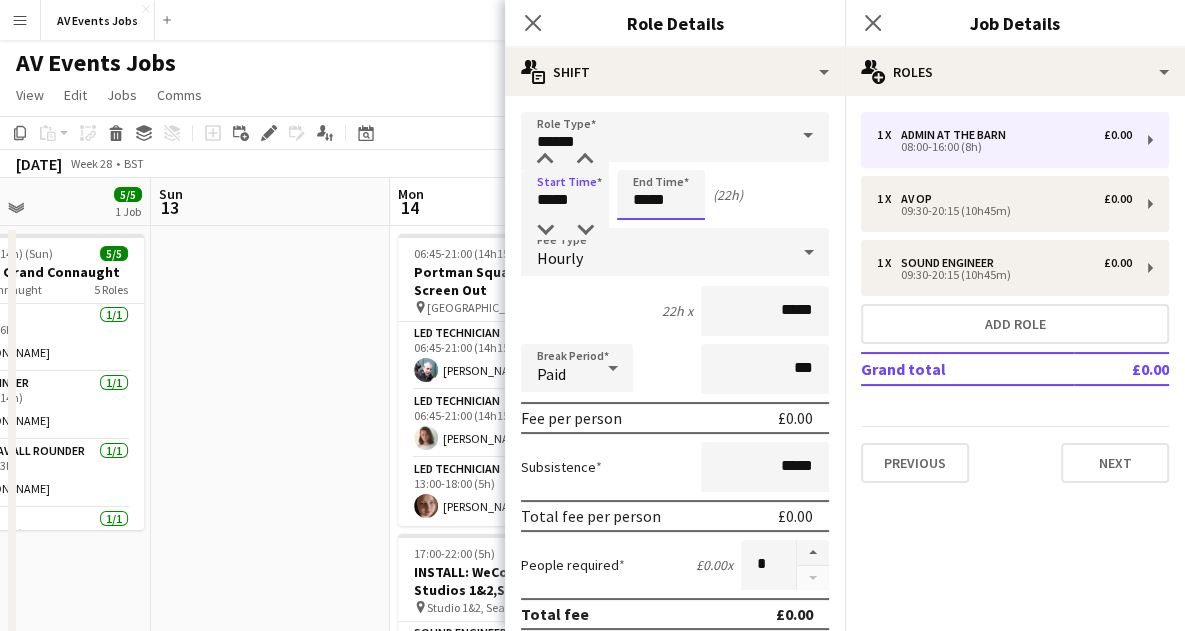 click on "*****" at bounding box center (661, 195) 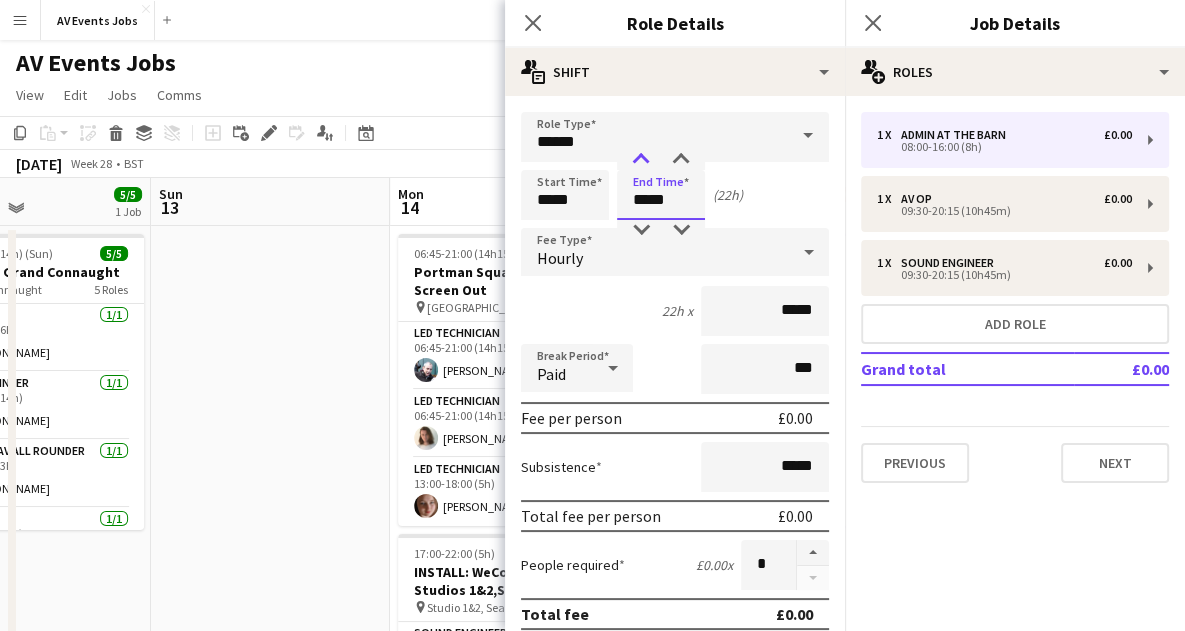 click at bounding box center (641, 160) 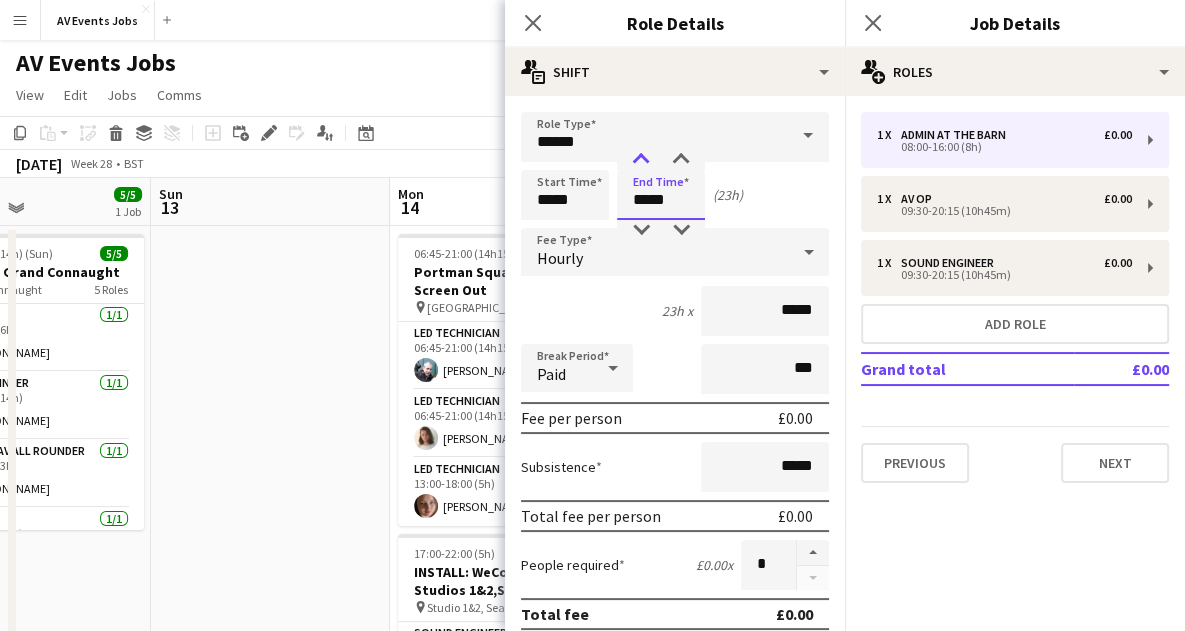 click at bounding box center (641, 160) 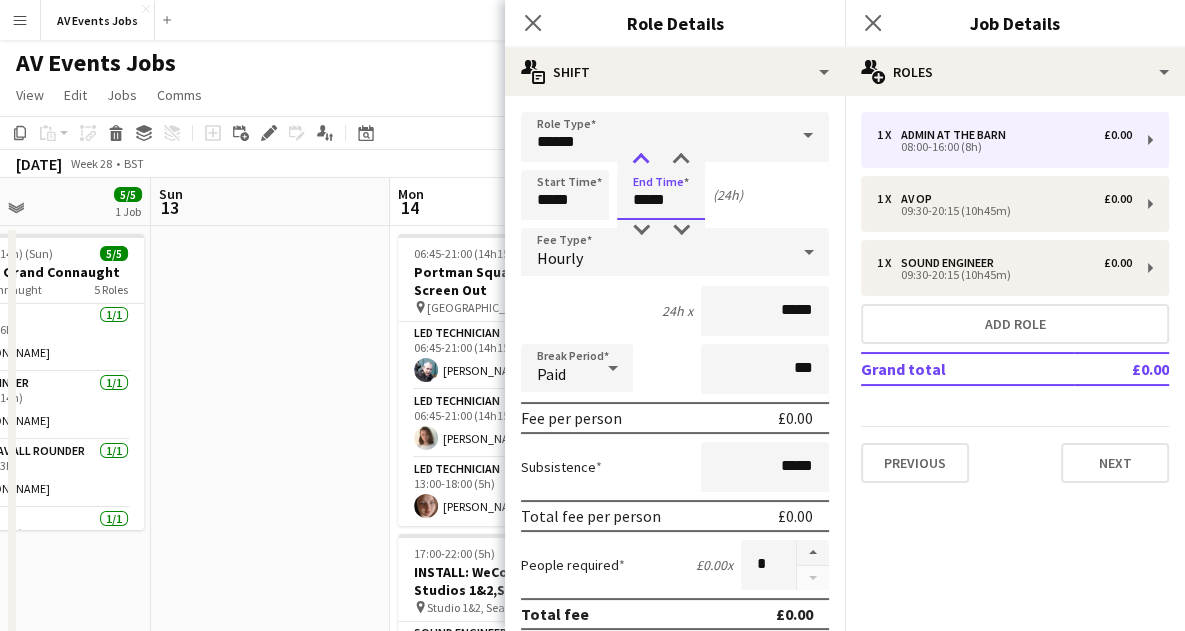 click at bounding box center [641, 160] 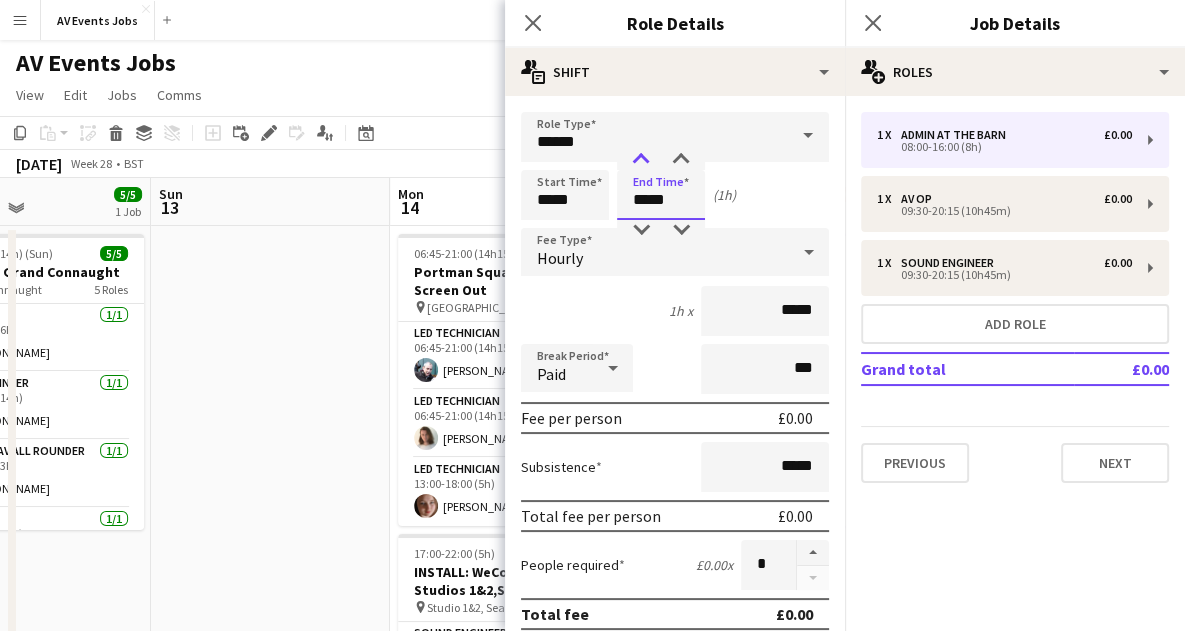 click at bounding box center (641, 160) 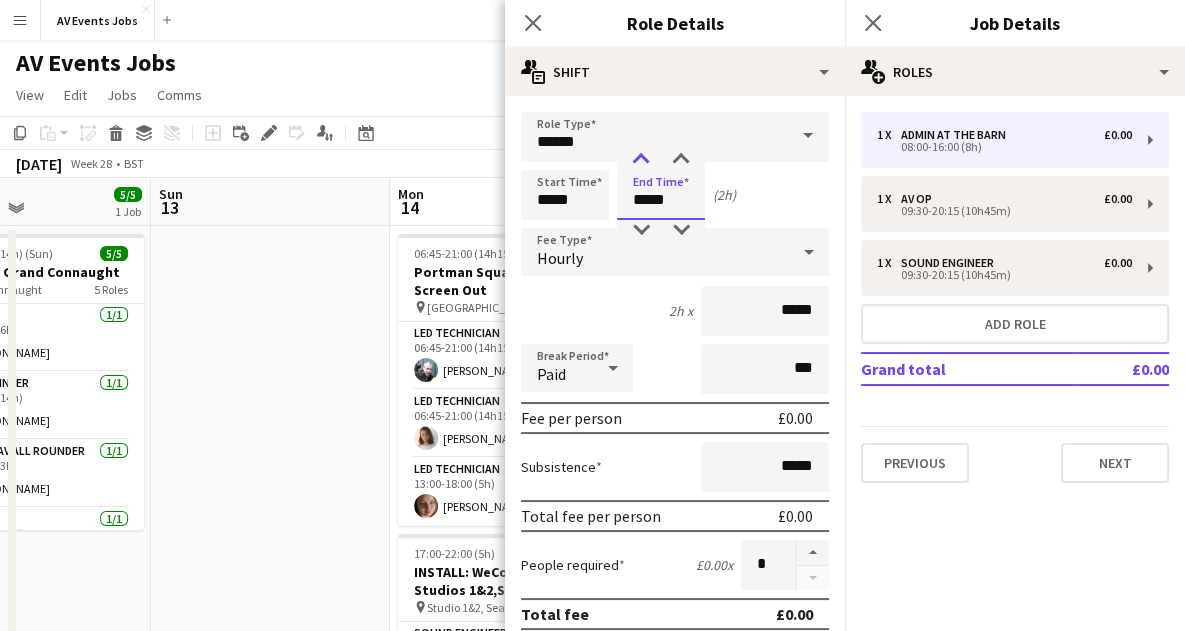 type on "*****" 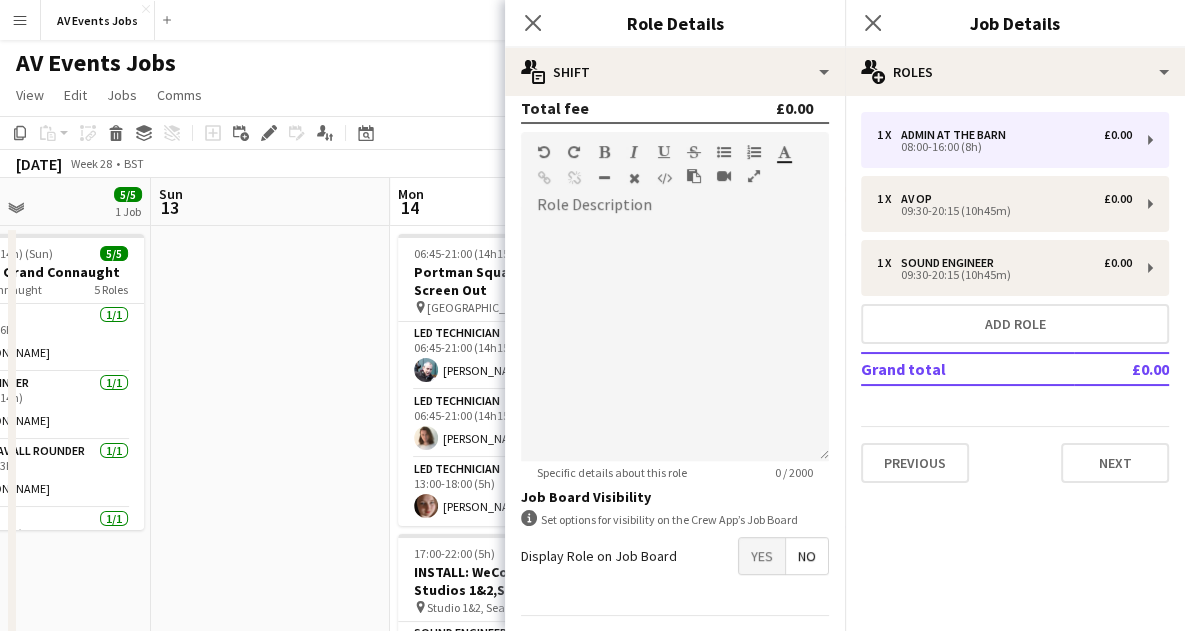 scroll, scrollTop: 562, scrollLeft: 0, axis: vertical 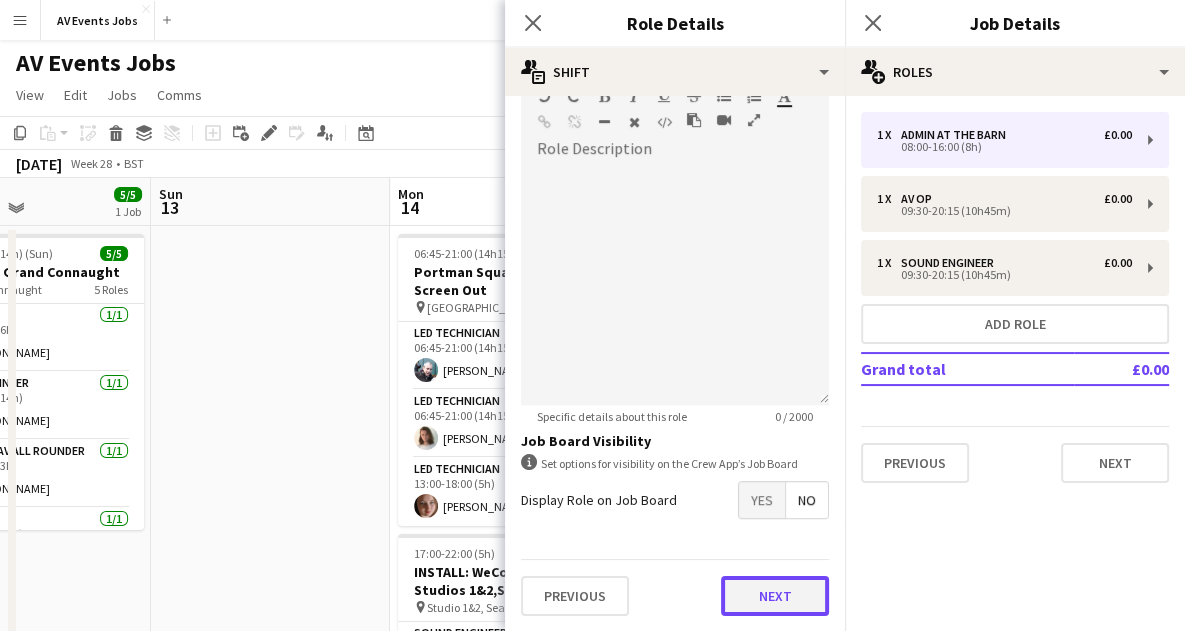 click on "Next" at bounding box center (775, 596) 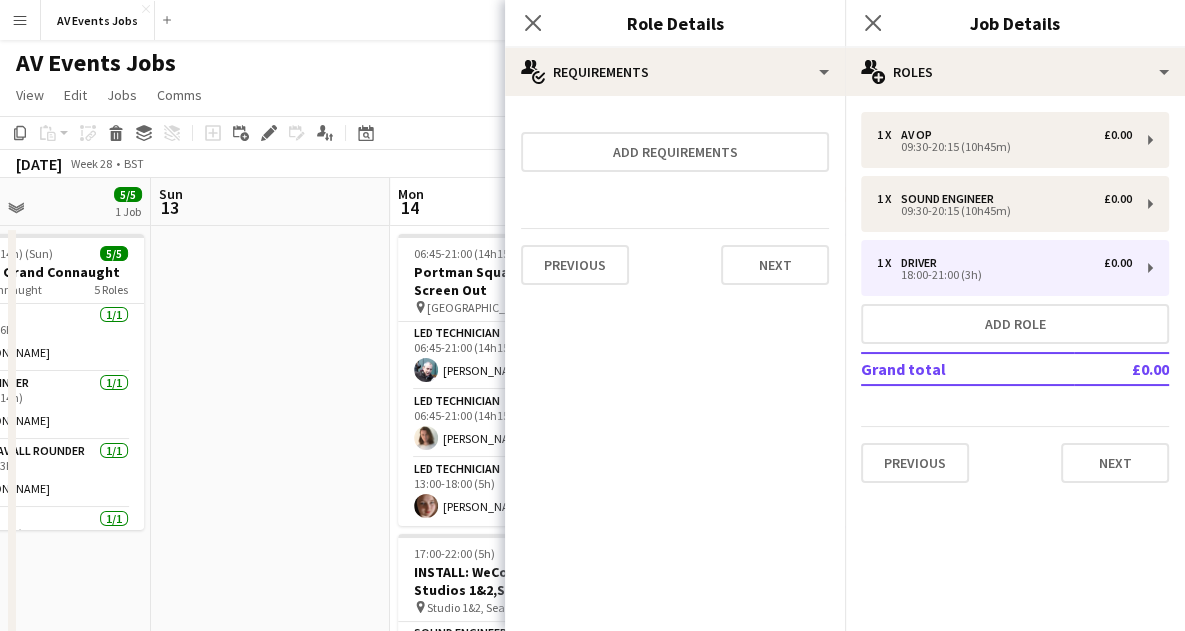 scroll, scrollTop: 0, scrollLeft: 0, axis: both 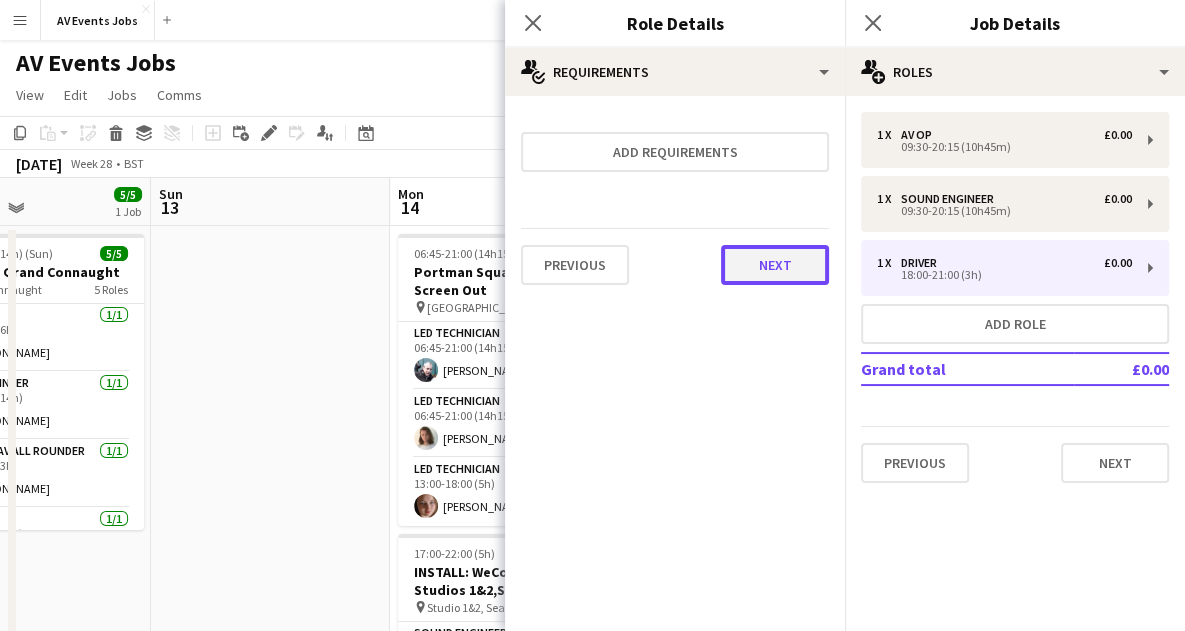 click on "Next" at bounding box center [775, 265] 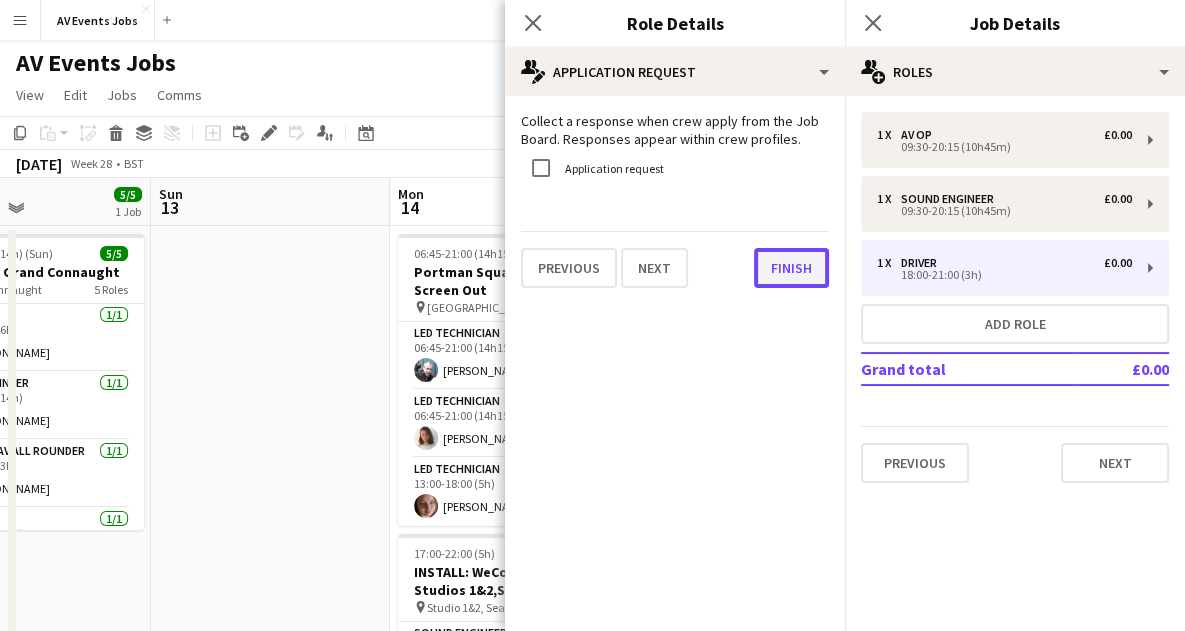 click on "Finish" at bounding box center [791, 268] 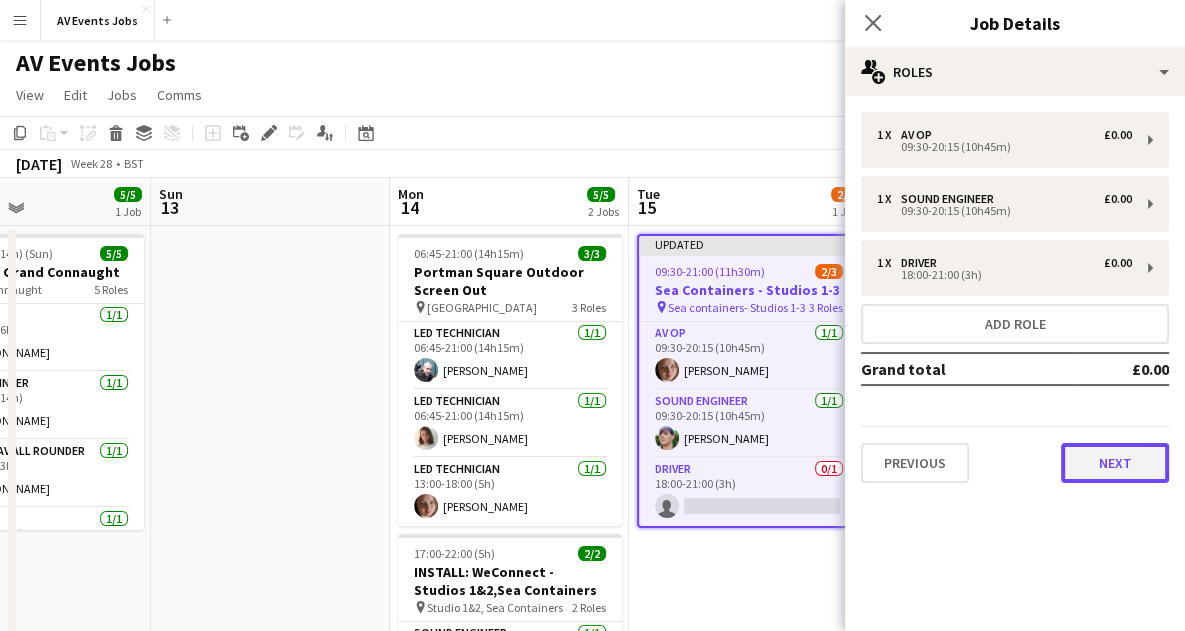 click on "Next" at bounding box center (1115, 463) 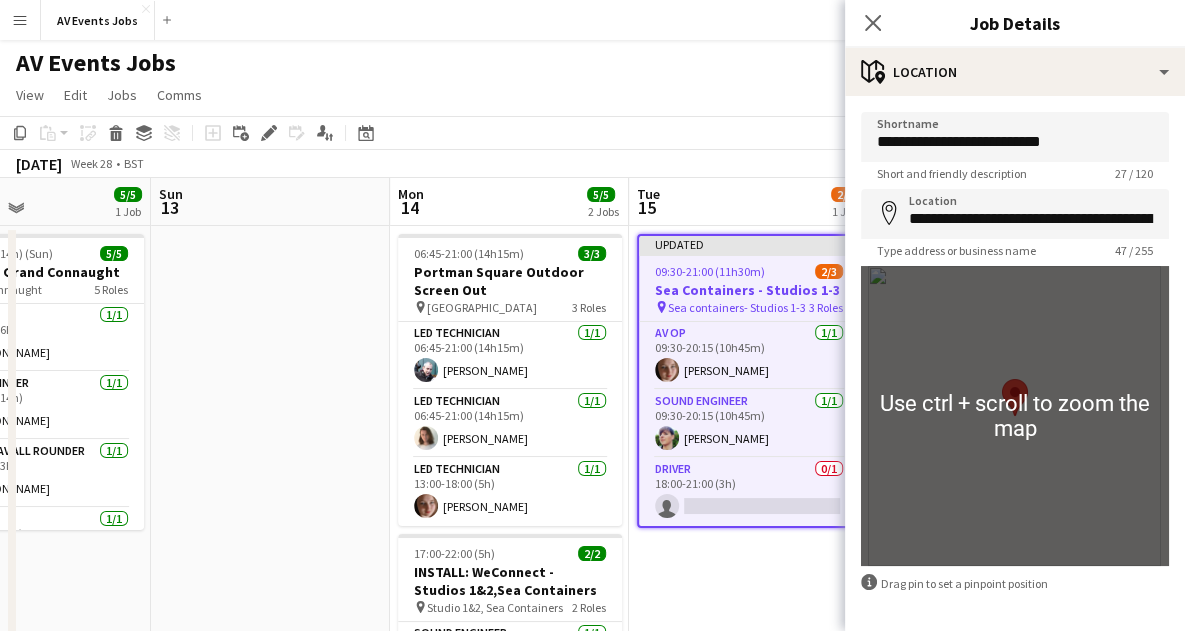 scroll, scrollTop: 75, scrollLeft: 0, axis: vertical 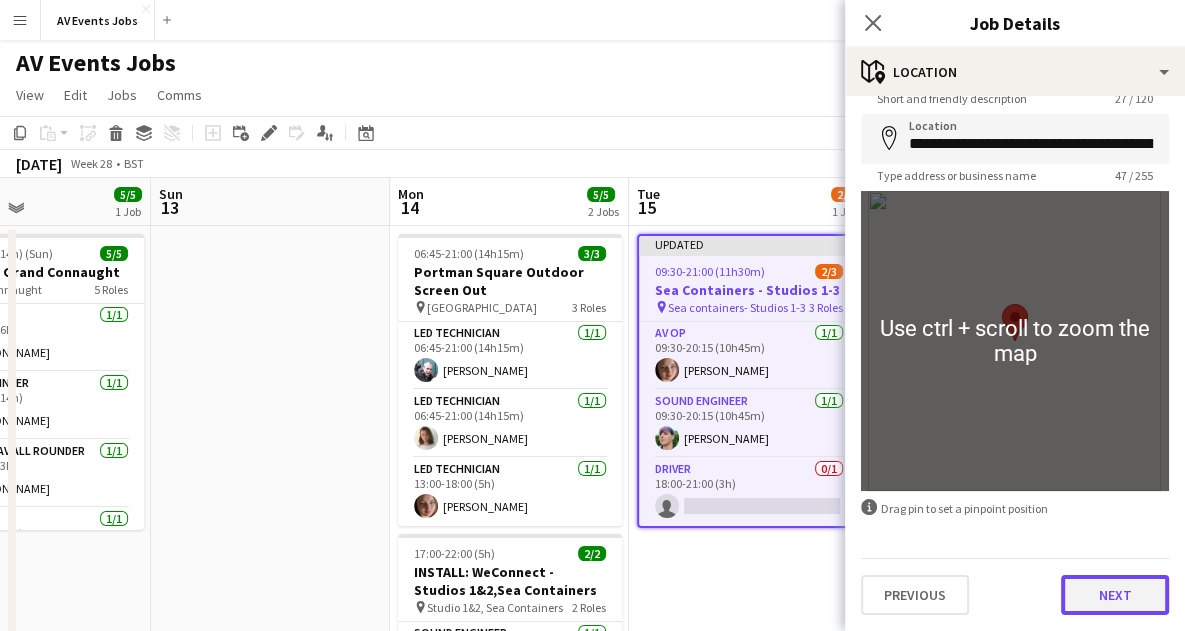 click on "Next" at bounding box center (1115, 595) 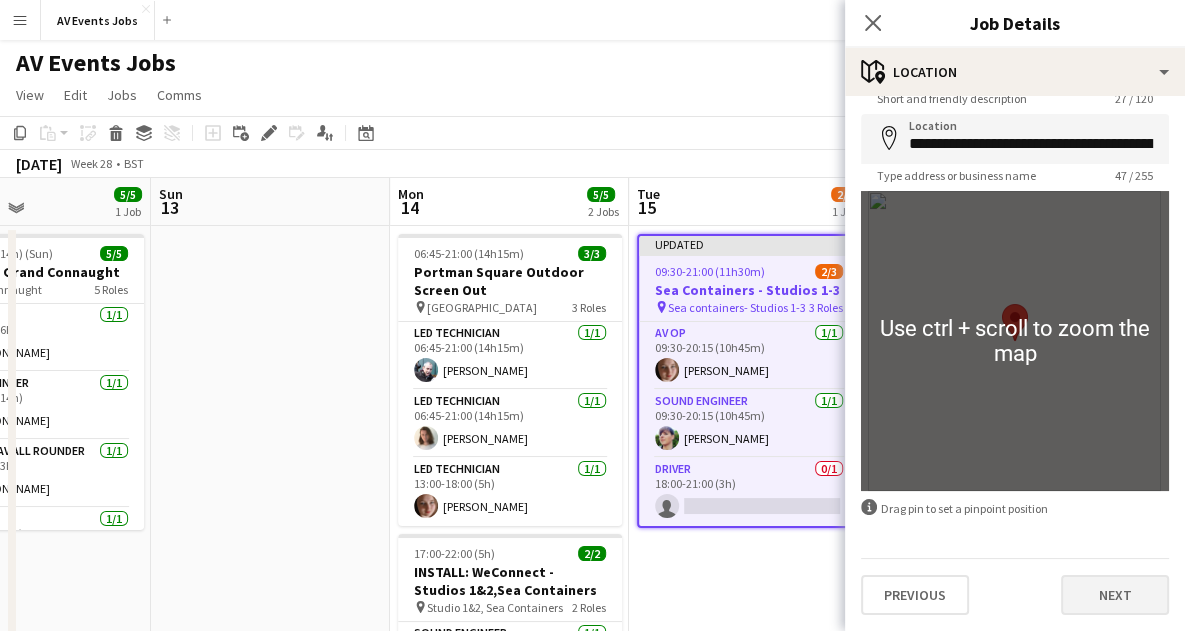 scroll, scrollTop: 0, scrollLeft: 0, axis: both 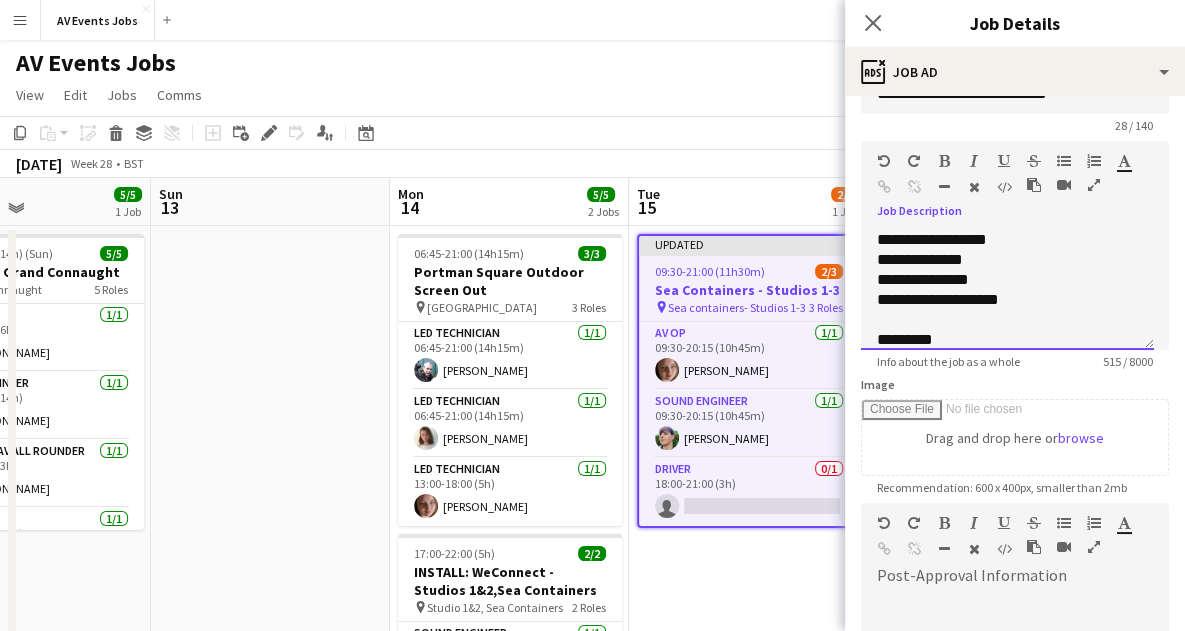 click on "*********" at bounding box center (1000, 340) 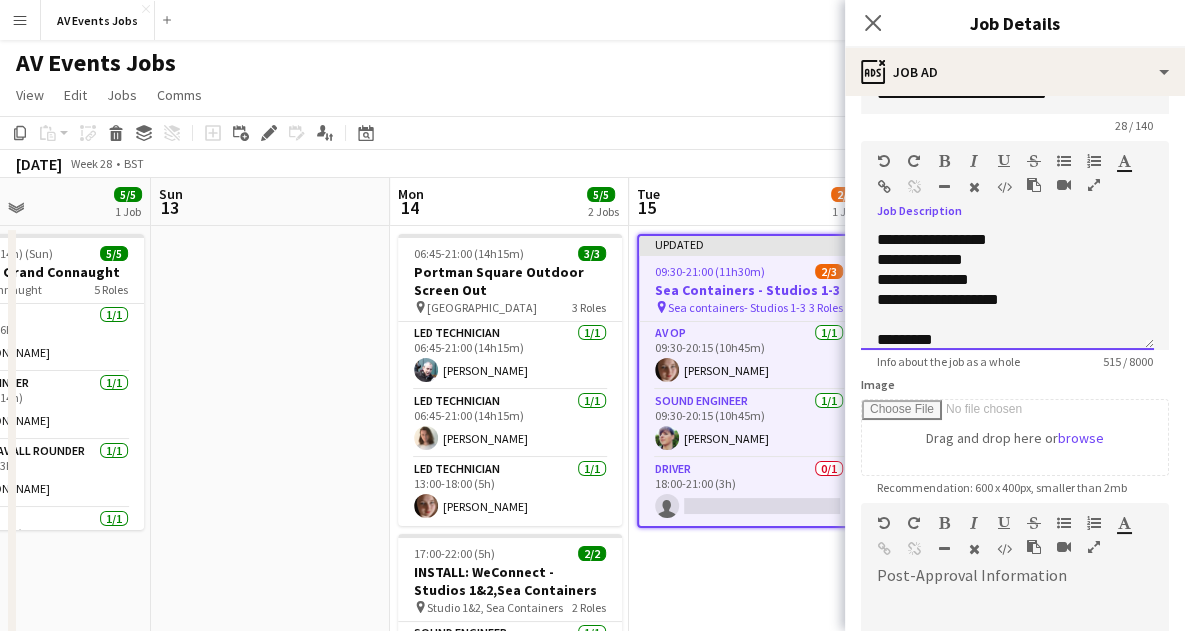 type 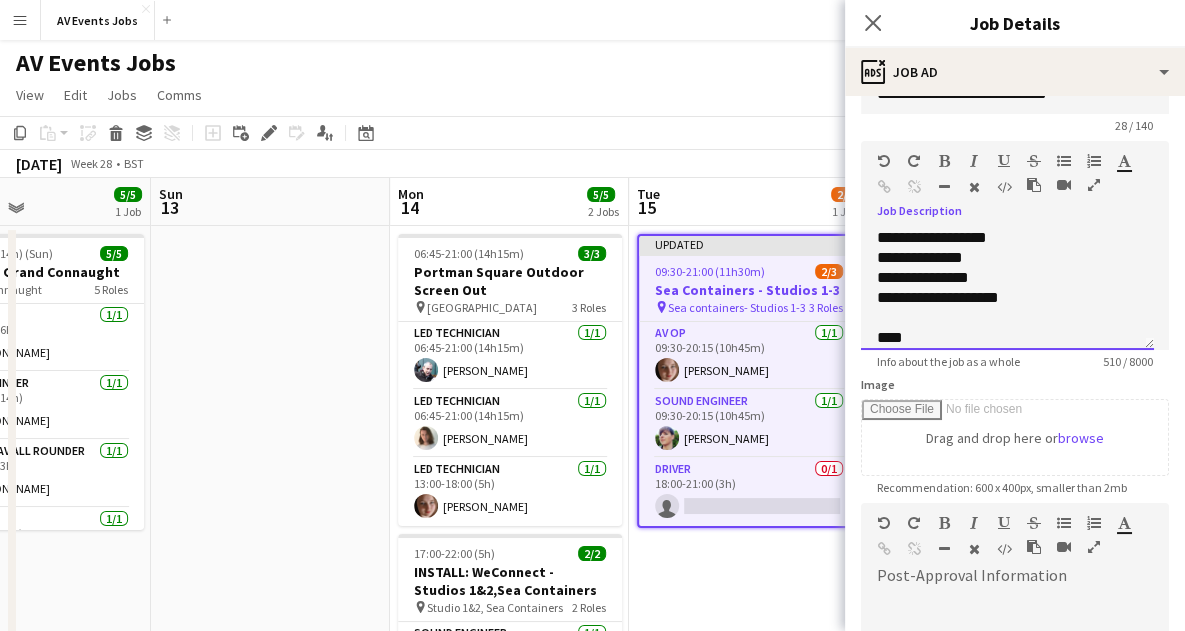 click on "**********" at bounding box center (1000, 298) 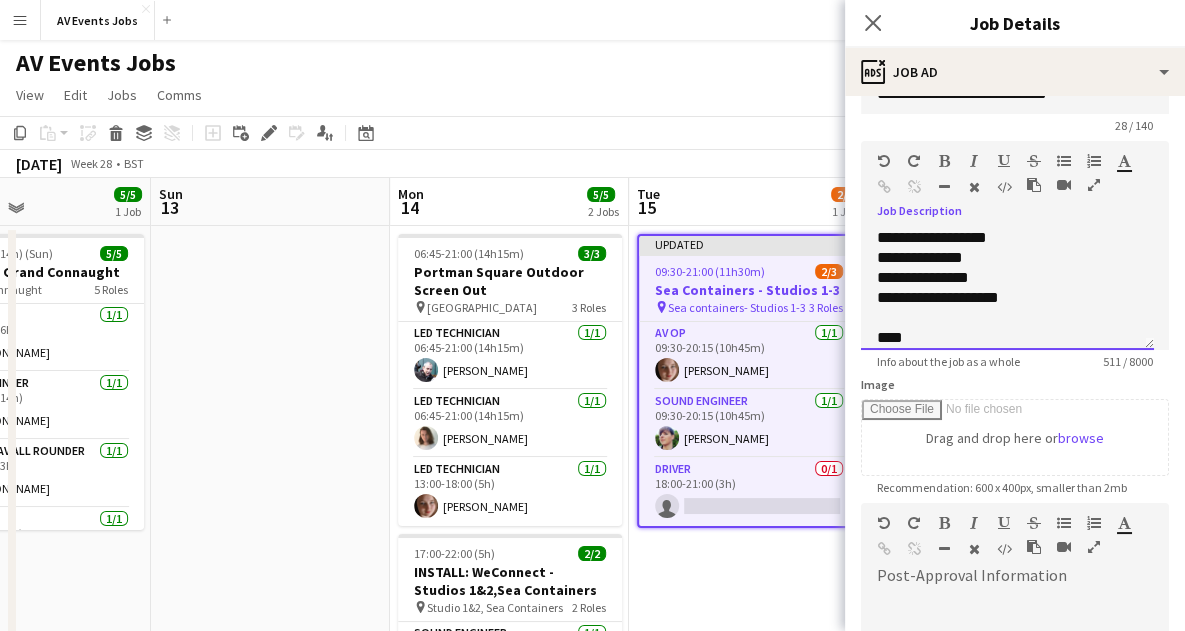 click on "**********" at bounding box center (1000, 298) 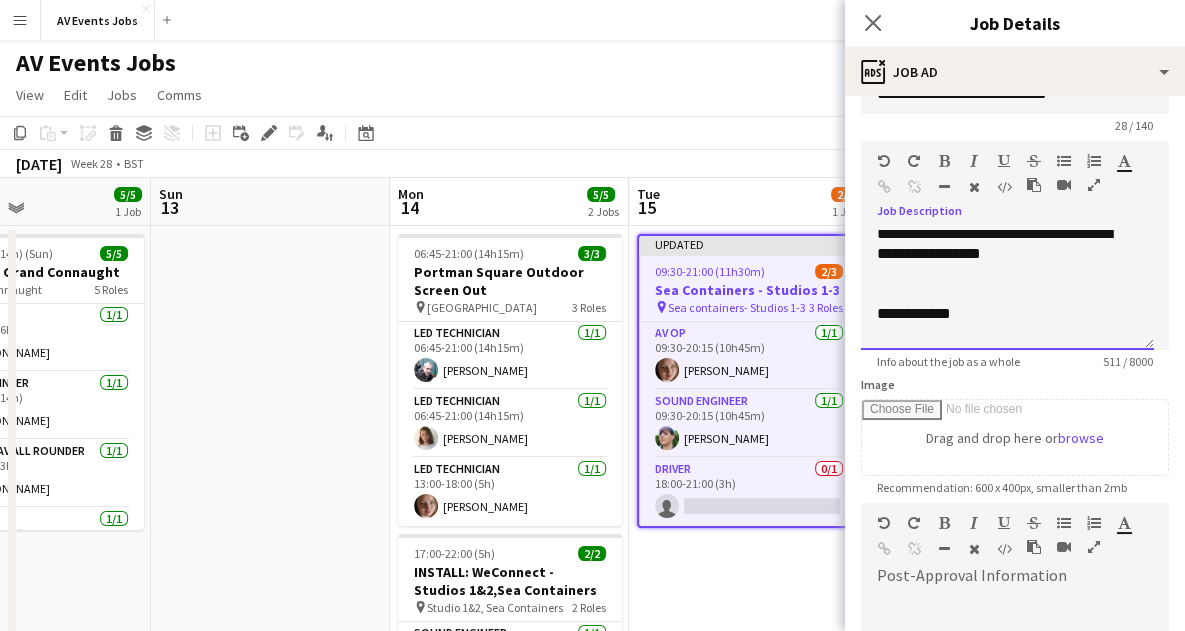 scroll, scrollTop: 496, scrollLeft: 0, axis: vertical 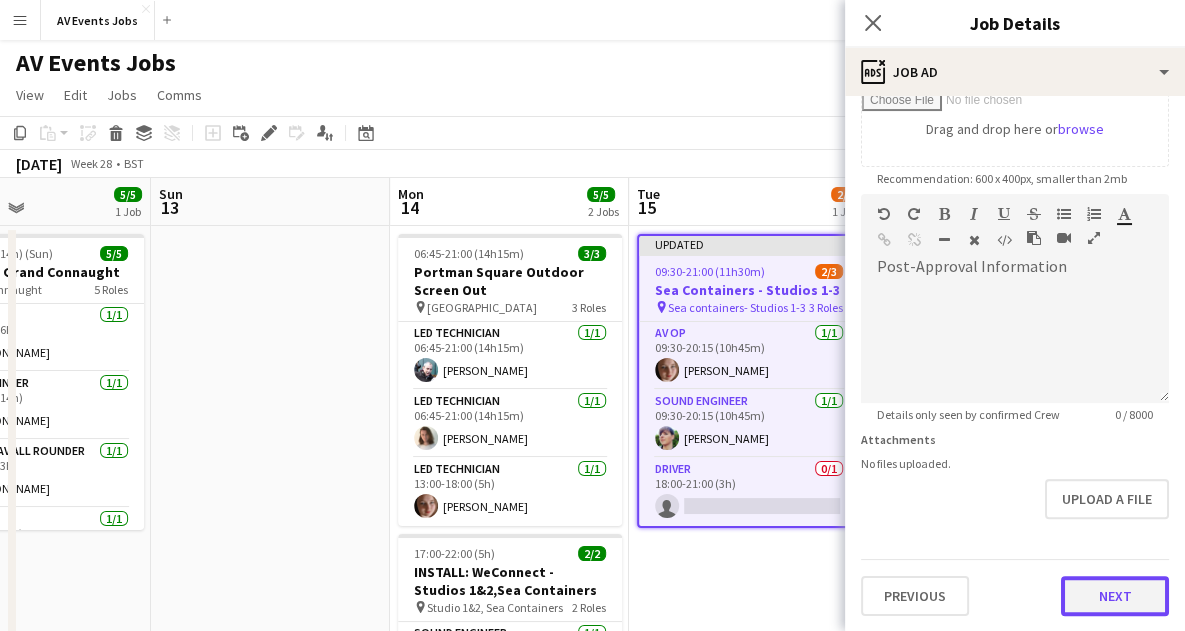 click on "Next" at bounding box center [1115, 596] 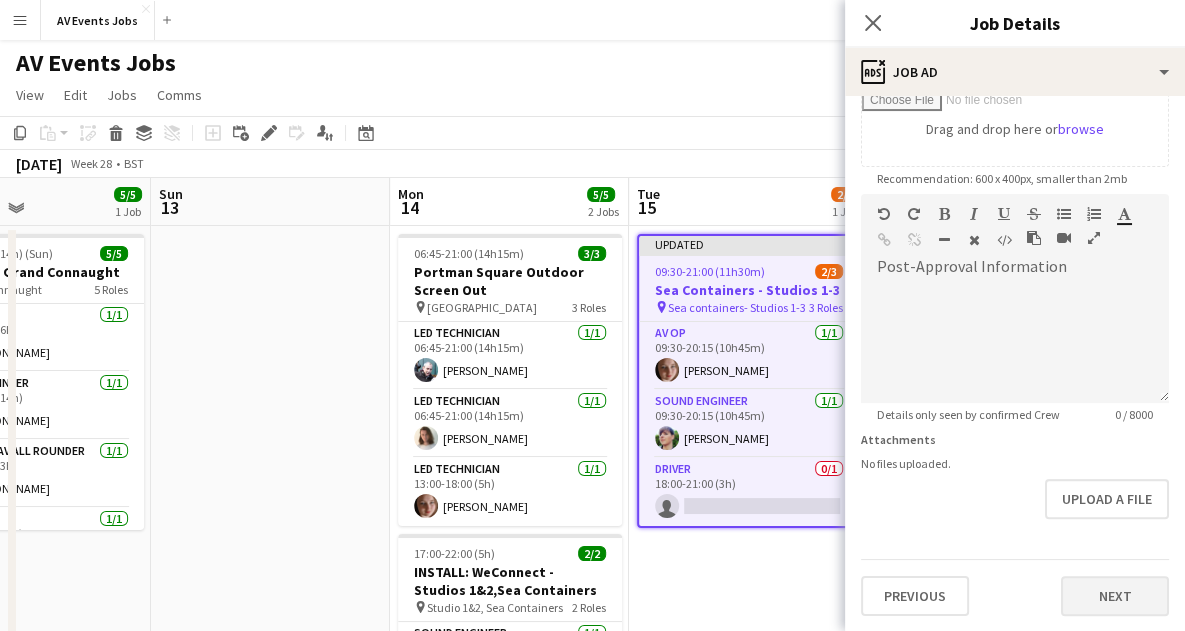 scroll, scrollTop: 0, scrollLeft: 0, axis: both 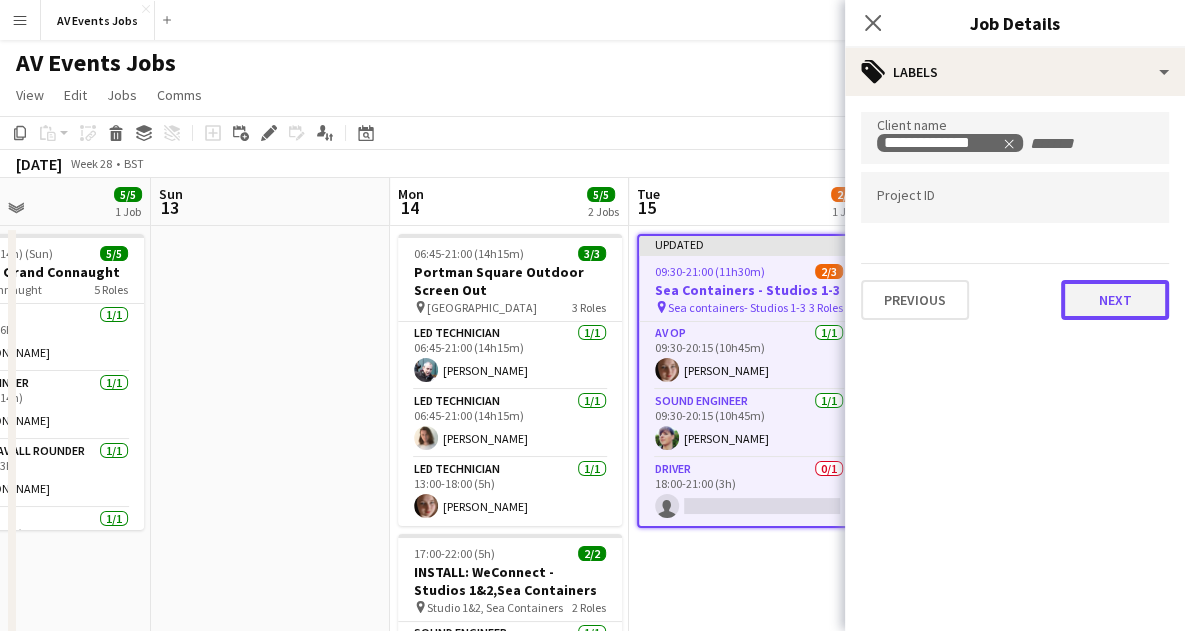 click on "Next" at bounding box center [1115, 300] 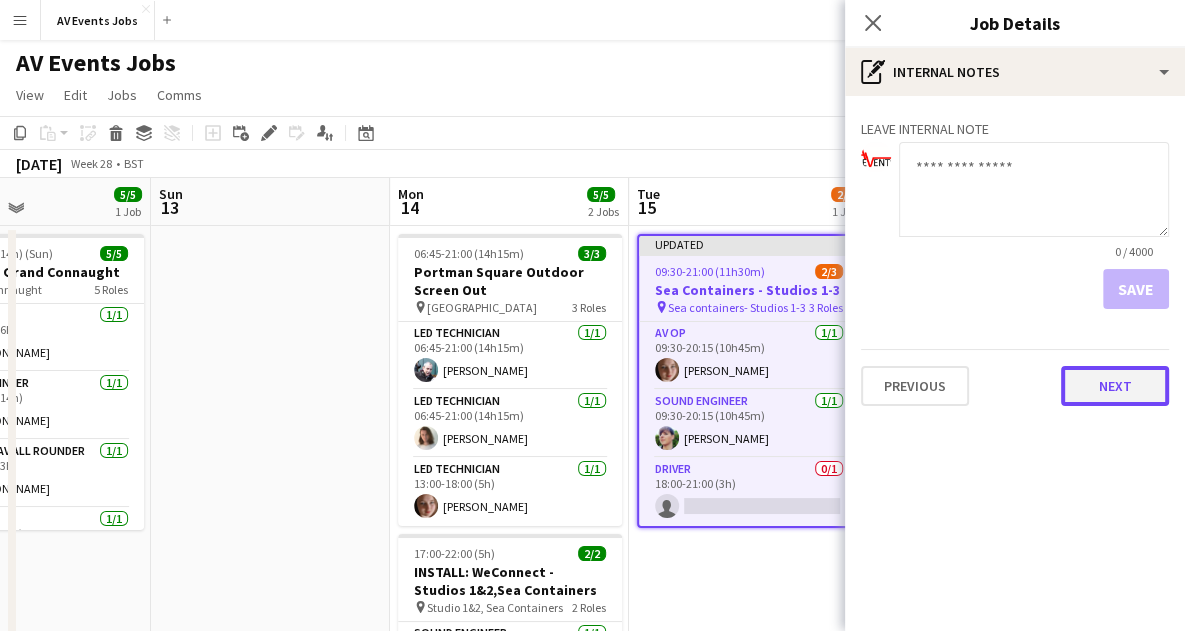 click on "Next" at bounding box center (1115, 386) 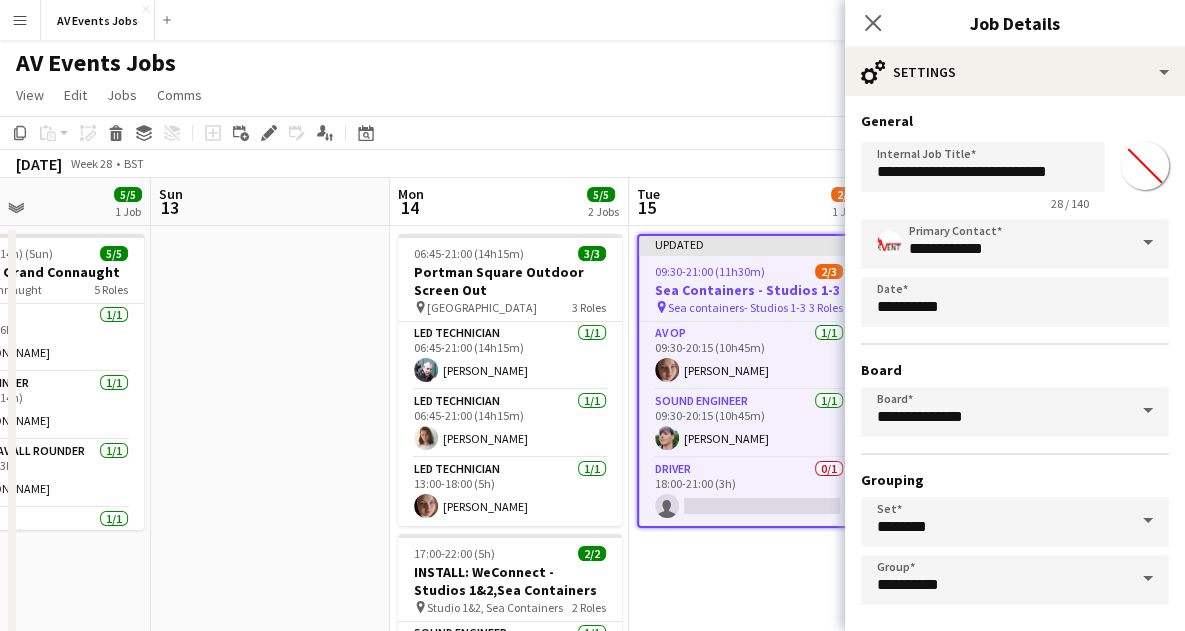 scroll, scrollTop: 86, scrollLeft: 0, axis: vertical 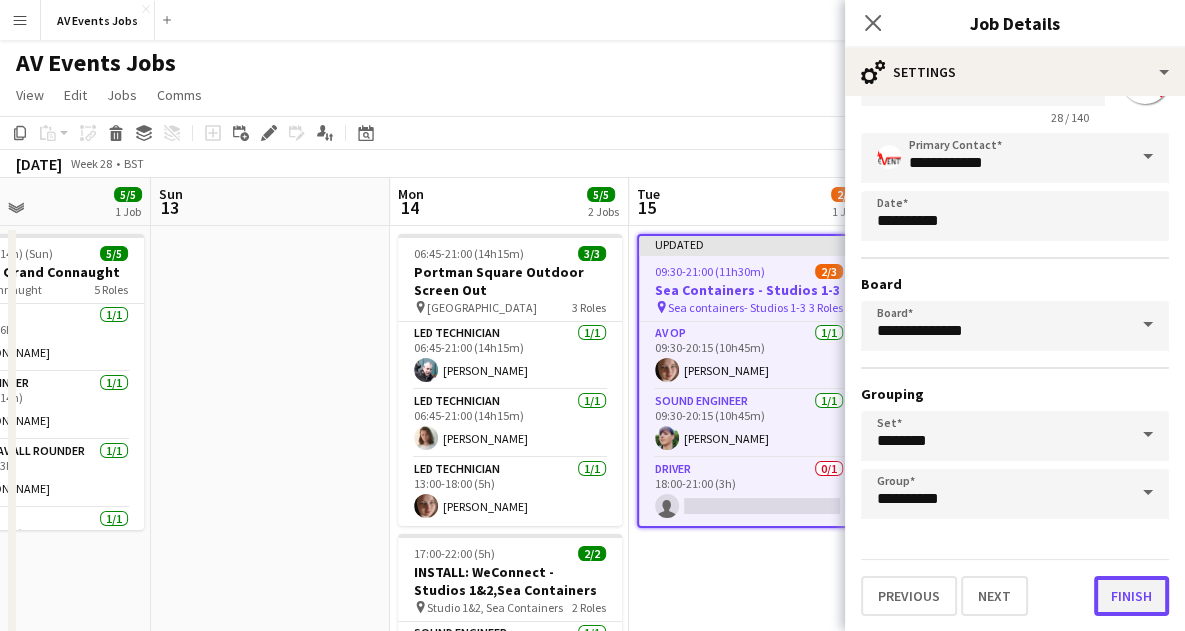 click on "Finish" at bounding box center (1131, 596) 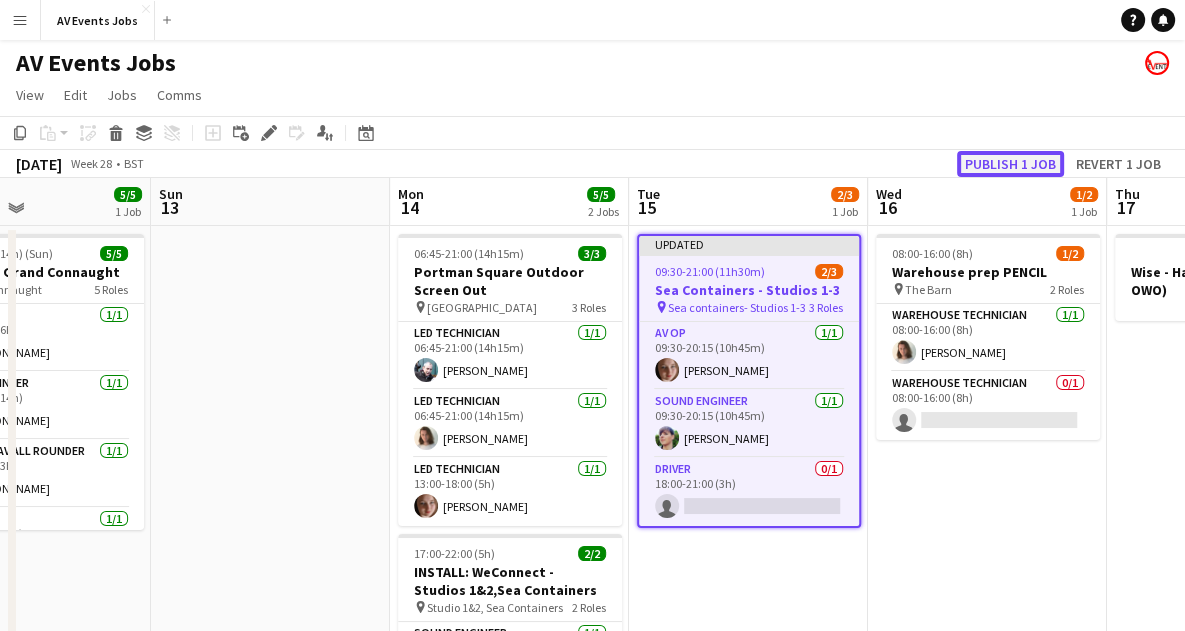 click on "Publish 1 job" 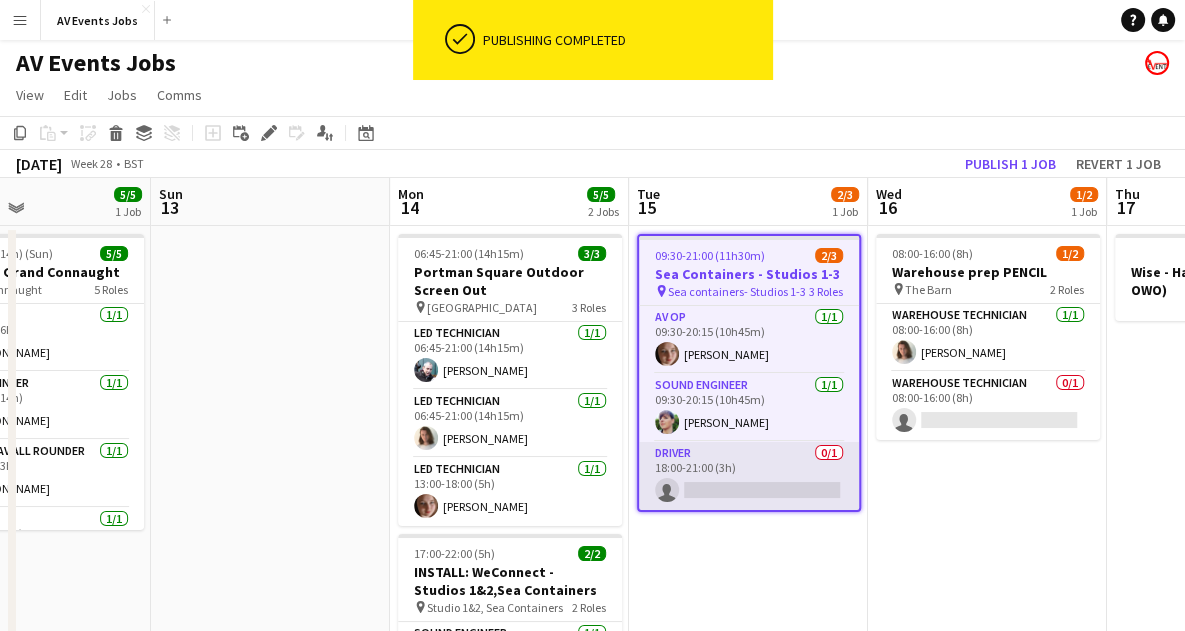 click on "Driver   0/1   18:00-21:00 (3h)
single-neutral-actions" at bounding box center [749, 476] 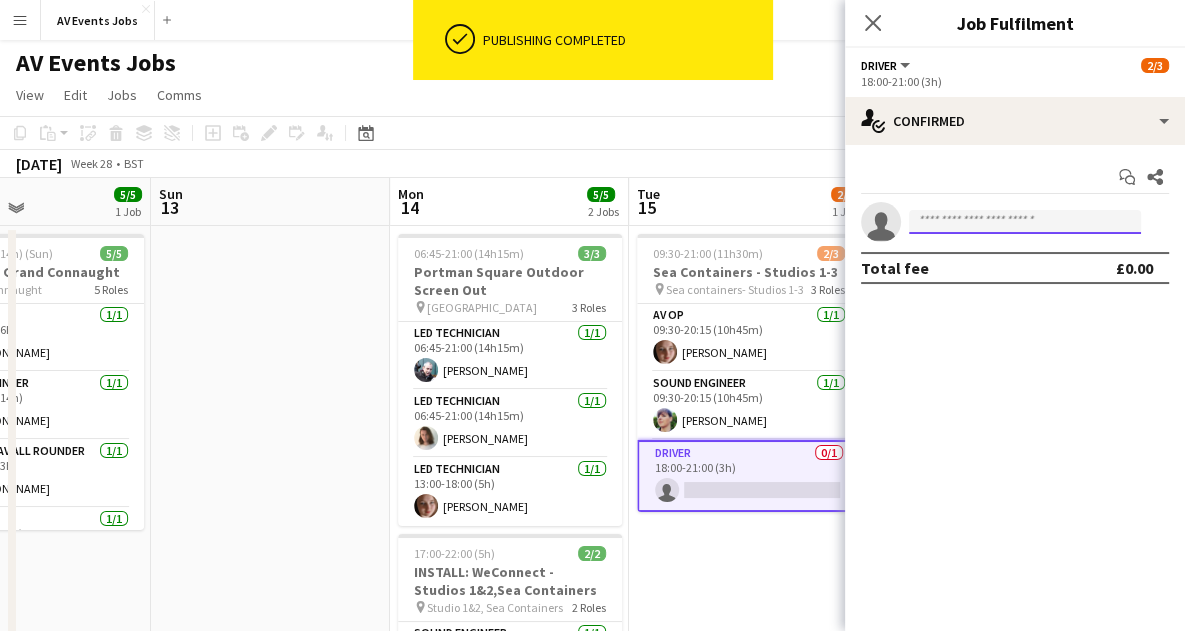 click at bounding box center (1025, 222) 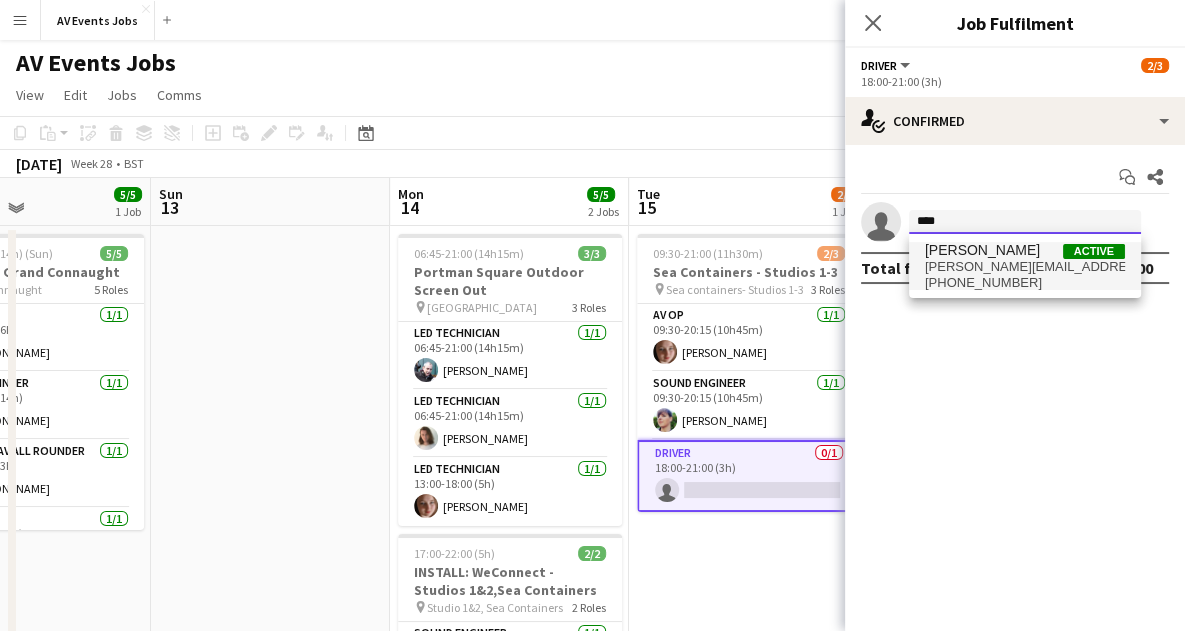 type on "****" 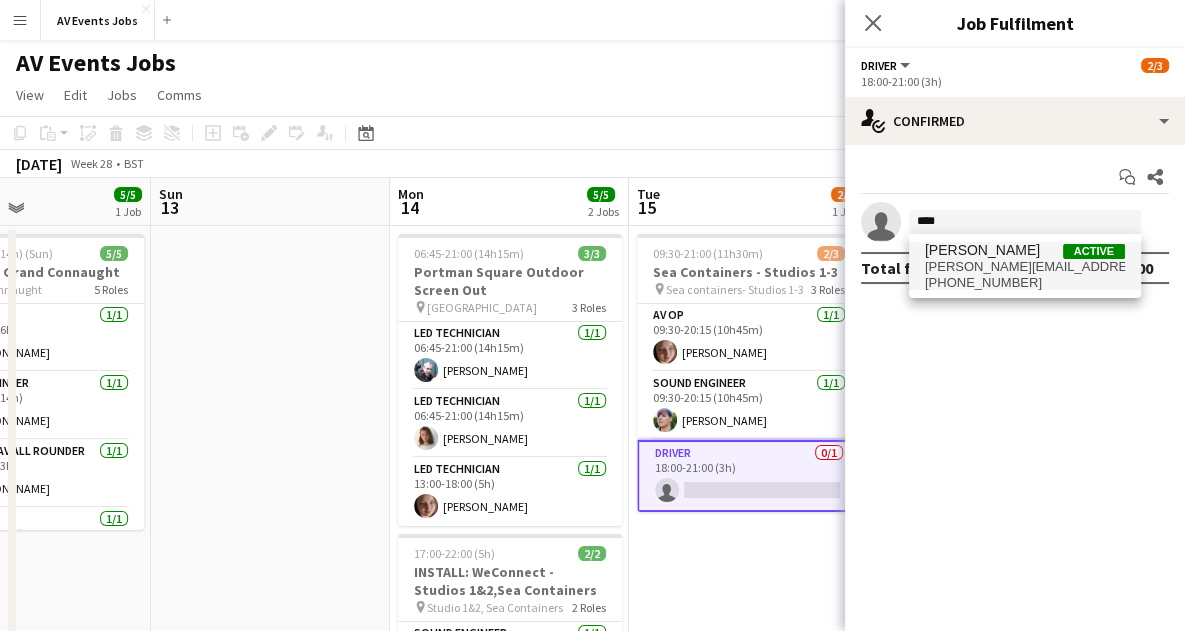 click on "[PHONE_NUMBER]" at bounding box center (1025, 283) 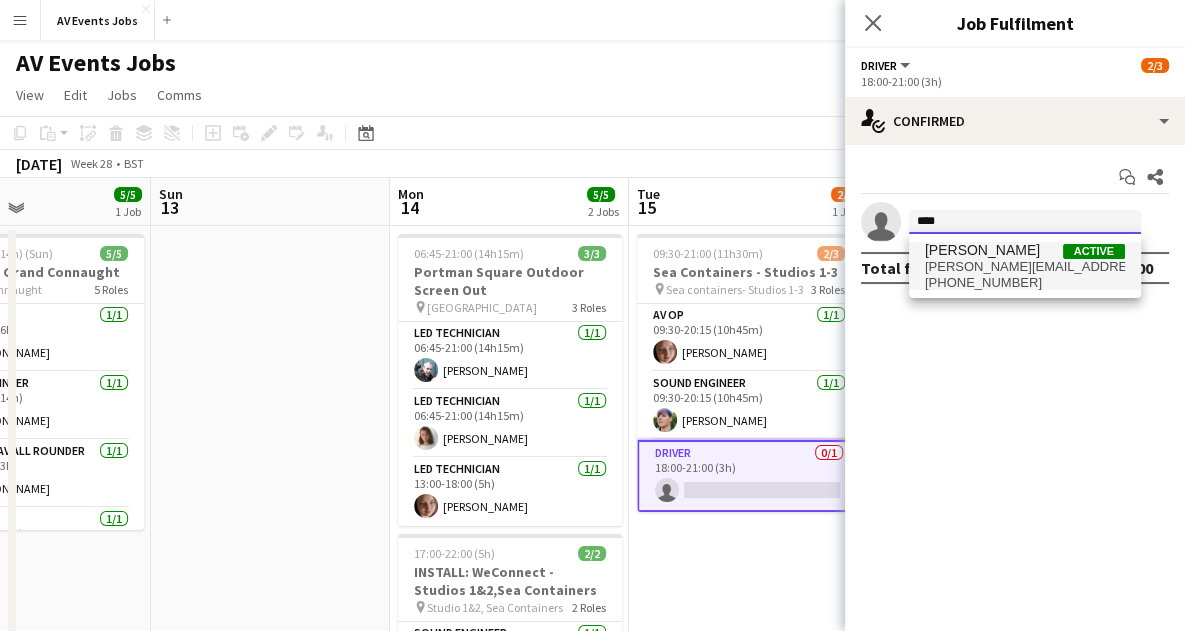 type 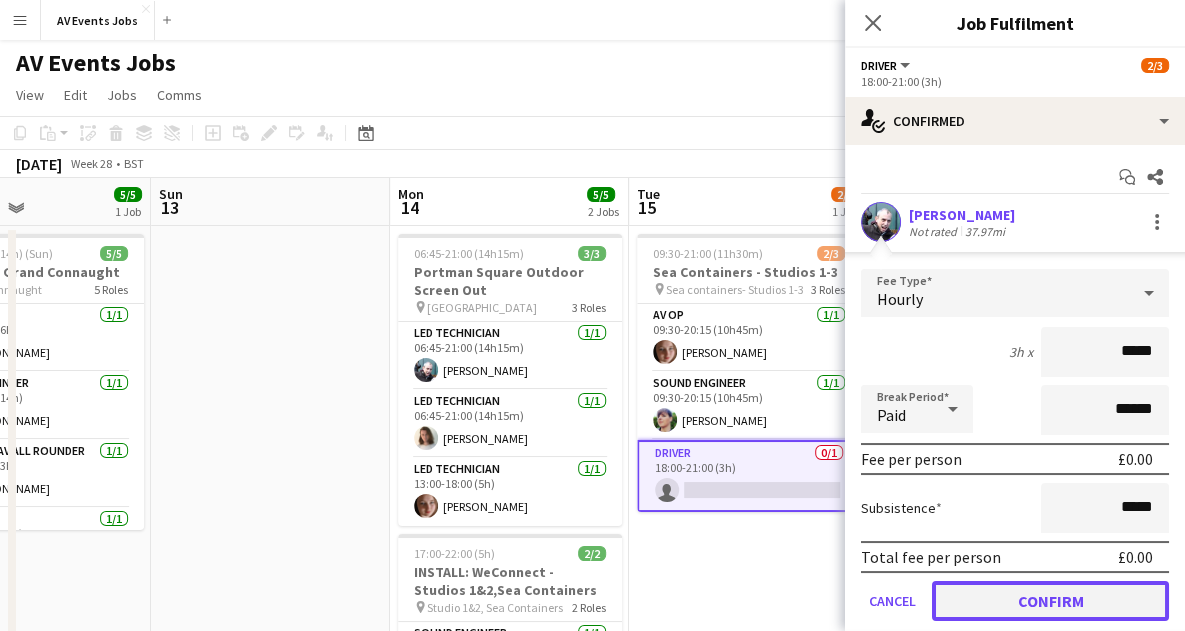 click on "Confirm" at bounding box center [1050, 601] 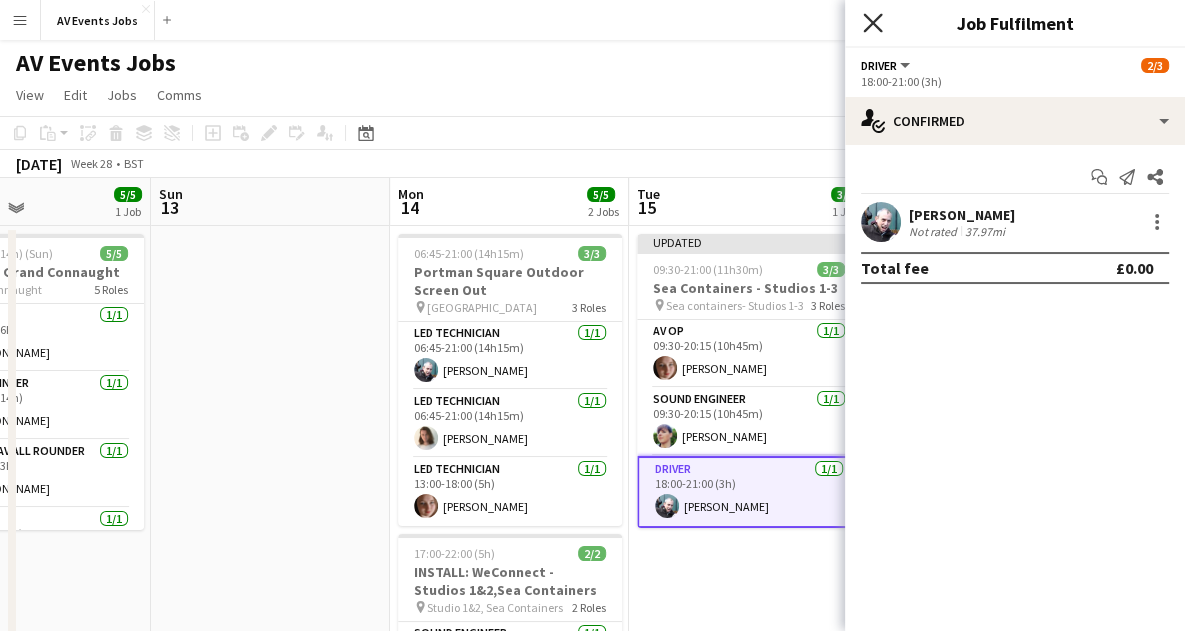 click on "Close pop-in" 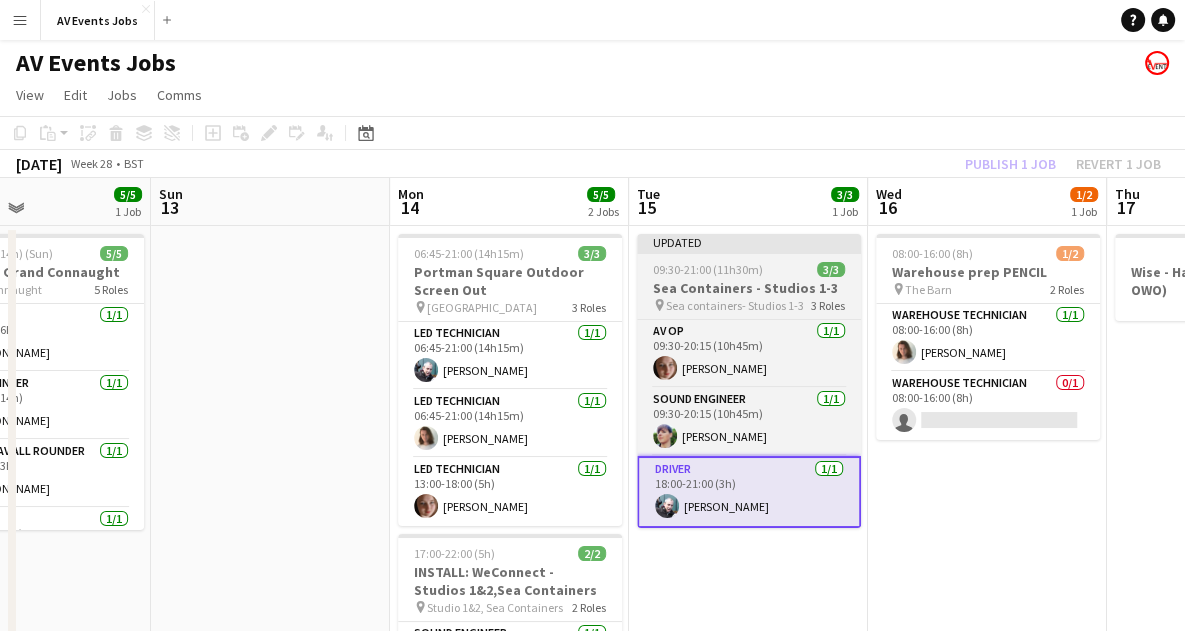 click on "09:30-21:00 (11h30m)" at bounding box center [708, 269] 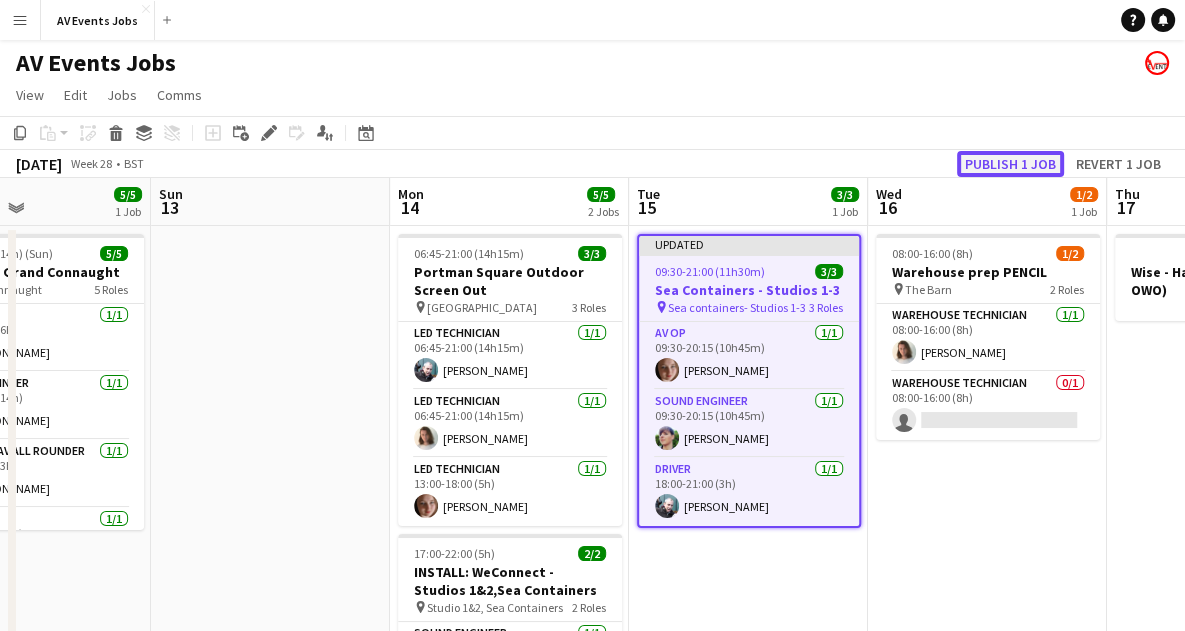 click on "Publish 1 job" 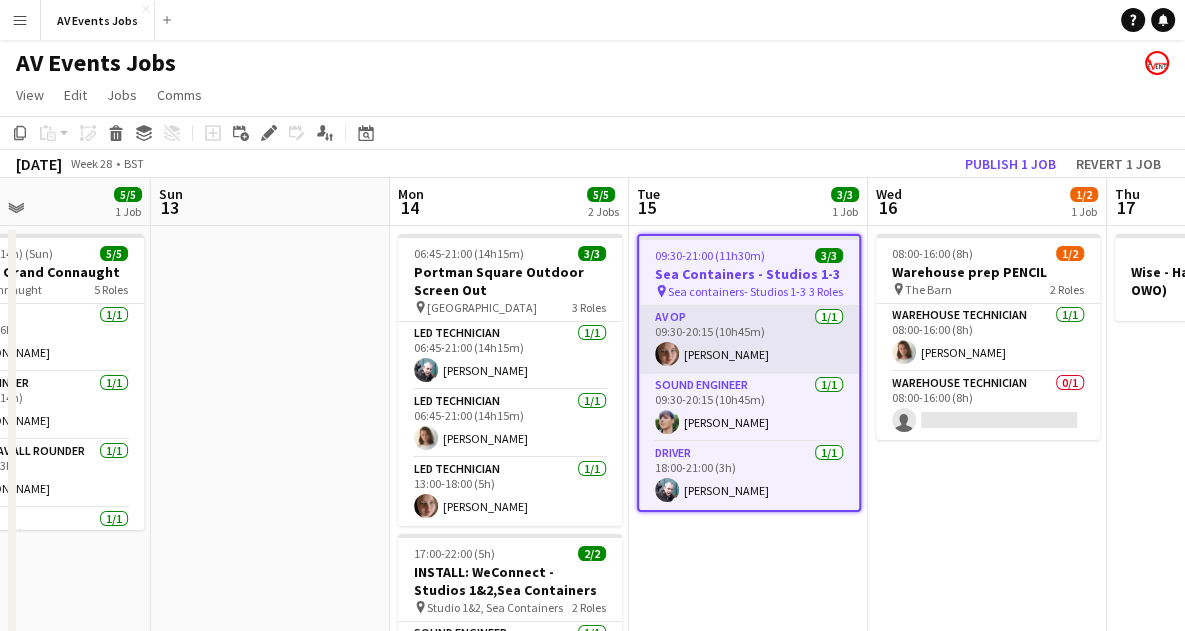 click on "AV Op   [DATE]   09:30-20:15 (10h45m)
[PERSON_NAME]" at bounding box center [749, 340] 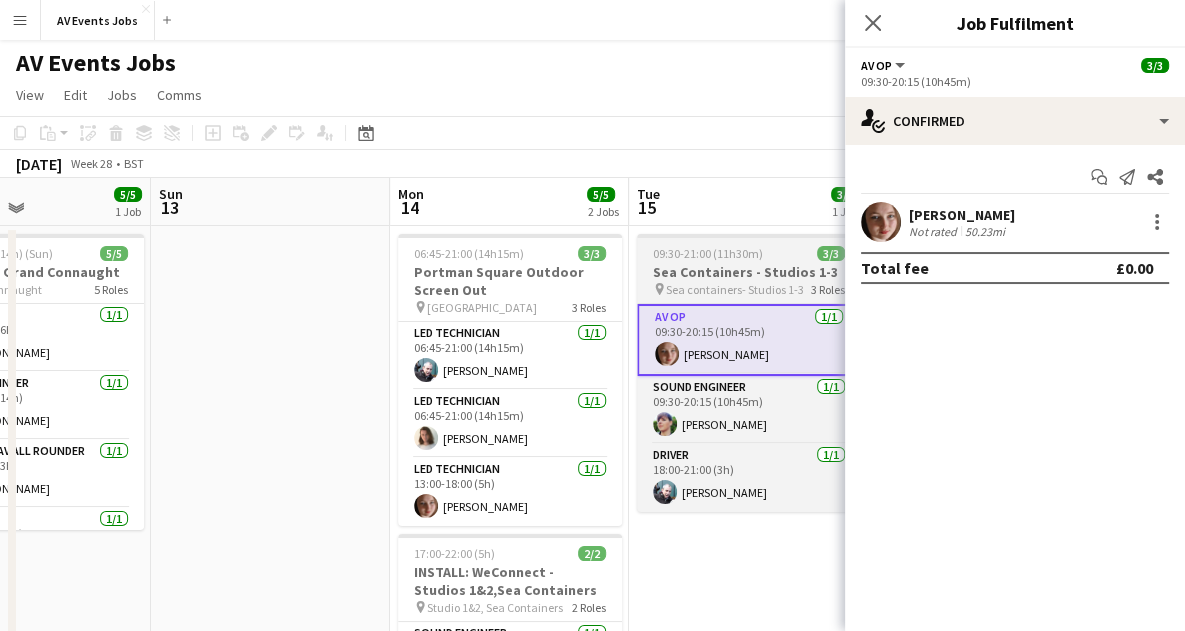 click on "Sea Containers - Studios 1-3" at bounding box center [749, 272] 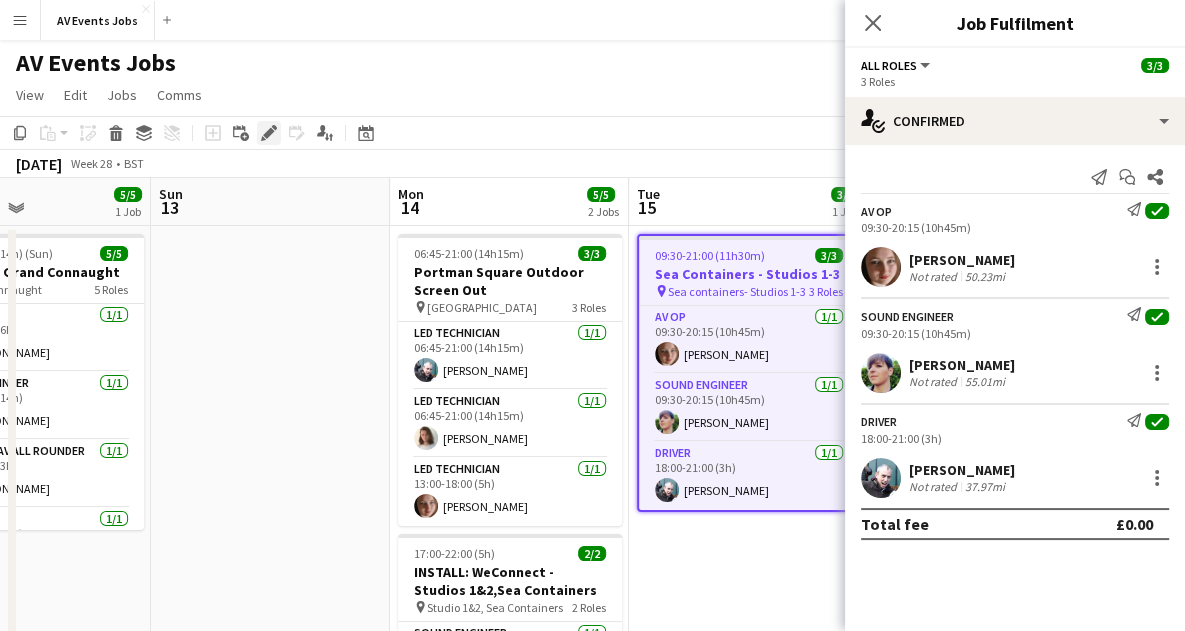 click on "Edit" 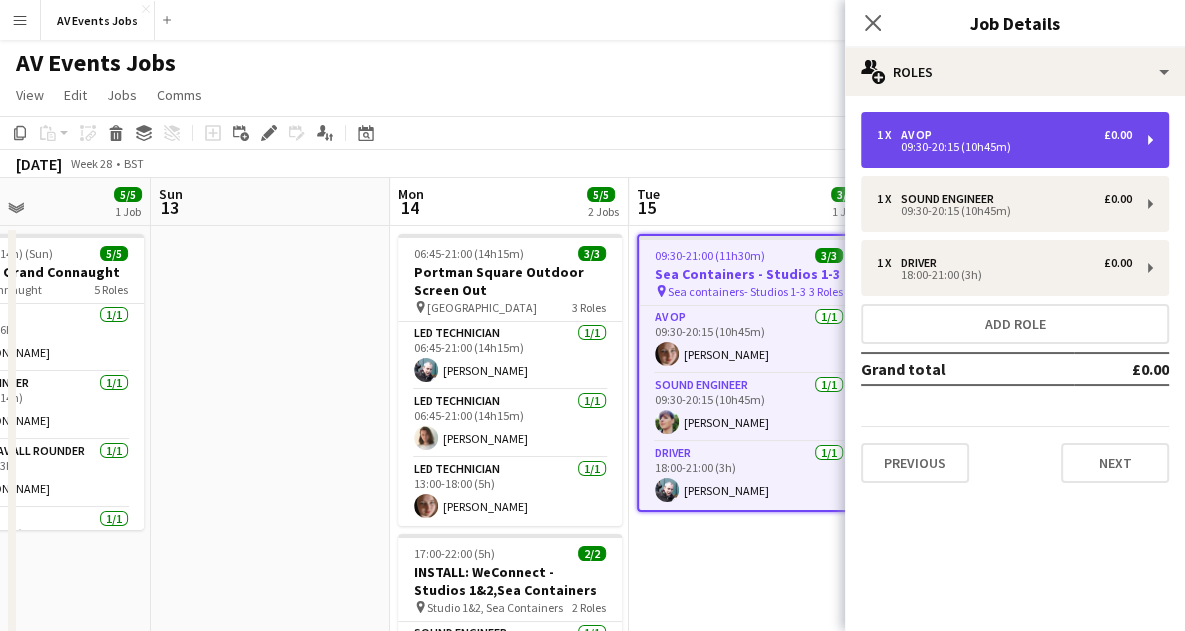 click on "1 x   AV Op   £0.00" at bounding box center (1004, 135) 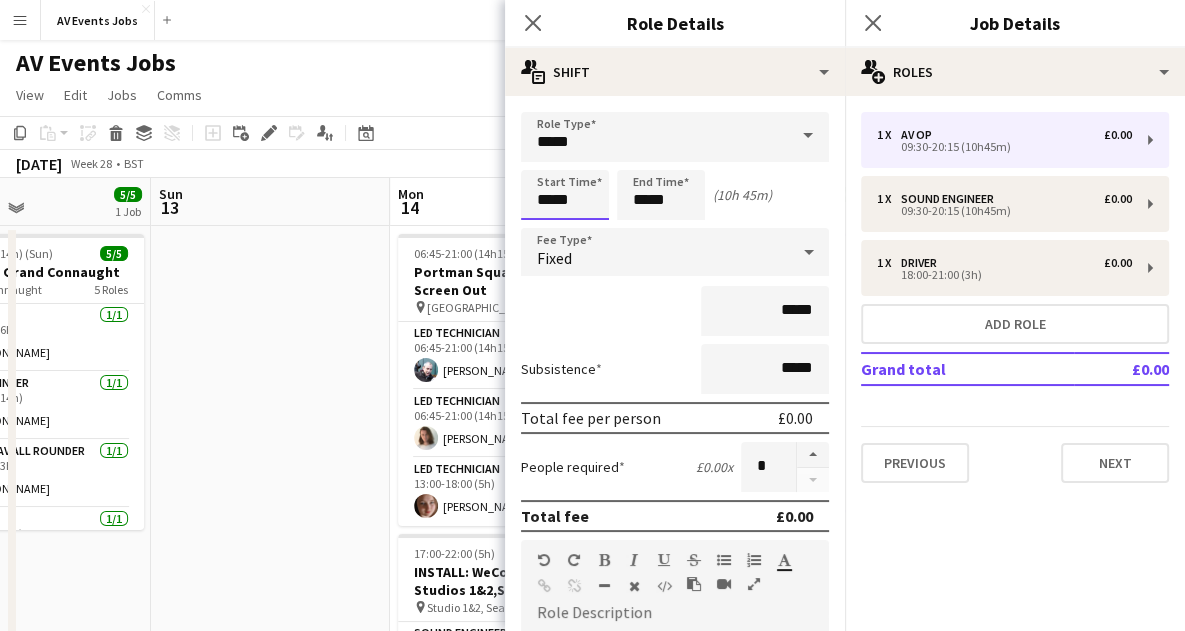 click on "*****" at bounding box center [565, 195] 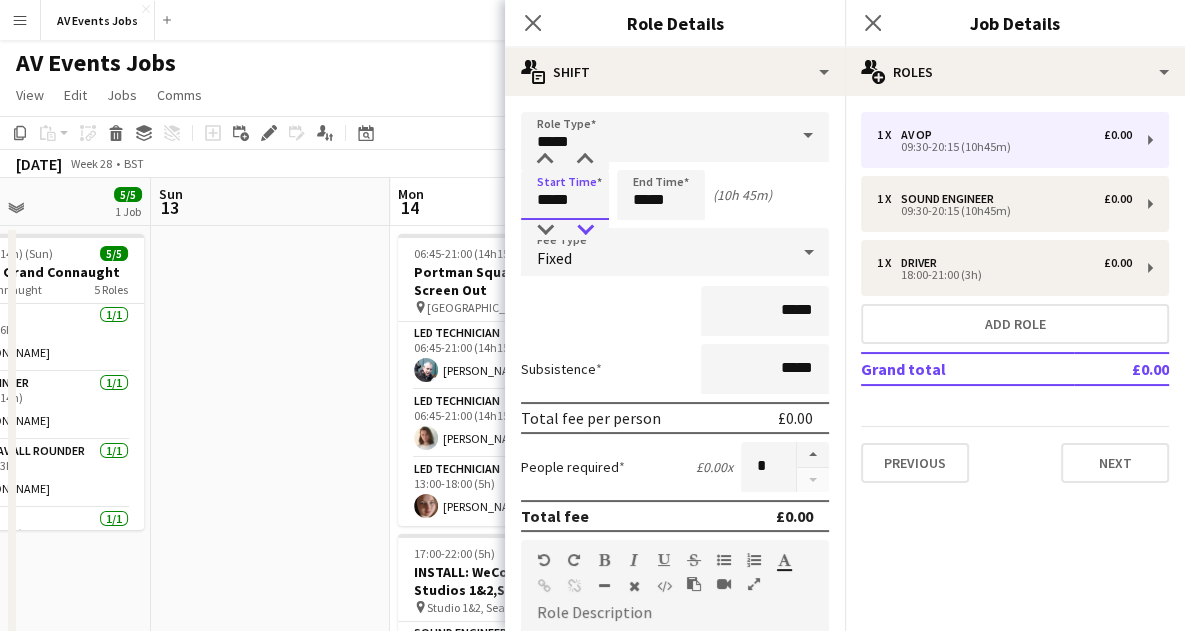 click at bounding box center [585, 230] 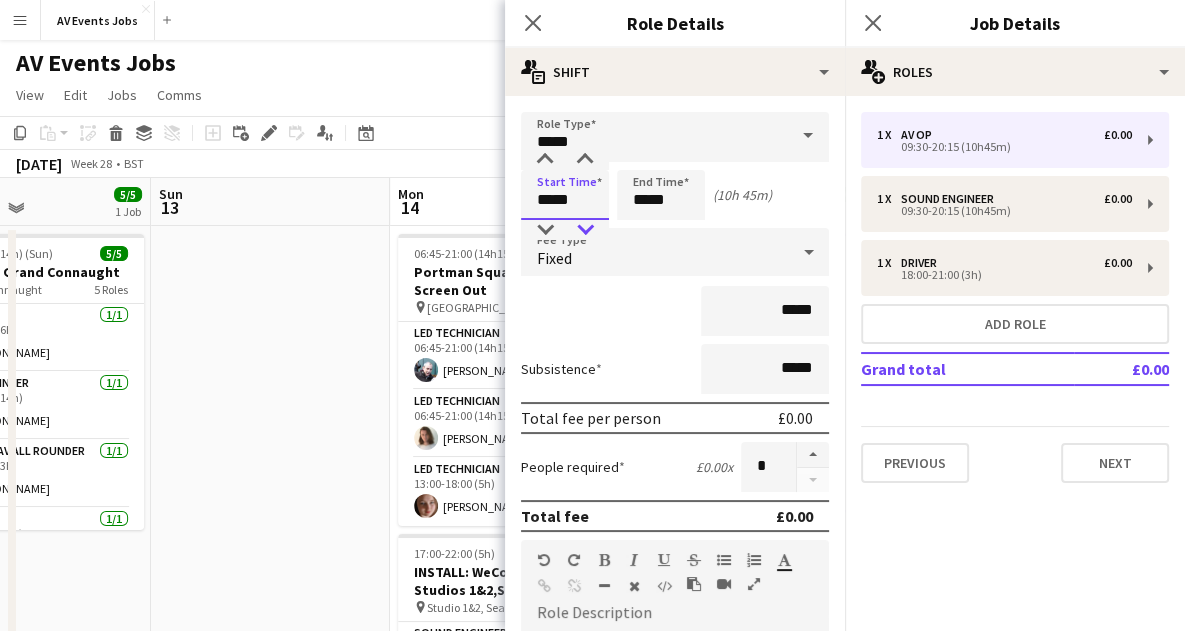 type on "*****" 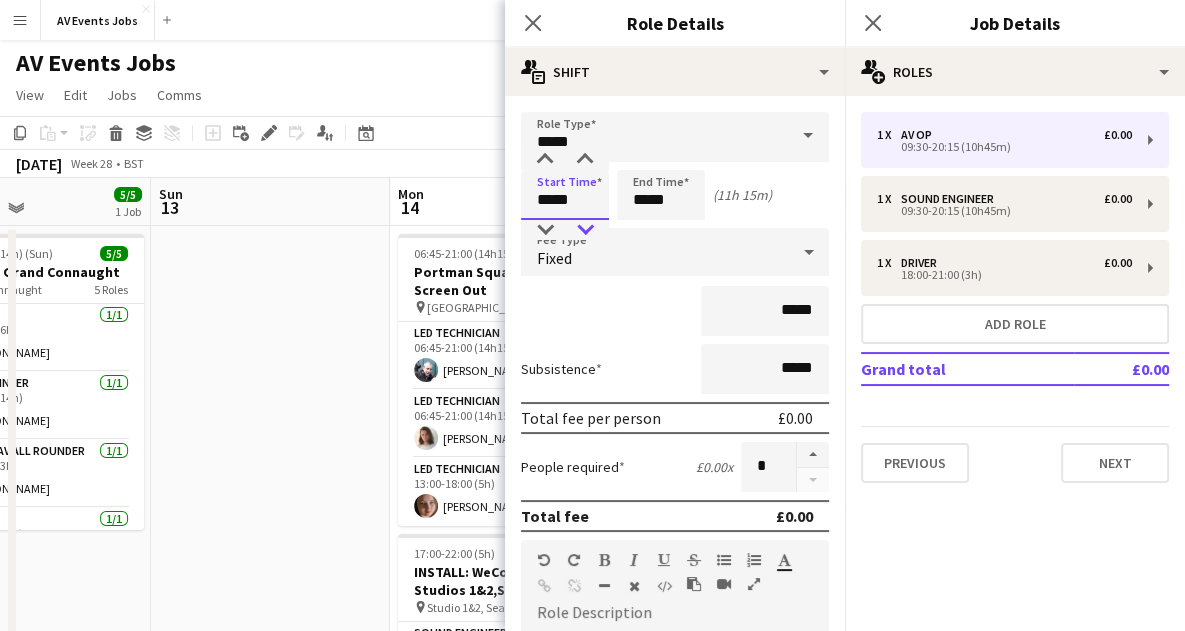 click at bounding box center [585, 230] 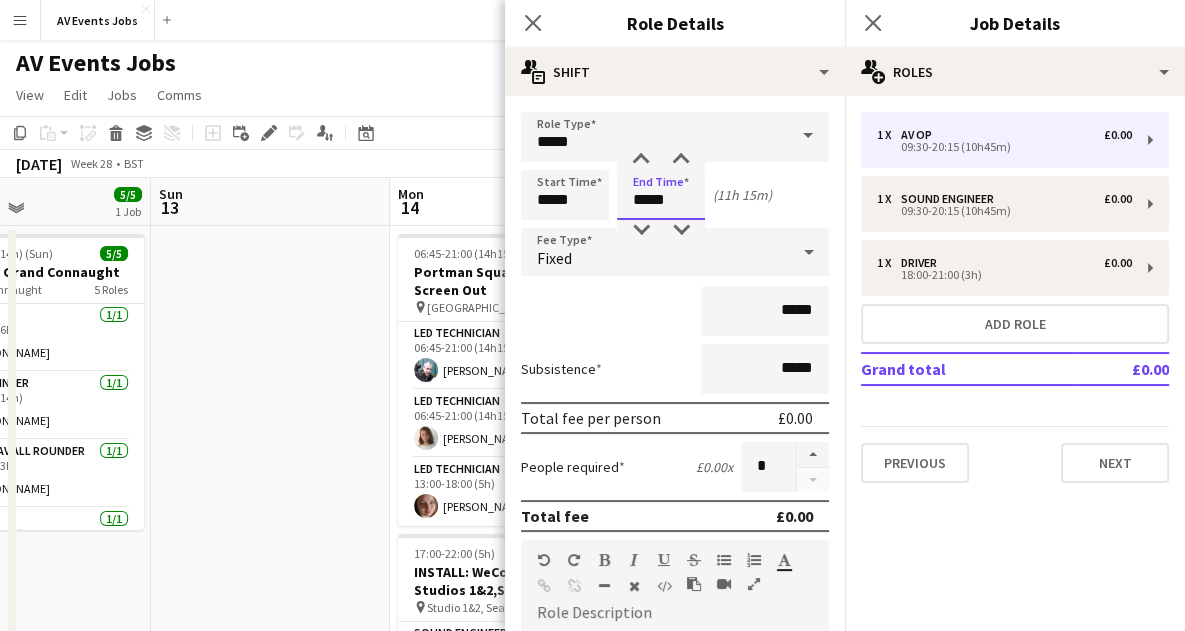 click on "*****" at bounding box center (661, 195) 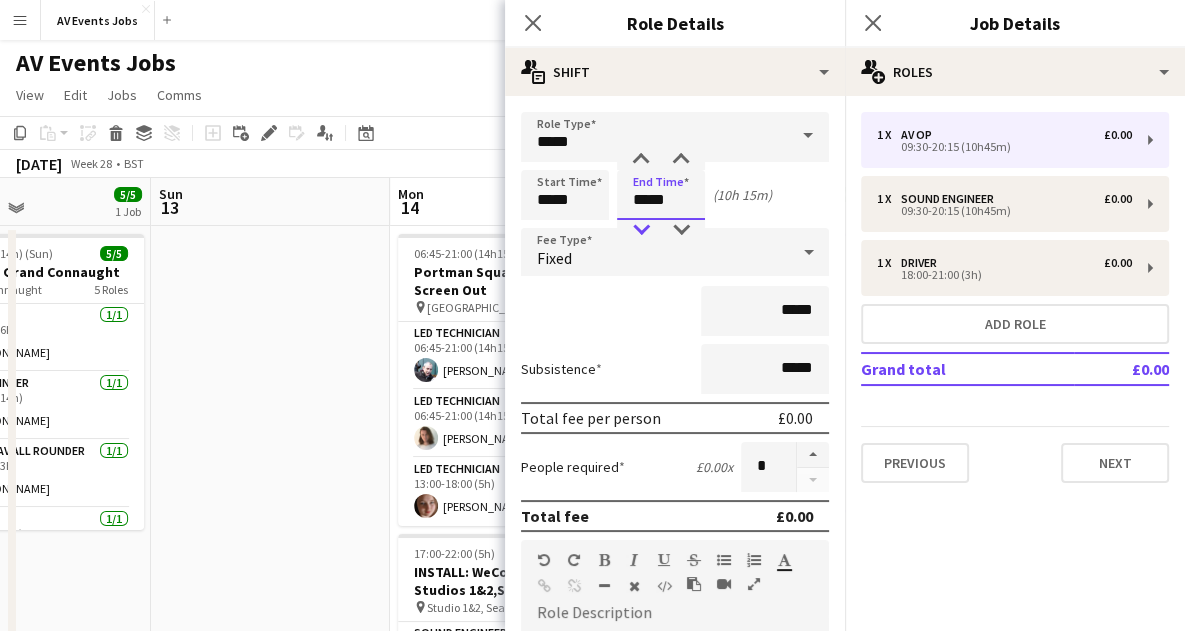 click at bounding box center [641, 230] 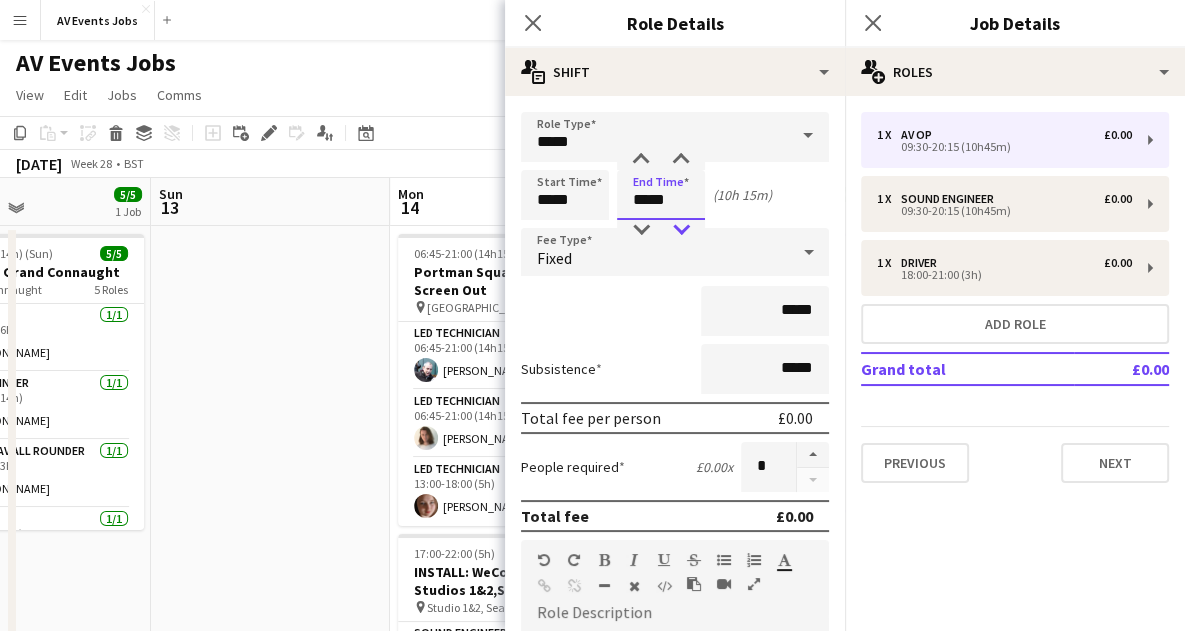 type on "*****" 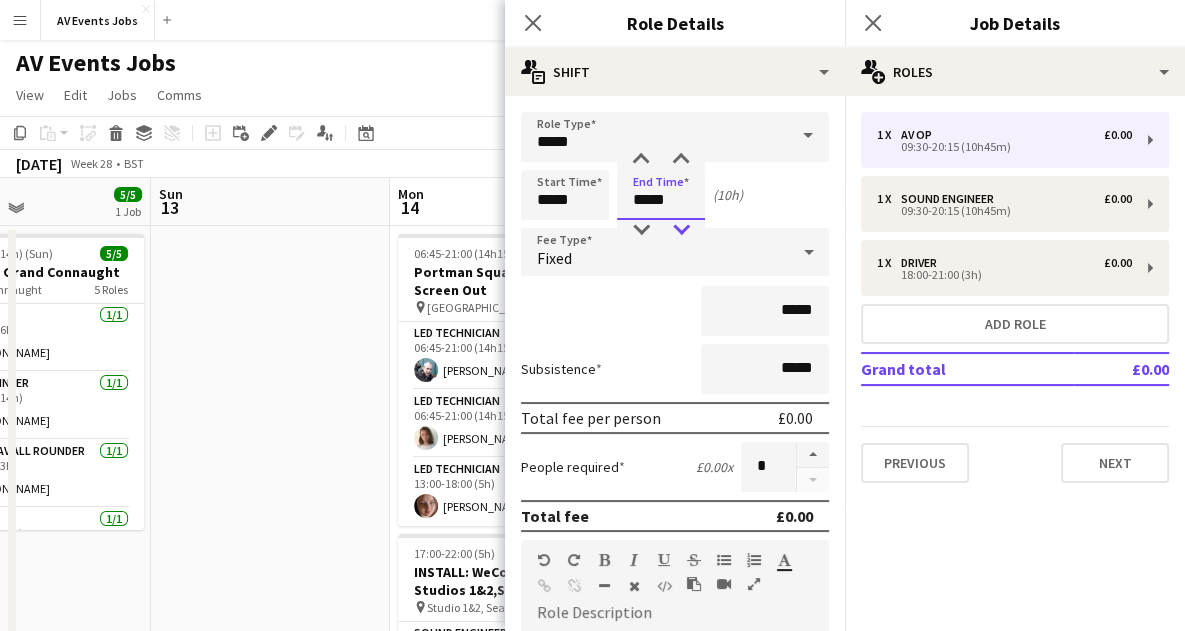 click at bounding box center [681, 230] 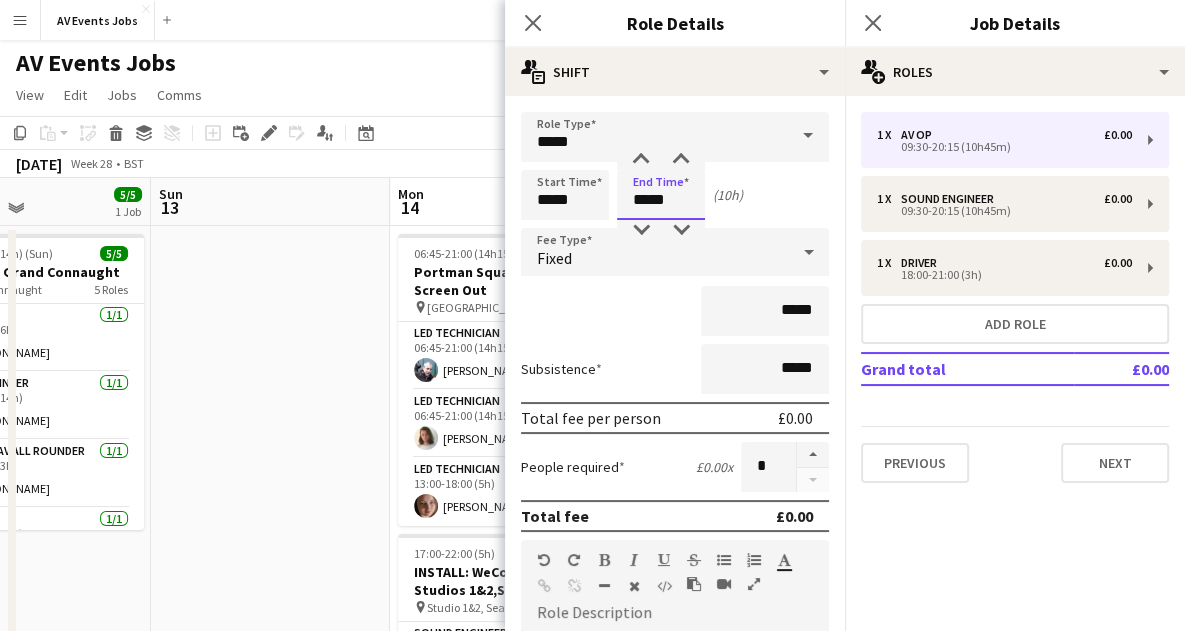 scroll, scrollTop: 464, scrollLeft: 0, axis: vertical 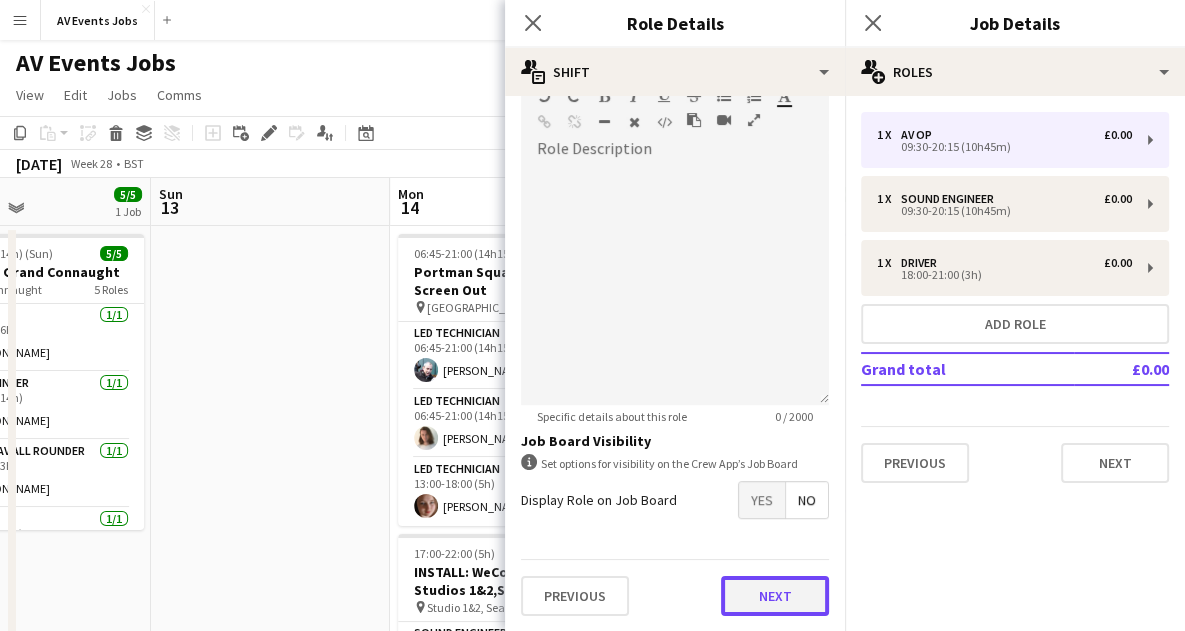 click on "Next" at bounding box center (775, 596) 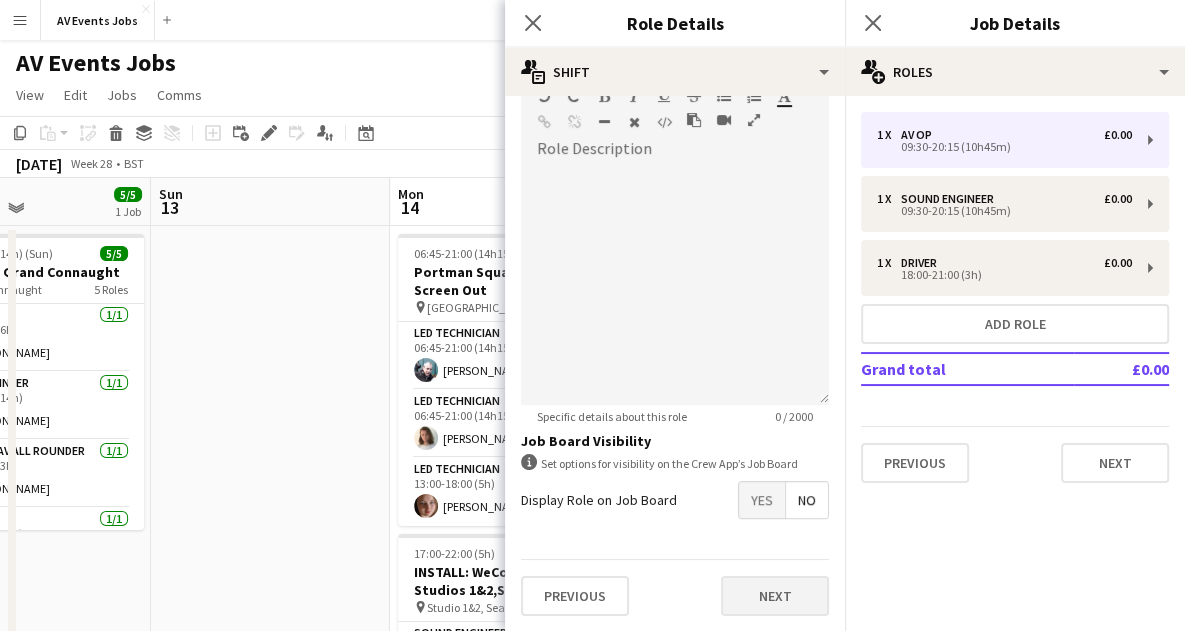 scroll, scrollTop: 0, scrollLeft: 0, axis: both 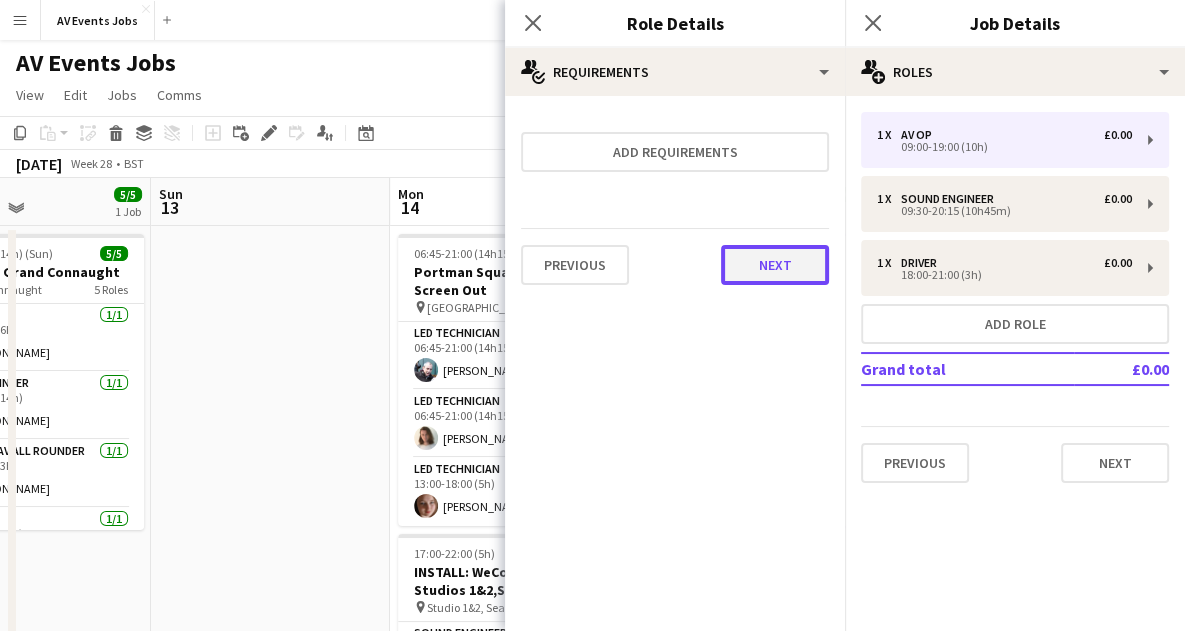 click on "Next" at bounding box center [775, 265] 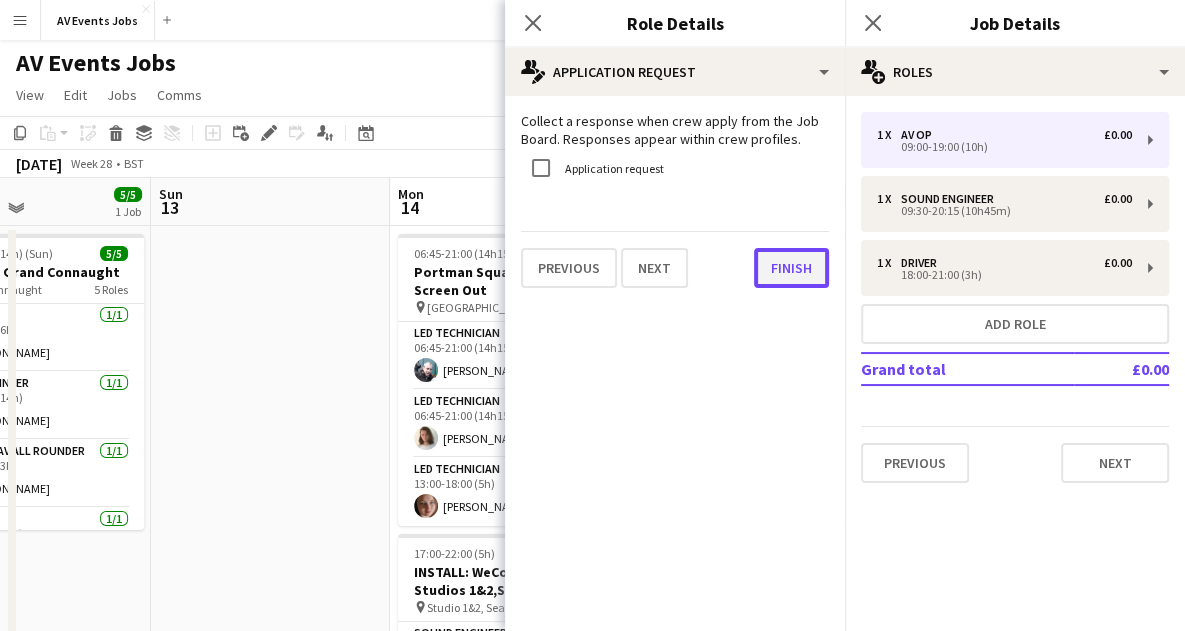 click on "Finish" at bounding box center [791, 268] 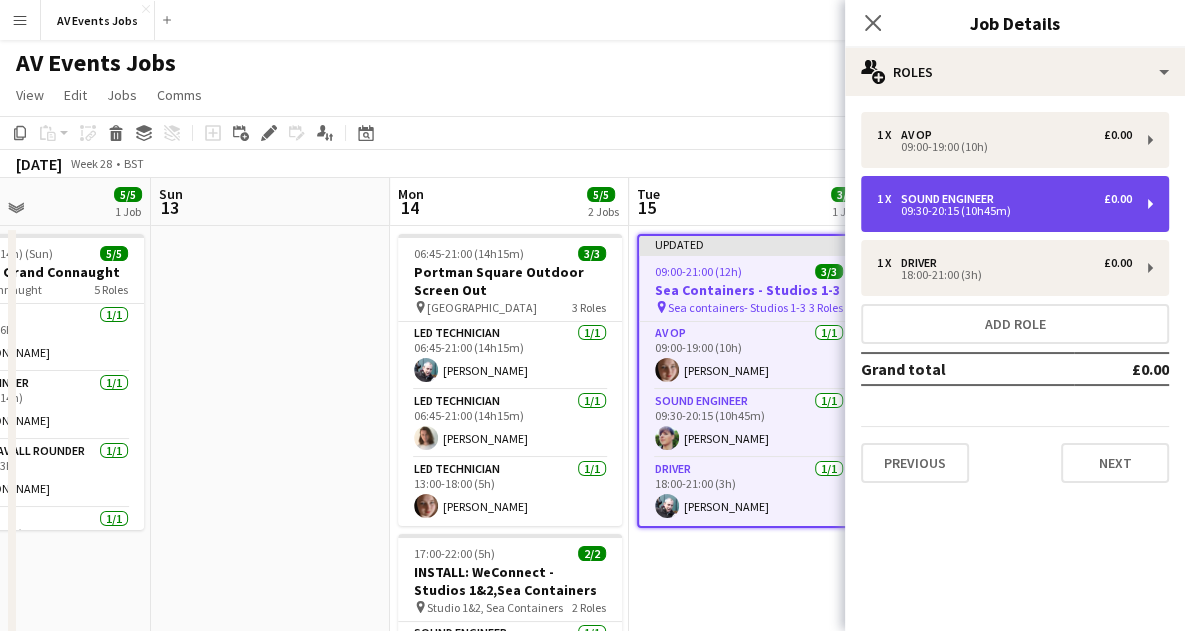 click on "09:30-20:15 (10h45m)" at bounding box center (1004, 211) 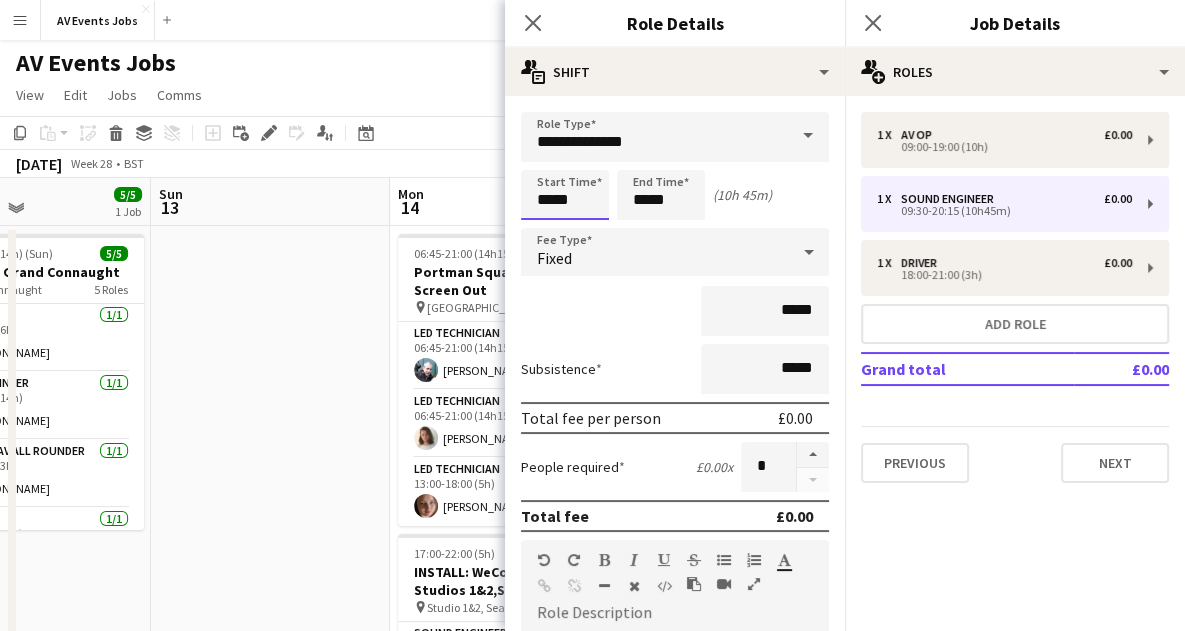 click on "*****" at bounding box center [565, 195] 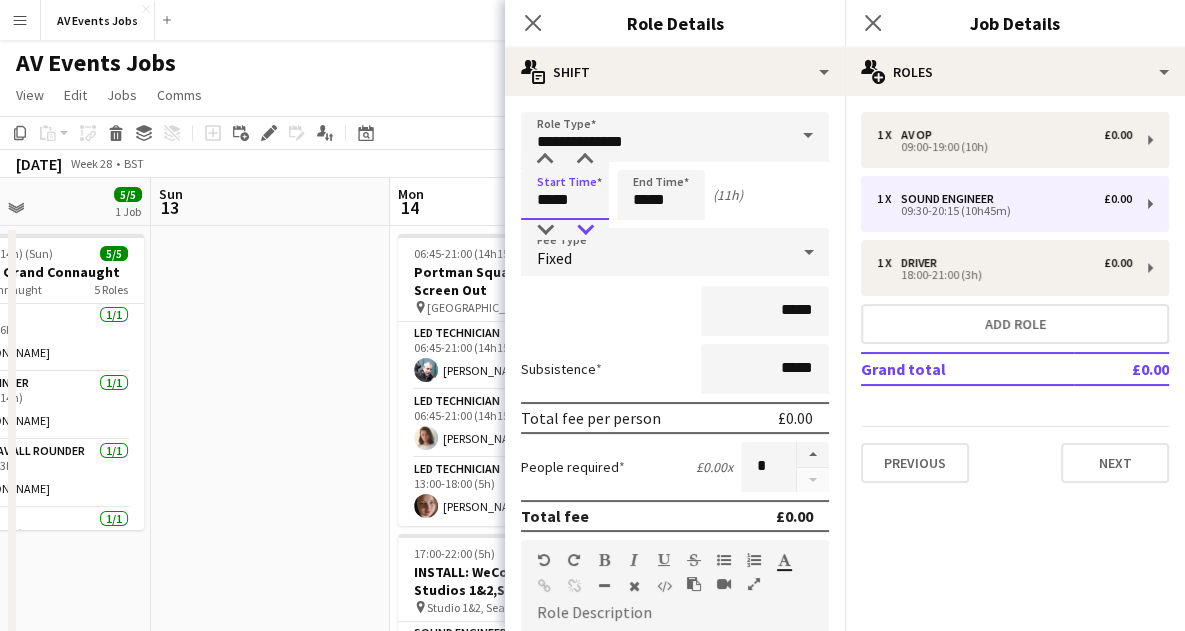 click at bounding box center [585, 230] 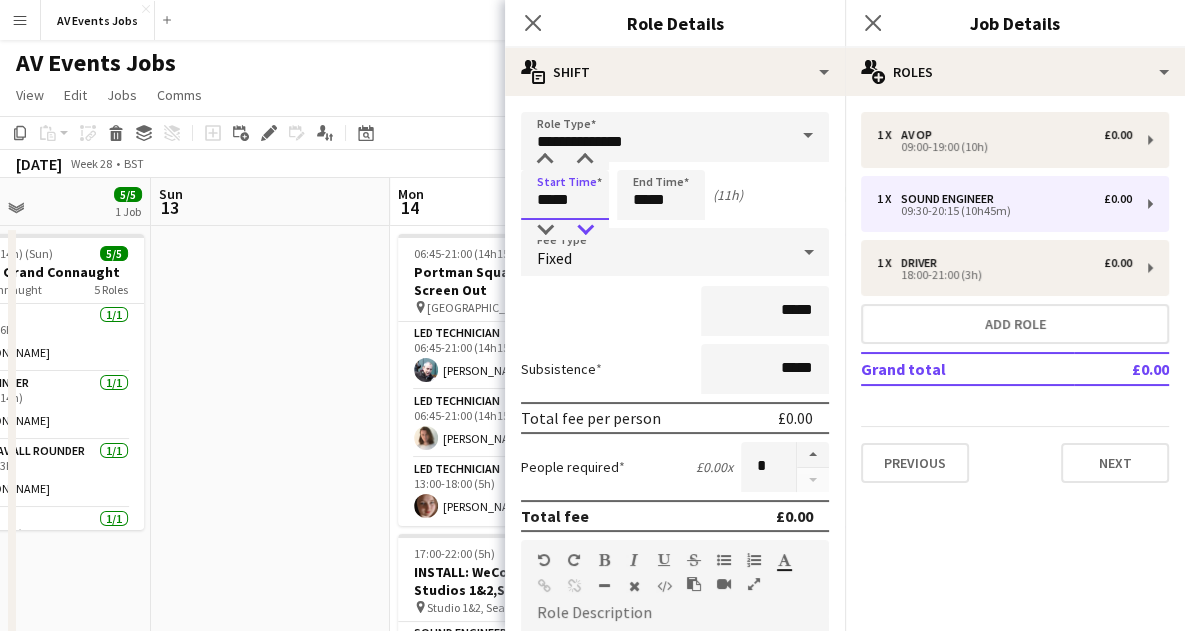 type on "*****" 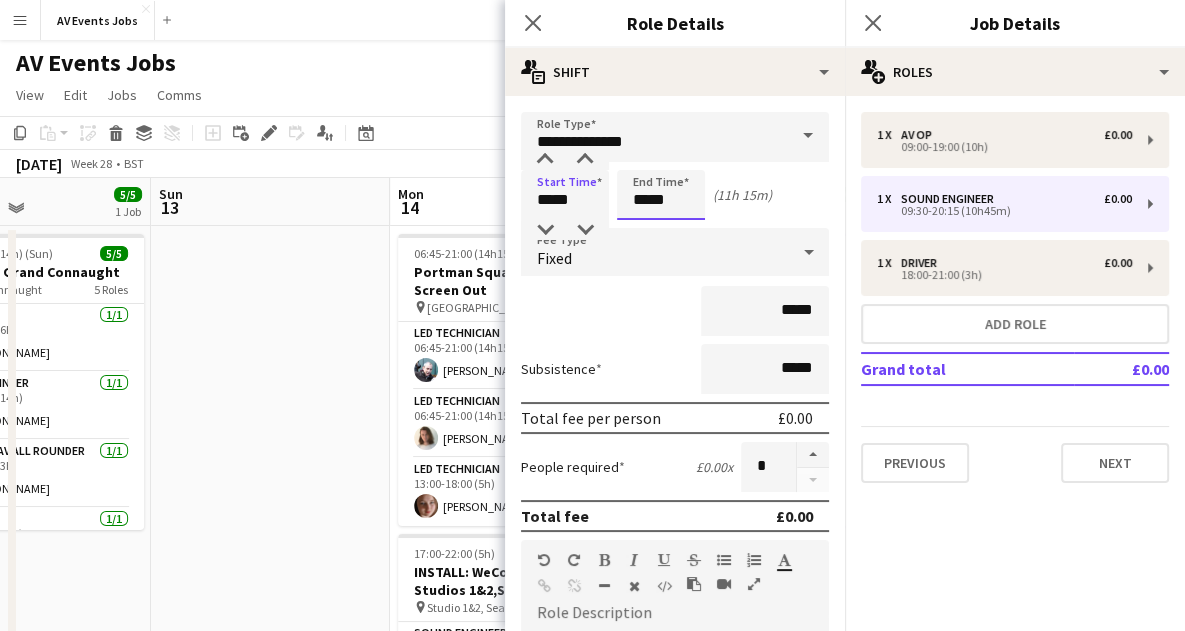 click on "*****" at bounding box center (661, 195) 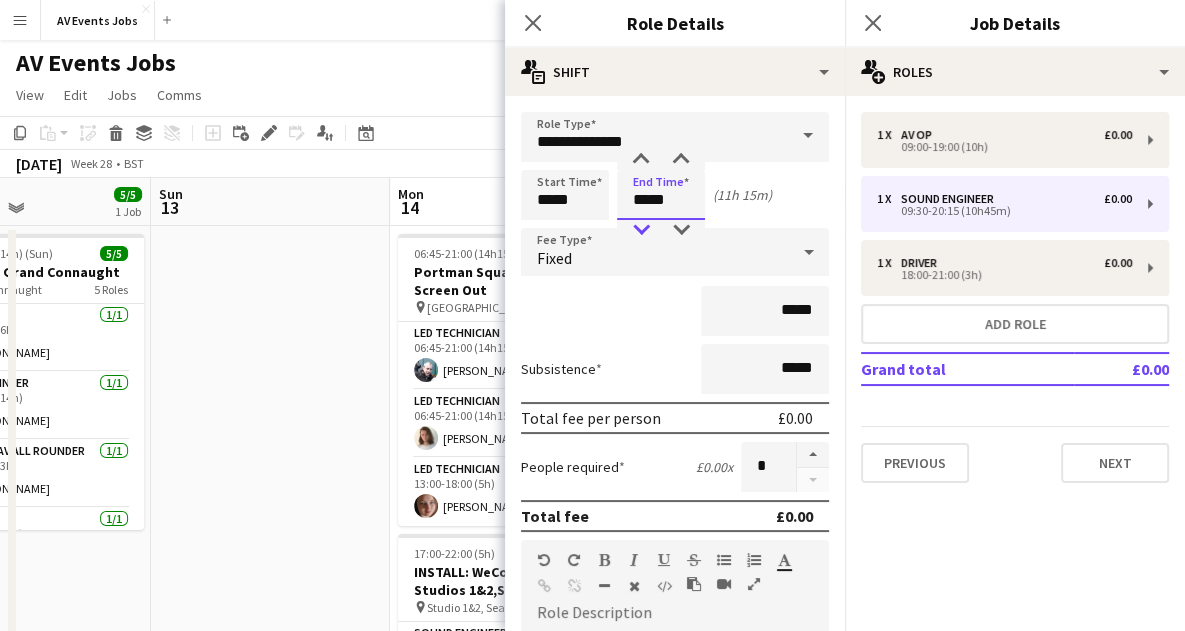 click at bounding box center (641, 230) 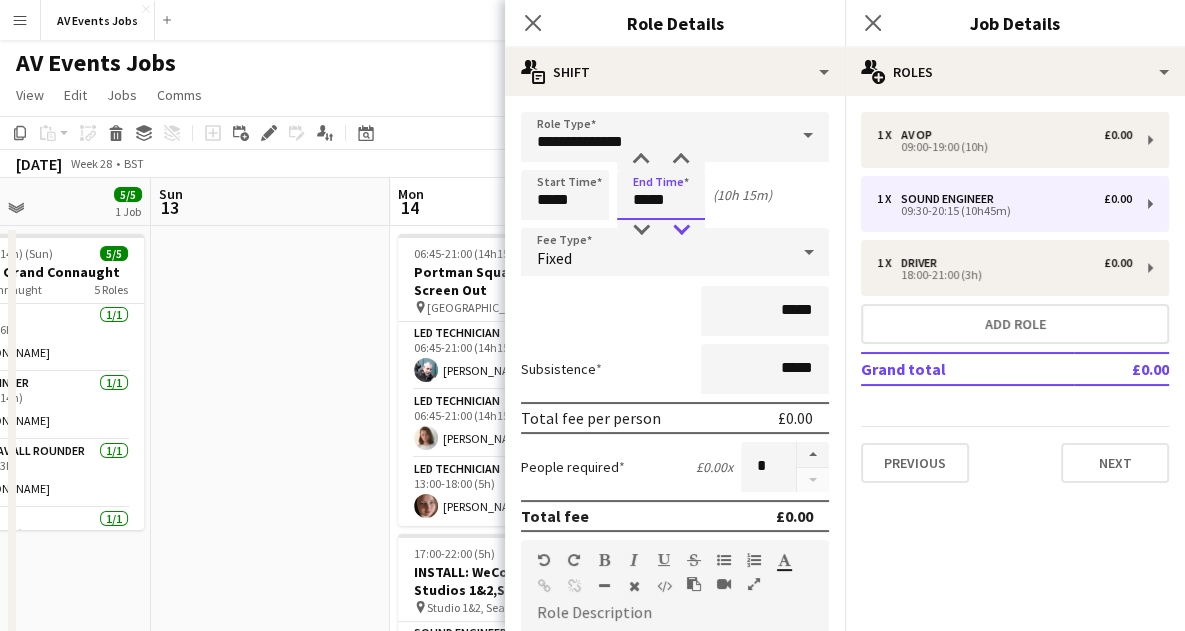 type on "*****" 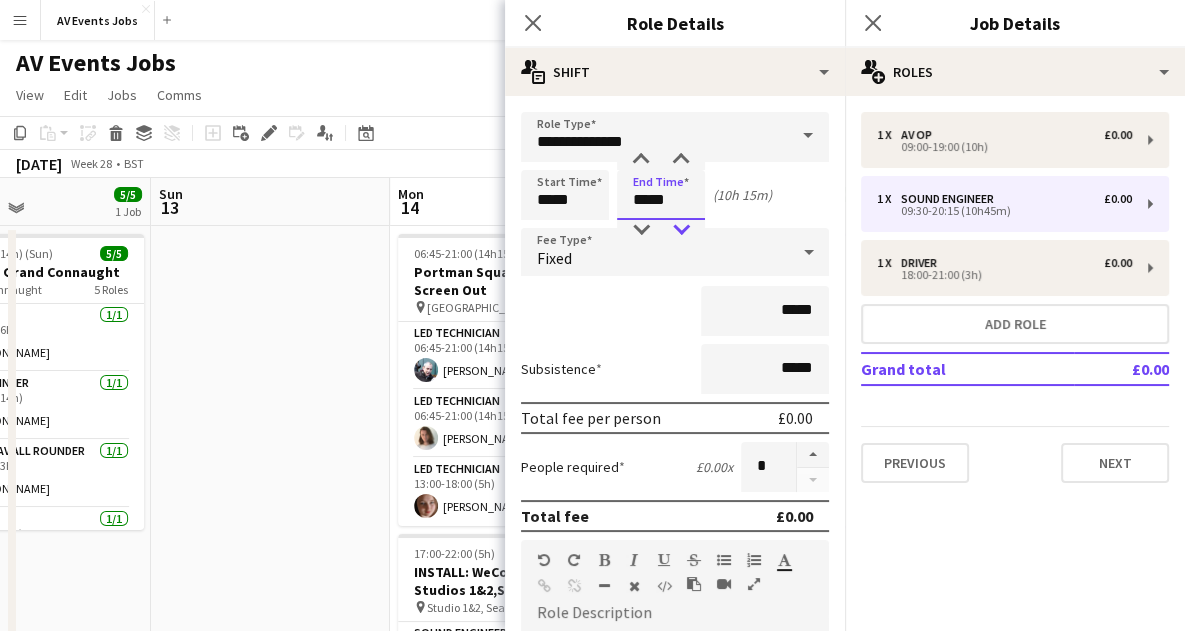 click at bounding box center (681, 230) 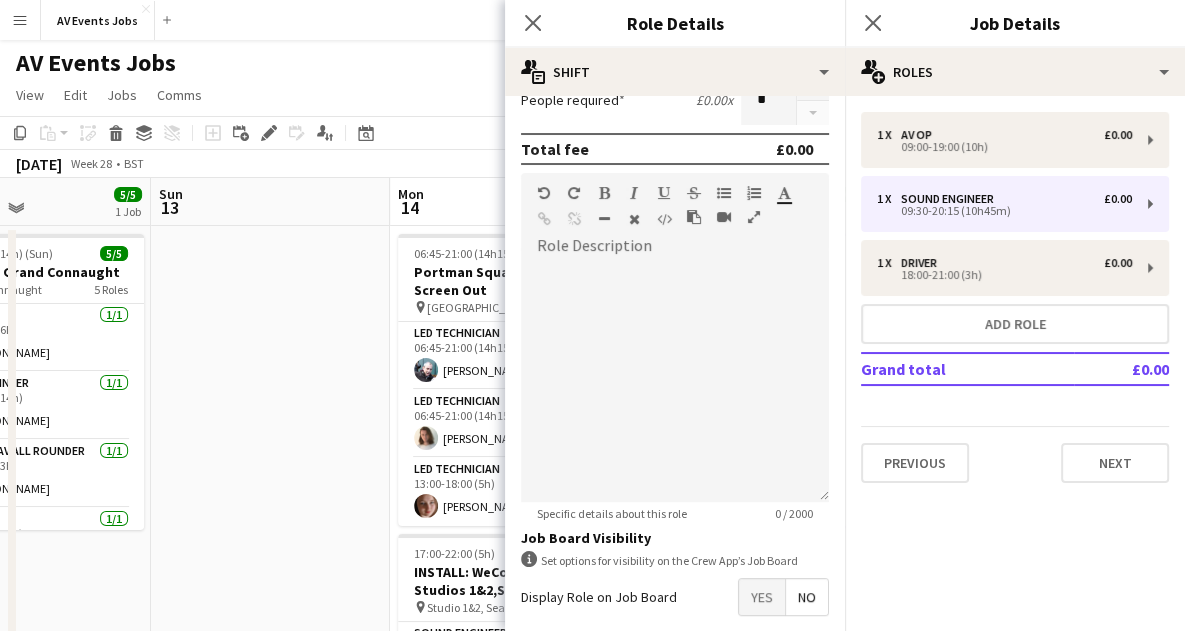 scroll, scrollTop: 464, scrollLeft: 0, axis: vertical 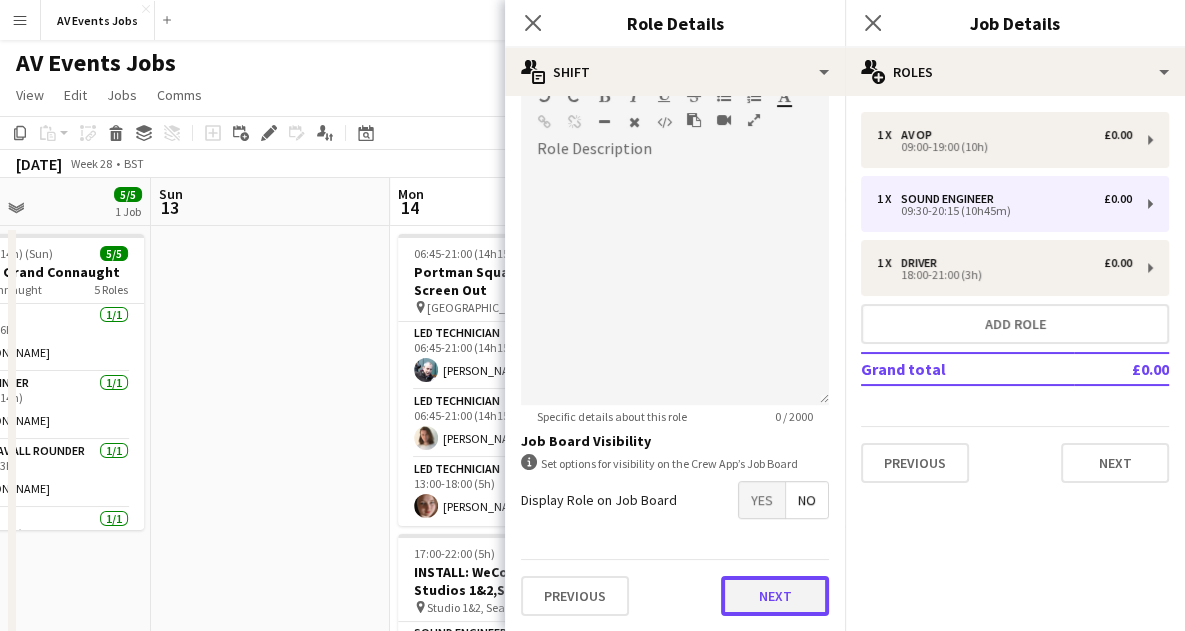 click on "Next" at bounding box center (775, 596) 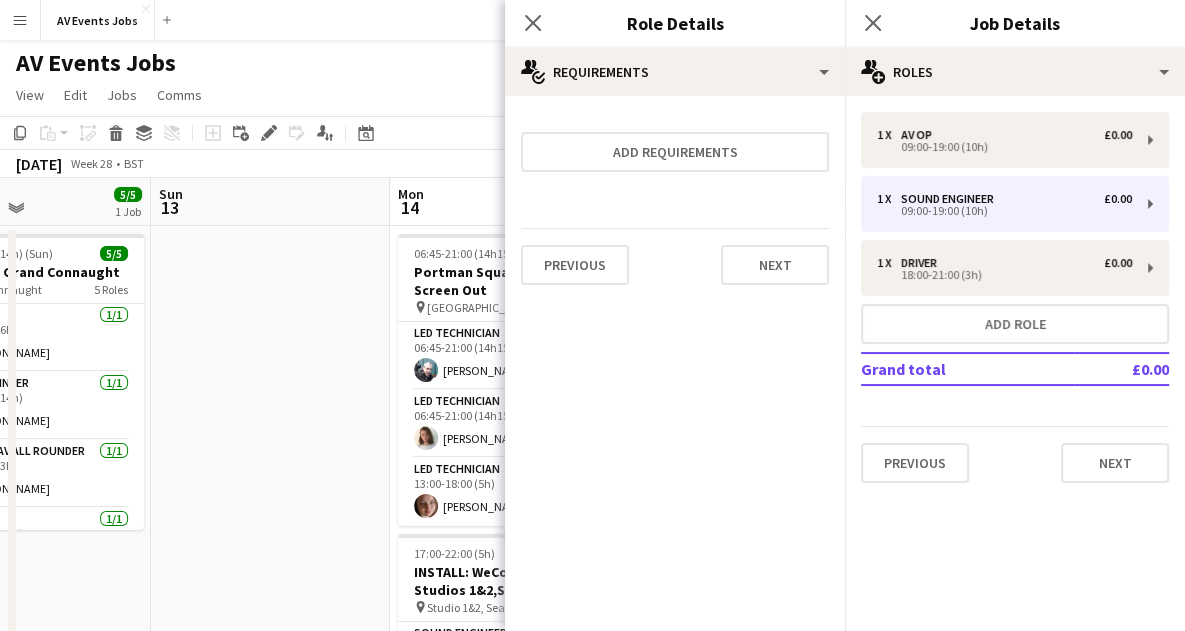 scroll, scrollTop: 0, scrollLeft: 0, axis: both 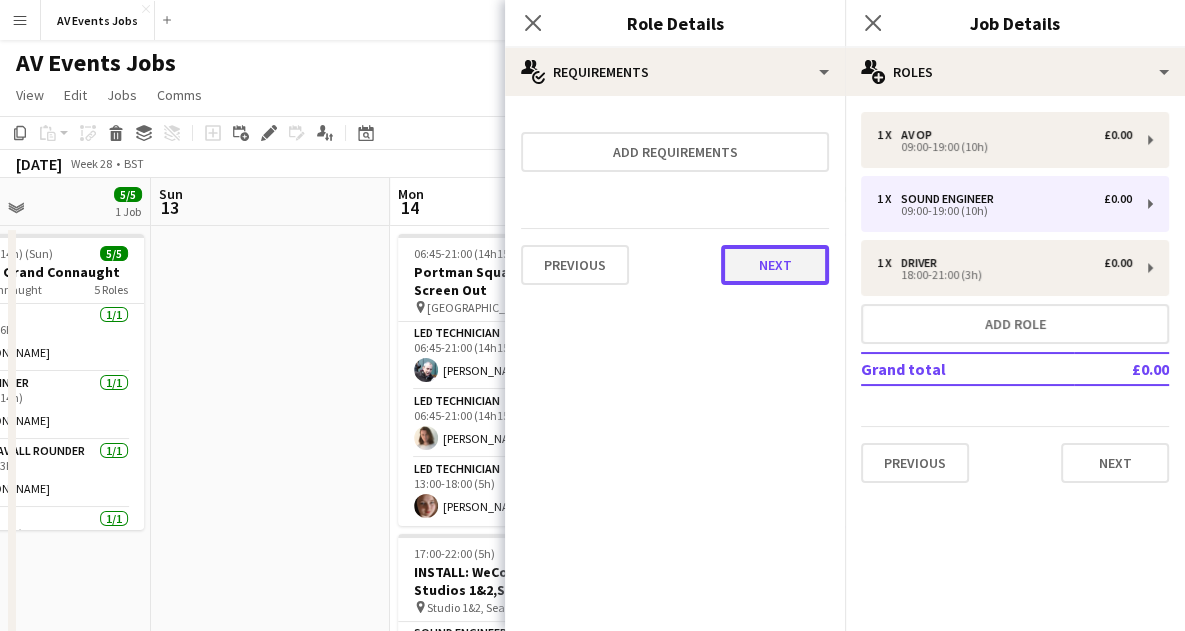 click on "Next" at bounding box center (775, 265) 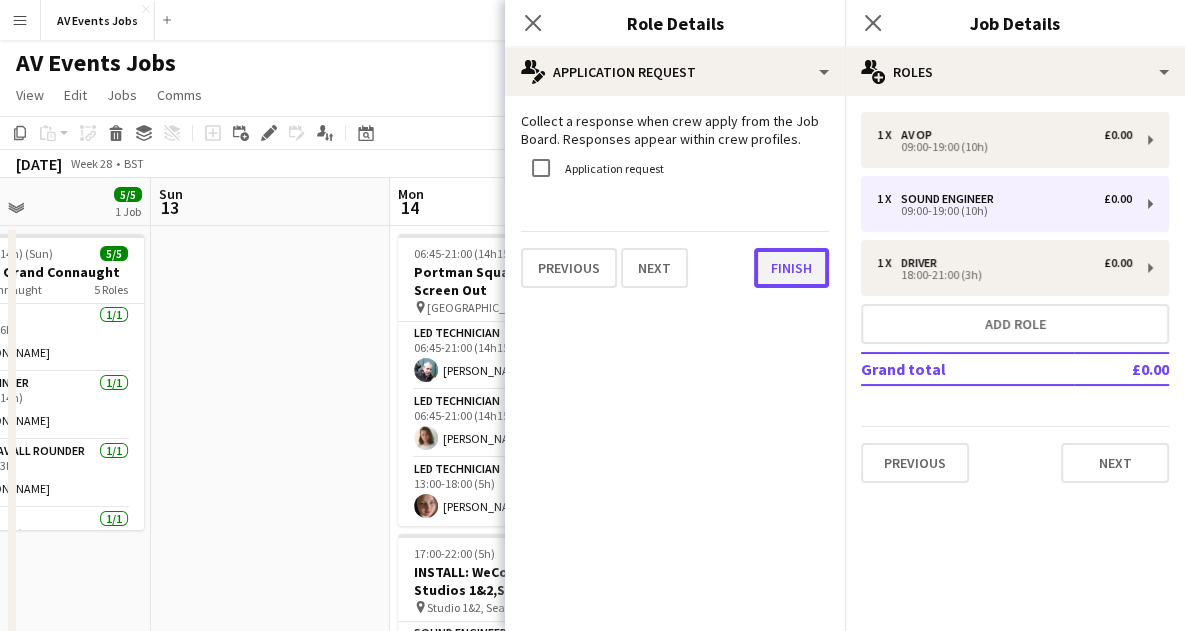 click on "Finish" at bounding box center (791, 268) 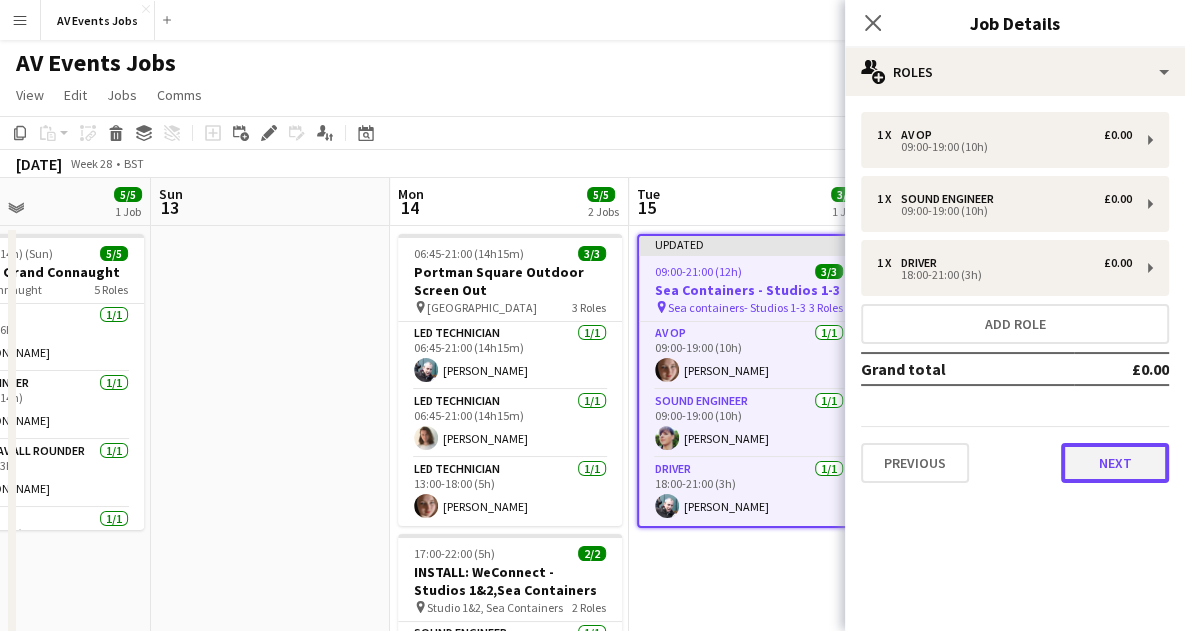 click on "Next" at bounding box center [1115, 463] 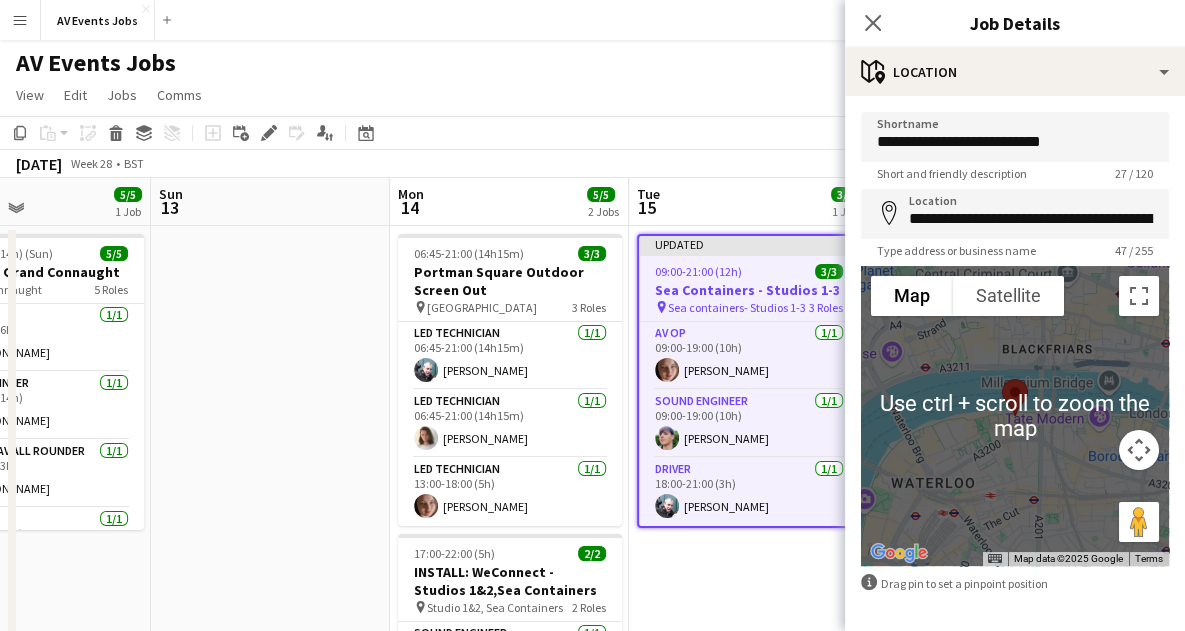 scroll, scrollTop: 75, scrollLeft: 0, axis: vertical 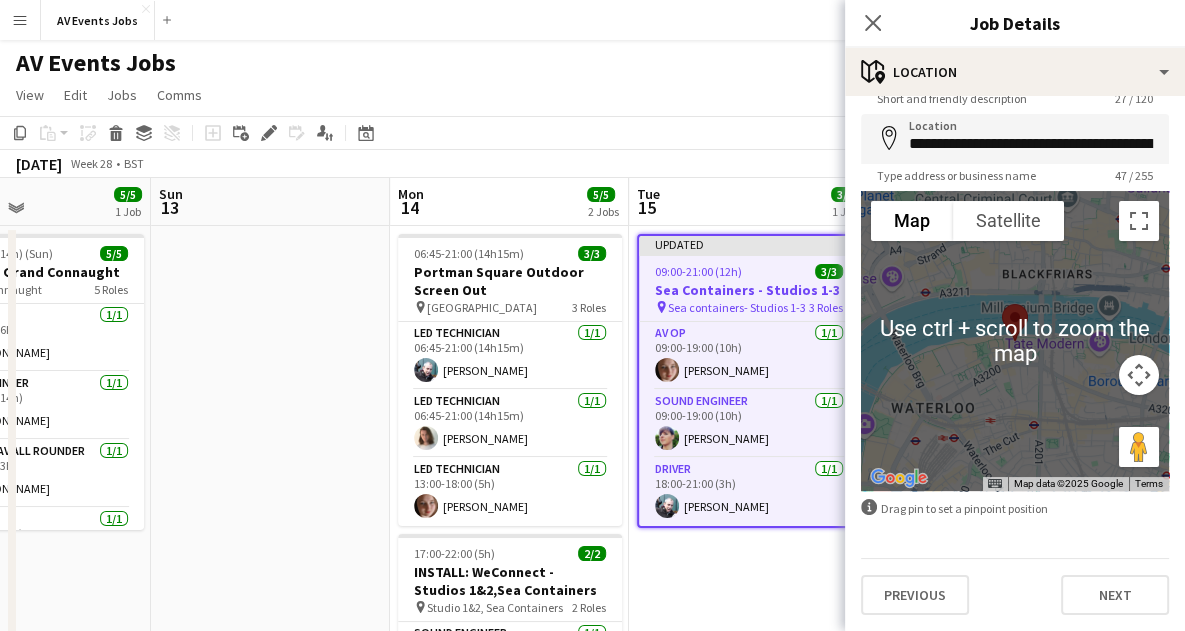 click on "Previous   Next" at bounding box center [1015, 586] 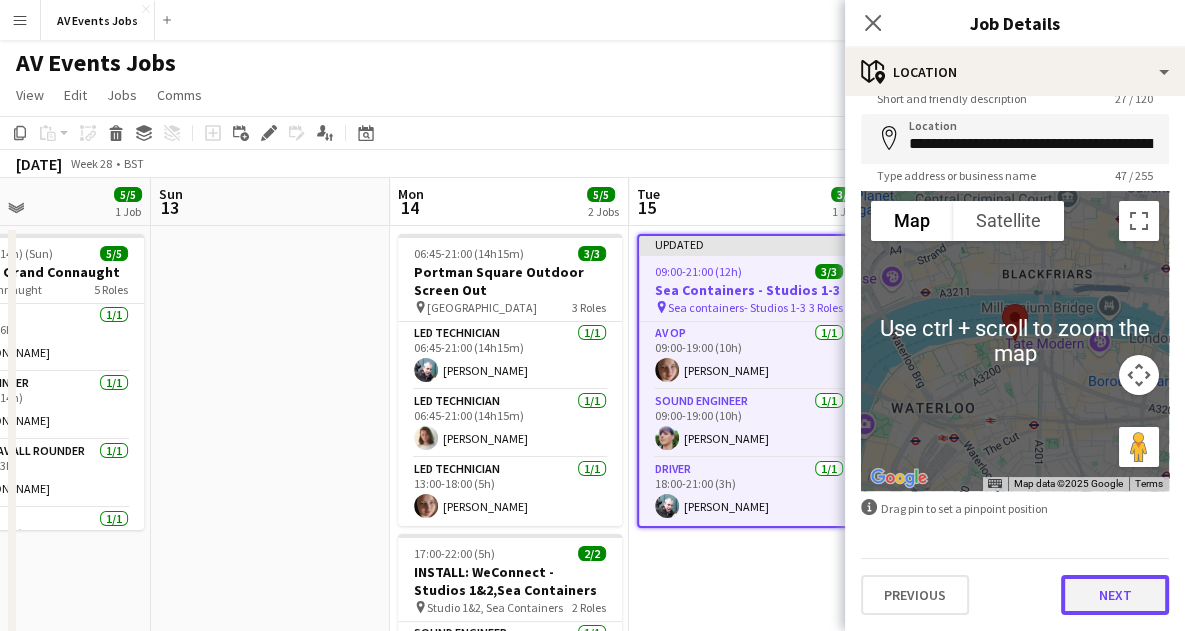 click on "Next" at bounding box center [1115, 595] 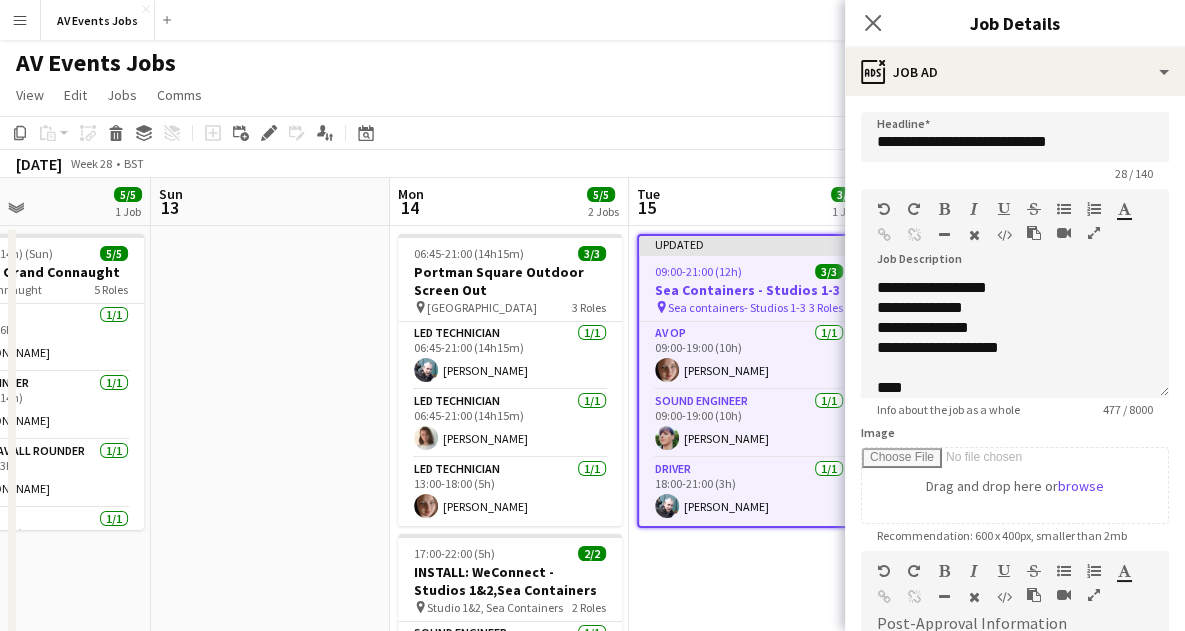 scroll, scrollTop: 0, scrollLeft: 0, axis: both 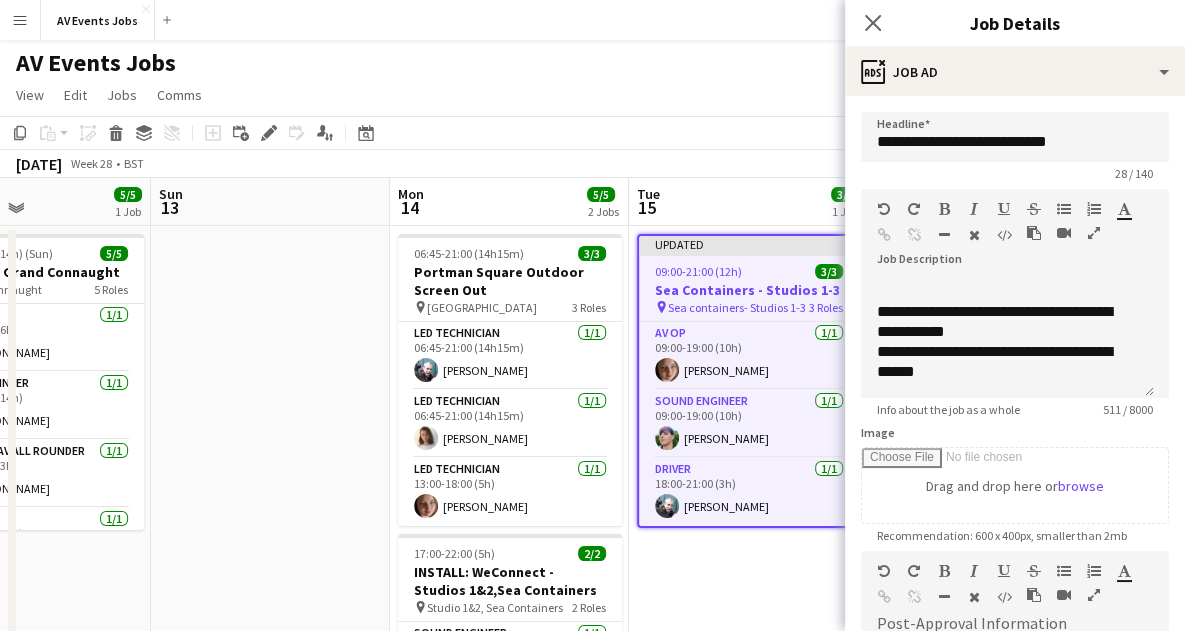 drag, startPoint x: 1060, startPoint y: 374, endPoint x: 1068, endPoint y: 422, distance: 48.6621 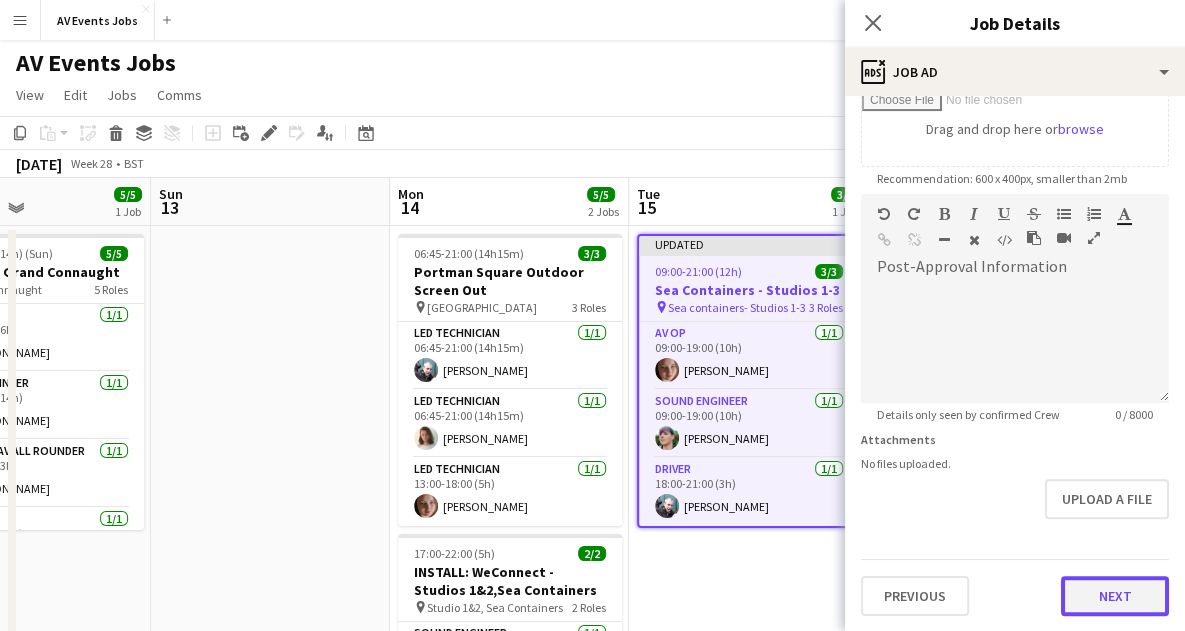 click on "Next" at bounding box center (1115, 596) 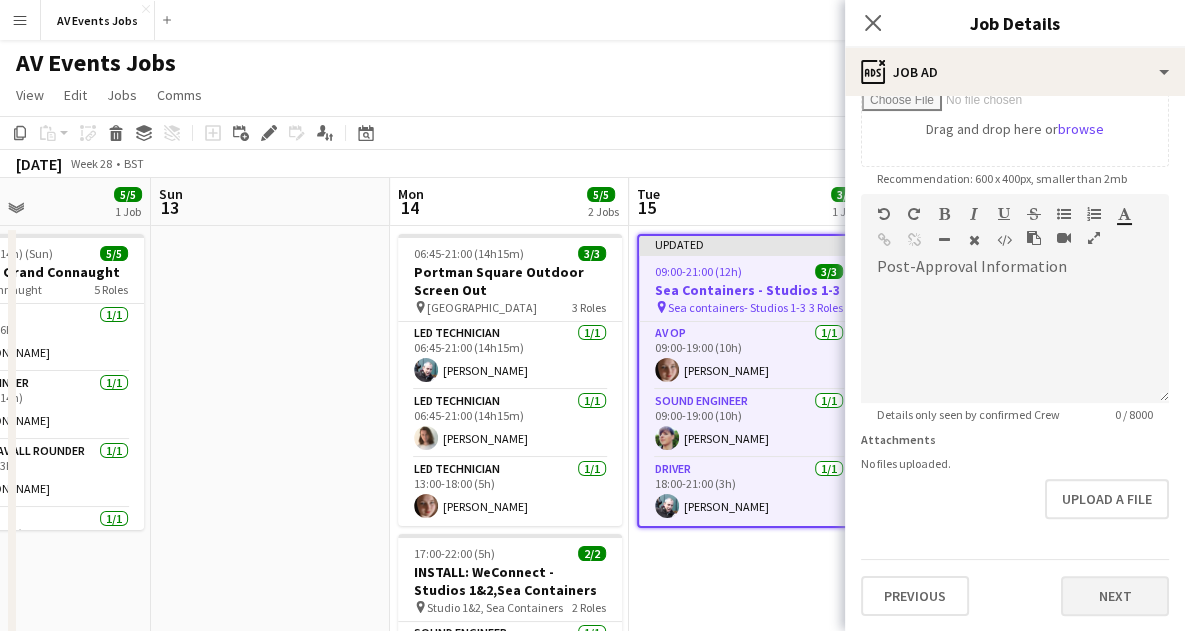scroll, scrollTop: 0, scrollLeft: 0, axis: both 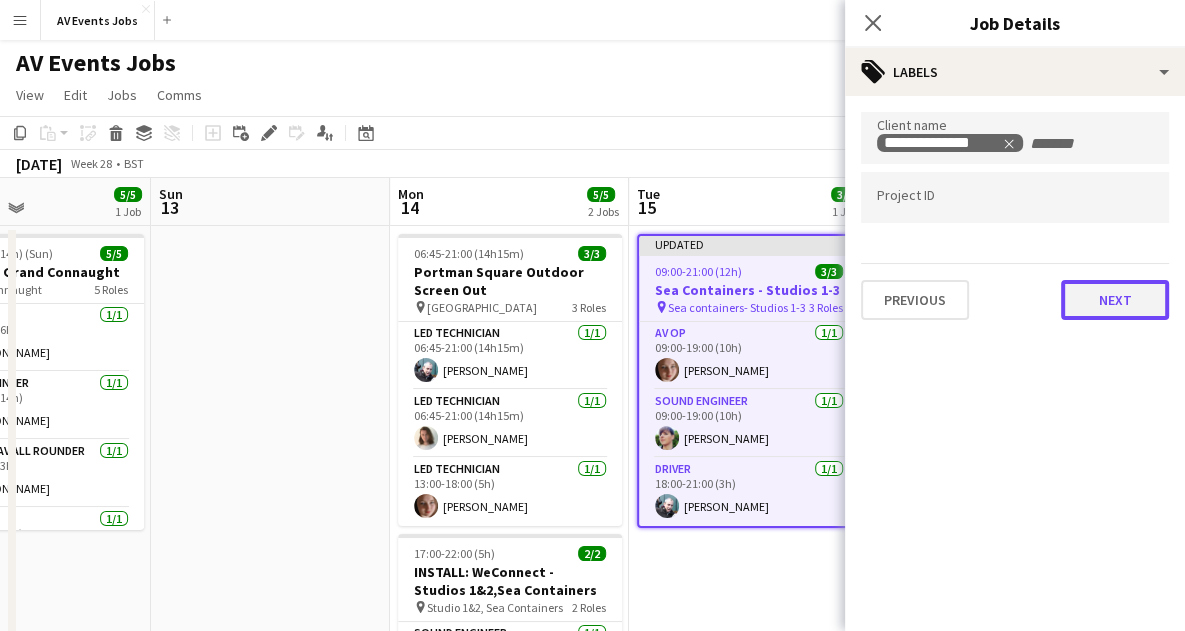 click on "Next" at bounding box center (1115, 300) 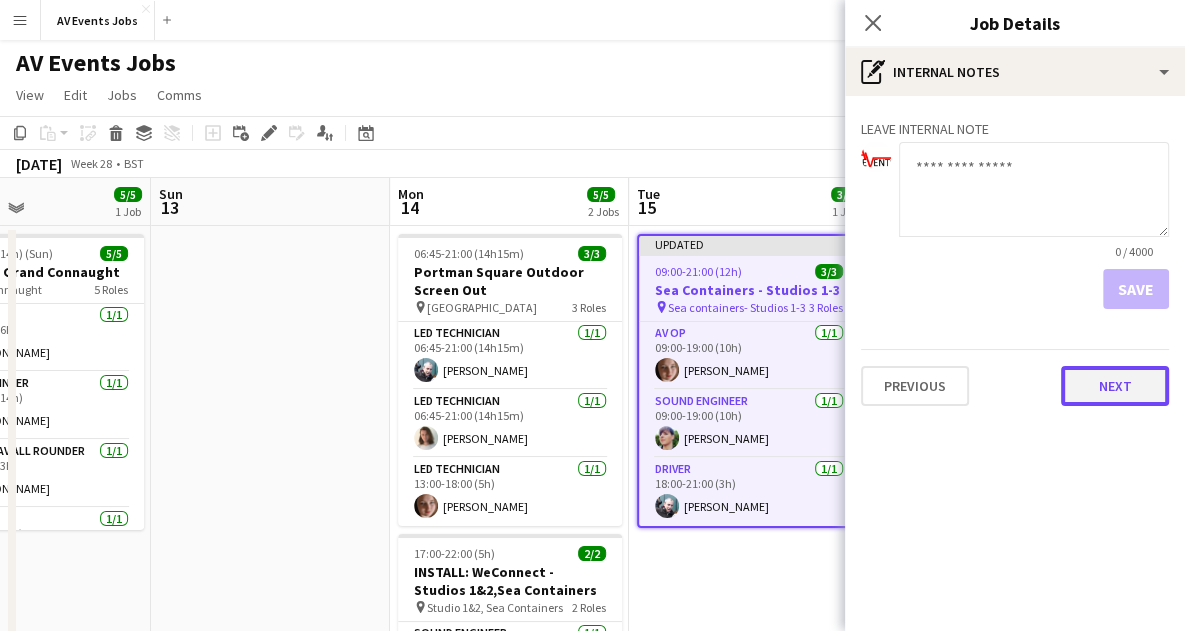 click on "Next" at bounding box center [1115, 386] 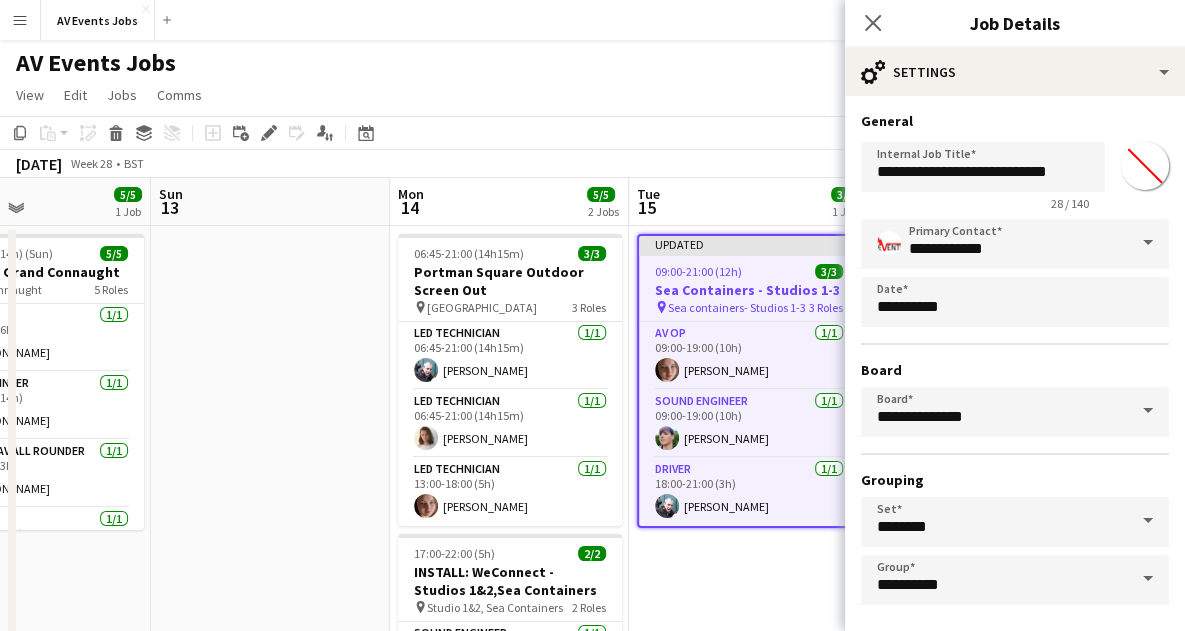 scroll, scrollTop: 86, scrollLeft: 0, axis: vertical 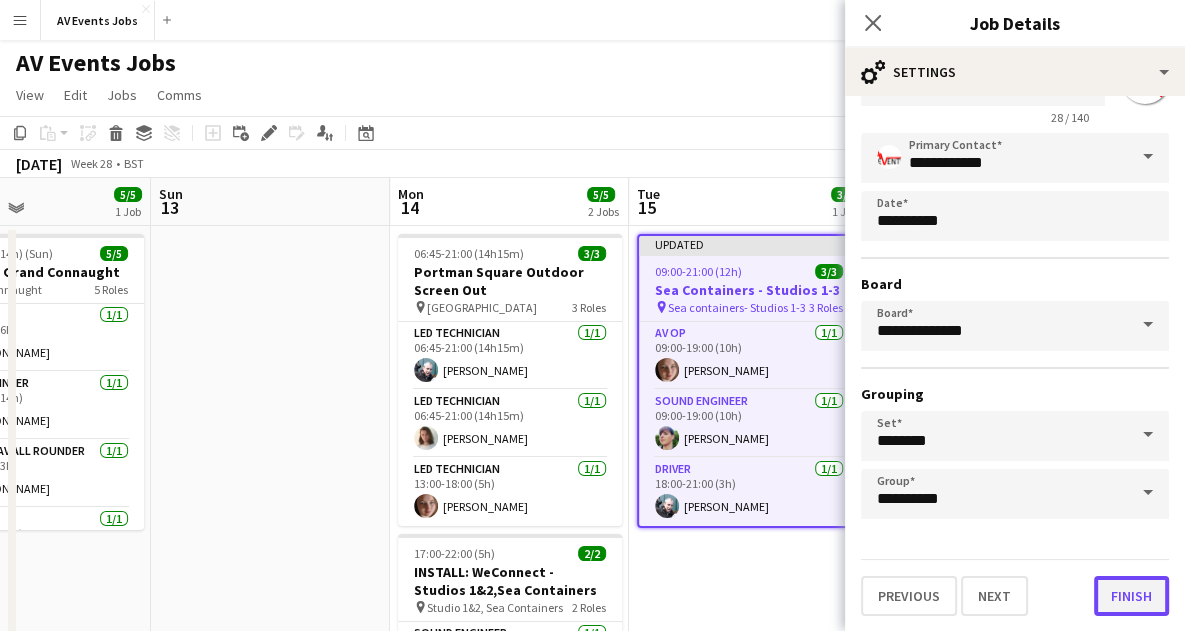 click on "Finish" at bounding box center [1131, 596] 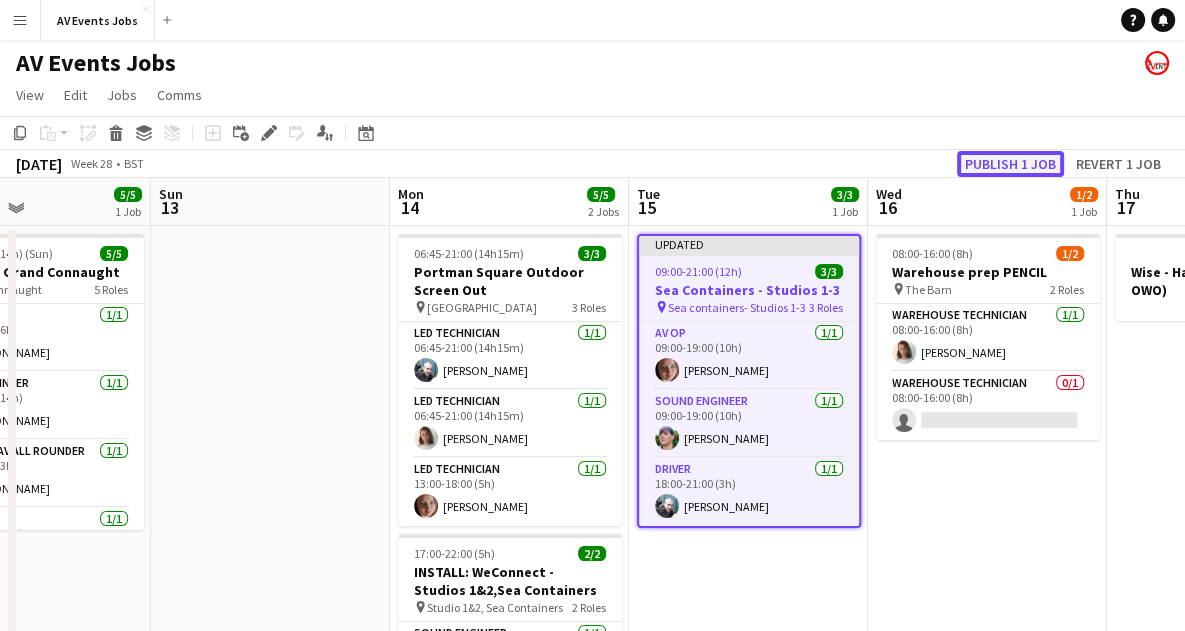 click on "Publish 1 job" 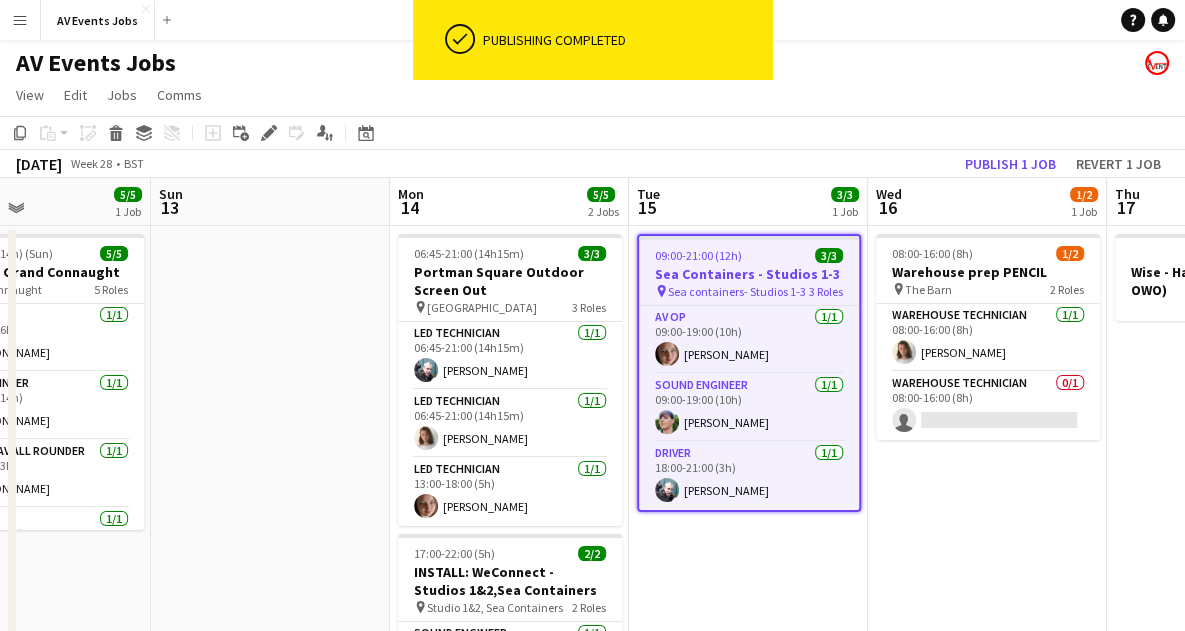 click on "08:00-16:00 (8h)    1/2   Warehouse prep PENCIL
pin
The Barn   2 Roles   Warehouse Technician   [DATE]   08:00-16:00 (8h)
[PERSON_NAME]  Warehouse Technician   0/1   08:00-16:00 (8h)
single-neutral-actions" at bounding box center [987, 547] 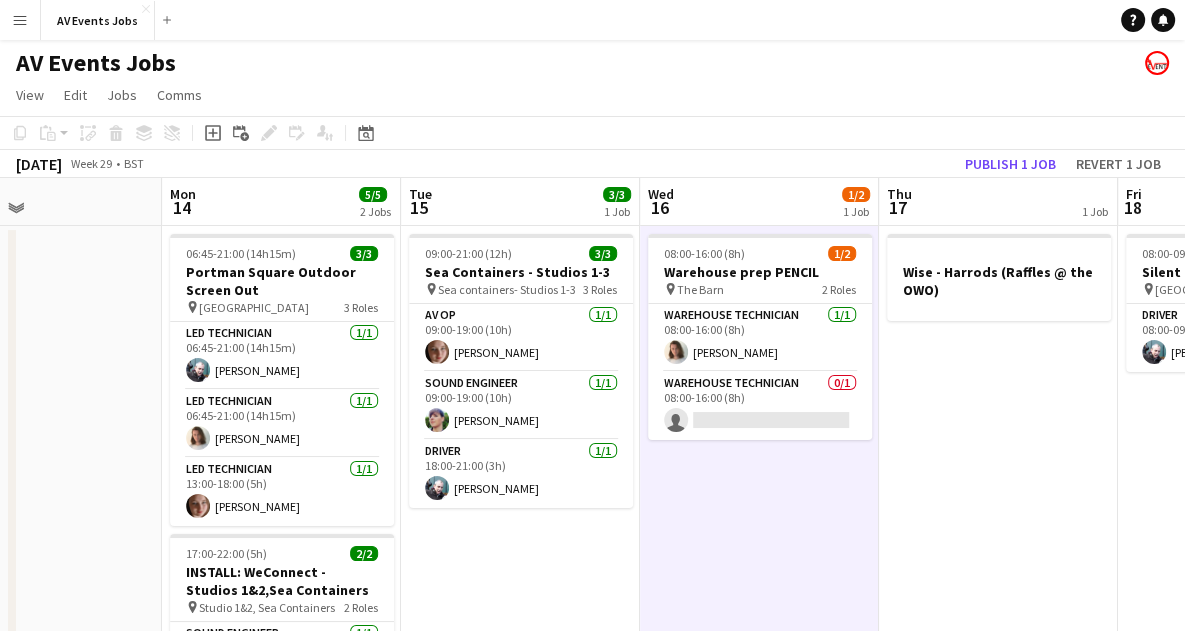 scroll, scrollTop: 0, scrollLeft: 548, axis: horizontal 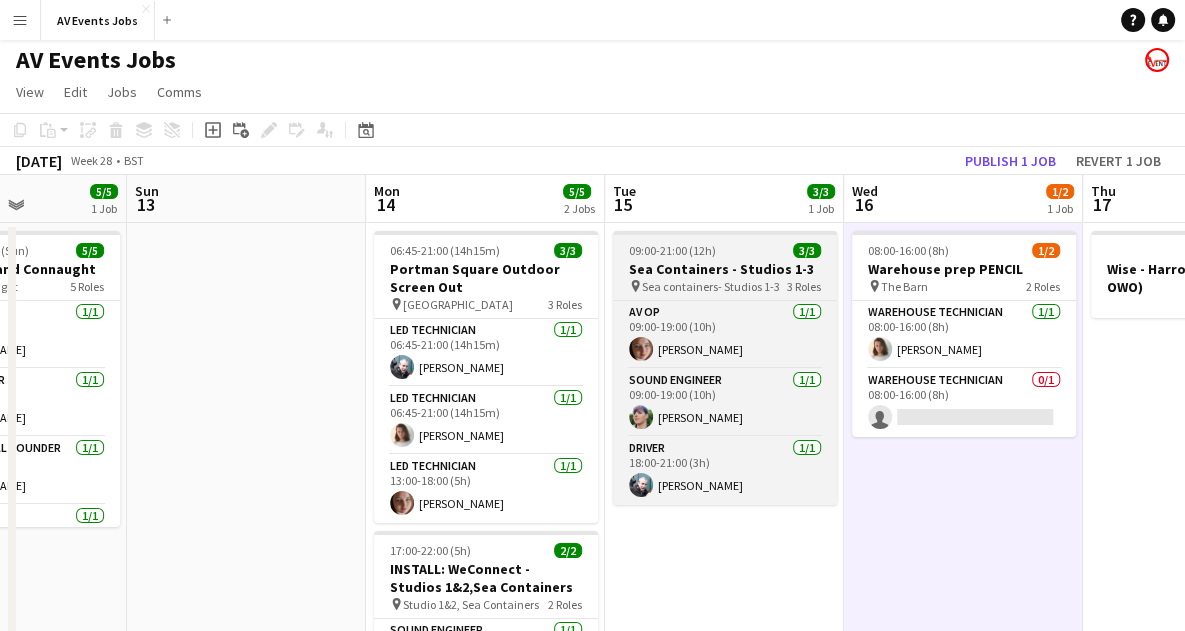 click on "Sea containers- Studios 1-3" at bounding box center (711, 286) 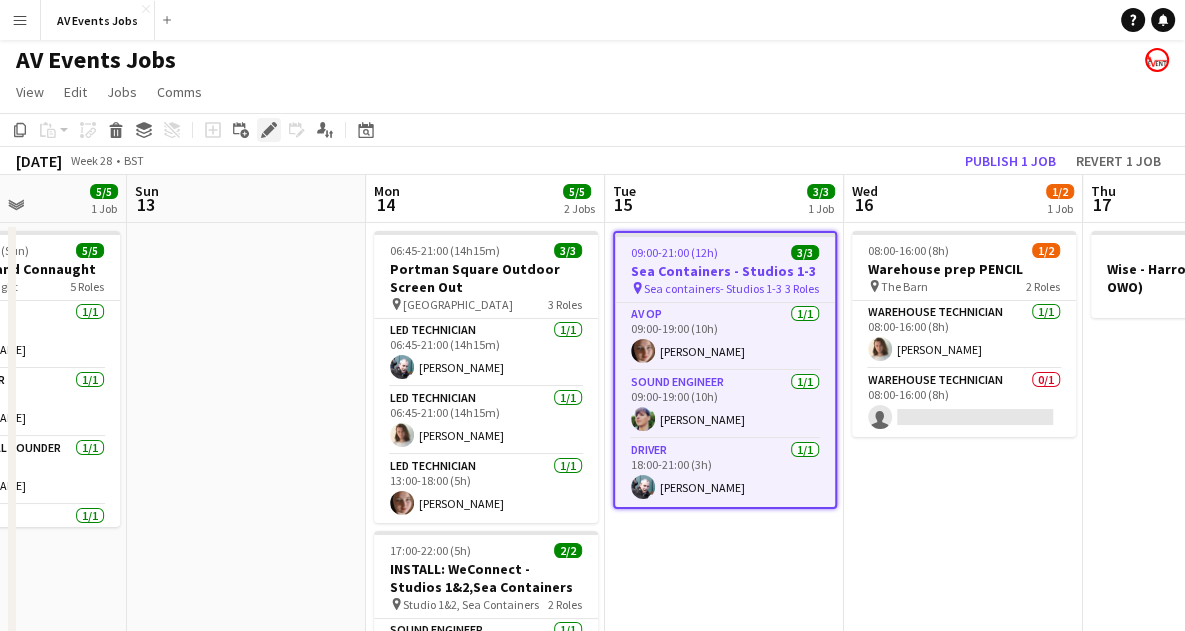 click on "Edit" 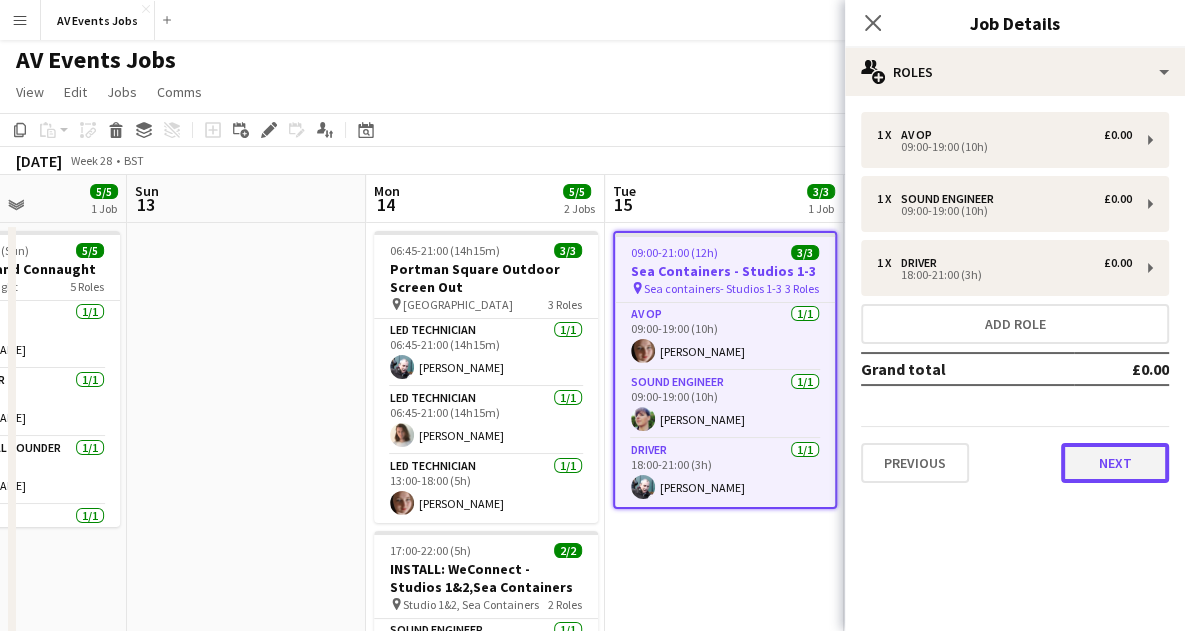 click on "Next" at bounding box center [1115, 463] 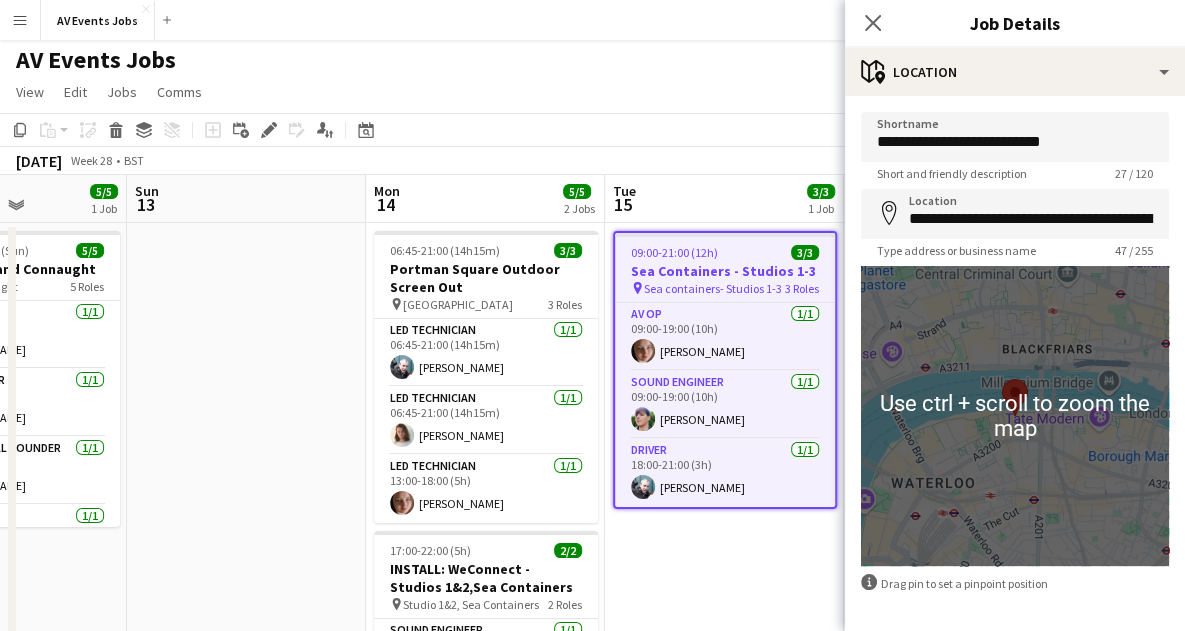 scroll, scrollTop: 75, scrollLeft: 0, axis: vertical 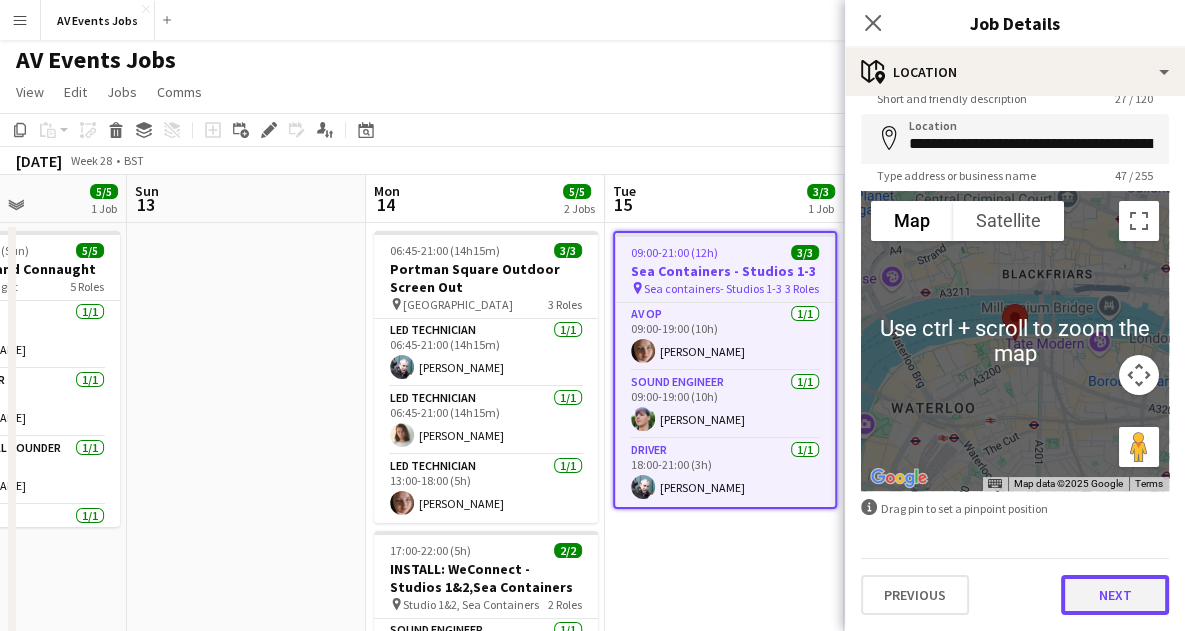 click on "Next" at bounding box center [1115, 595] 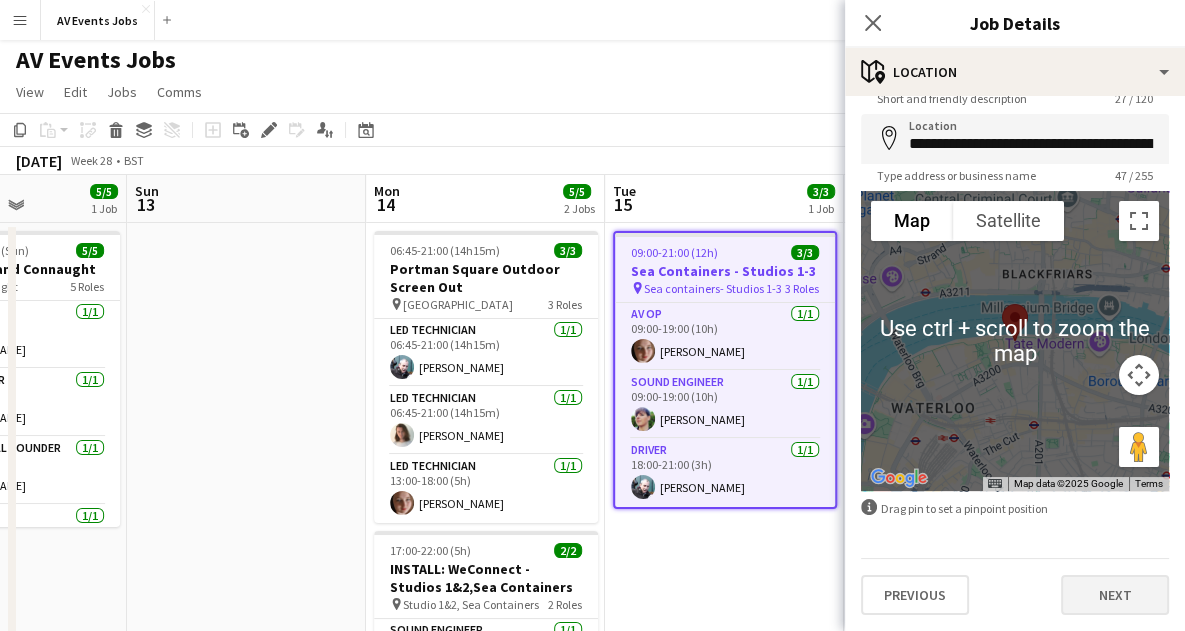scroll, scrollTop: 0, scrollLeft: 0, axis: both 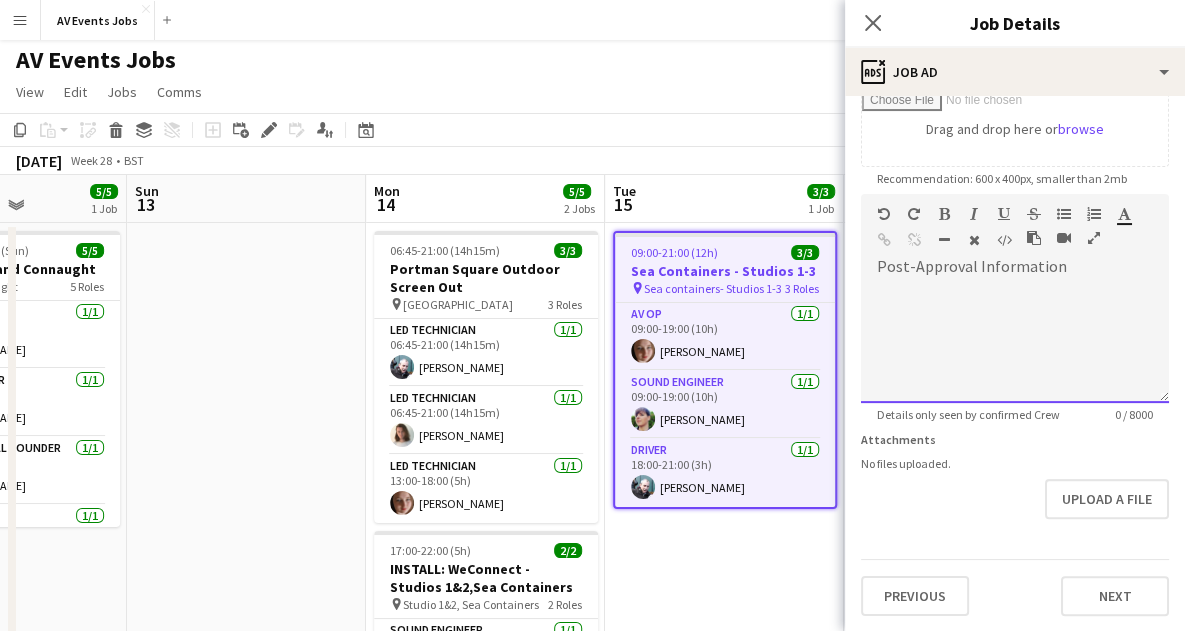 click on "default   Heading 1   Heading 2   Heading 3   Heading 4   Heading 5   Heading 6   Heading 7   Paragraph   Predefined   Standard   default  Times New Roman   Arial   Times New Roman   Calibri   Comic Sans MS  3   1   2   3   4   5   6   7  ******* *******" at bounding box center (1015, 231) 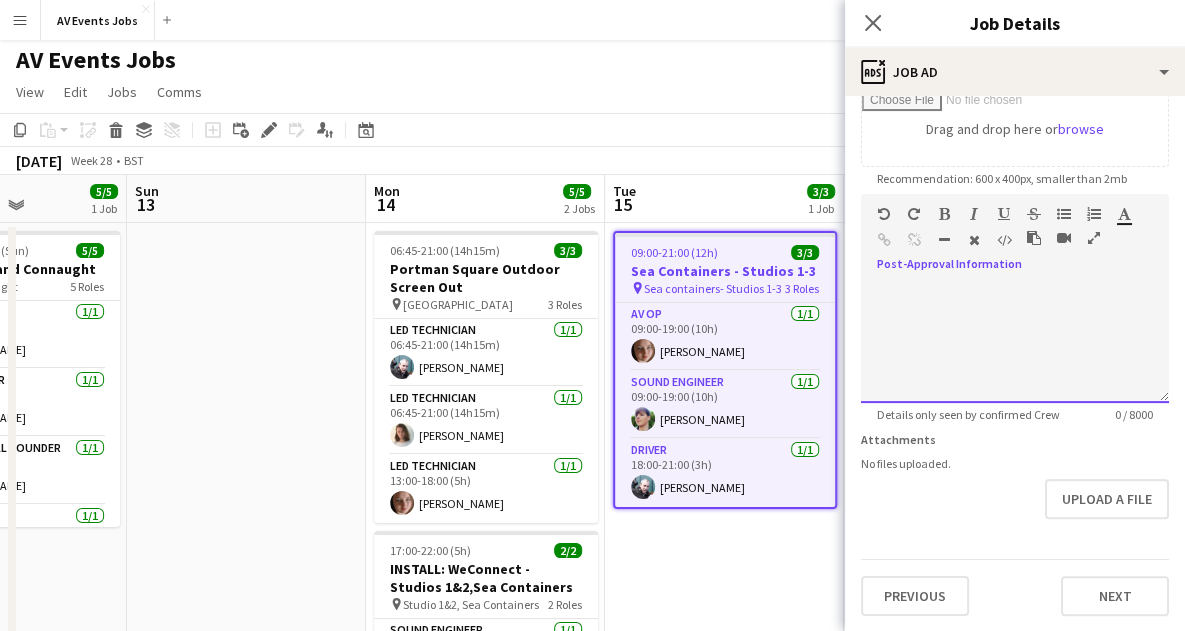 type 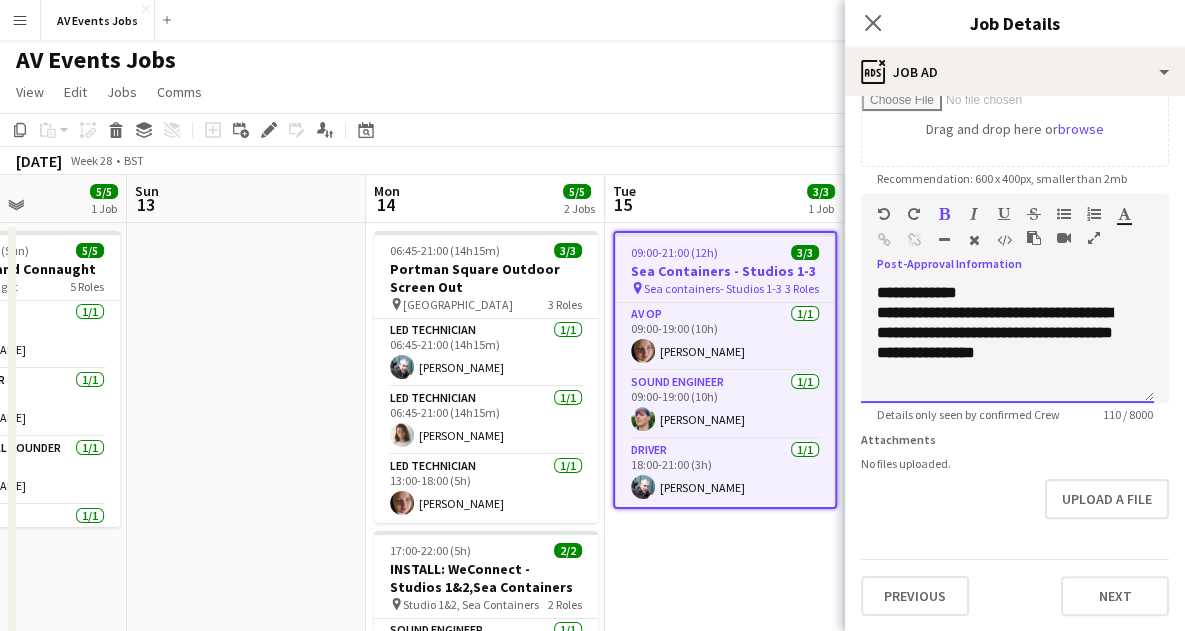 click on "**********" at bounding box center (1007, 343) 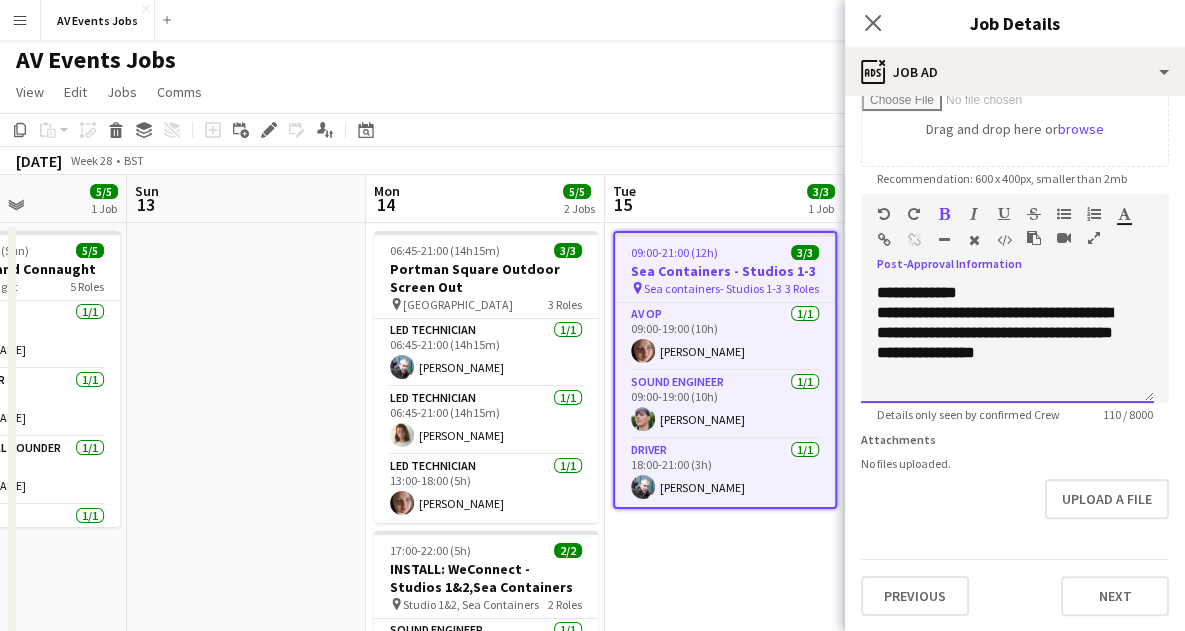click on "**********" at bounding box center [1007, 343] 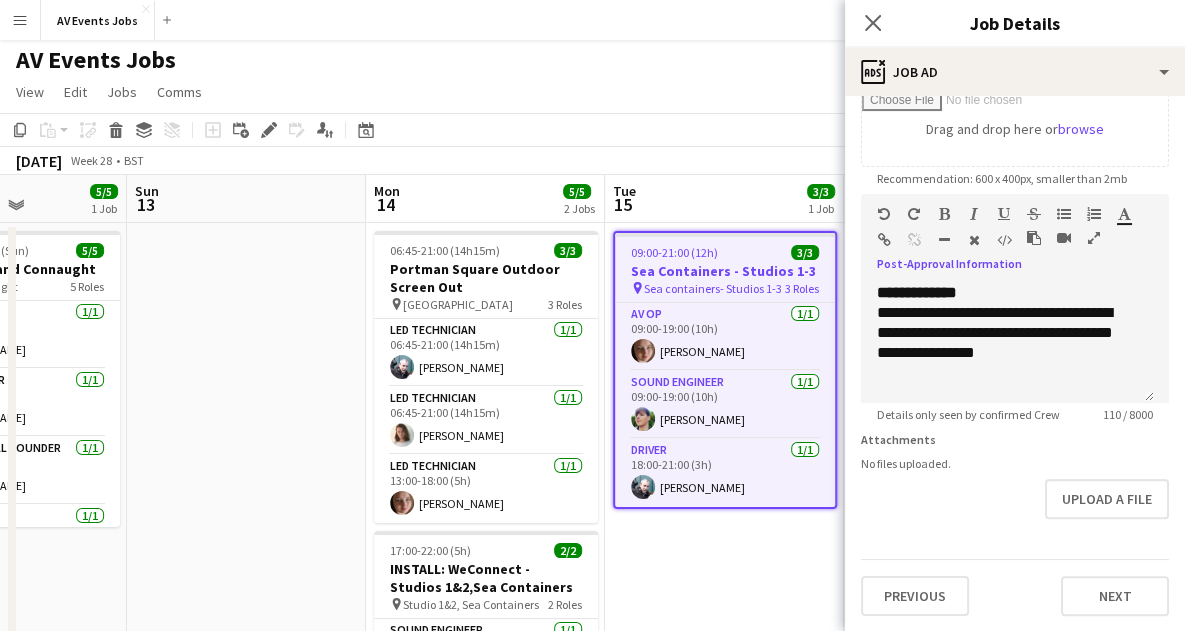 click at bounding box center (884, 240) 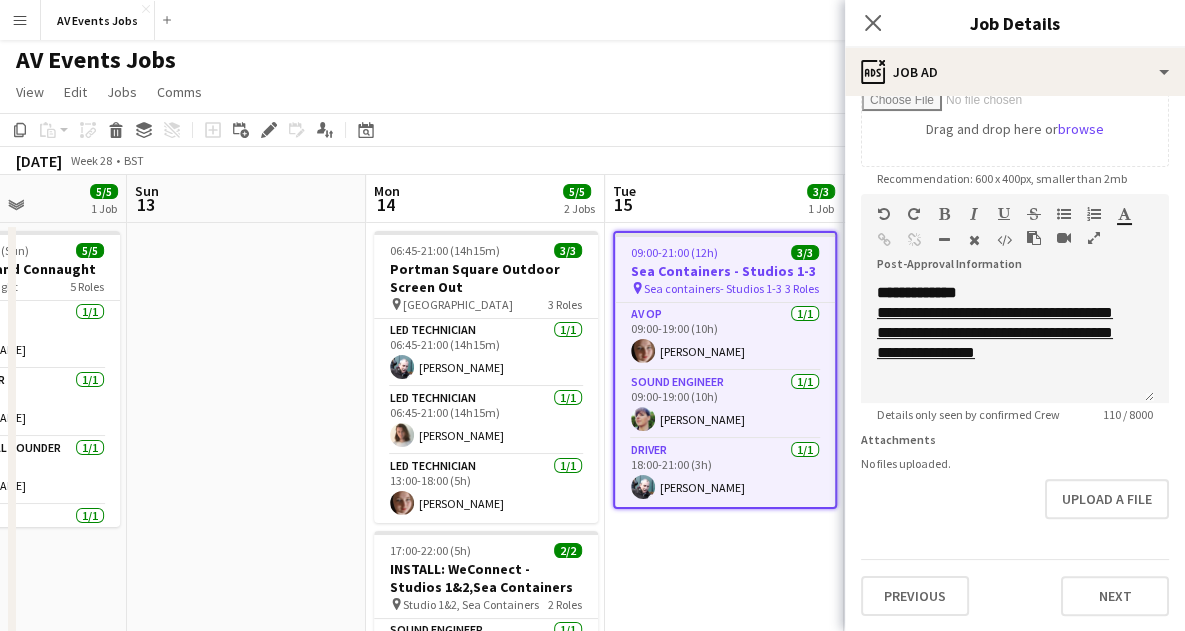 click on "Upload a file" at bounding box center (1015, 499) 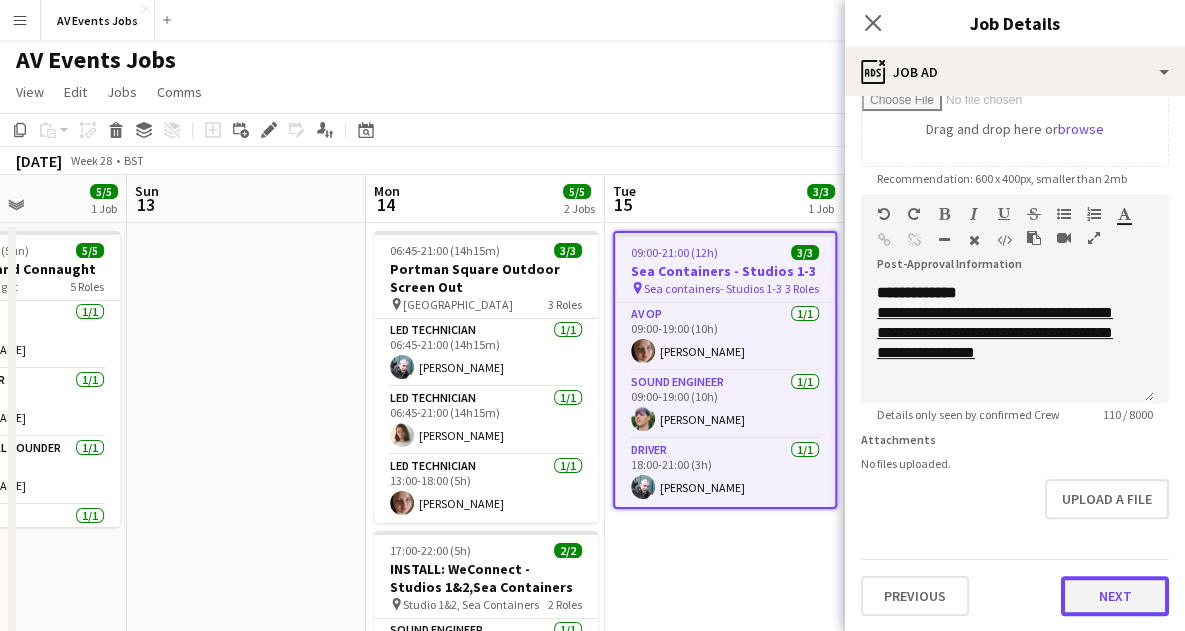 click on "Next" at bounding box center (1115, 596) 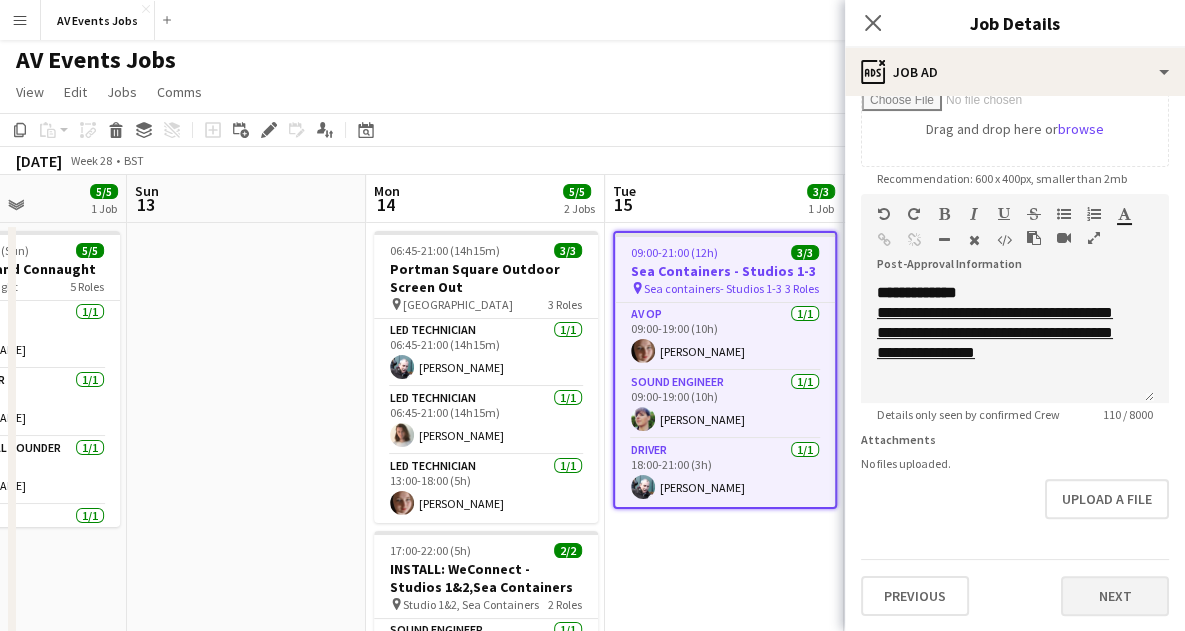 scroll, scrollTop: 0, scrollLeft: 0, axis: both 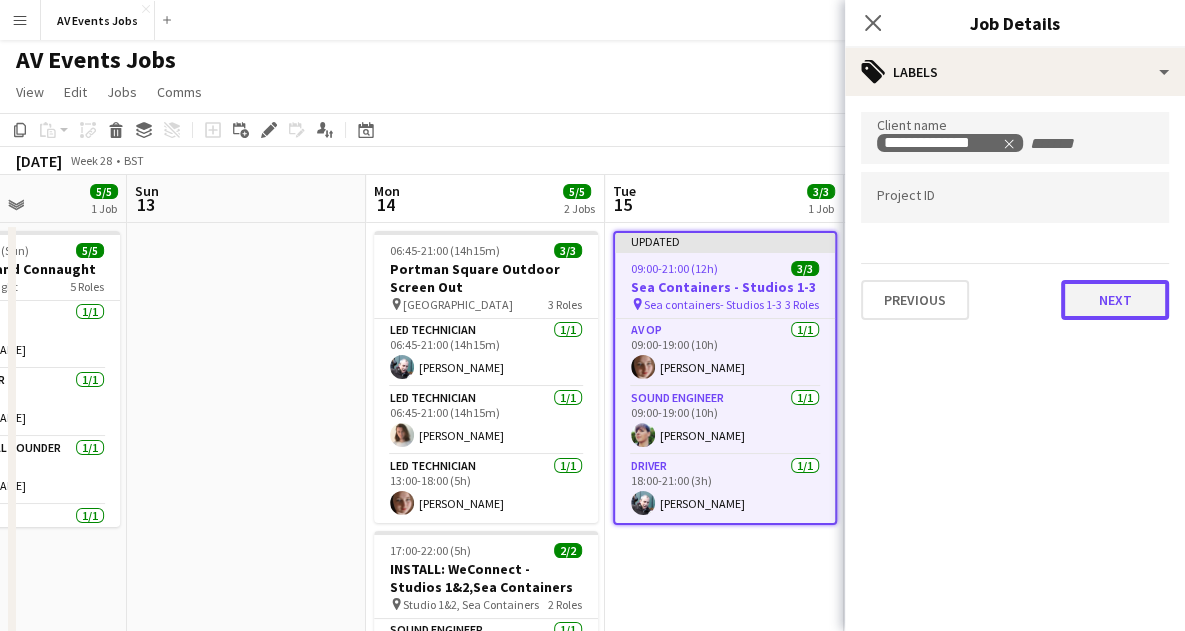 click on "Next" at bounding box center (1115, 300) 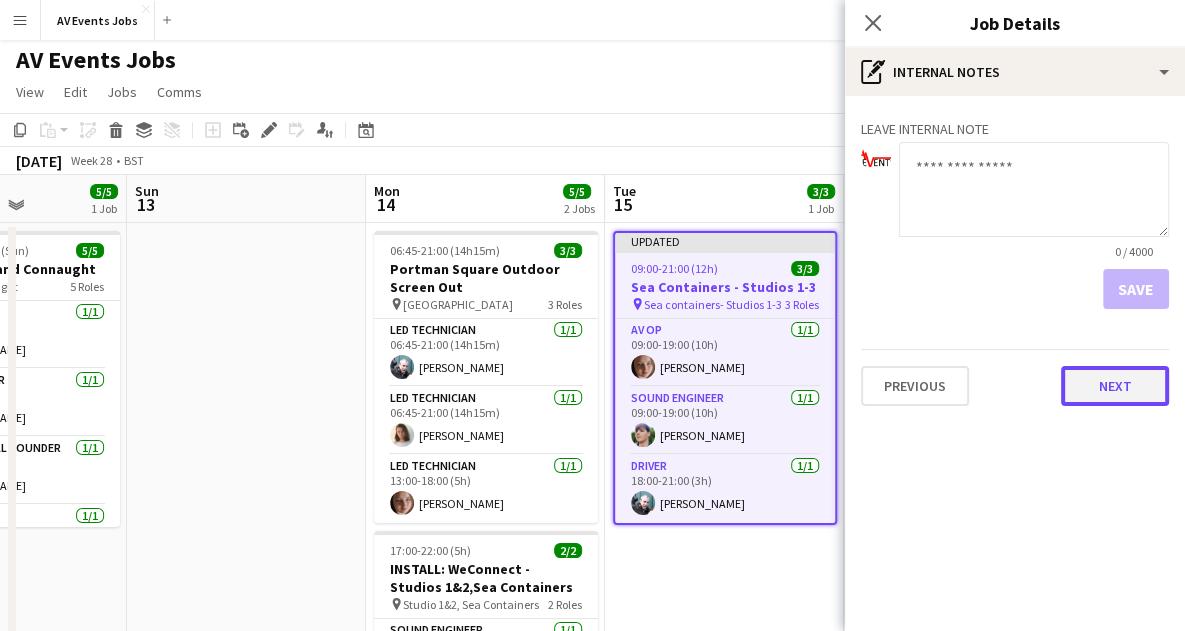 click on "Next" at bounding box center [1115, 386] 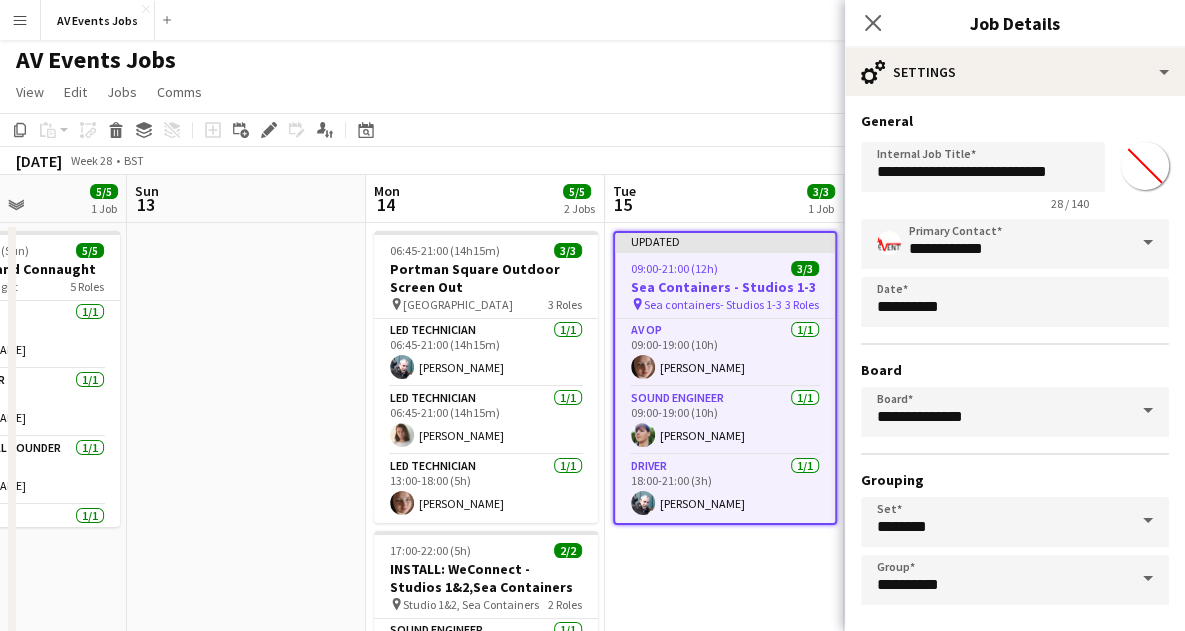 scroll, scrollTop: 86, scrollLeft: 0, axis: vertical 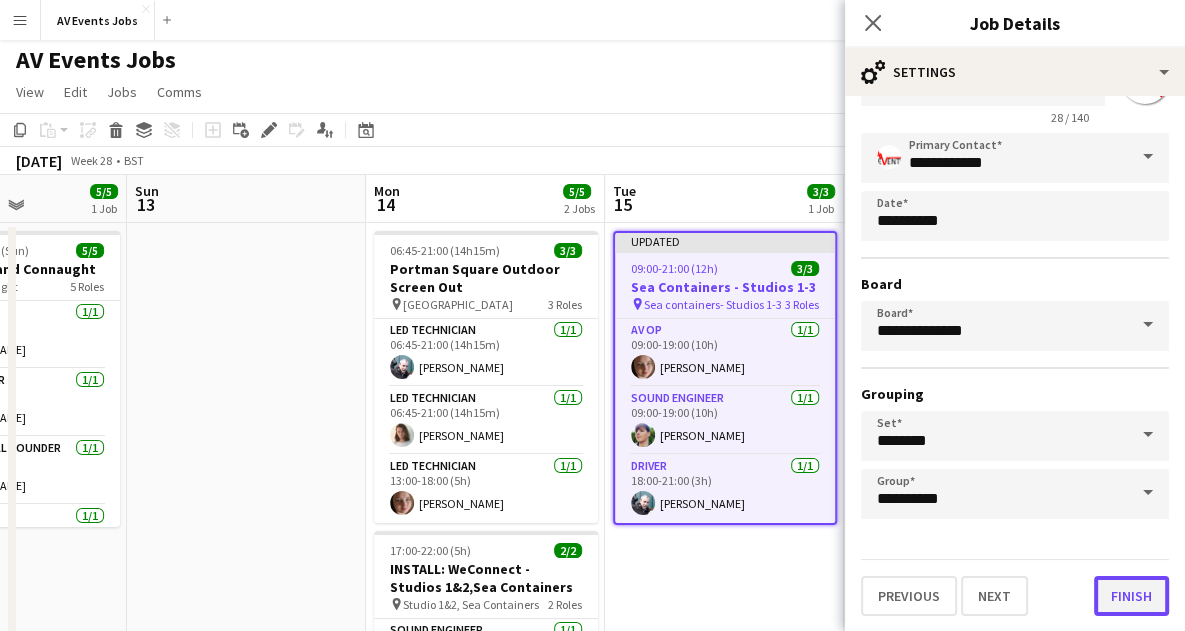 click on "Finish" at bounding box center [1131, 596] 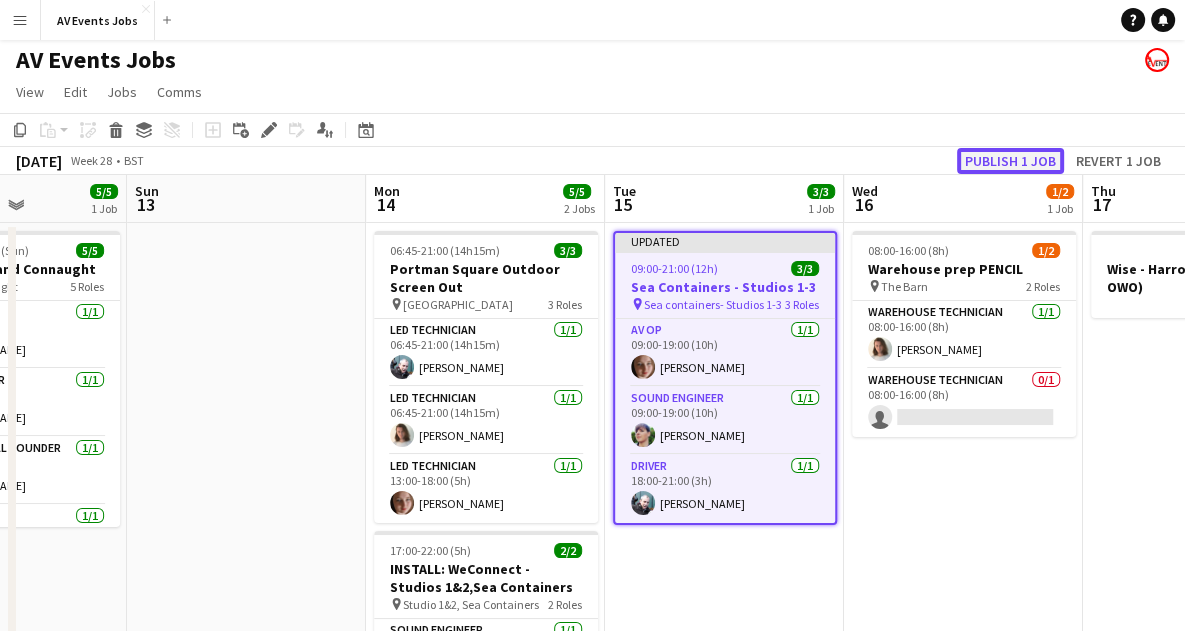 click on "Publish 1 job" 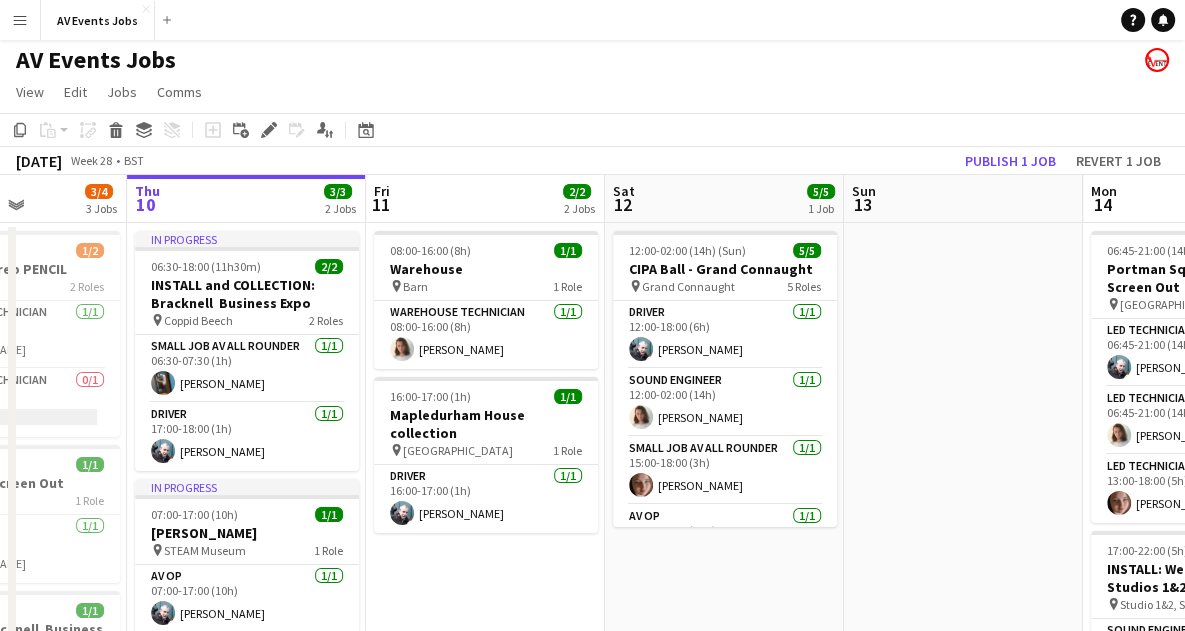 scroll, scrollTop: 0, scrollLeft: 584, axis: horizontal 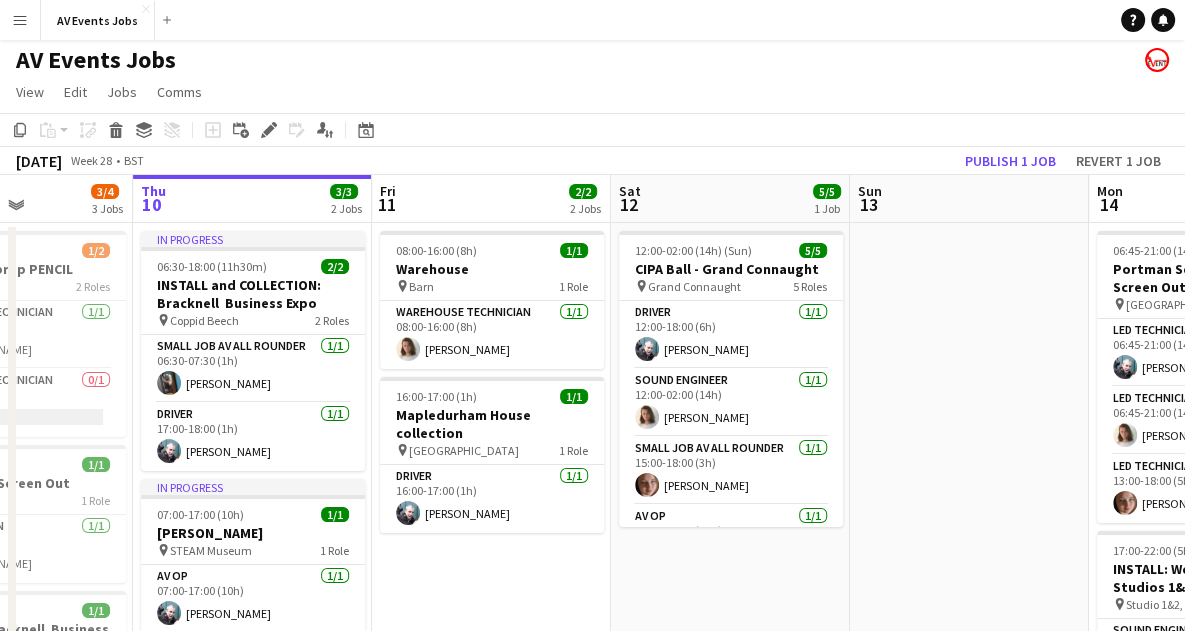 click on "08:00-16:00 (8h)    1/1   Warehouse
pin
Barn   1 Role   Warehouse Technician   [DATE]   08:00-16:00 (8h)
[PERSON_NAME]     16:00-17:00 (1h)    1/1   Mapledurham House collection
pin
Mapledurham House   1 Role   Driver   [DATE]   16:00-17:00 (1h)
[PERSON_NAME]" at bounding box center [491, 544] 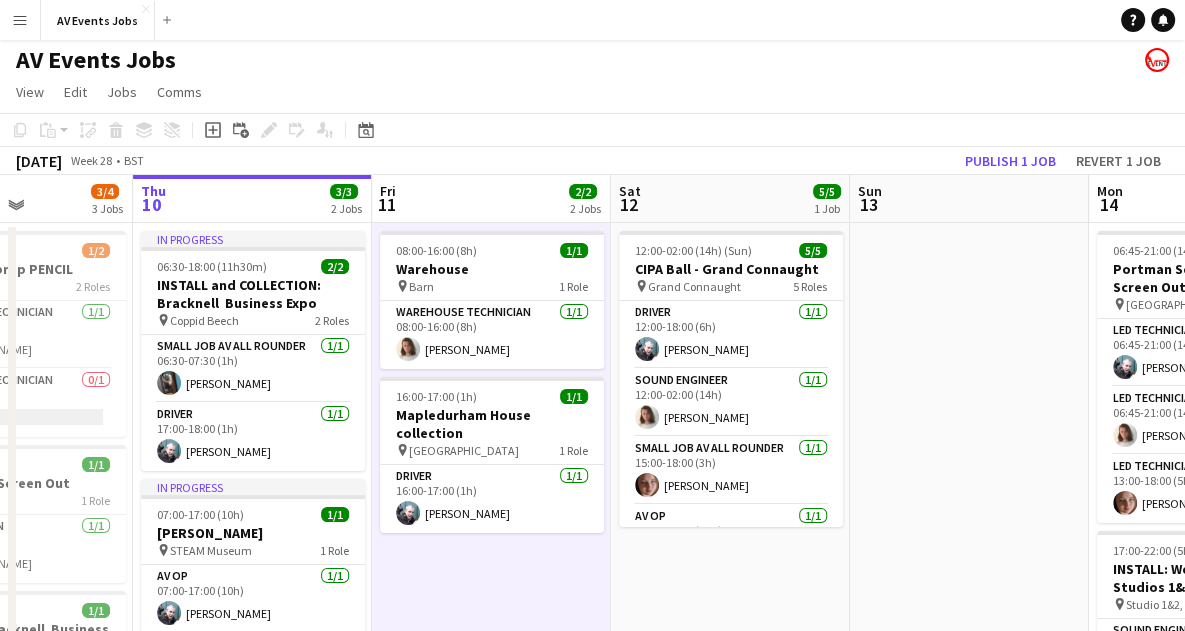 click on "08:00-16:00 (8h)    1/1   Warehouse
pin
Barn   1 Role   Warehouse Technician   [DATE]   08:00-16:00 (8h)
[PERSON_NAME]     16:00-17:00 (1h)    1/1   Mapledurham House collection
pin
Mapledurham House   1 Role   Driver   [DATE]   16:00-17:00 (1h)
[PERSON_NAME]" at bounding box center (491, 544) 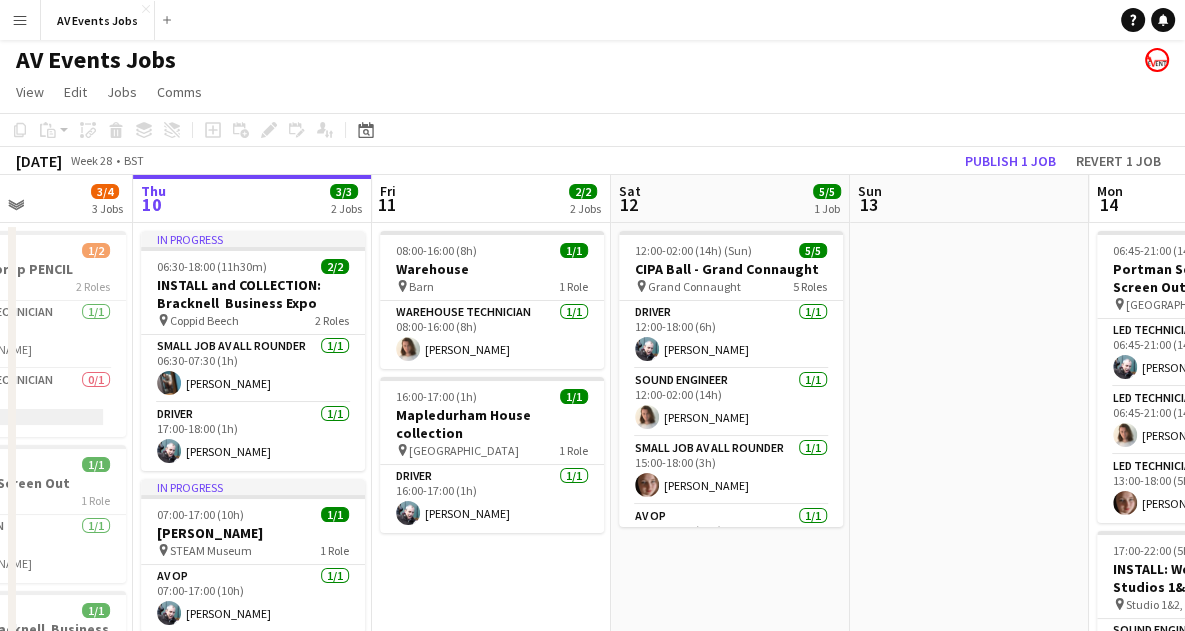 click on "08:00-16:00 (8h)    1/1   Warehouse
pin
Barn   1 Role   Warehouse Technician   [DATE]   08:00-16:00 (8h)
[PERSON_NAME]     16:00-17:00 (1h)    1/1   Mapledurham House collection
pin
Mapledurham House   1 Role   Driver   [DATE]   16:00-17:00 (1h)
[PERSON_NAME]" at bounding box center [491, 544] 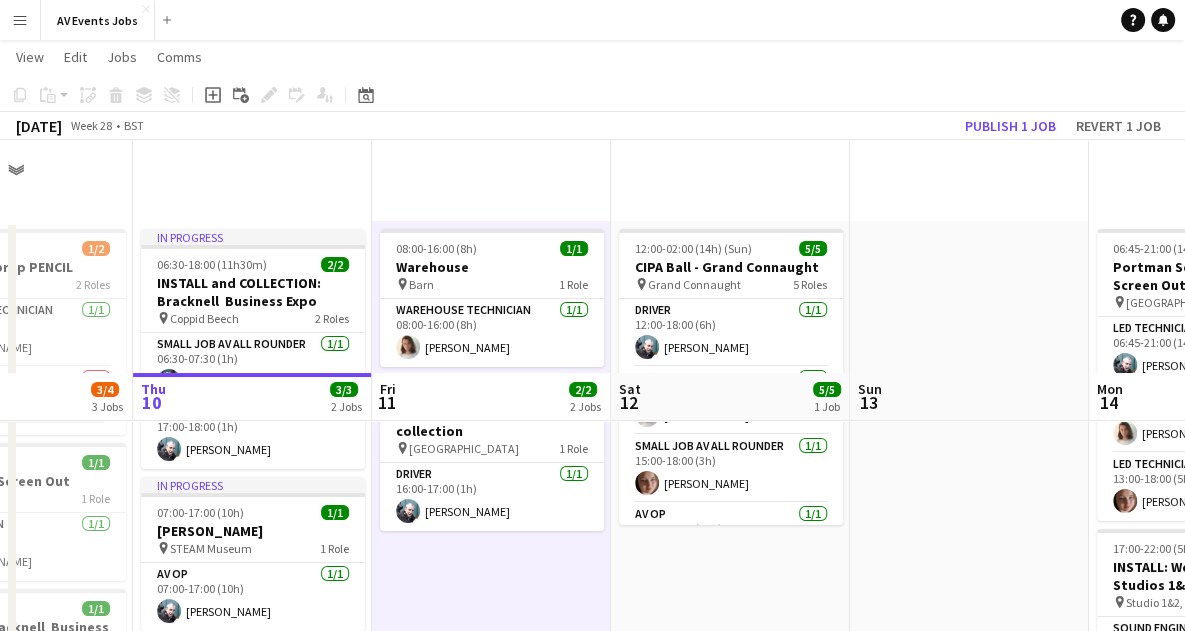 scroll, scrollTop: 236, scrollLeft: 0, axis: vertical 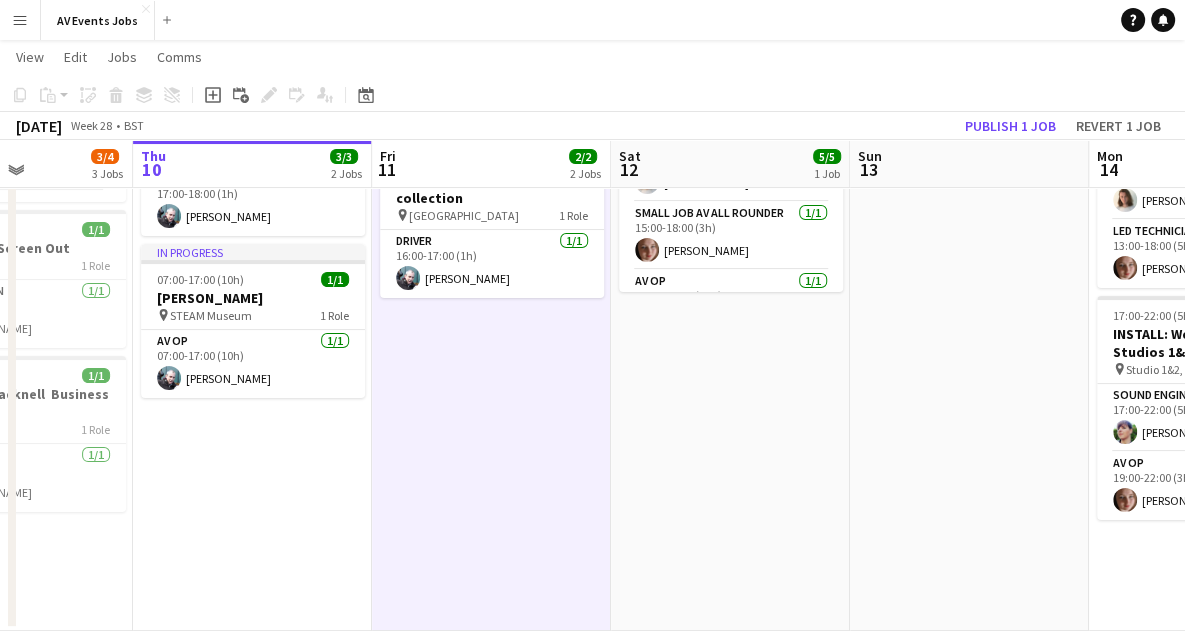 click on "In progress   06:30-18:00 (11h30m)    2/2   INSTALL and COLLECTION: Bracknell  Business Expo
pin
Coppid Beech   2 Roles   Small Job AV All Rounder   [DATE]   06:30-07:30 (1h)
[PERSON_NAME]  Driver   [DATE]   17:00-18:00 (1h)
[PERSON_NAME]  In progress   07:00-17:00 (10h)    1/1   [PERSON_NAME]
pin
STEAM Museum   1 Role   AV Op   [DATE]   07:00-17:00 (10h)
[PERSON_NAME]" at bounding box center (252, 309) 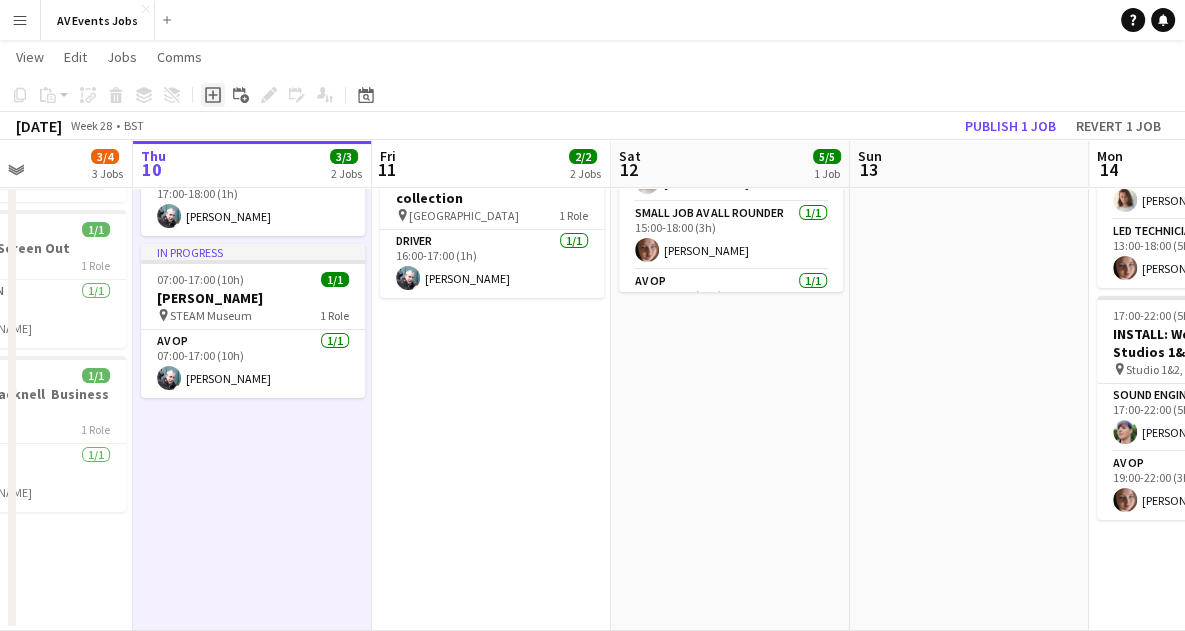 click 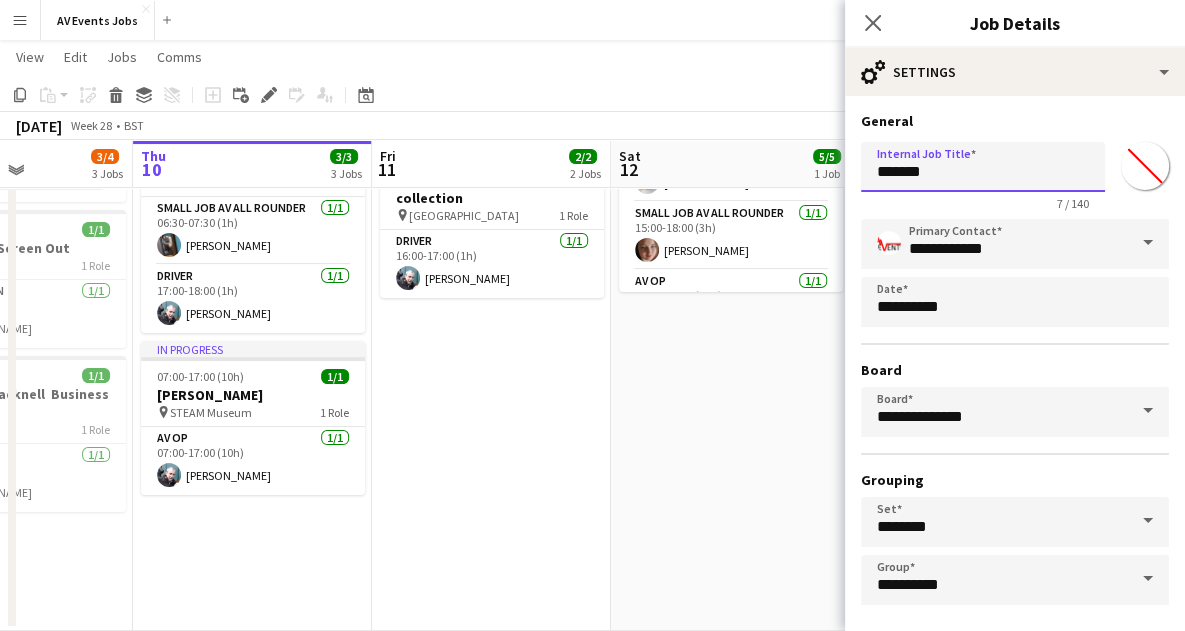 drag, startPoint x: 931, startPoint y: 180, endPoint x: 776, endPoint y: 160, distance: 156.285 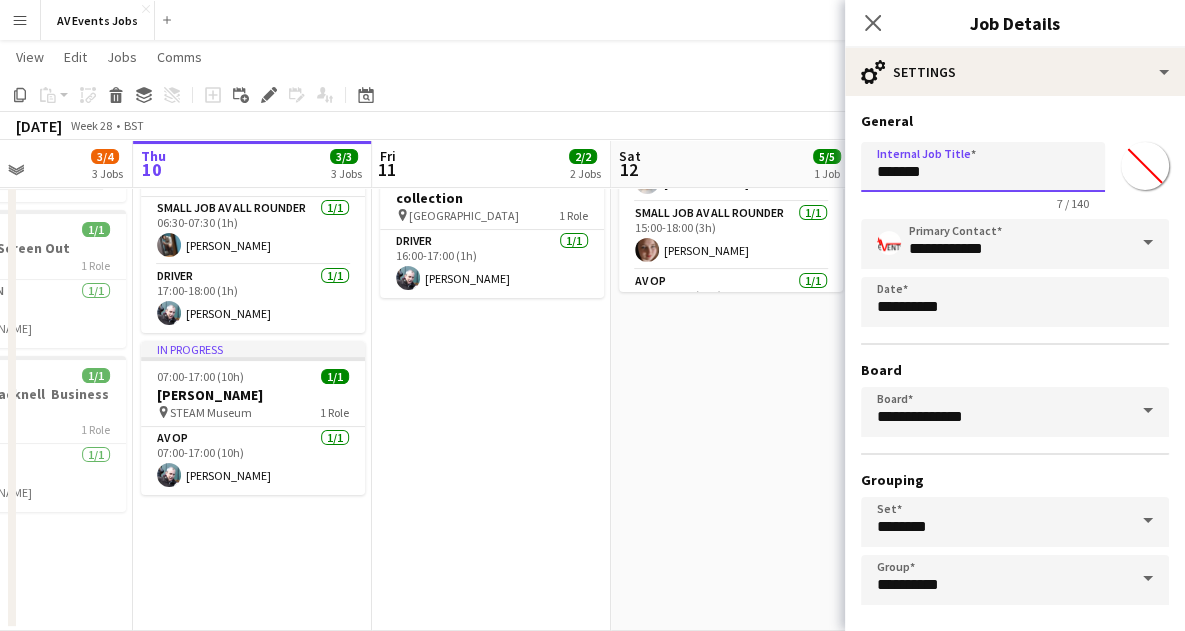 click on "Menu
Boards
Boards   Boards   All jobs   Status
Workforce
Workforce   My Workforce   Recruiting
Comms
Comms
Pay
Pay   Approvals   Payments   Reports
Platform Settings
Platform Settings   App settings   Your settings   Profiles
Training Academy
Training Academy
Knowledge Base
Knowledge Base
Product Updates
Product Updates   Log Out   Privacy   AV Events Jobs
Close
Add
Help
Notifications
AV Events Jobs   View  Day view expanded Day view collapsed Month view Date picker Jump to [DATE] Expand Linked Jobs Collapse Linked Jobs  Edit" at bounding box center [592, 197] 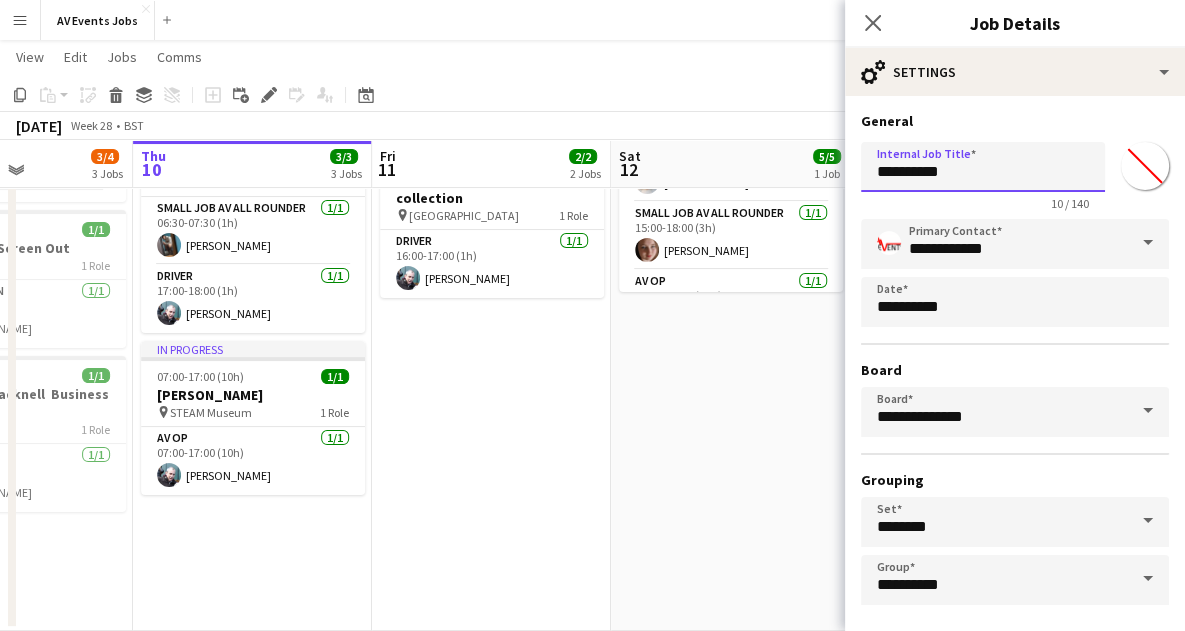 click on "**********" at bounding box center (983, 167) 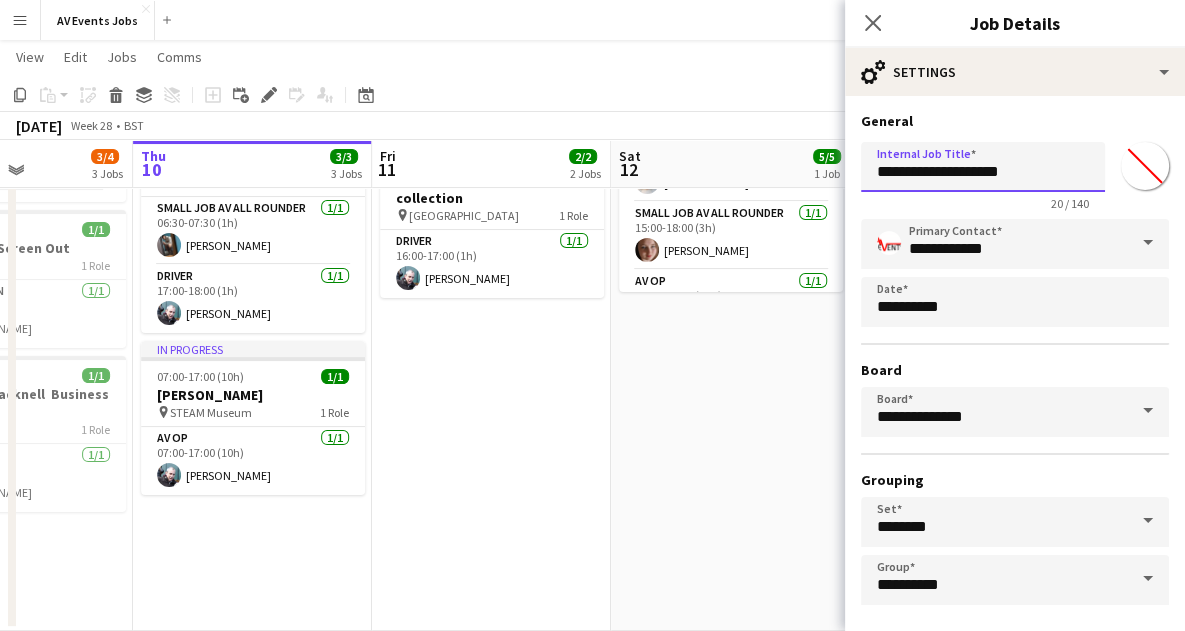 scroll, scrollTop: 86, scrollLeft: 0, axis: vertical 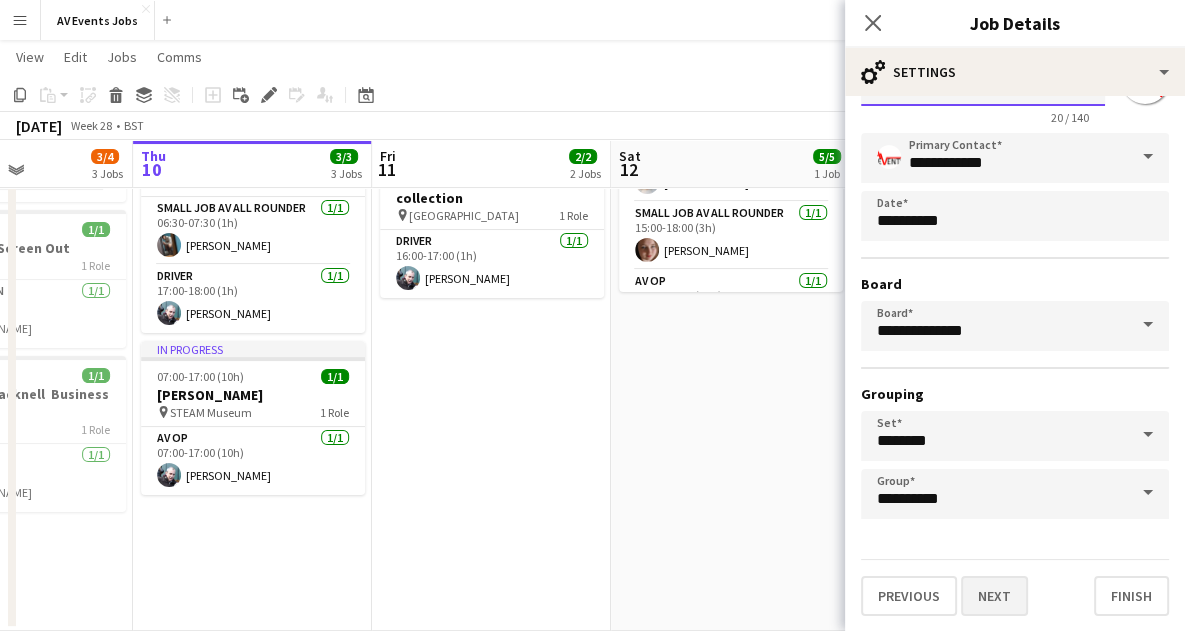 type on "**********" 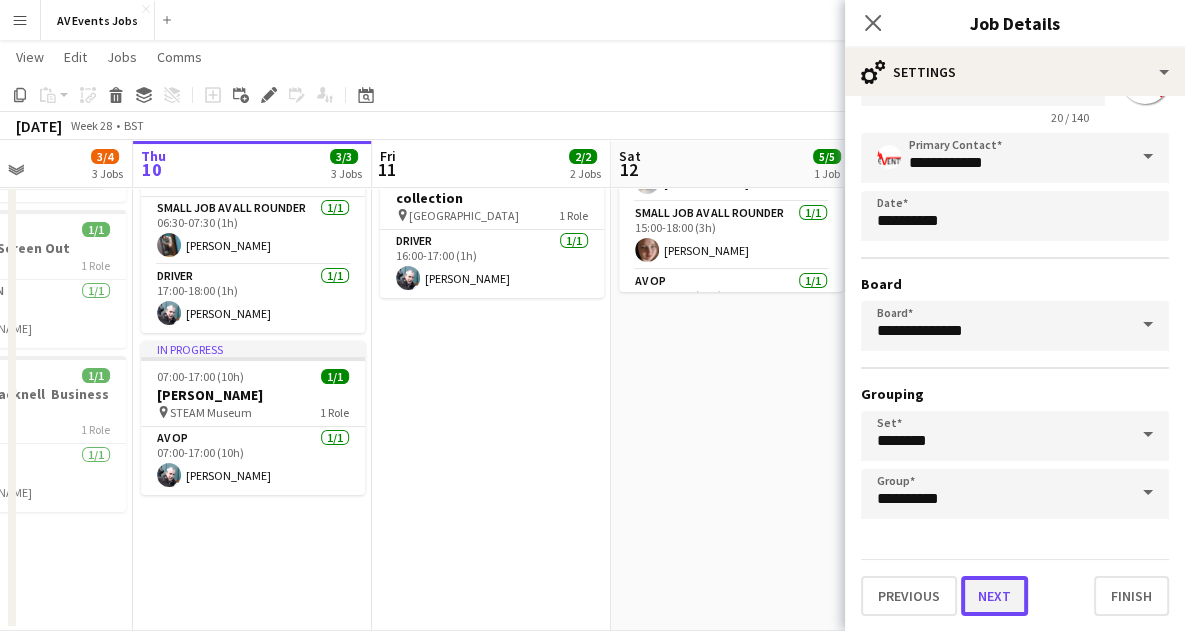 click on "Next" at bounding box center [994, 596] 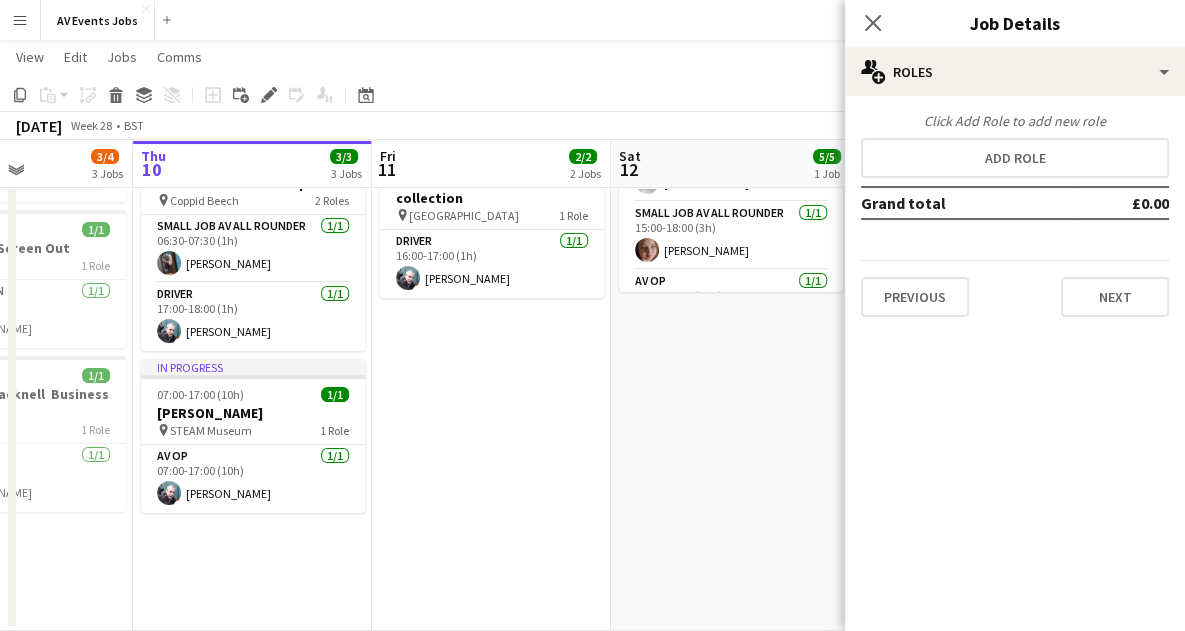 scroll, scrollTop: 0, scrollLeft: 0, axis: both 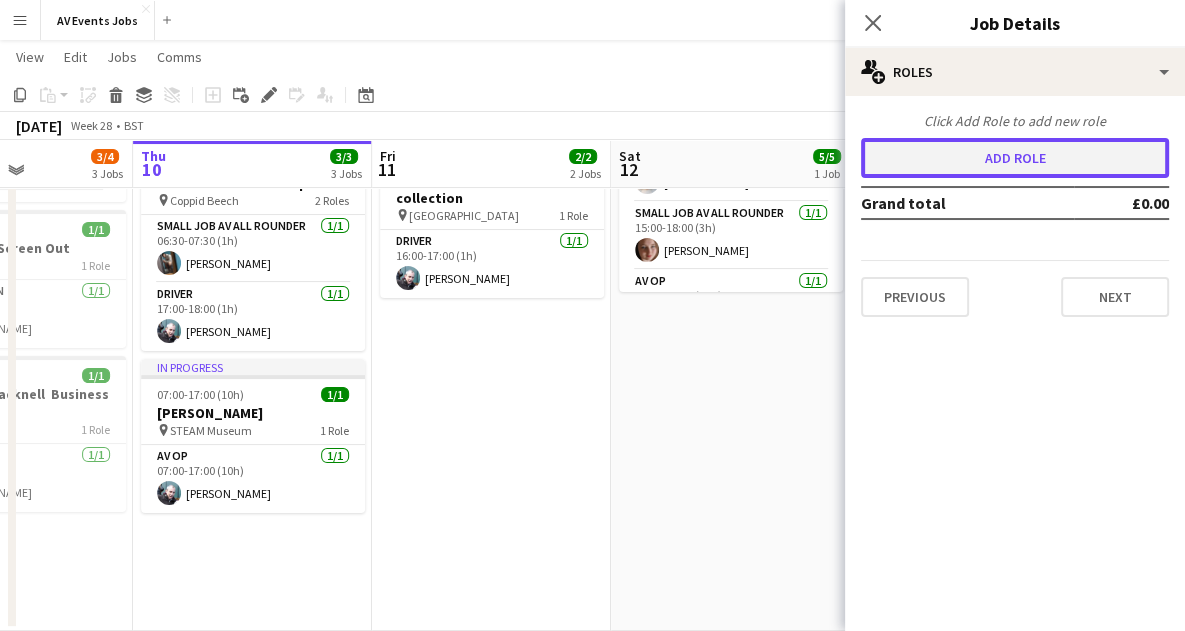 click on "Add role" at bounding box center (1015, 158) 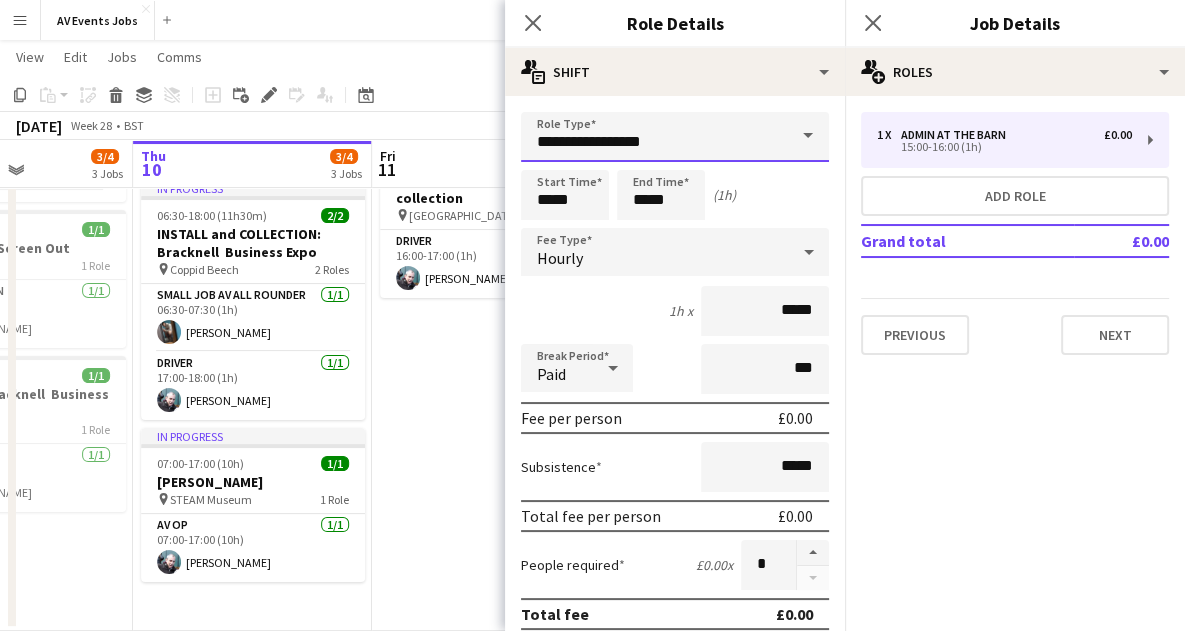 click on "**********" at bounding box center [675, 137] 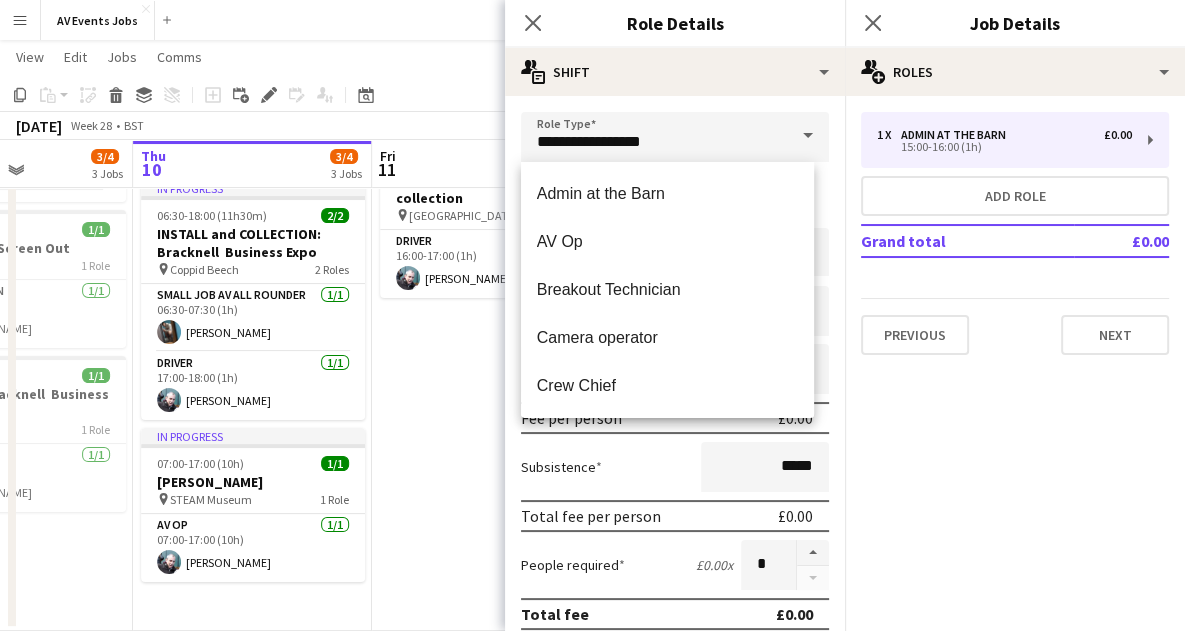 click at bounding box center (808, 136) 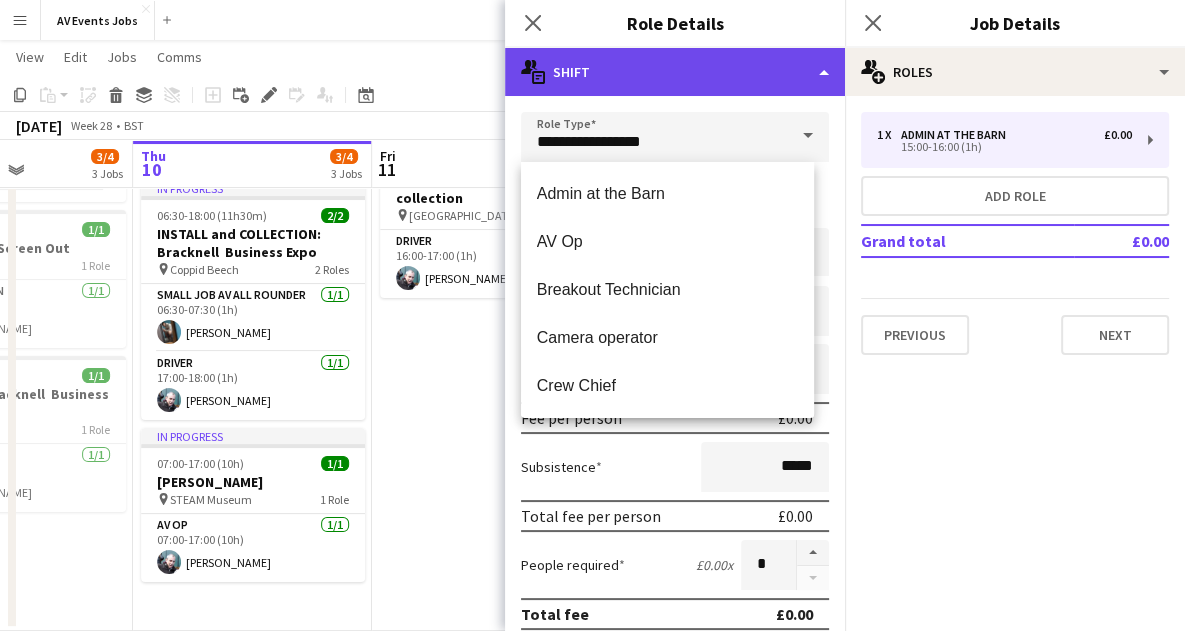 click on "multiple-actions-text
Shift" 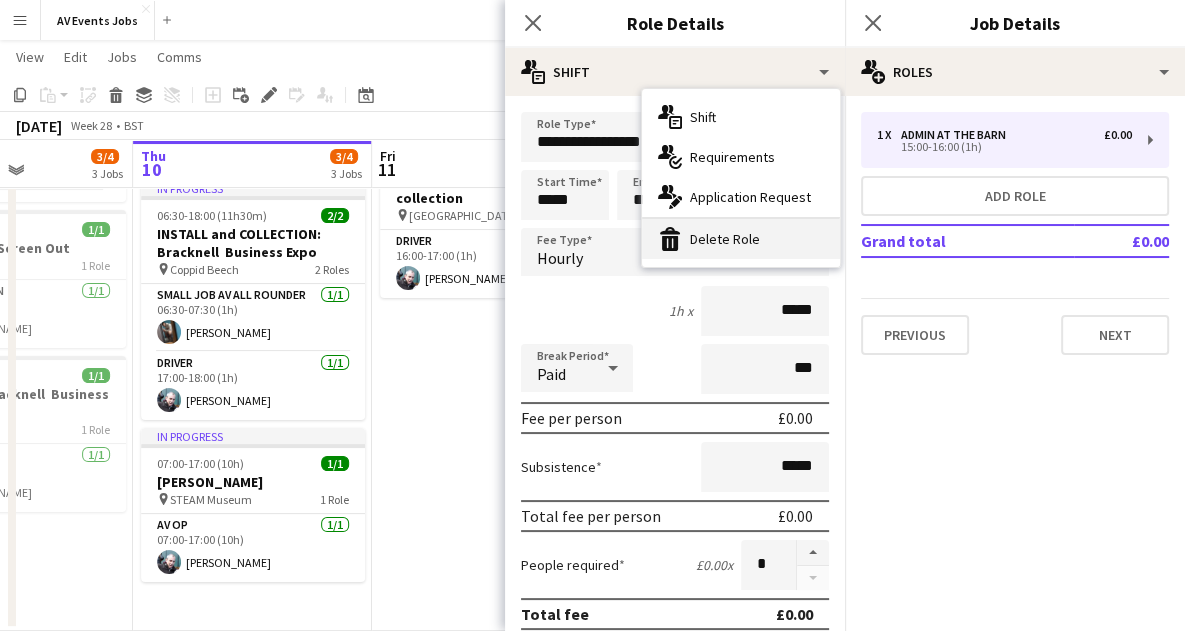 click on "bin-2
Delete Role" at bounding box center (741, 239) 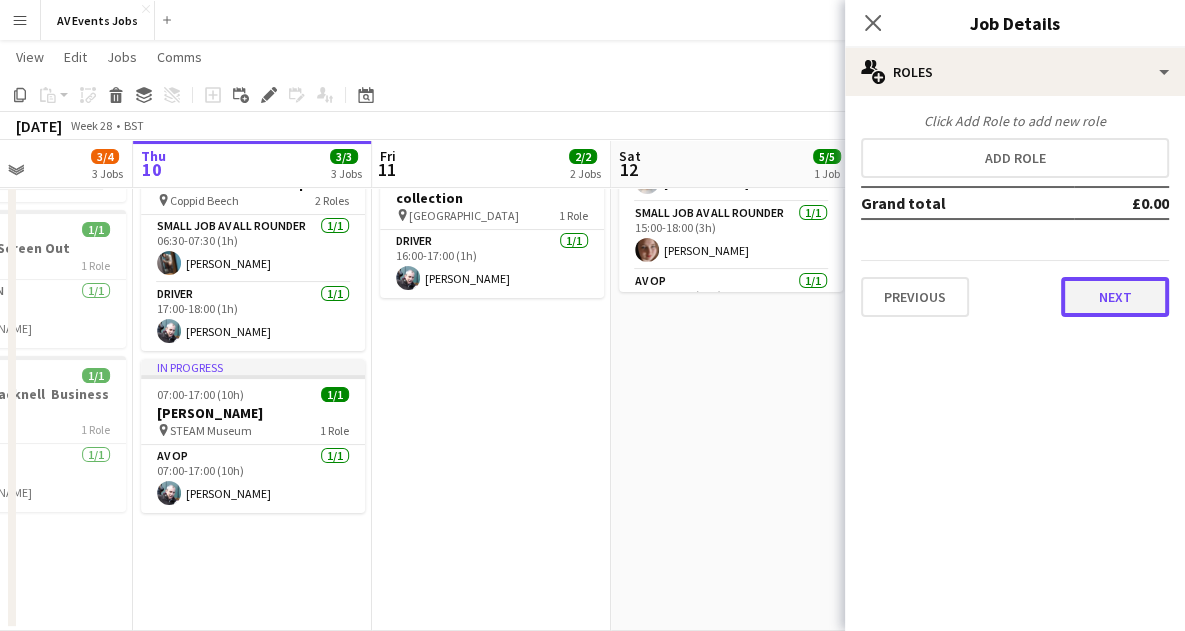 click on "Next" at bounding box center (1115, 297) 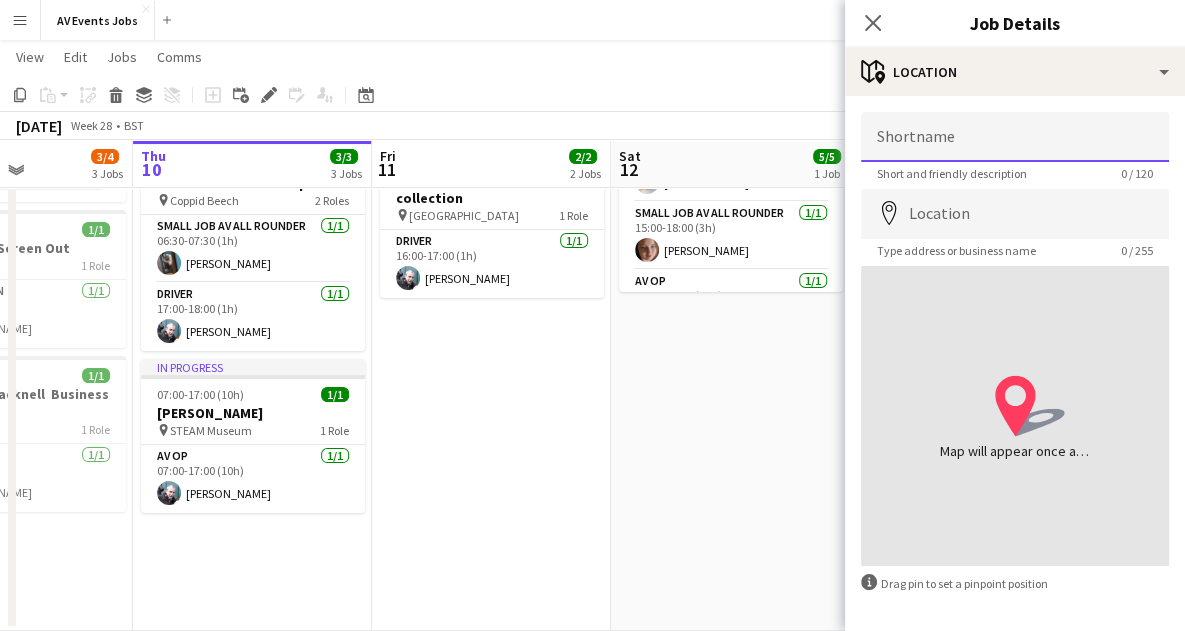 click on "Shortname" at bounding box center (1015, 137) 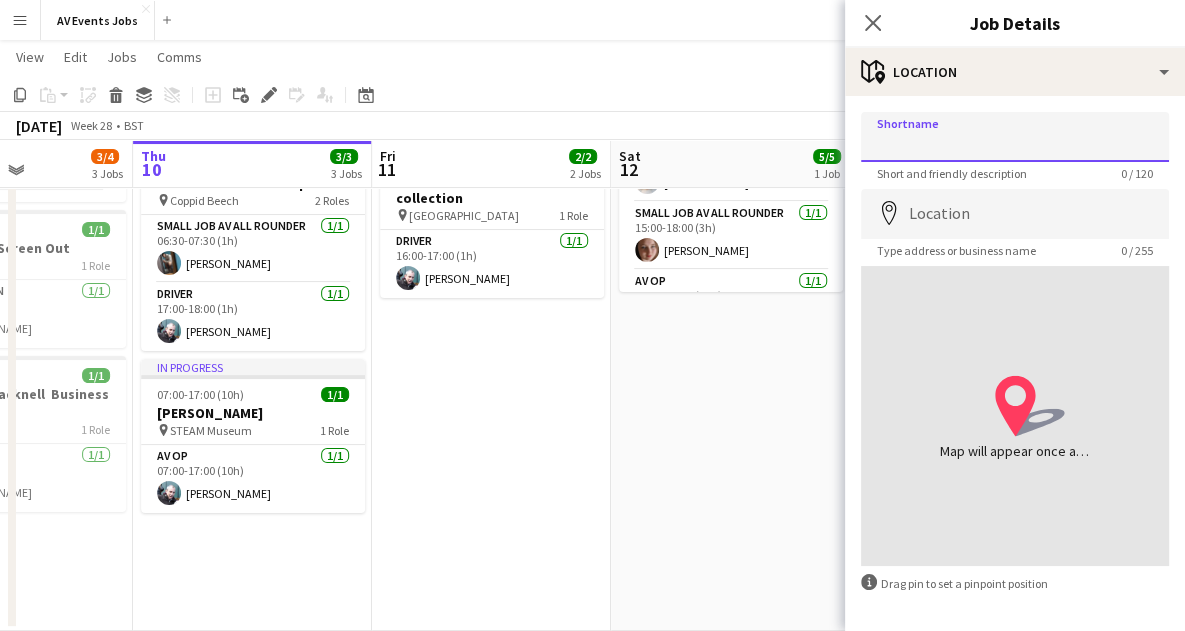 type on "**********" 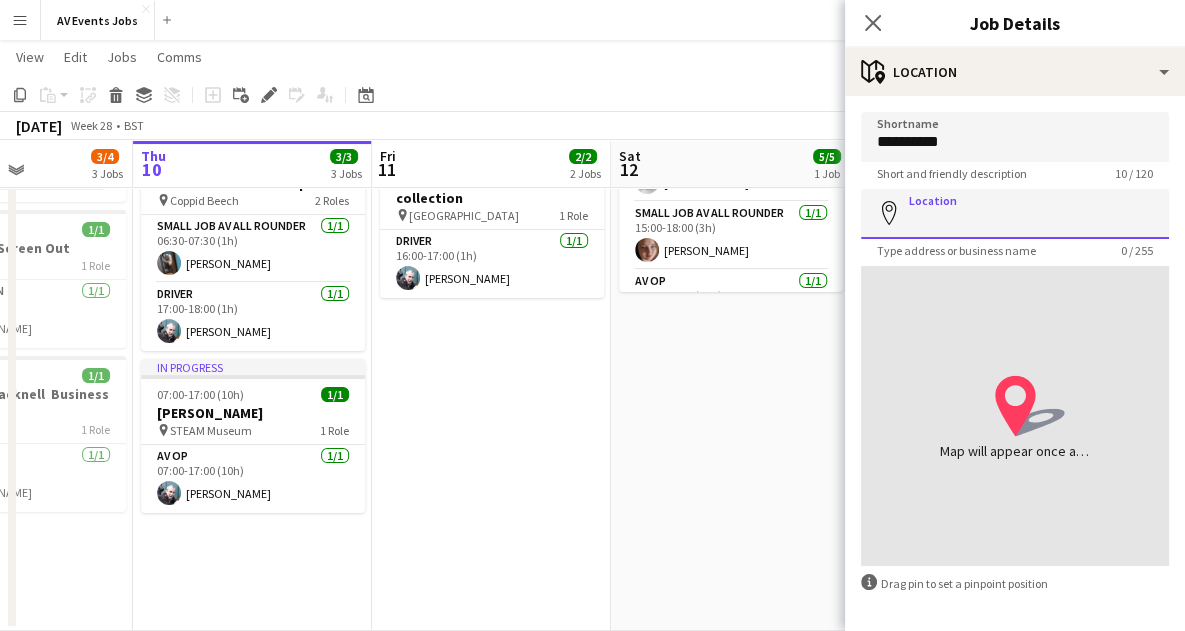 click on "Location" at bounding box center [1015, 214] 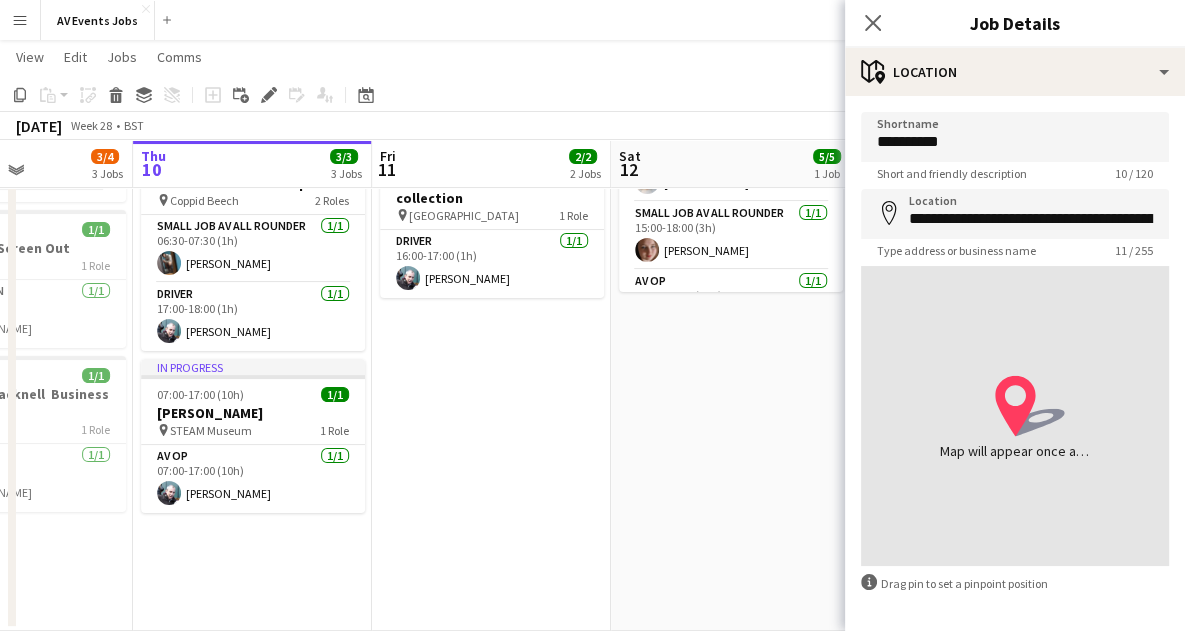 type on "**********" 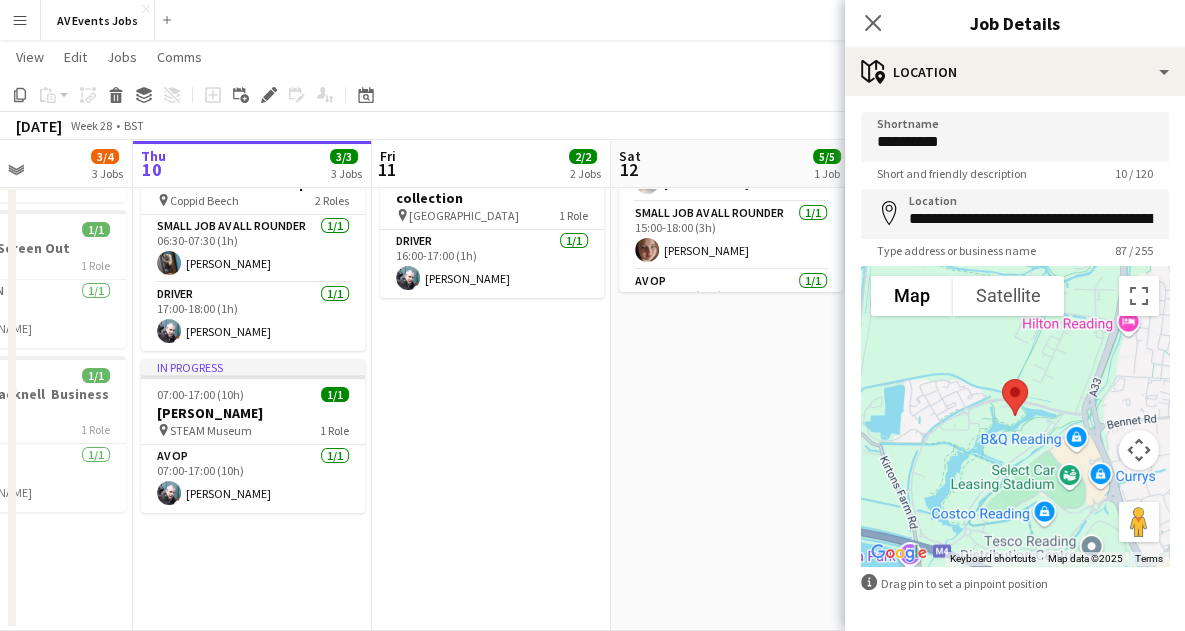 scroll, scrollTop: 75, scrollLeft: 0, axis: vertical 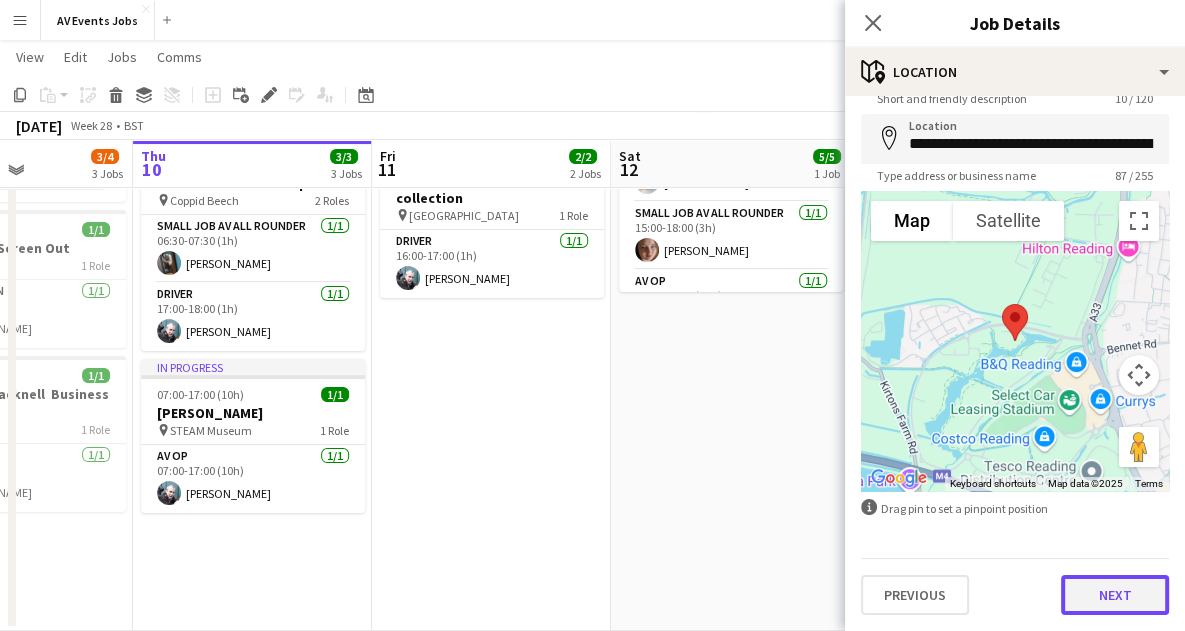 click on "Next" at bounding box center (1115, 595) 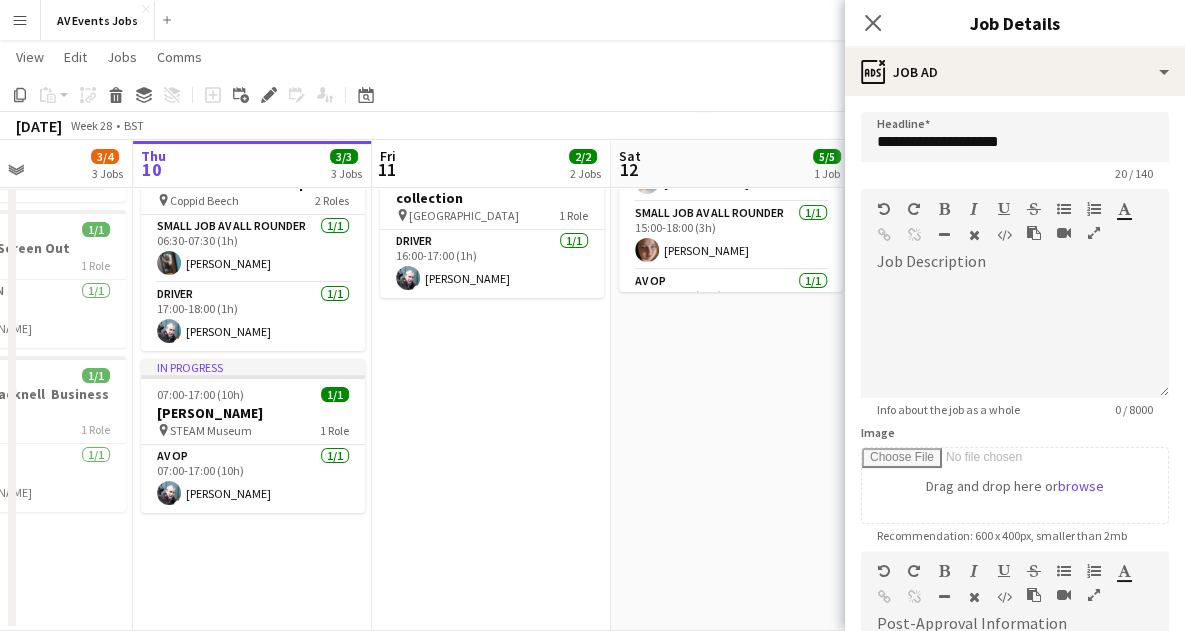 scroll, scrollTop: 0, scrollLeft: 0, axis: both 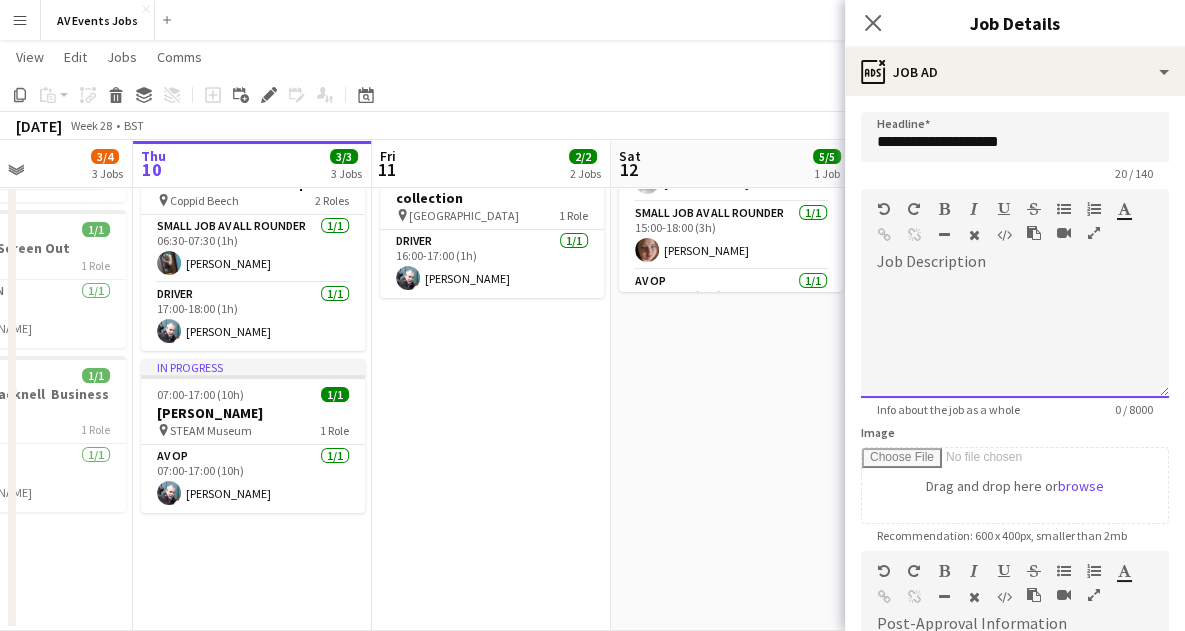 click at bounding box center [1015, 338] 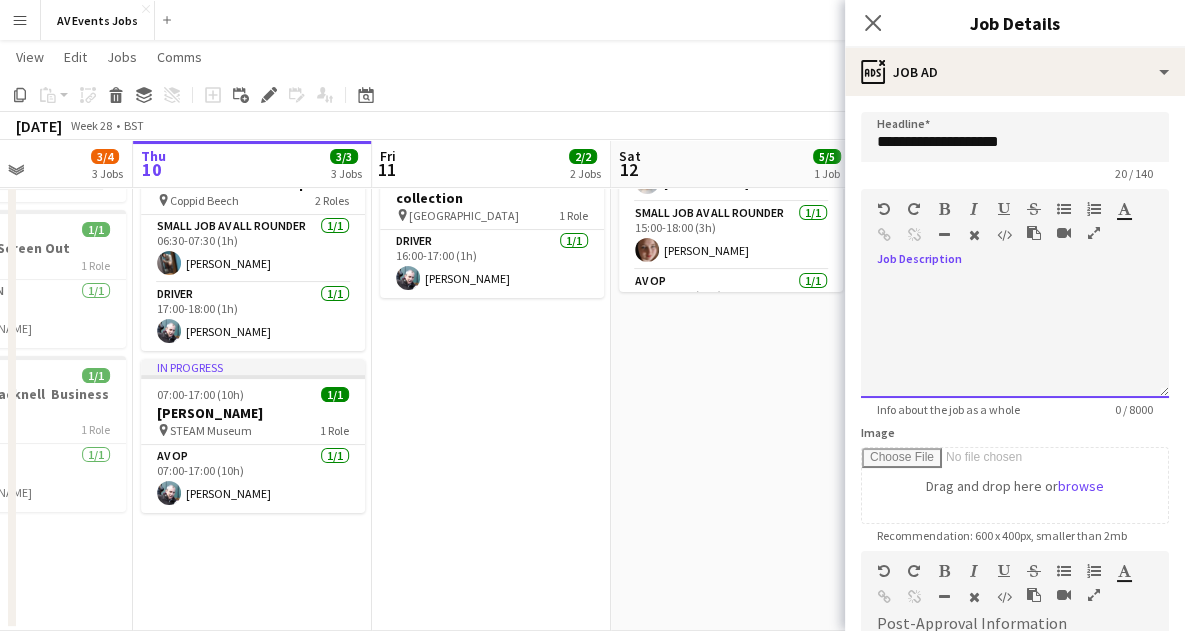 type 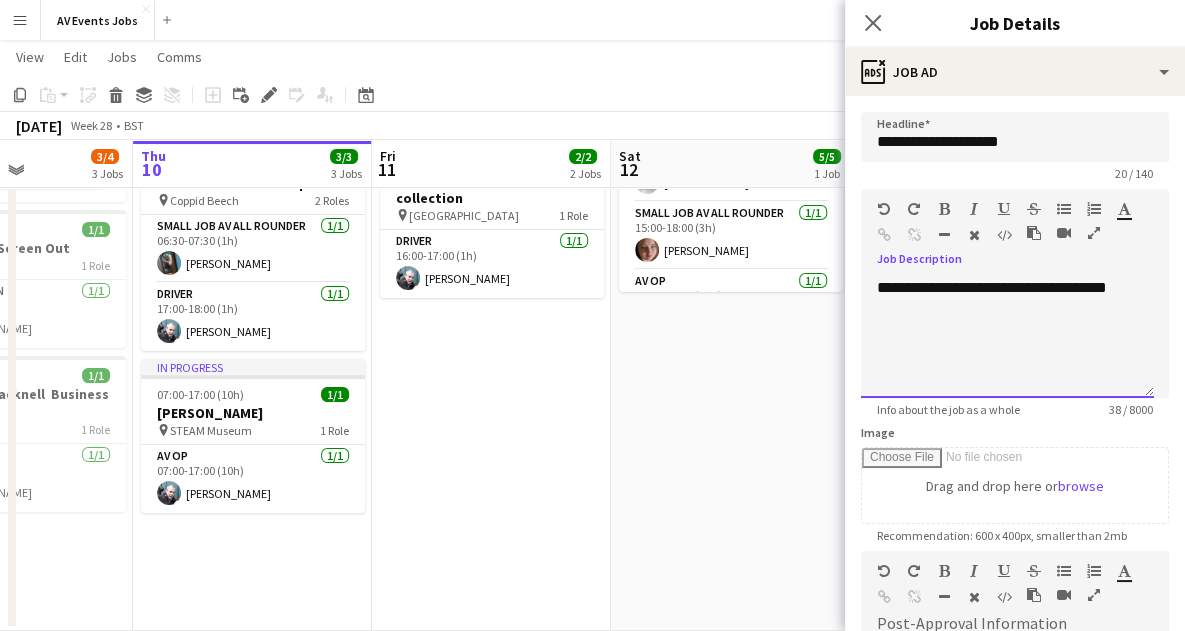 scroll, scrollTop: 357, scrollLeft: 0, axis: vertical 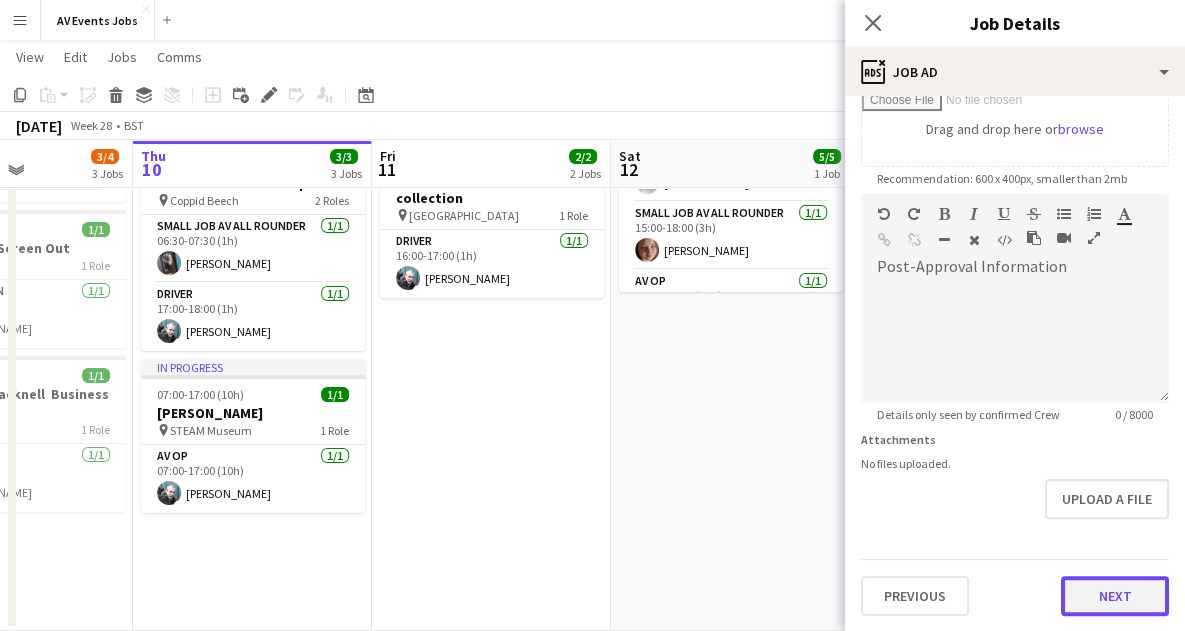 click on "Next" at bounding box center [1115, 596] 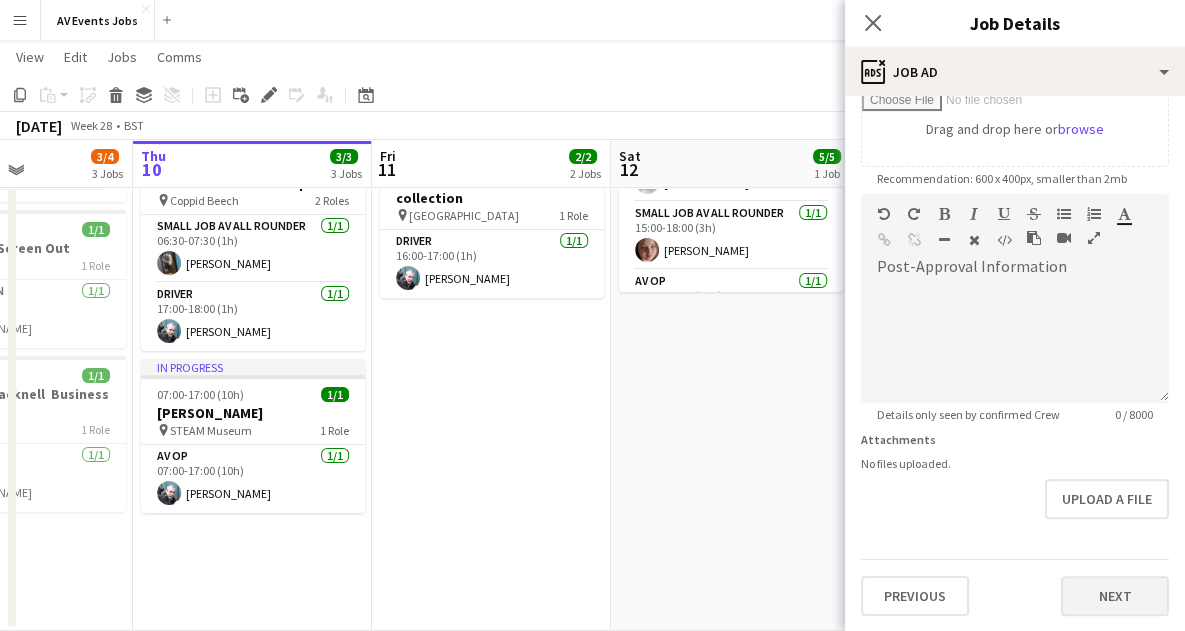 scroll, scrollTop: 0, scrollLeft: 0, axis: both 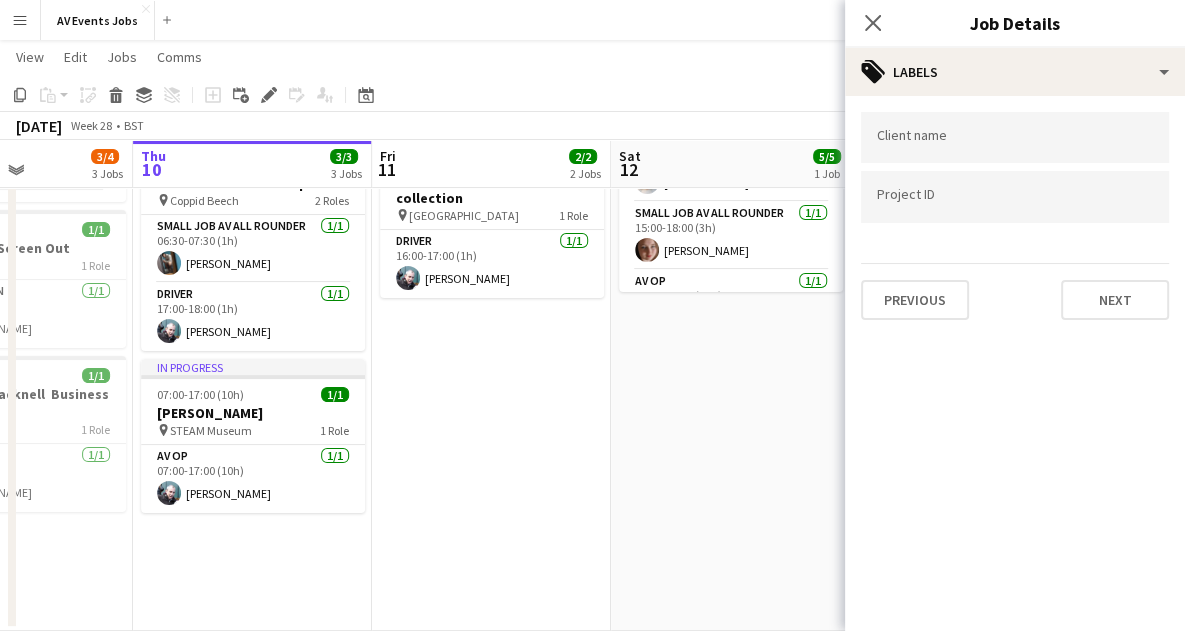 click at bounding box center [1015, 137] 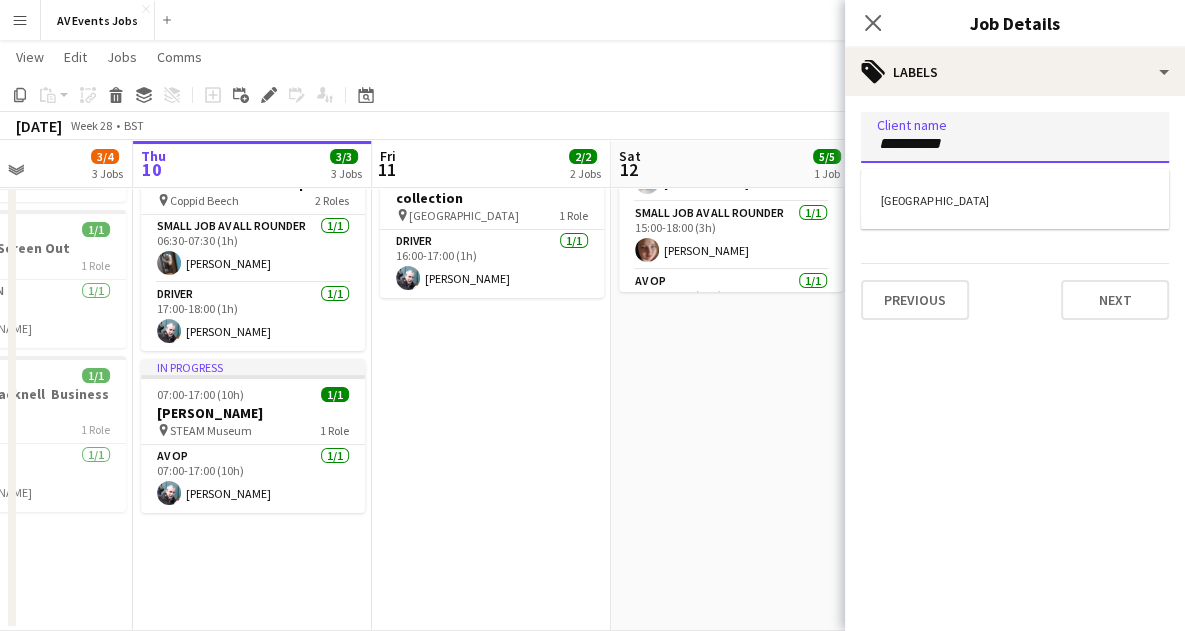 type on "**********" 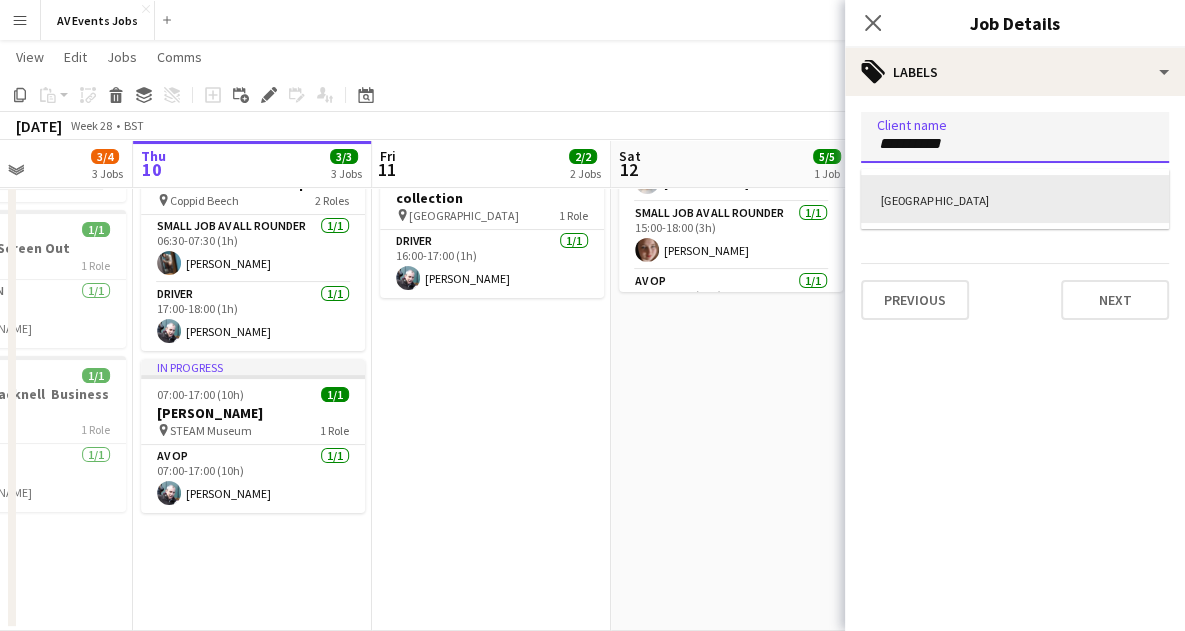 click on "[GEOGRAPHIC_DATA]" at bounding box center [1015, 199] 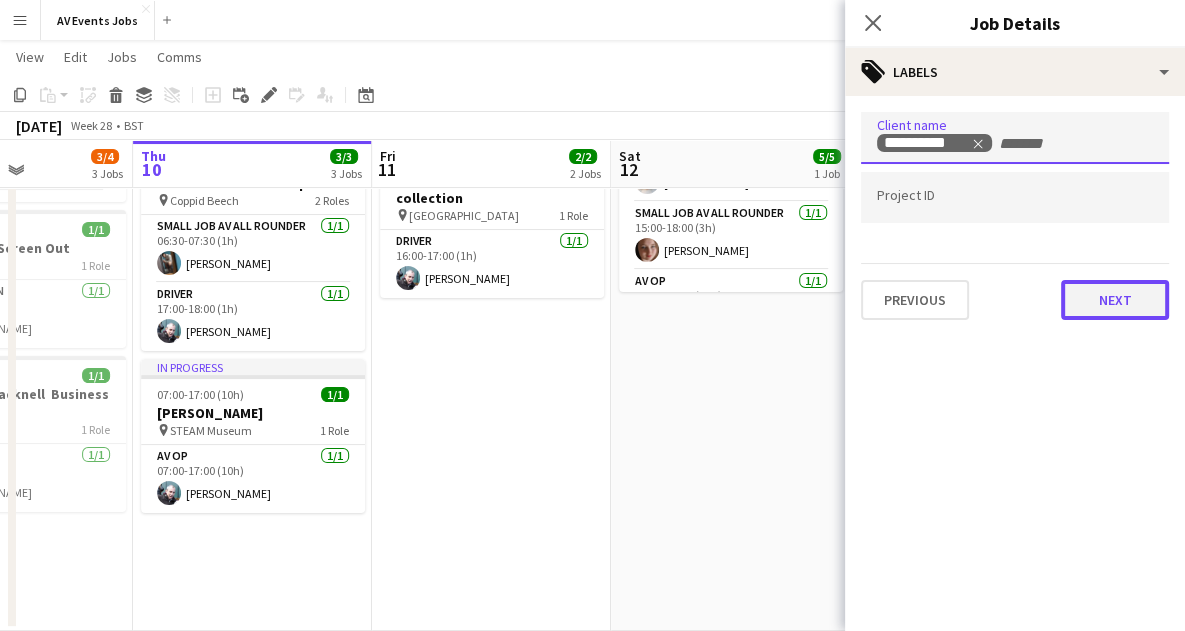 click on "Next" at bounding box center [1115, 300] 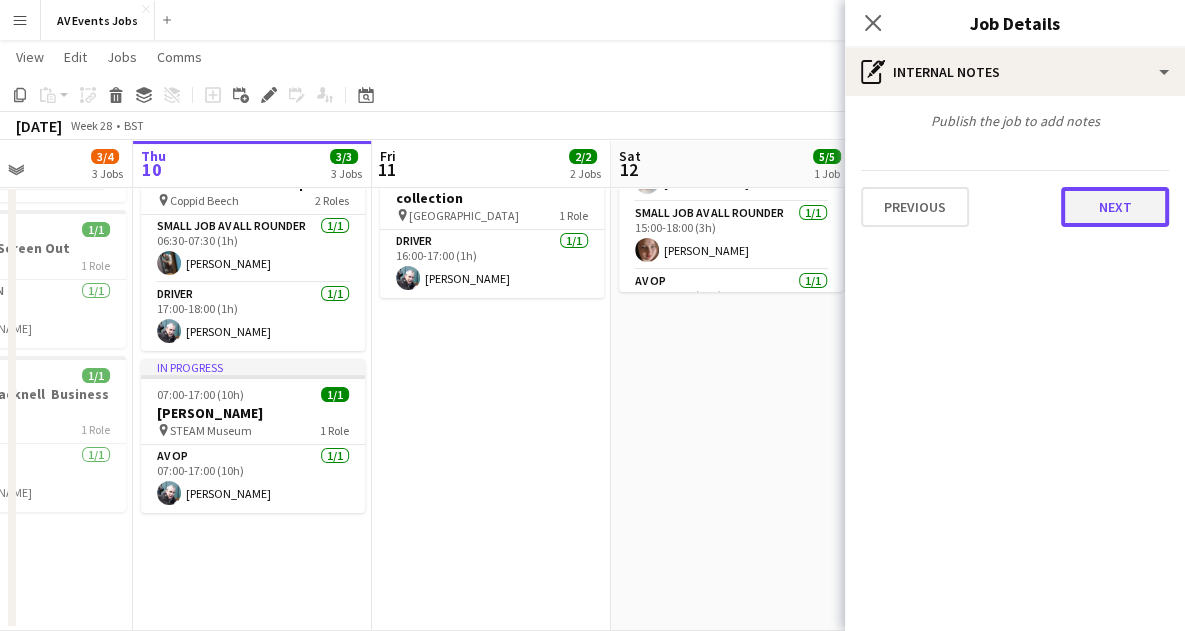 click on "Next" at bounding box center (1115, 207) 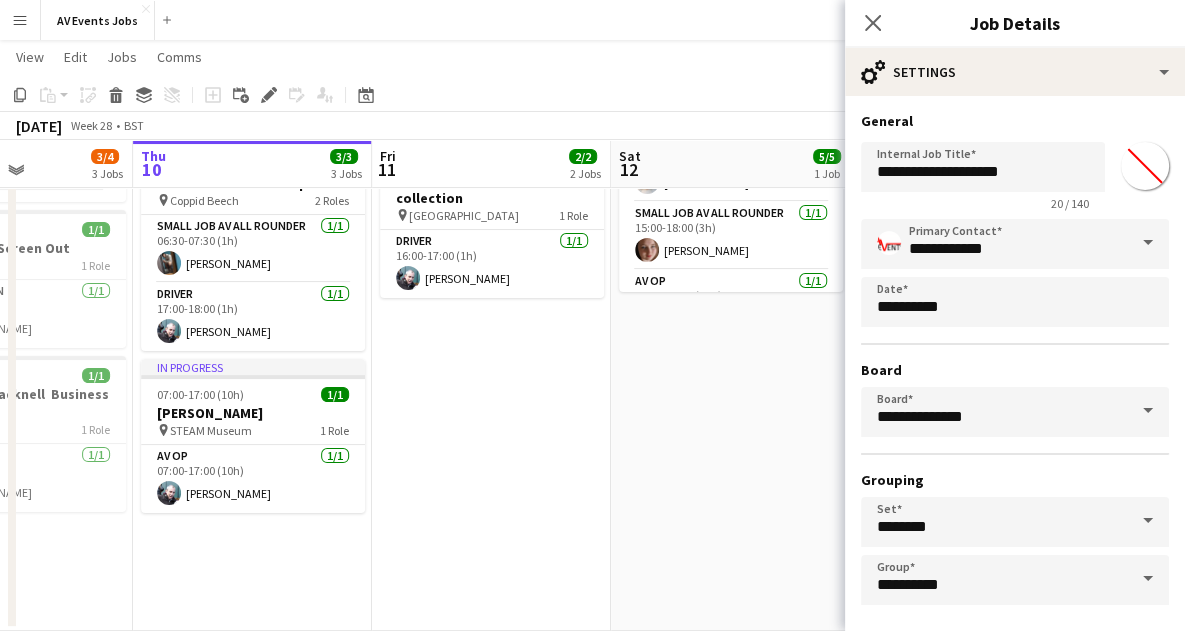 scroll, scrollTop: 86, scrollLeft: 0, axis: vertical 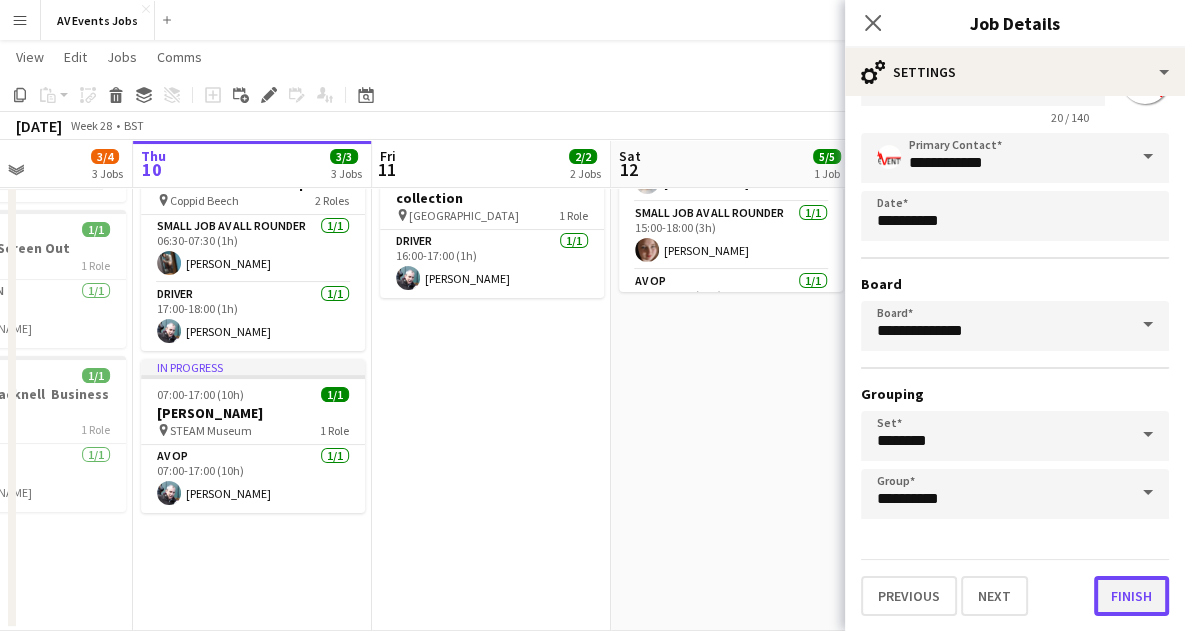 click on "Finish" at bounding box center (1131, 596) 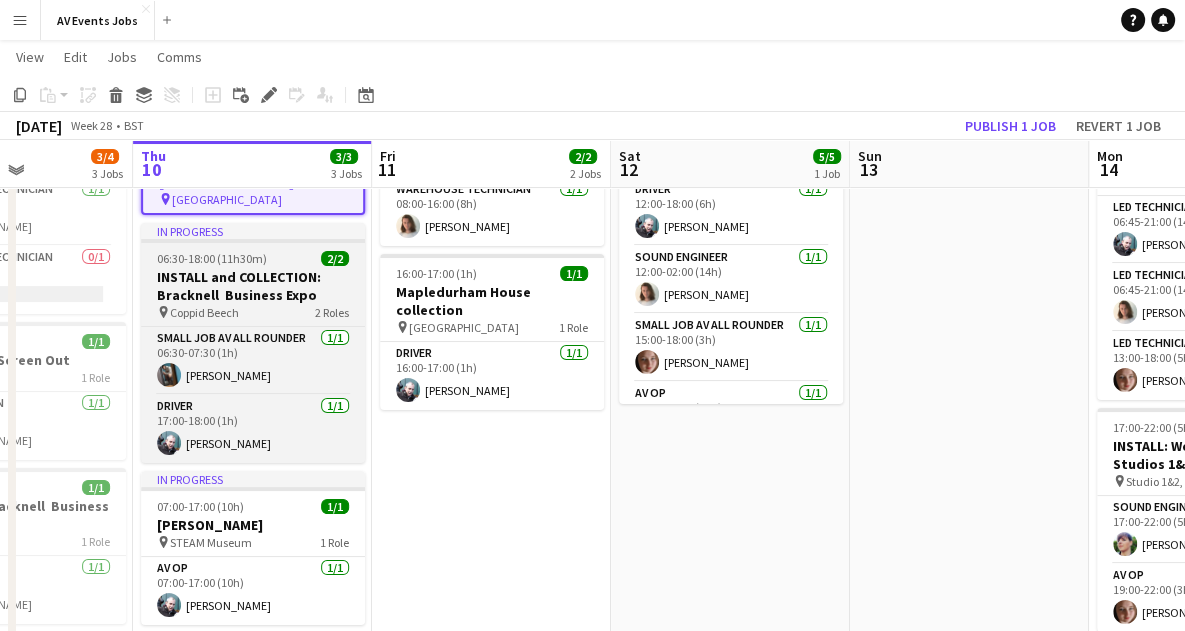 scroll, scrollTop: 0, scrollLeft: 0, axis: both 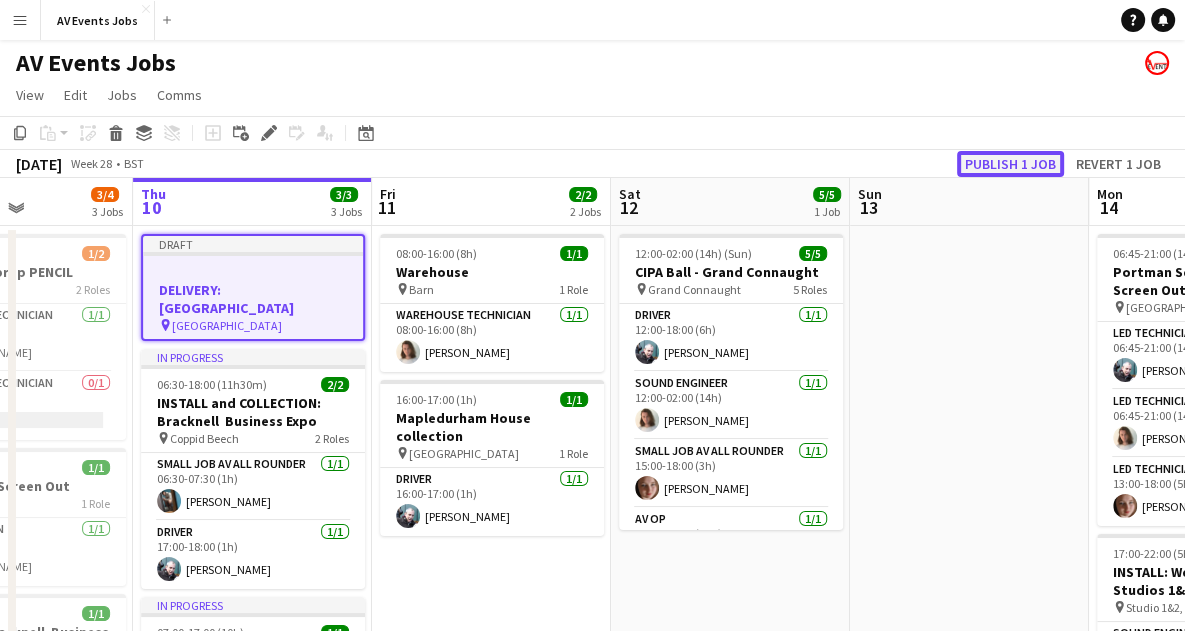 click on "Publish 1 job" 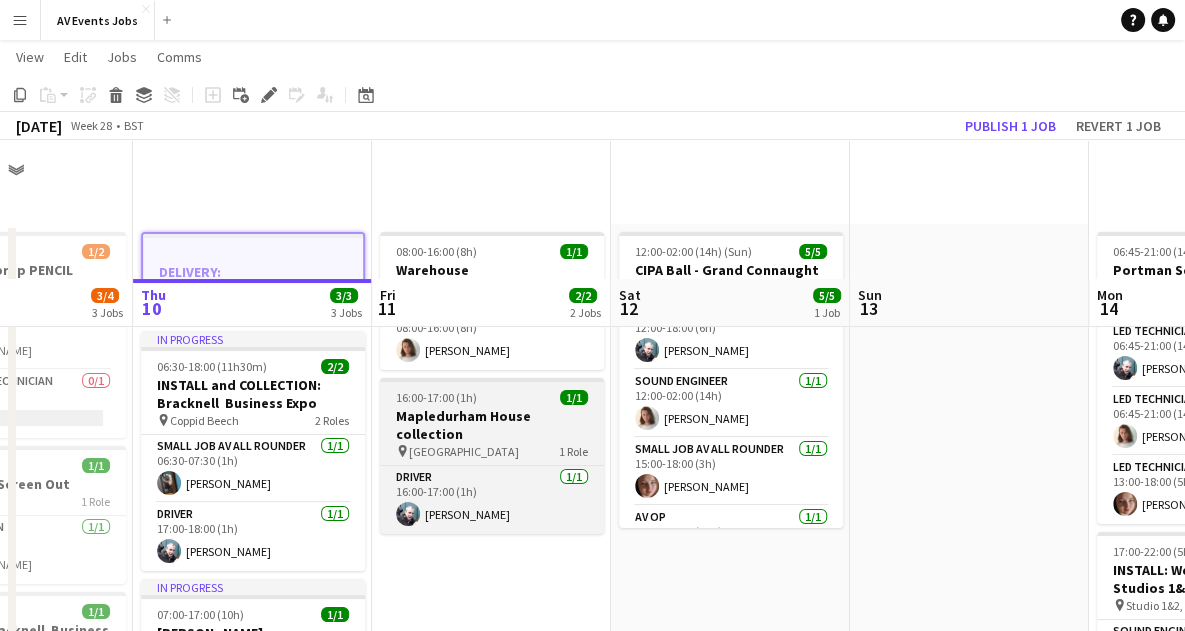 scroll, scrollTop: 144, scrollLeft: 0, axis: vertical 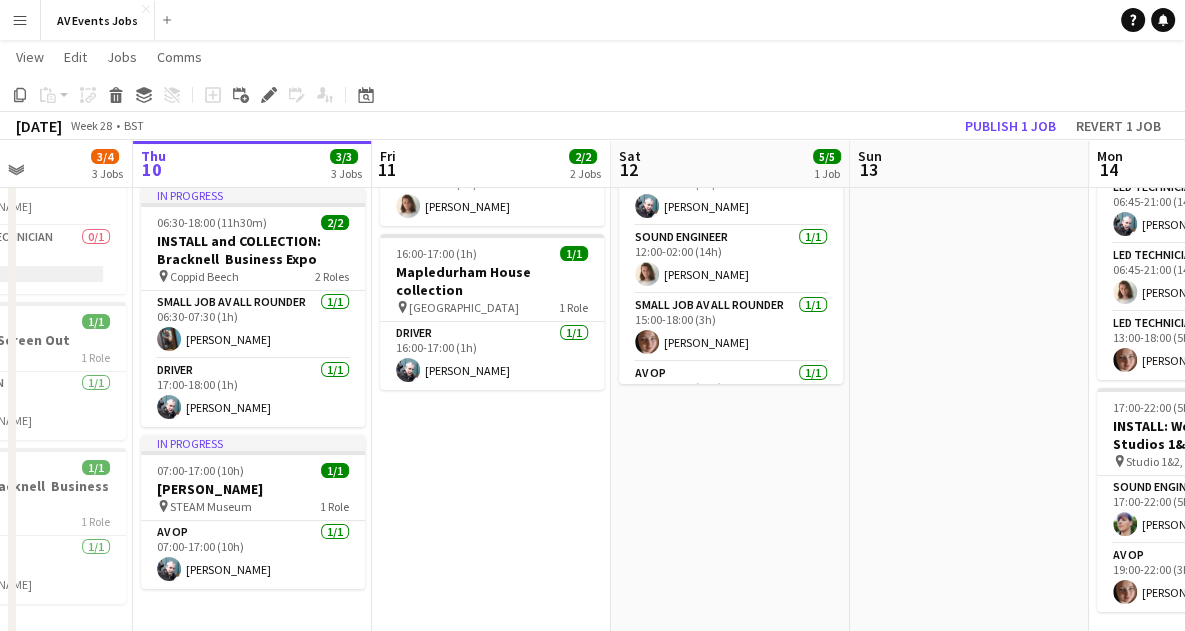 click on "08:00-16:00 (8h)    1/1   Warehouse
pin
Barn   1 Role   Warehouse Technician   [DATE]   08:00-16:00 (8h)
[PERSON_NAME]     16:00-17:00 (1h)    1/1   Mapledurham House collection
pin
Mapledurham House   1 Role   Driver   [DATE]   16:00-17:00 (1h)
[PERSON_NAME]" at bounding box center (491, 401) 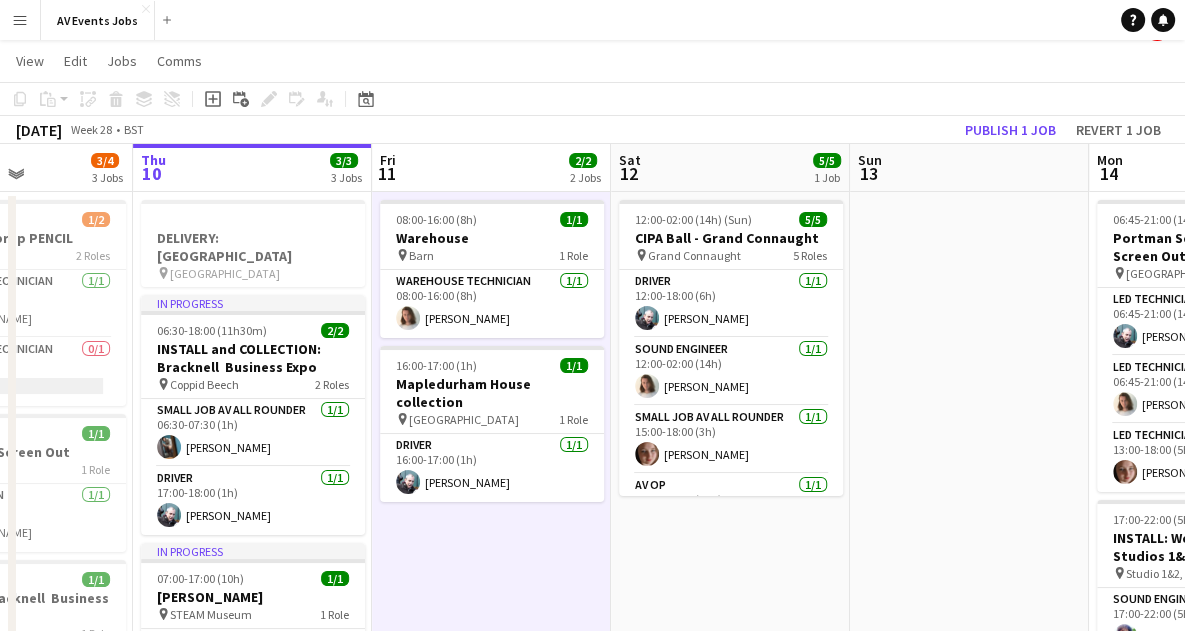 scroll, scrollTop: 0, scrollLeft: 0, axis: both 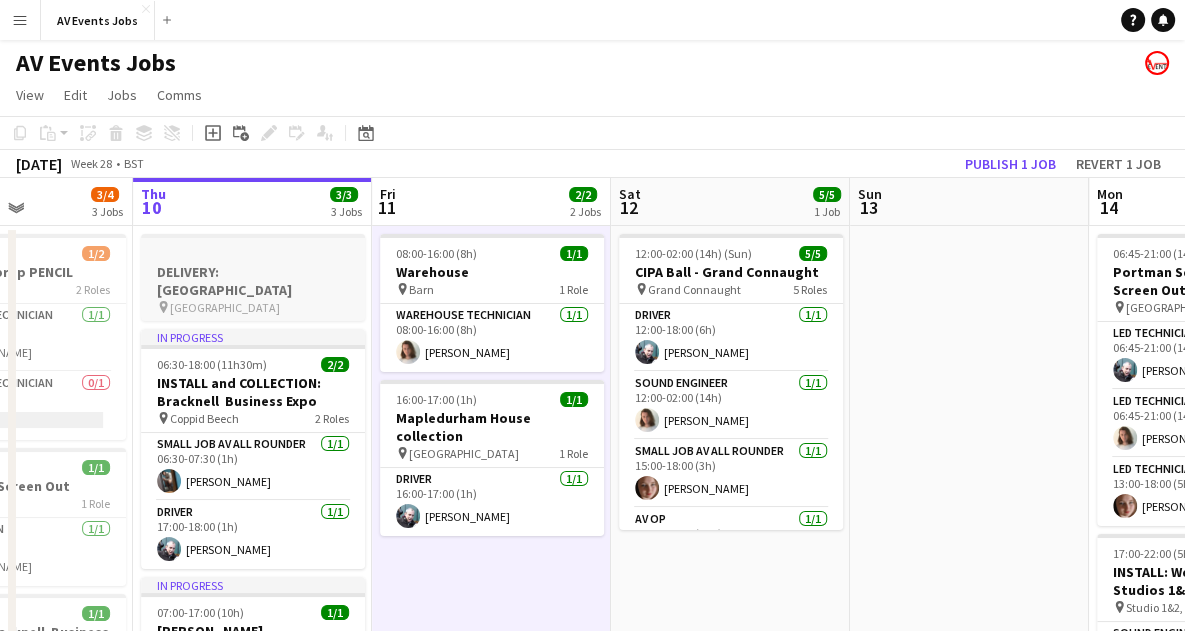 click on "DELIVERY: [GEOGRAPHIC_DATA]" at bounding box center (253, 281) 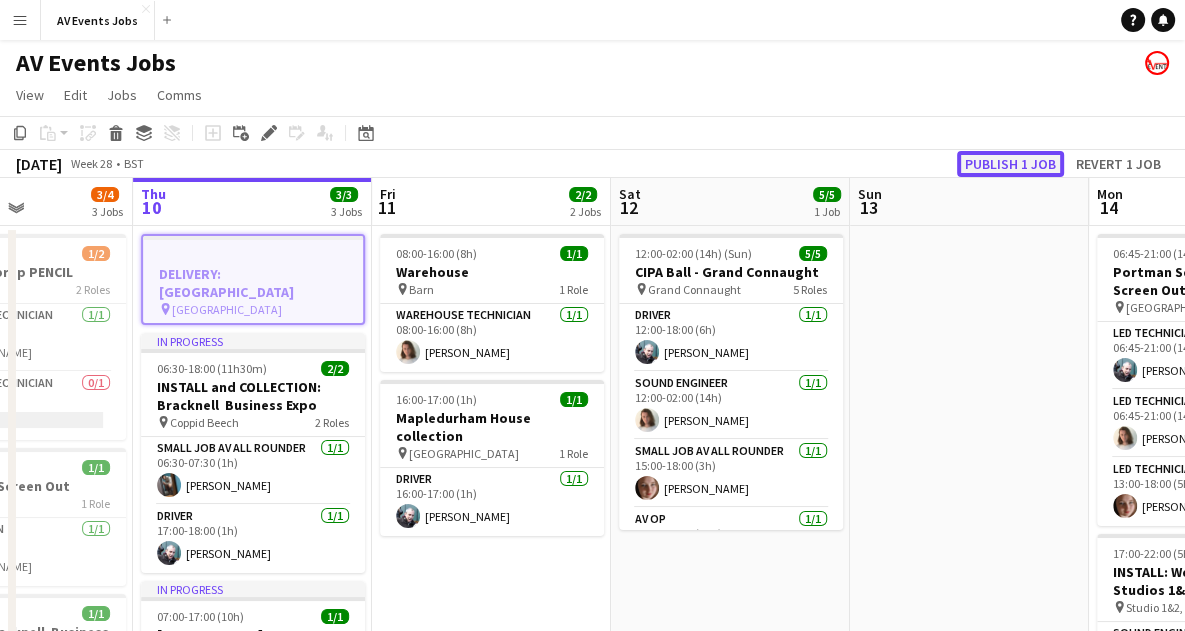 click on "Publish 1 job" 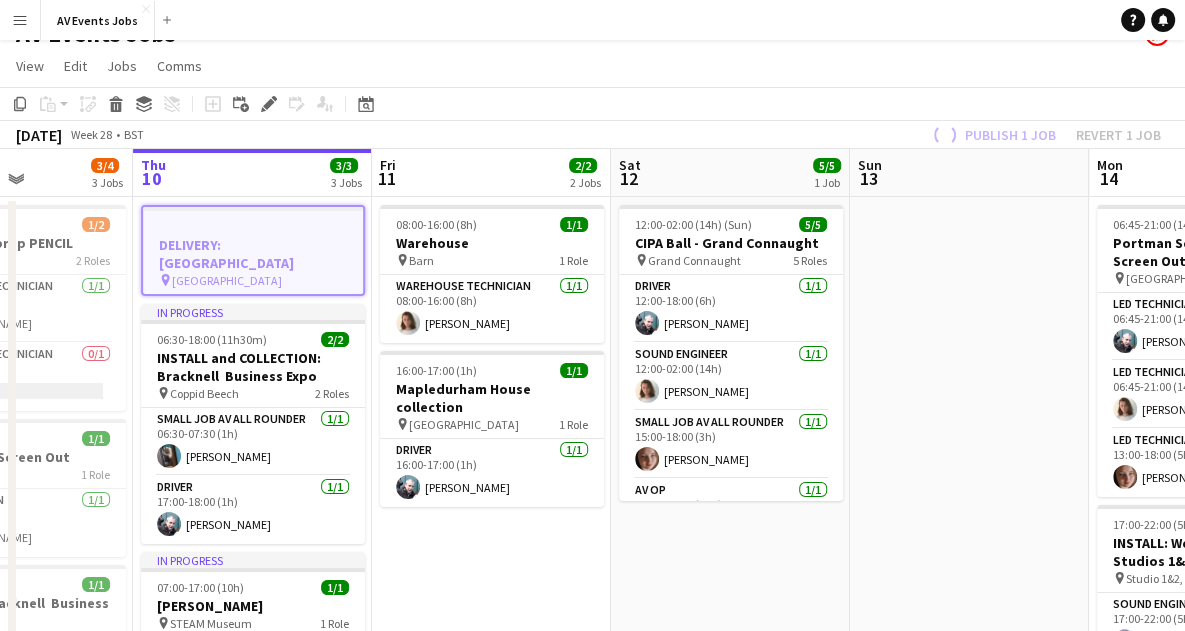 scroll, scrollTop: 30, scrollLeft: 0, axis: vertical 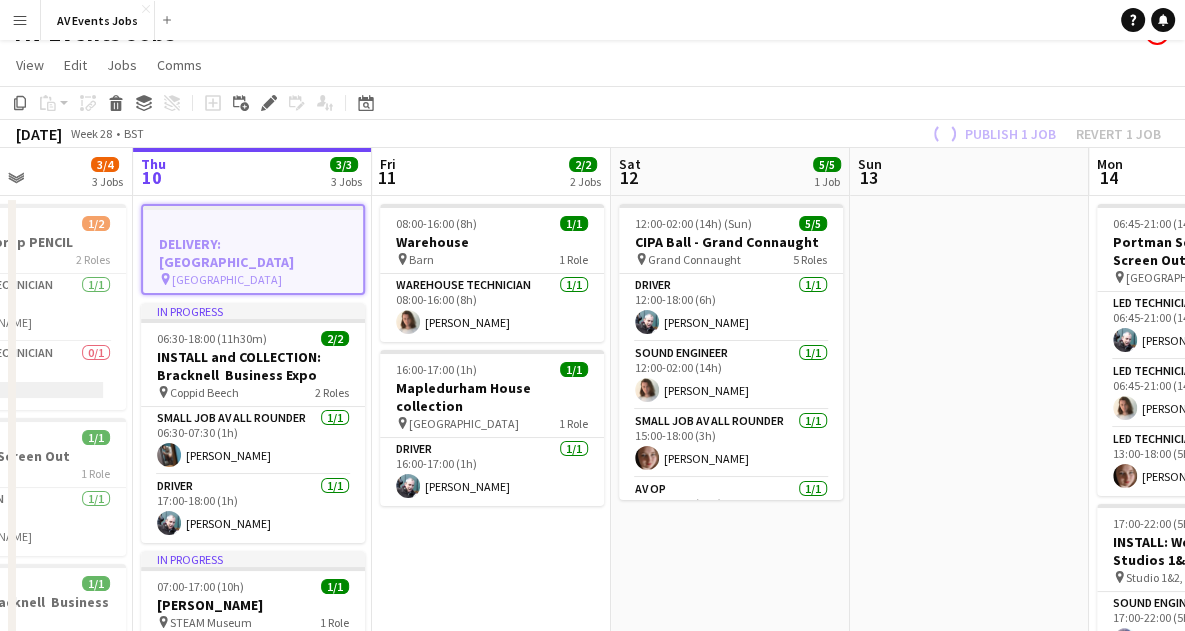 click at bounding box center [969, 517] 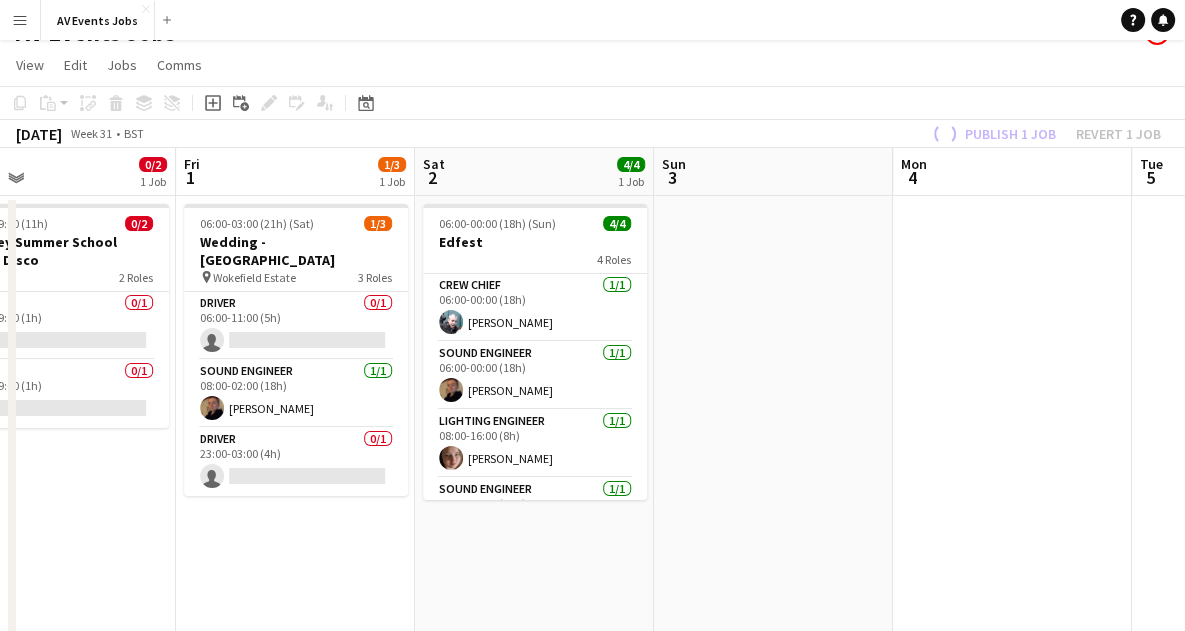 scroll, scrollTop: 0, scrollLeft: 628, axis: horizontal 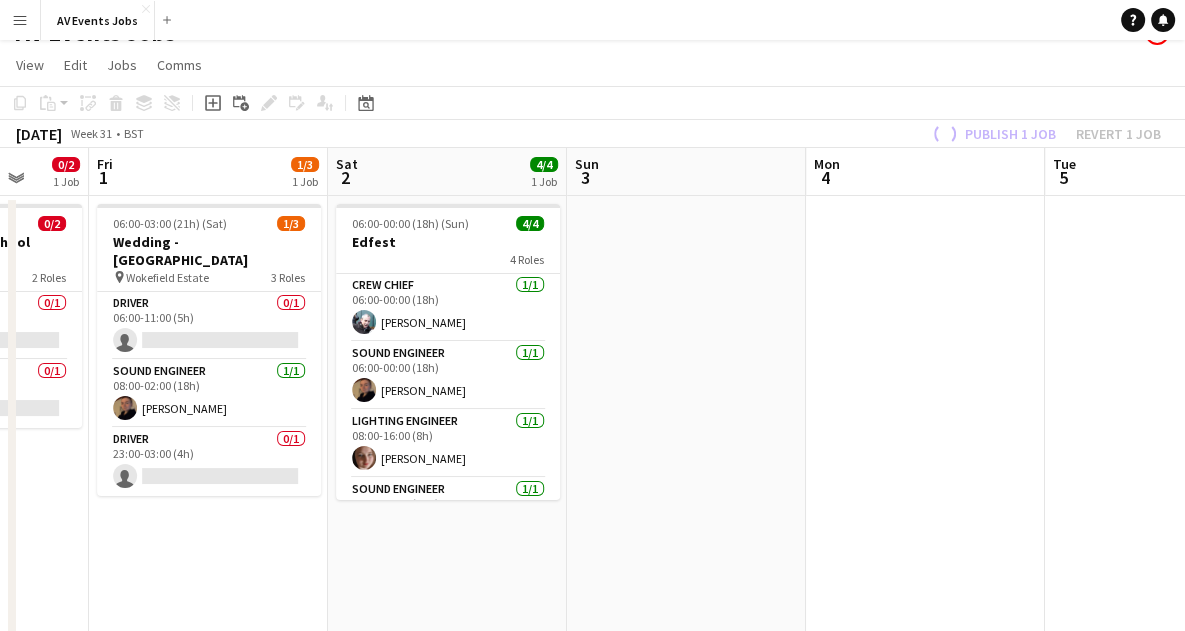 click at bounding box center [925, 517] 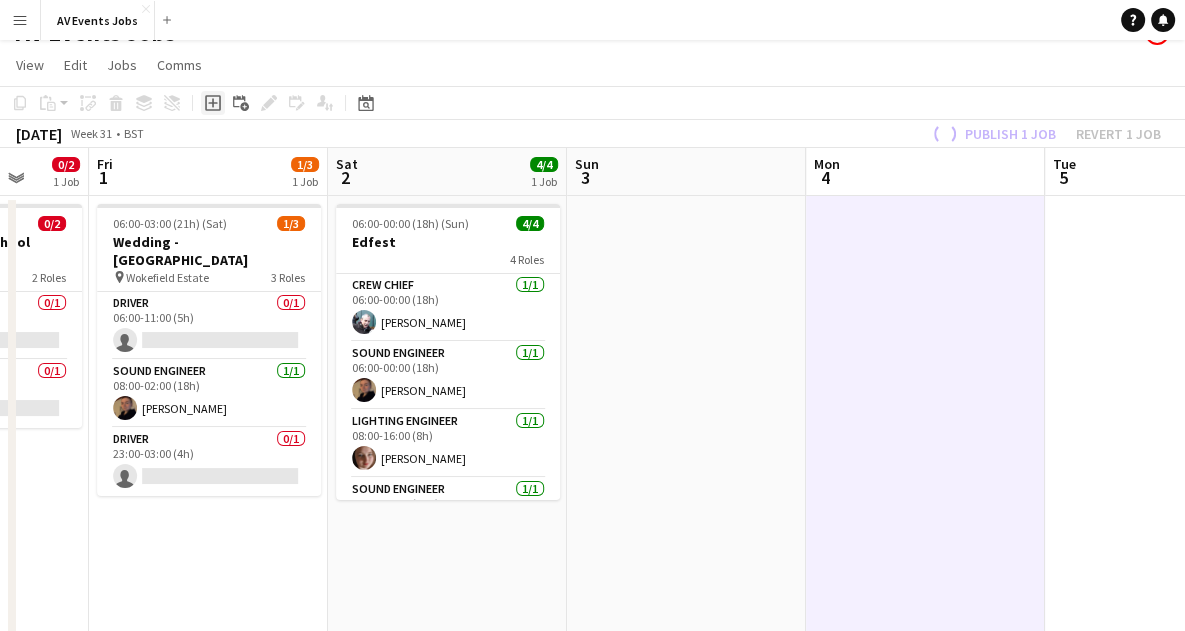click on "Add job" 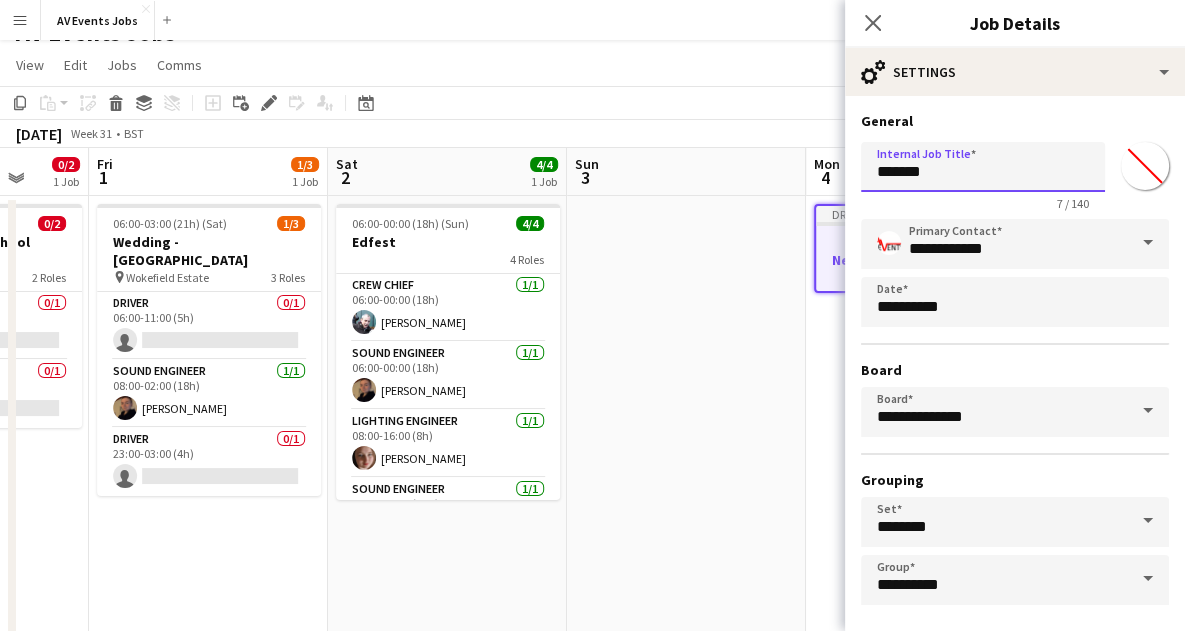drag, startPoint x: 941, startPoint y: 175, endPoint x: 827, endPoint y: 180, distance: 114.1096 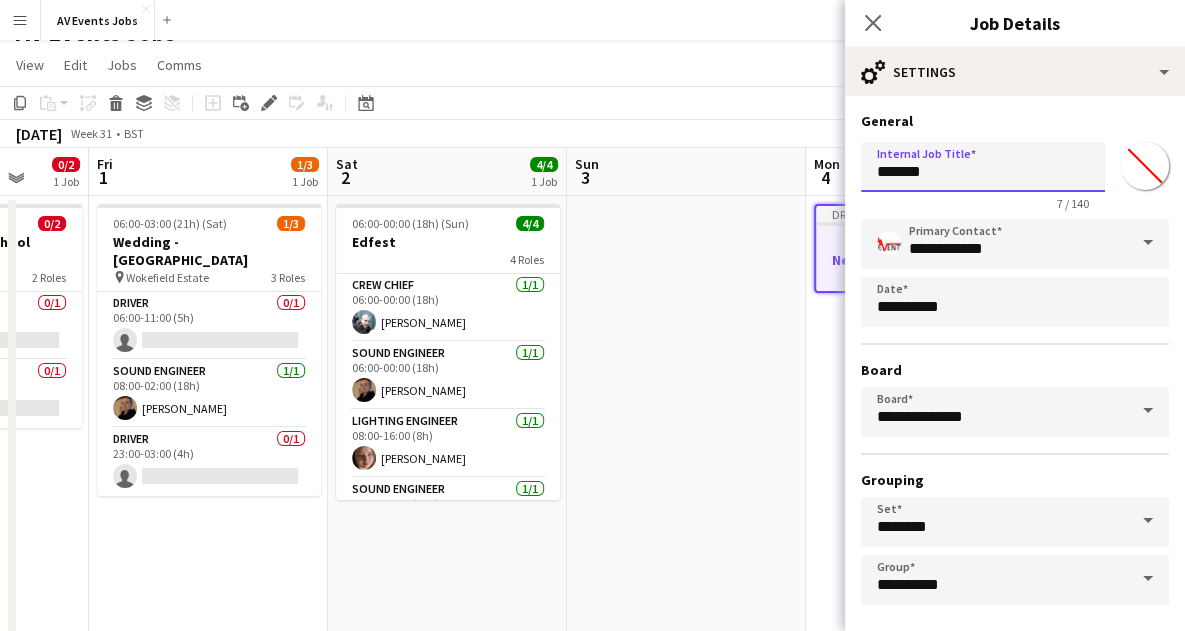 click on "Menu
Boards
Boards   Boards   All jobs   Status
Workforce
Workforce   My Workforce   Recruiting
Comms
Comms
Pay
Pay   Approvals   Payments   Reports
Platform Settings
Platform Settings   App settings   Your settings   Profiles
Training Academy
Training Academy
Knowledge Base
Knowledge Base
Product Updates
Product Updates   Log Out   Privacy   AV Events Jobs
Close
Add
Help
Notifications
AV Events Jobs   View  Day view expanded Day view collapsed Month view Date picker Jump to [DATE] Expand Linked Jobs Collapse Linked Jobs  Edit" at bounding box center (592, 404) 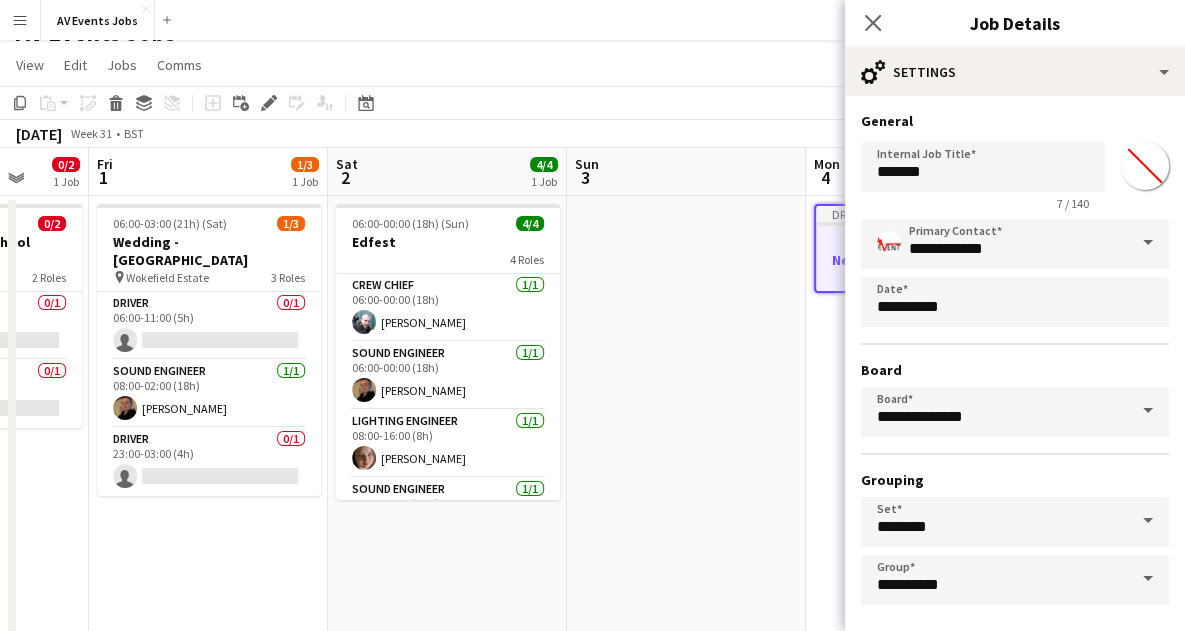 click on "4" at bounding box center [825, 177] 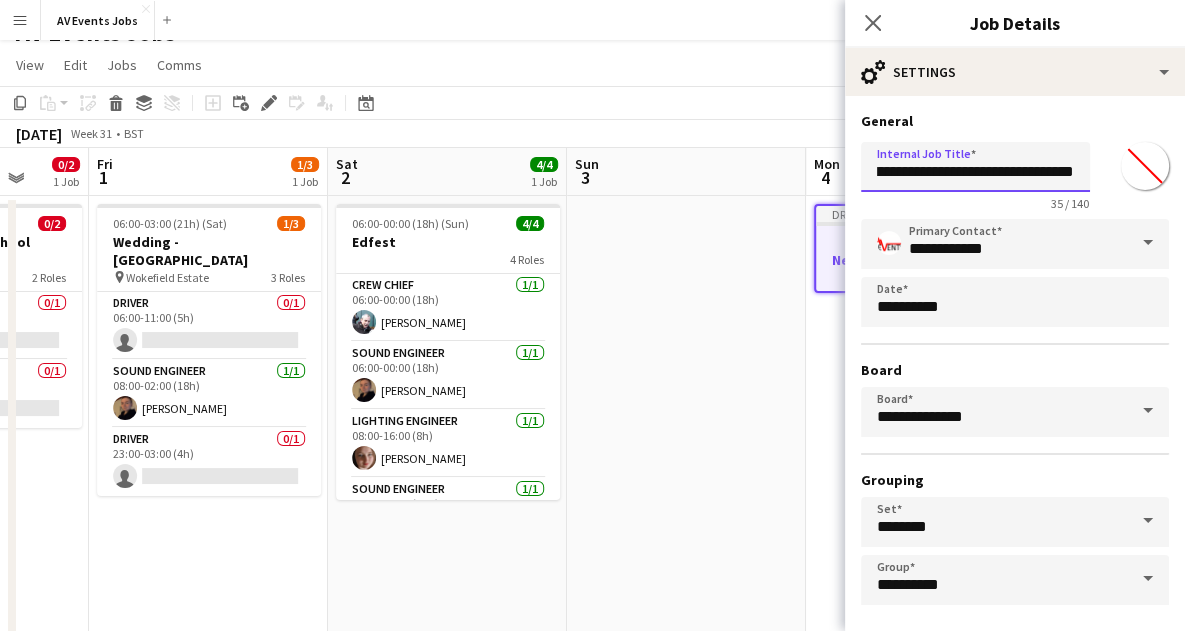 scroll, scrollTop: 0, scrollLeft: 67, axis: horizontal 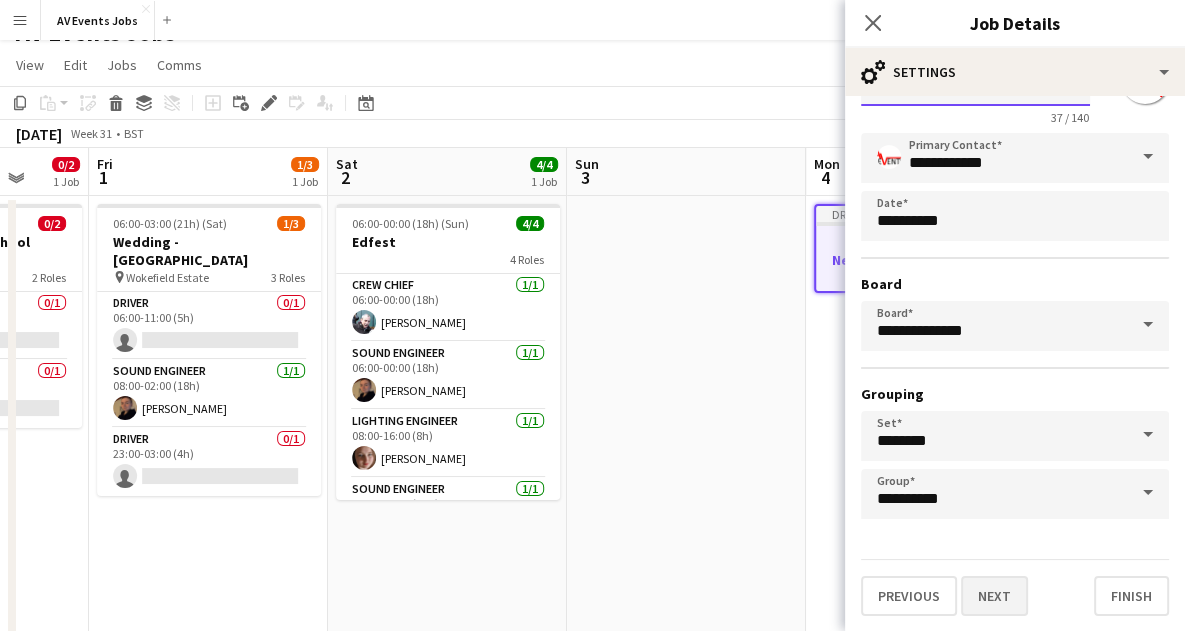 type on "**********" 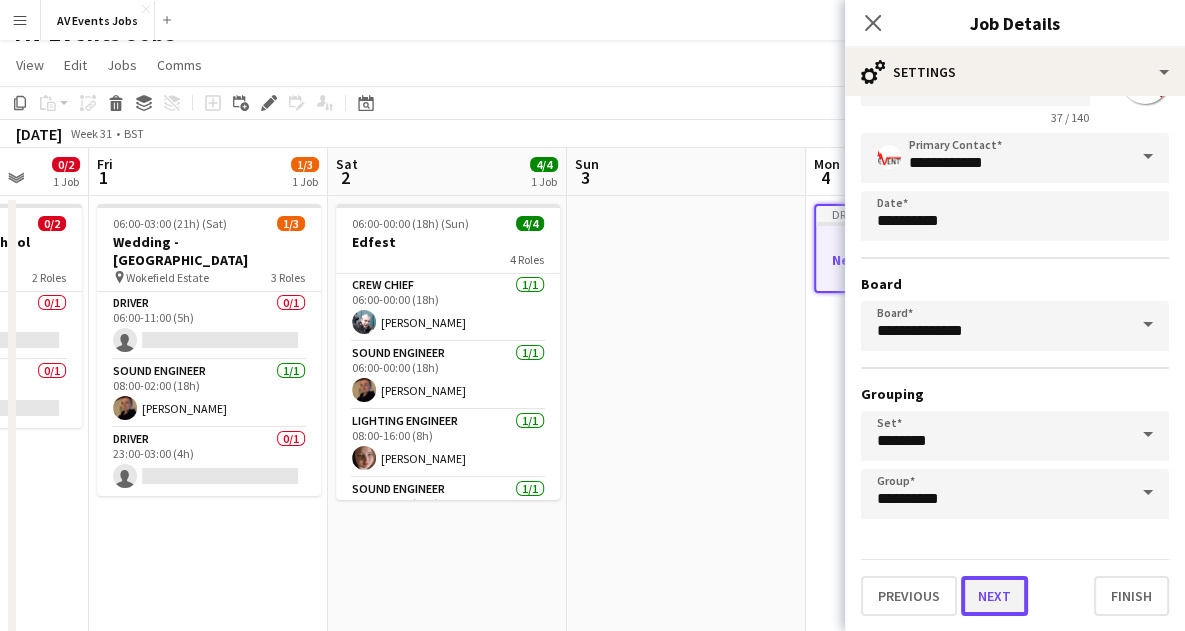 scroll, scrollTop: 0, scrollLeft: 0, axis: both 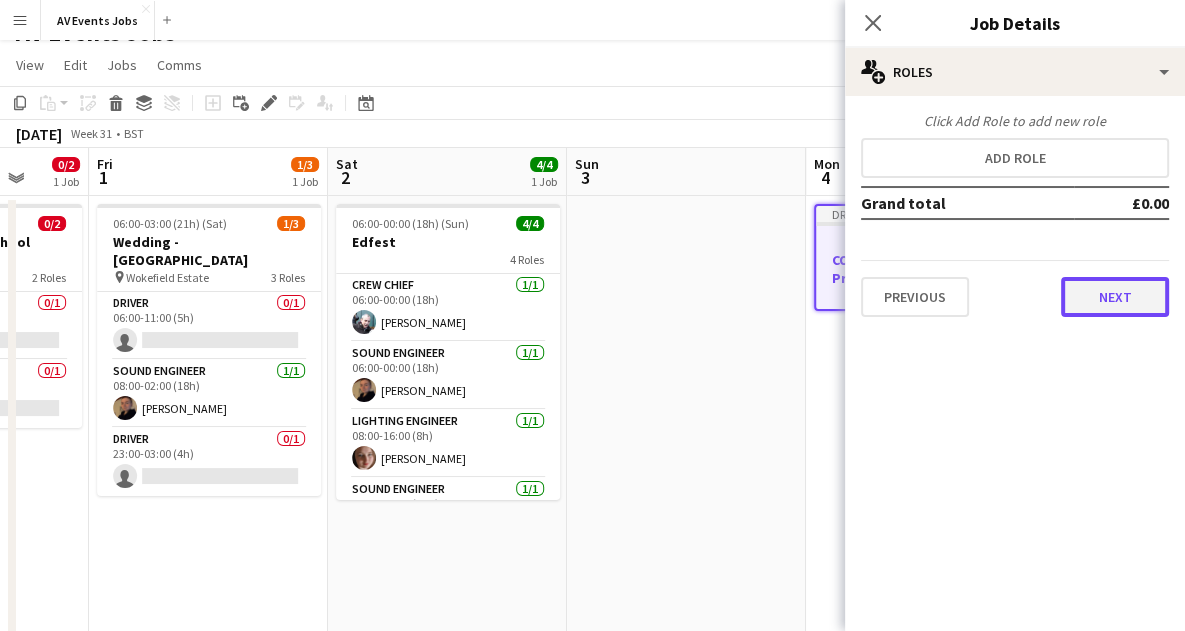 click on "Next" at bounding box center [1115, 297] 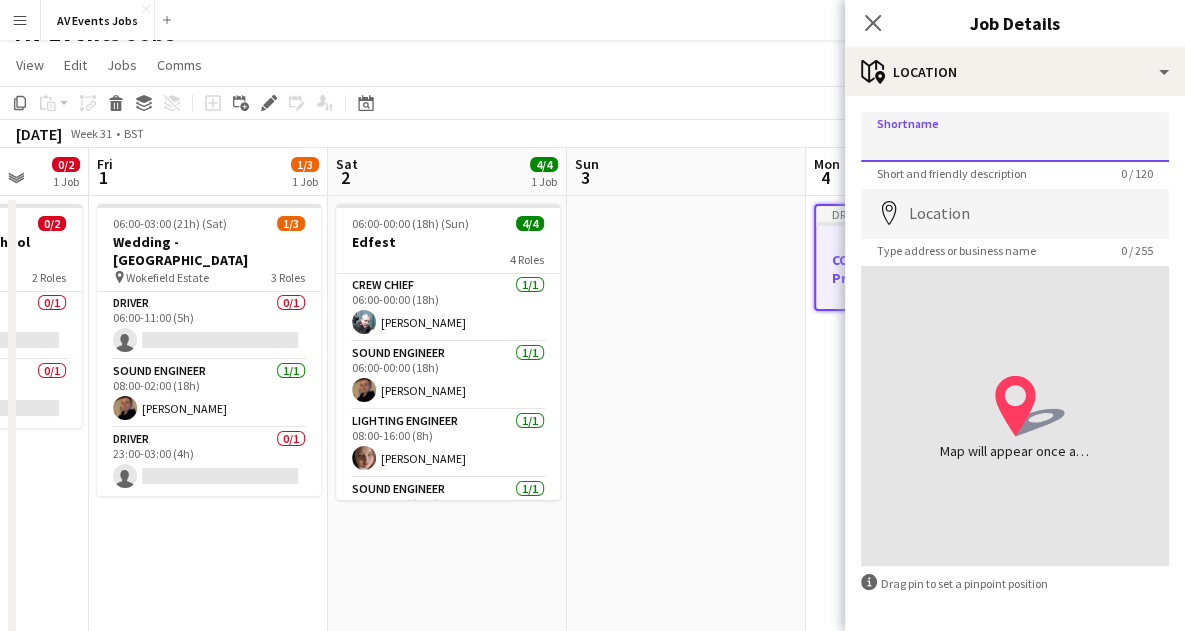 click on "Shortname" at bounding box center [1015, 137] 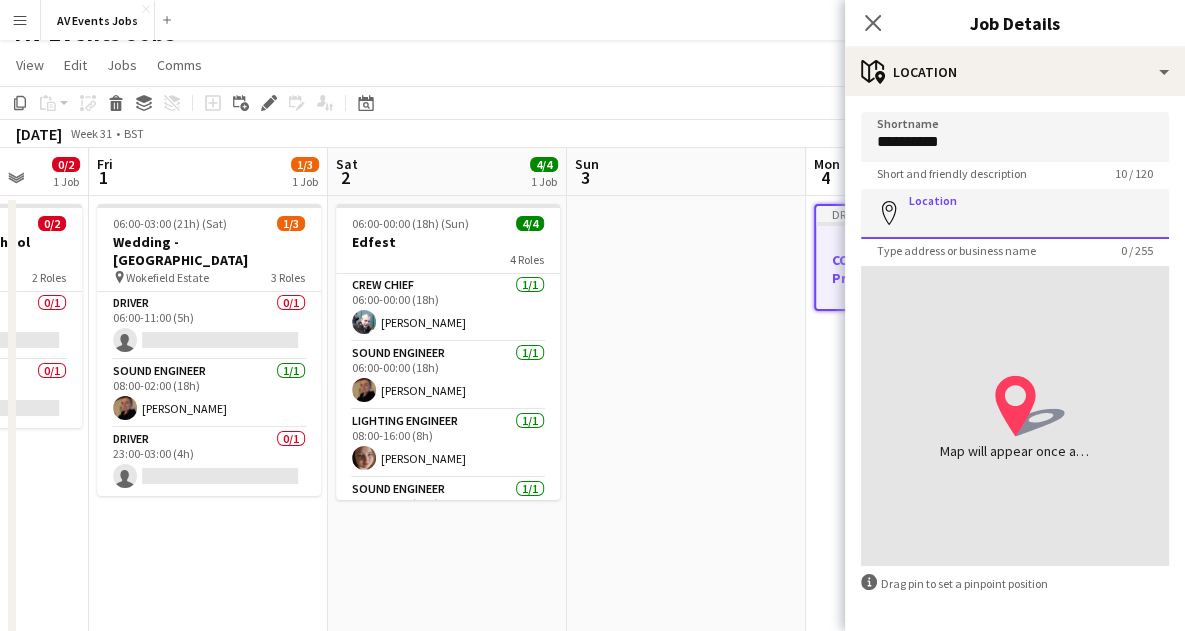 click on "Location" at bounding box center [1015, 214] 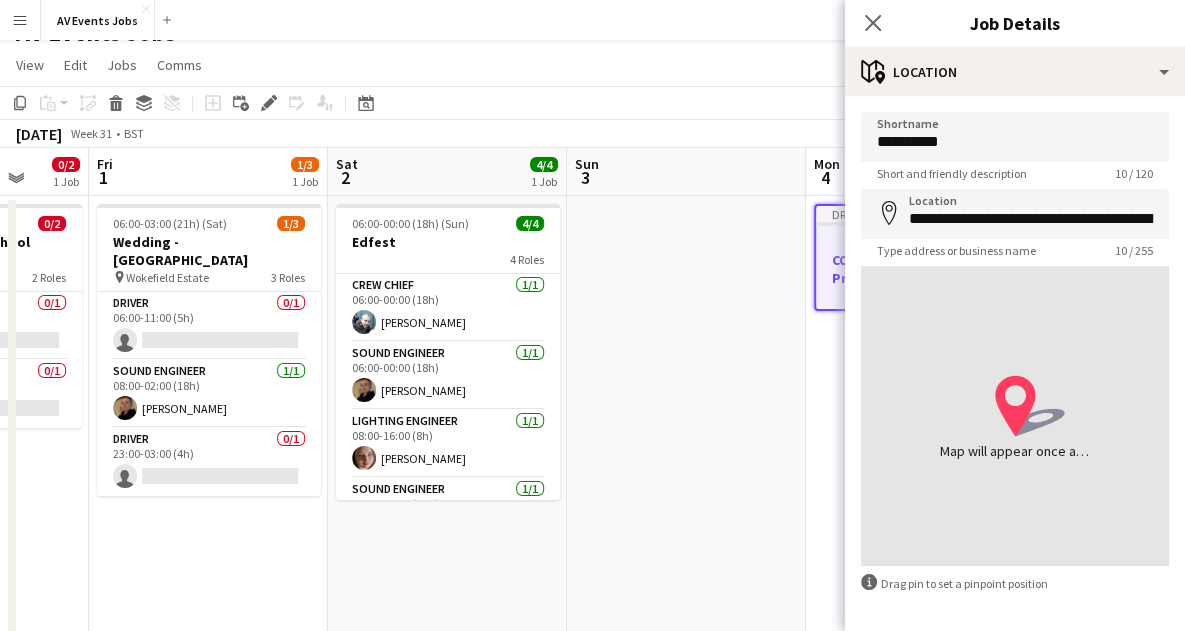 type on "**********" 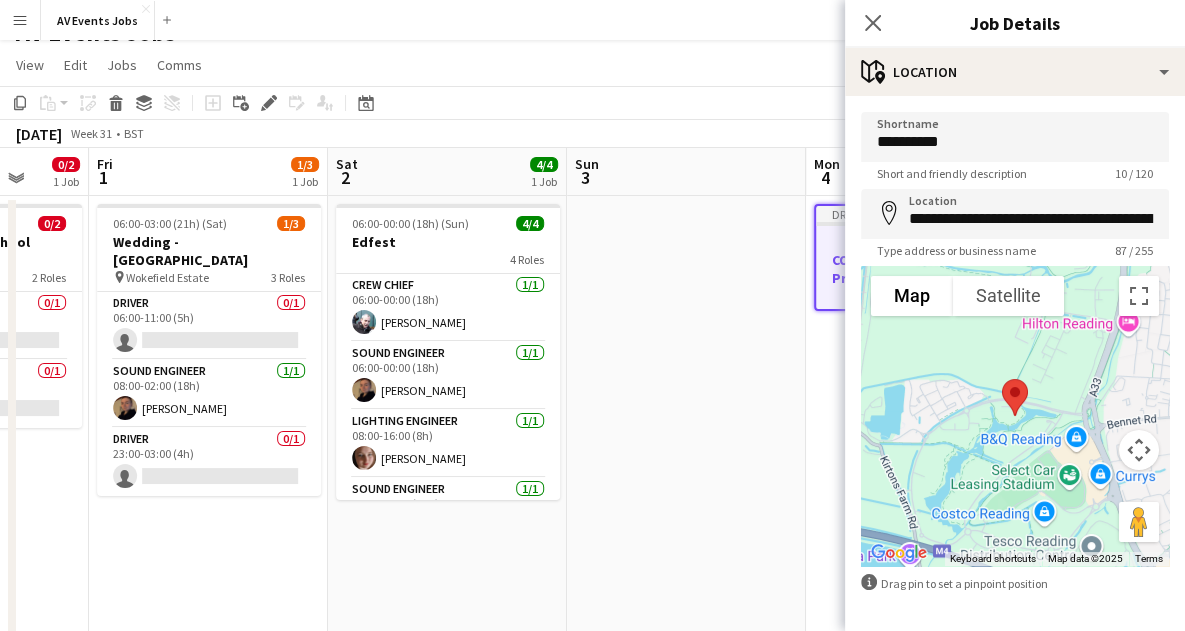 scroll, scrollTop: 75, scrollLeft: 0, axis: vertical 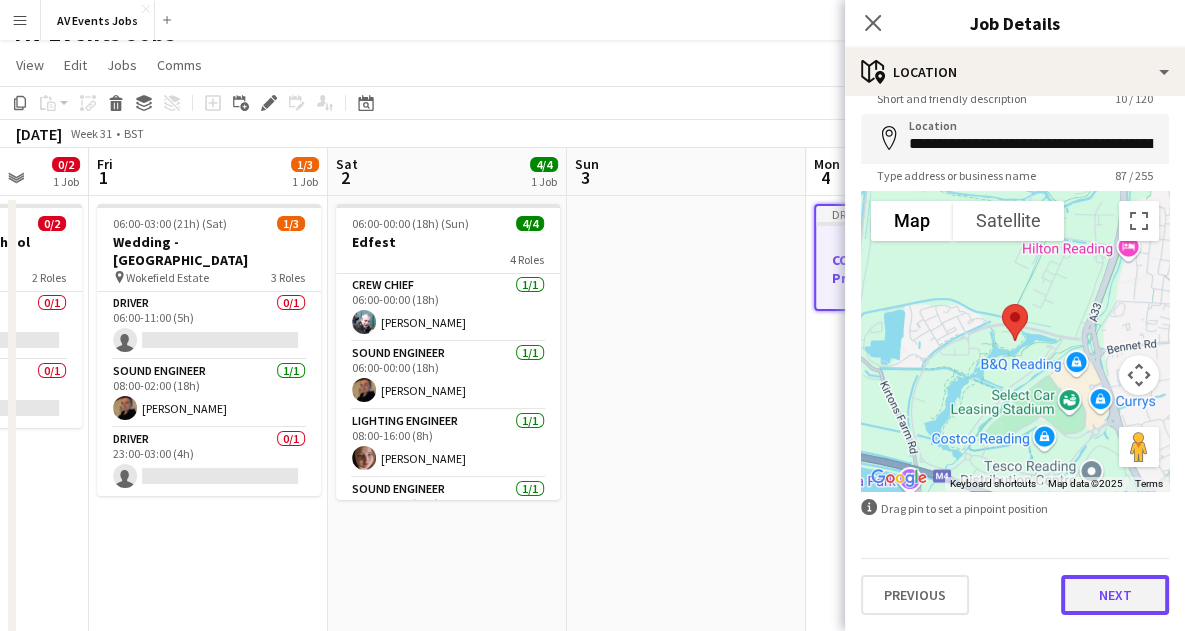 click on "Next" at bounding box center (1115, 595) 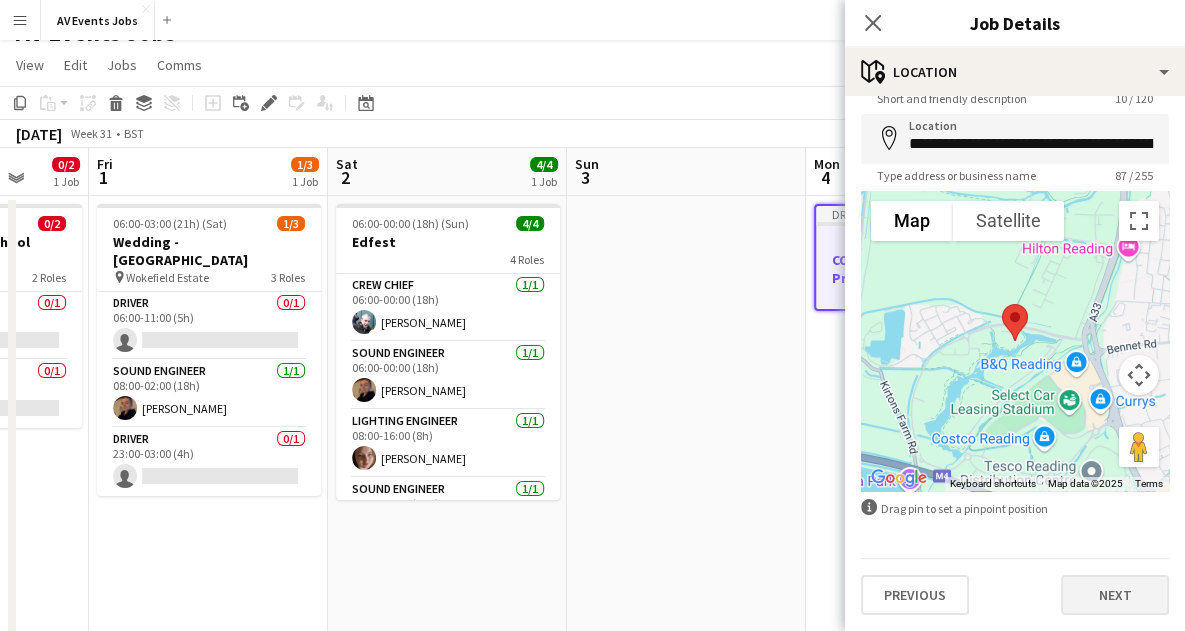 scroll, scrollTop: 0, scrollLeft: 0, axis: both 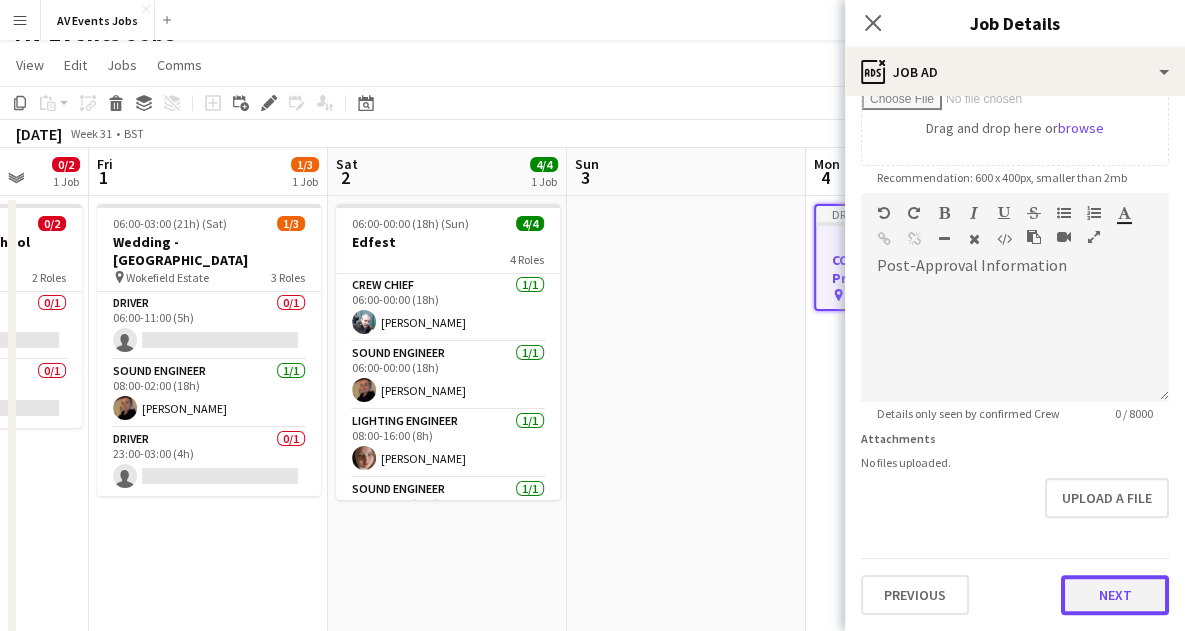 click on "**********" at bounding box center [1015, 184] 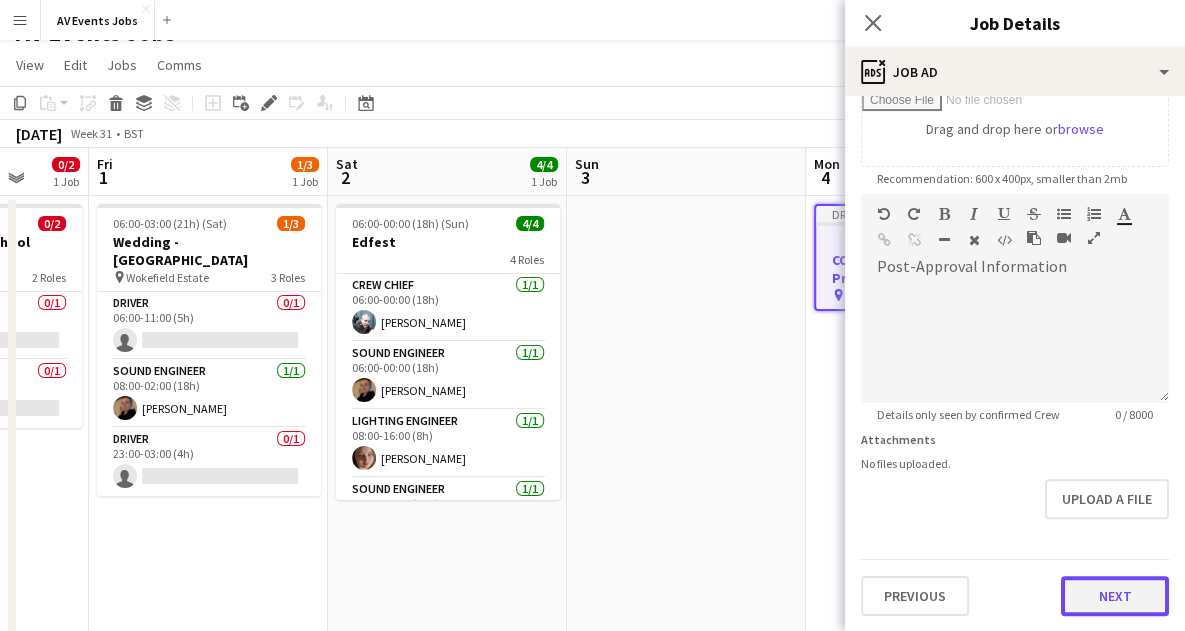click on "Next" at bounding box center [1115, 596] 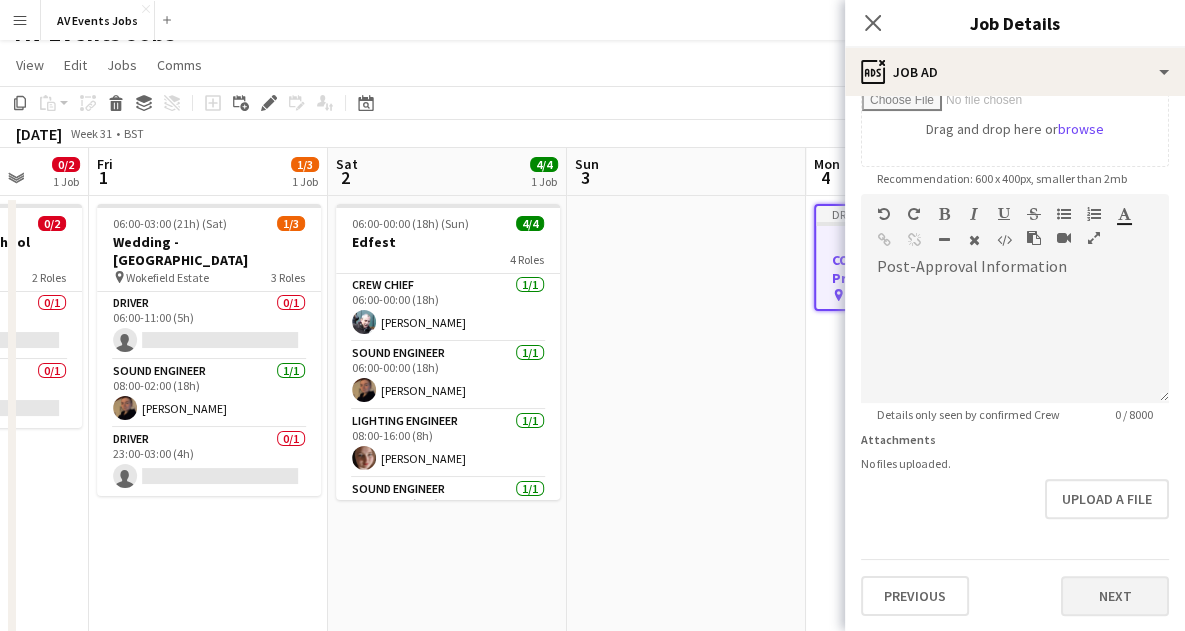 scroll, scrollTop: 0, scrollLeft: 0, axis: both 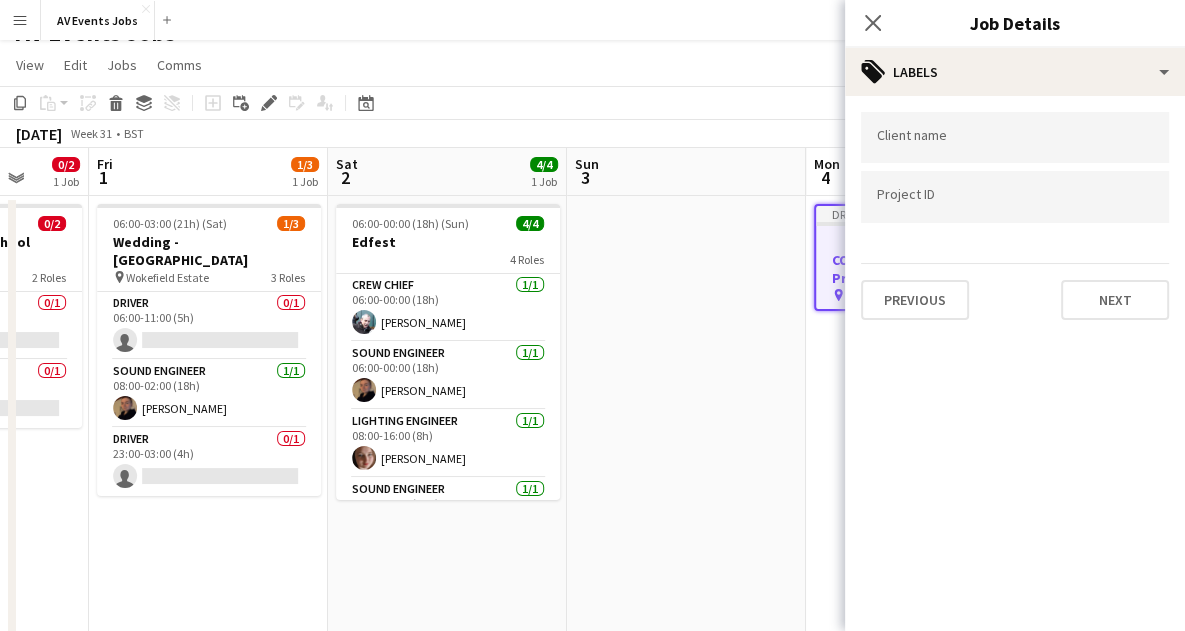 click at bounding box center [1015, 136] 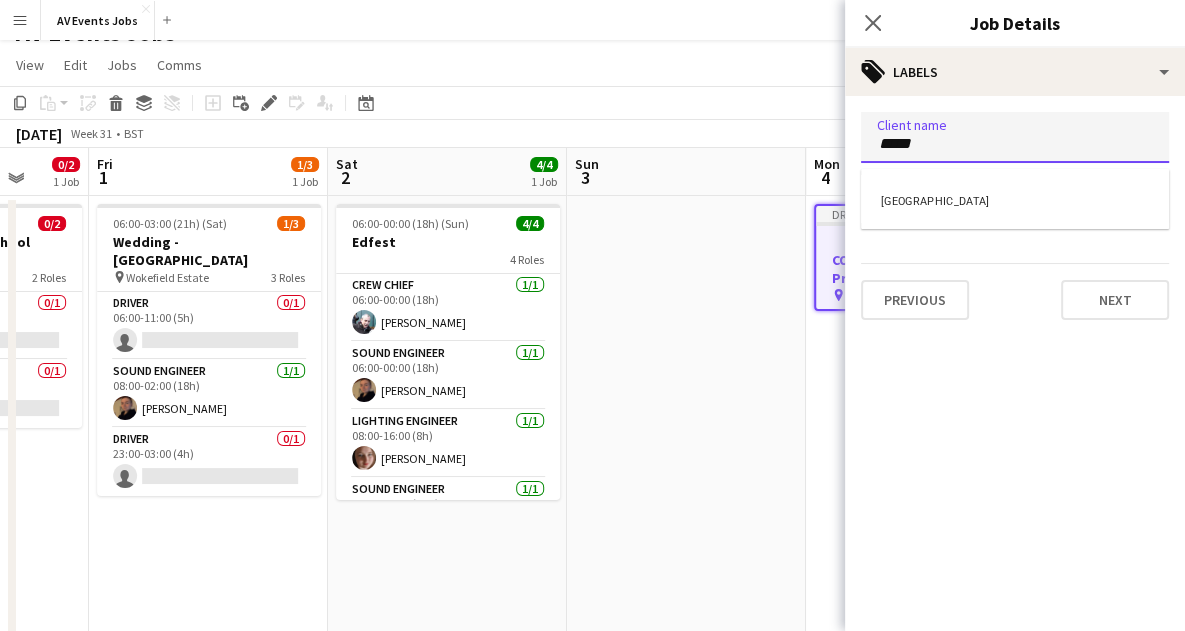 type on "*****" 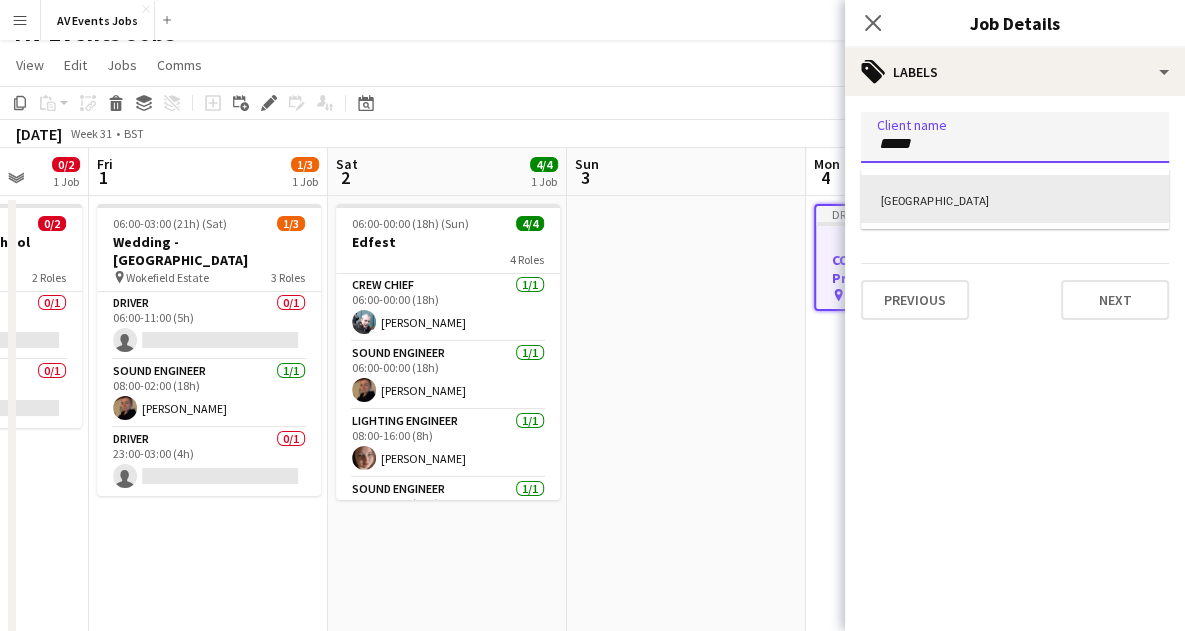 click on "[GEOGRAPHIC_DATA]" at bounding box center (1015, 199) 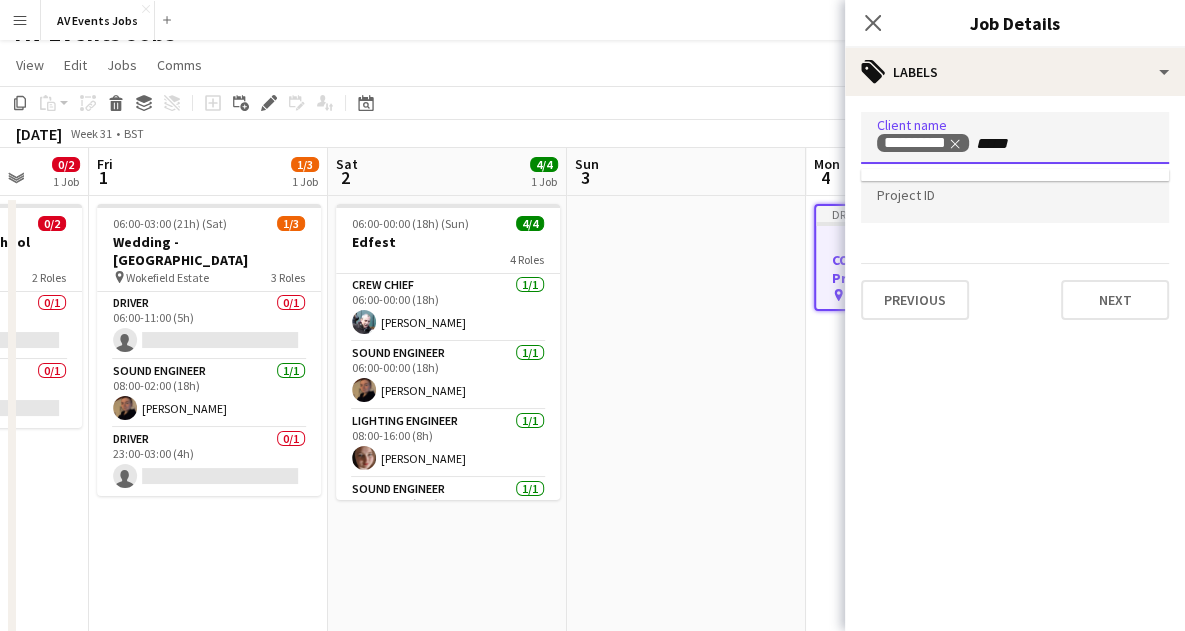 type 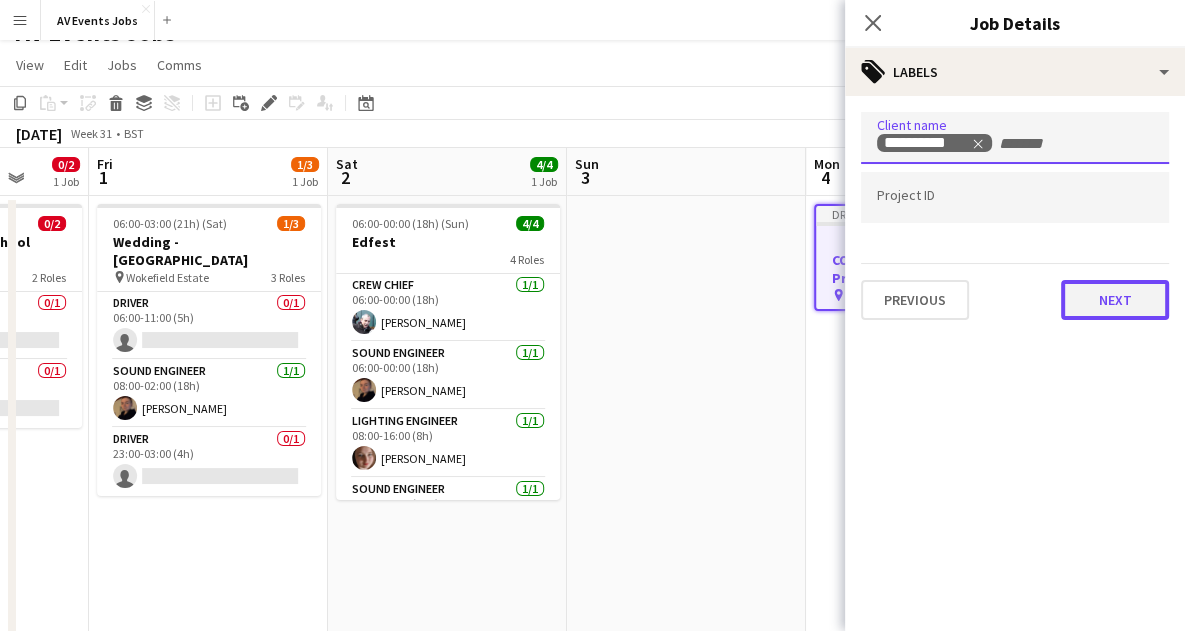 click on "Next" at bounding box center (1115, 300) 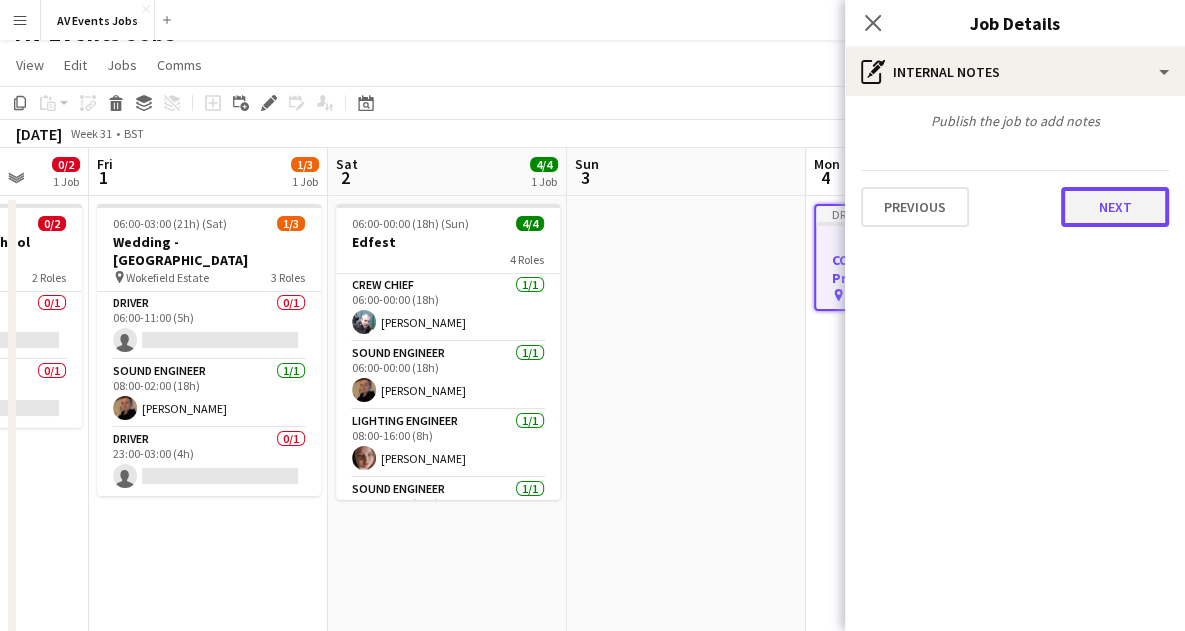 click on "Next" at bounding box center [1115, 207] 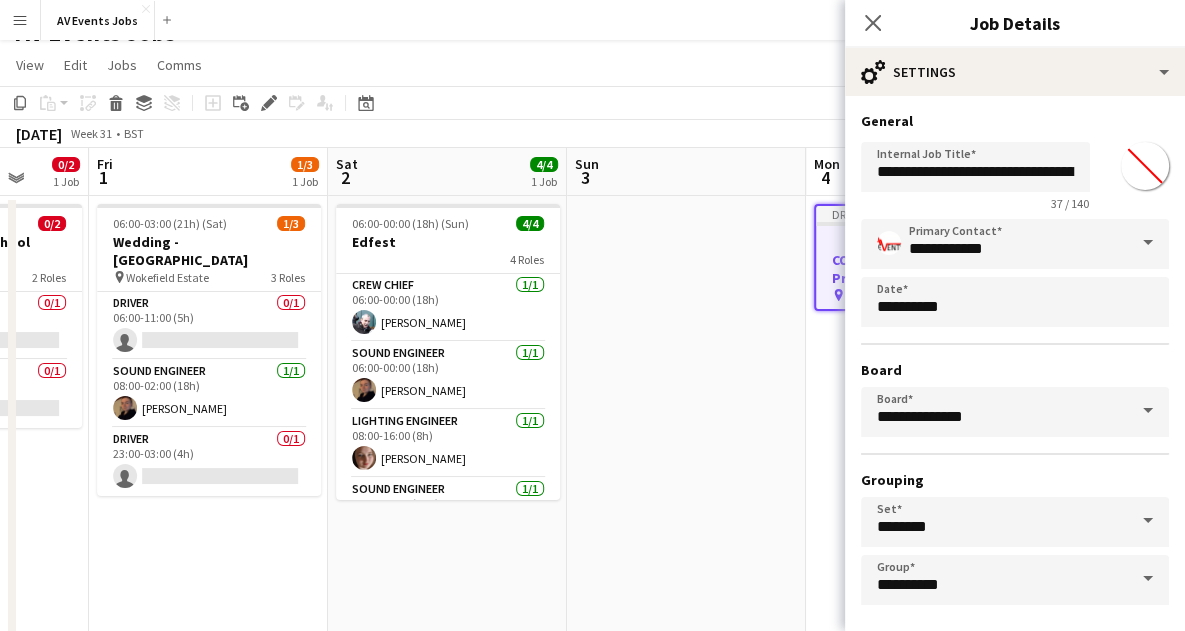 scroll, scrollTop: 86, scrollLeft: 0, axis: vertical 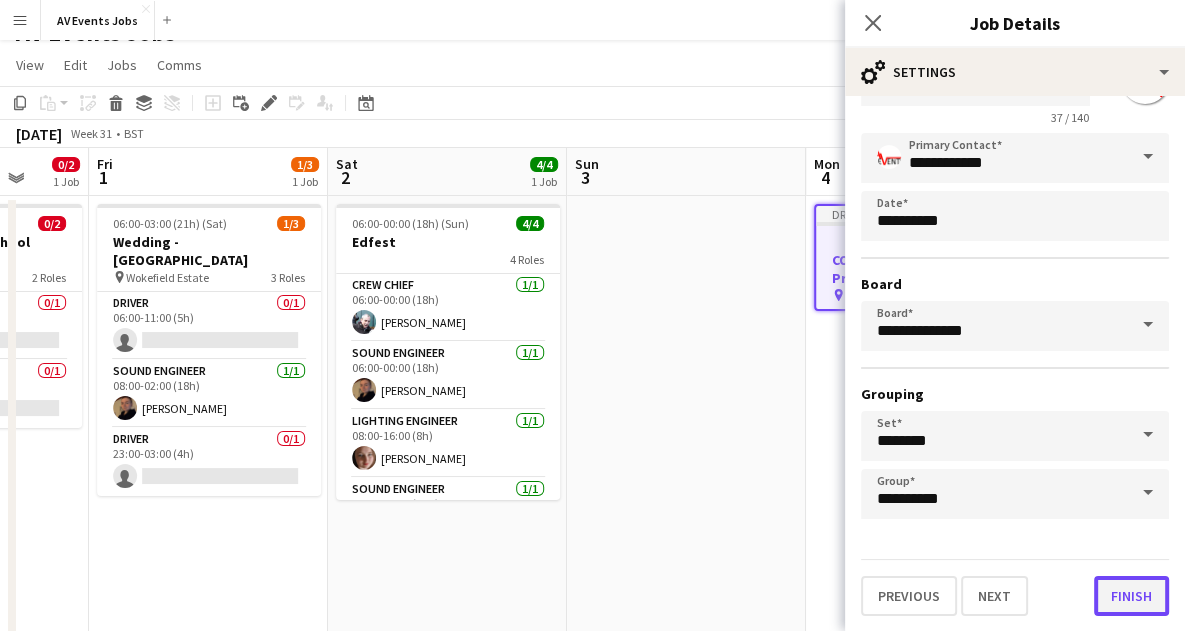 click on "Finish" at bounding box center [1131, 596] 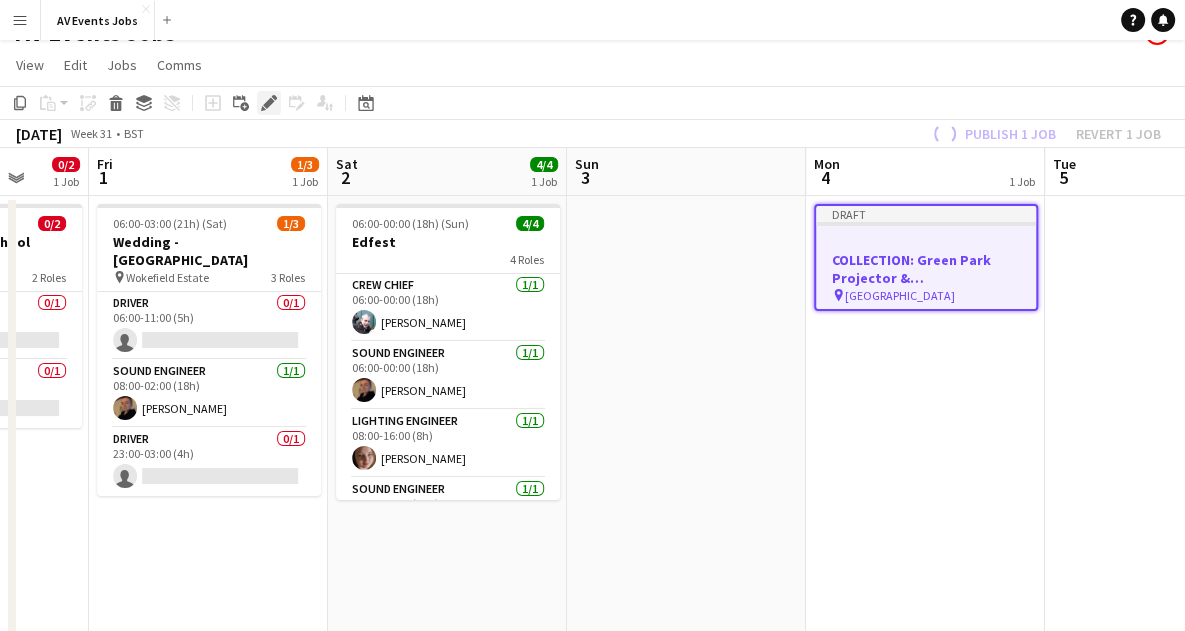 click 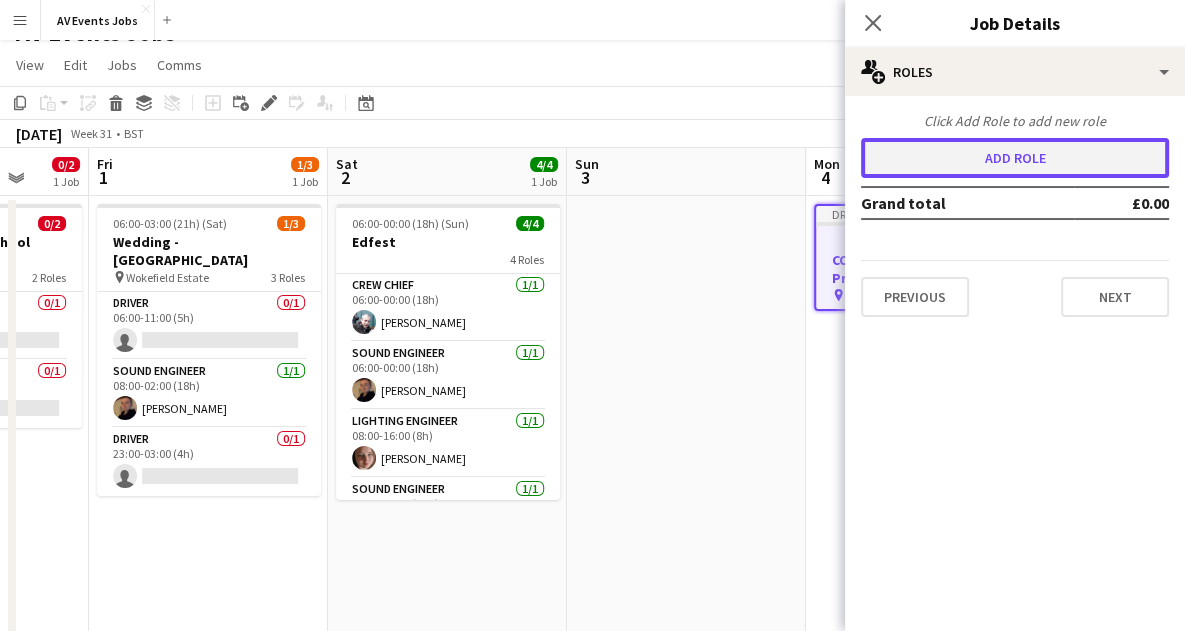 click on "Add role" at bounding box center [1015, 158] 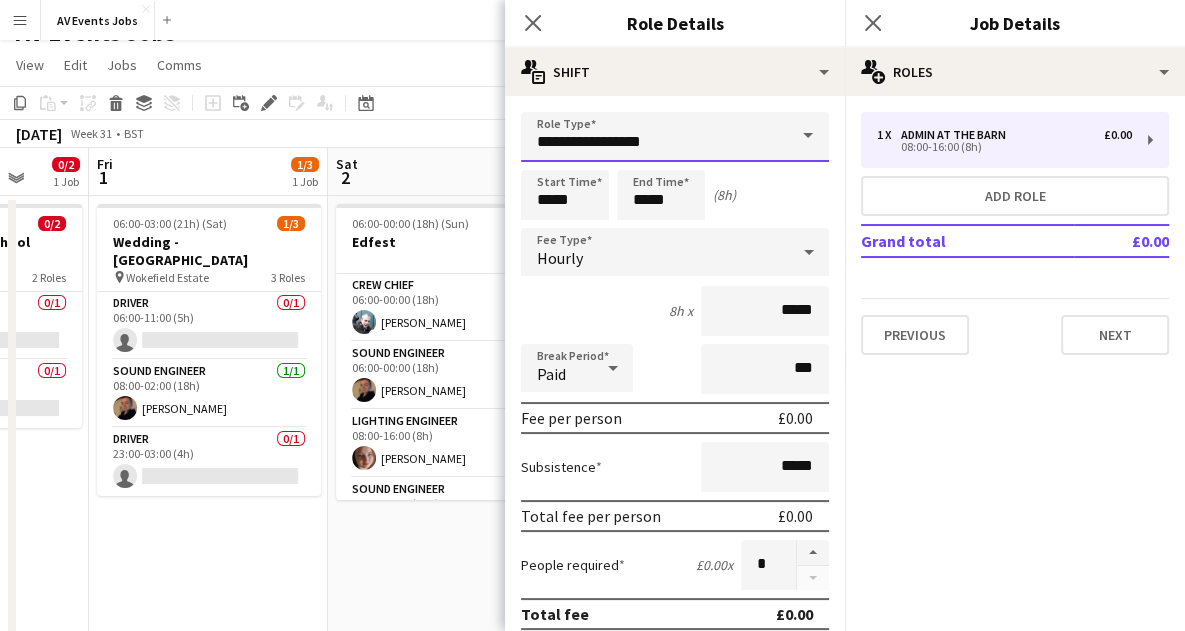 click on "**********" at bounding box center (675, 137) 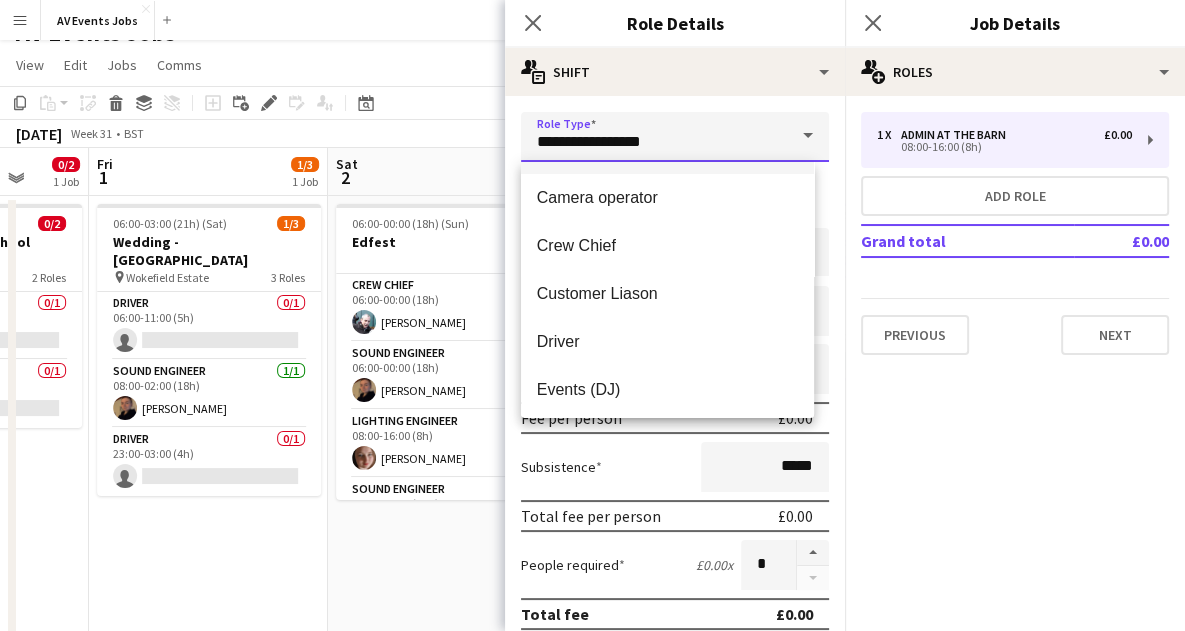 scroll, scrollTop: 145, scrollLeft: 0, axis: vertical 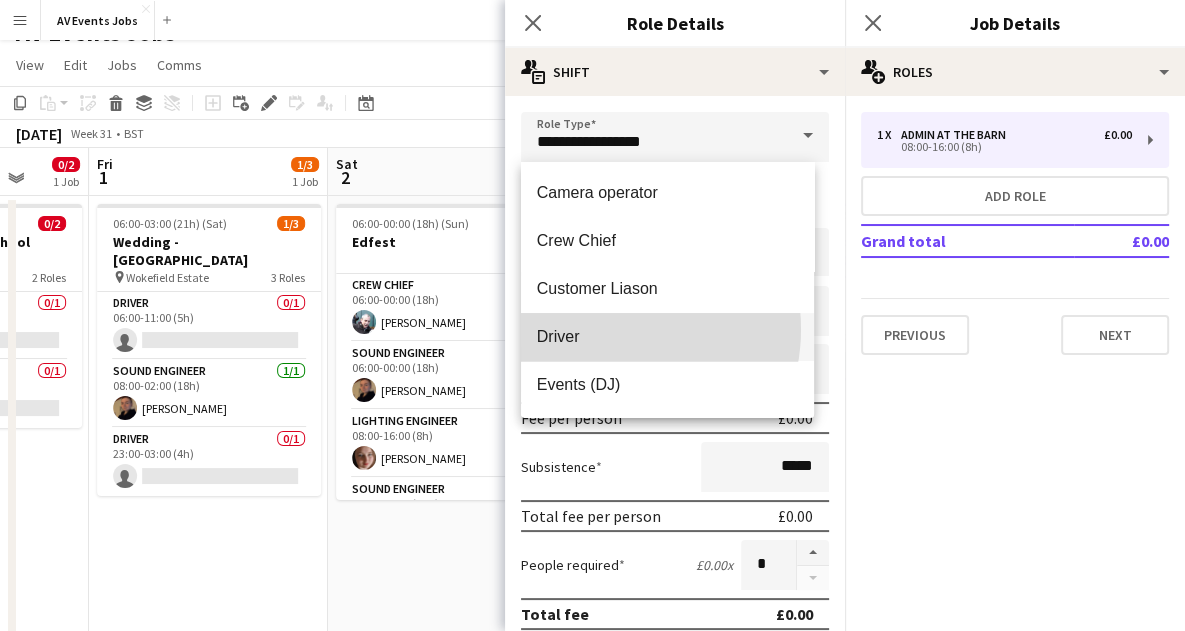 click on "Driver" at bounding box center [667, 336] 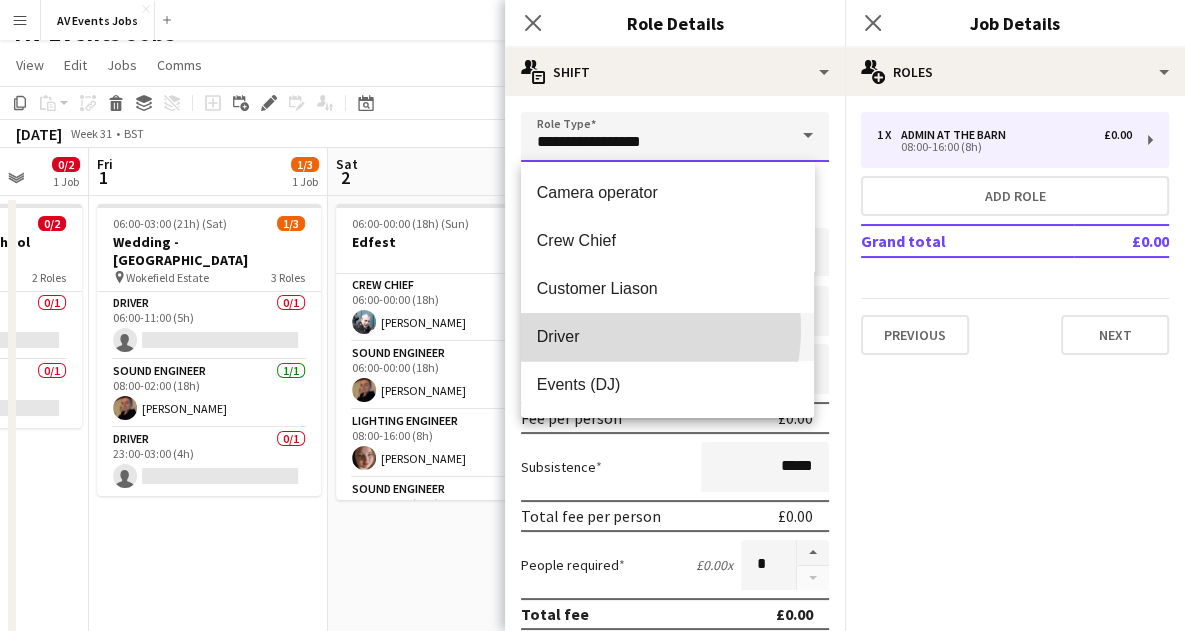 type on "******" 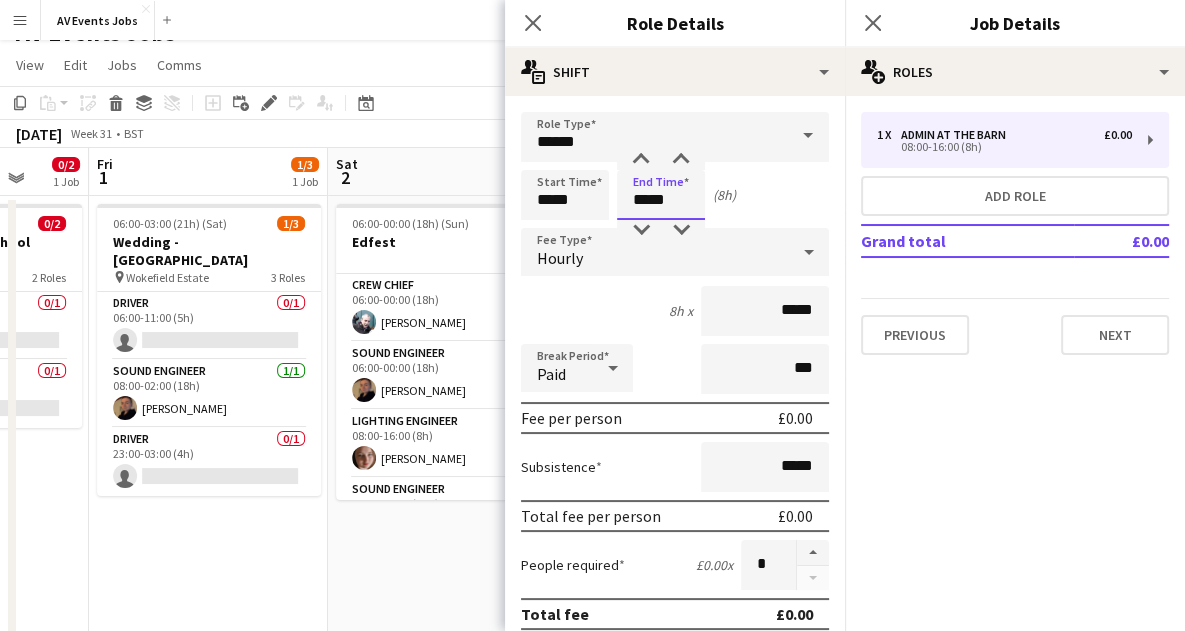 click on "*****" at bounding box center (661, 195) 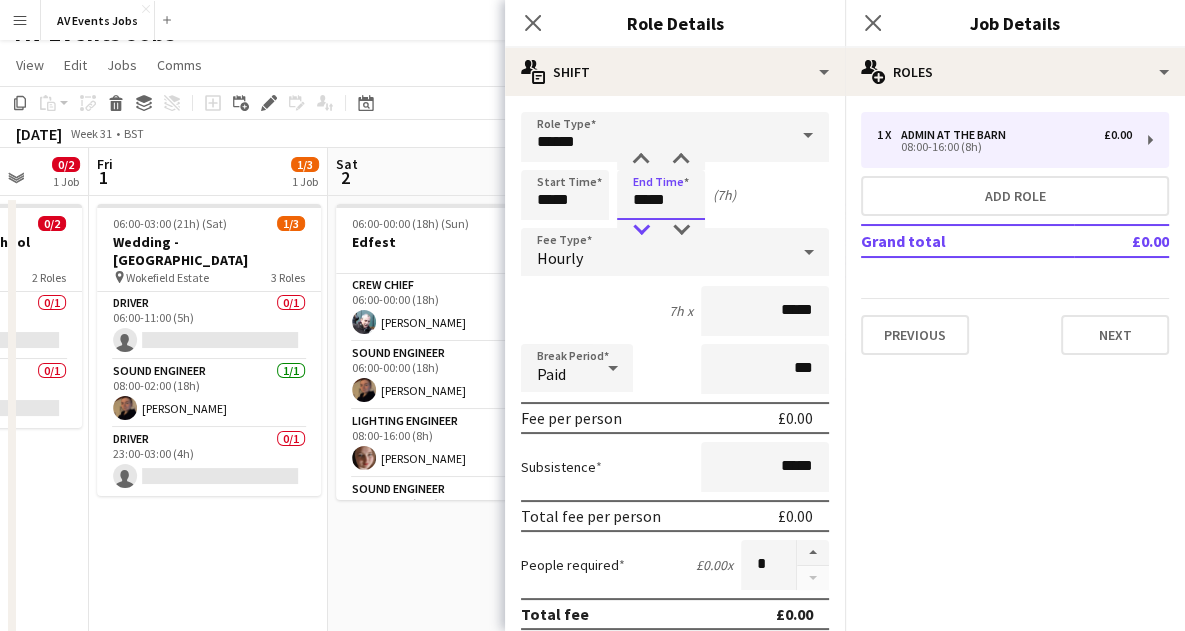 click at bounding box center (641, 230) 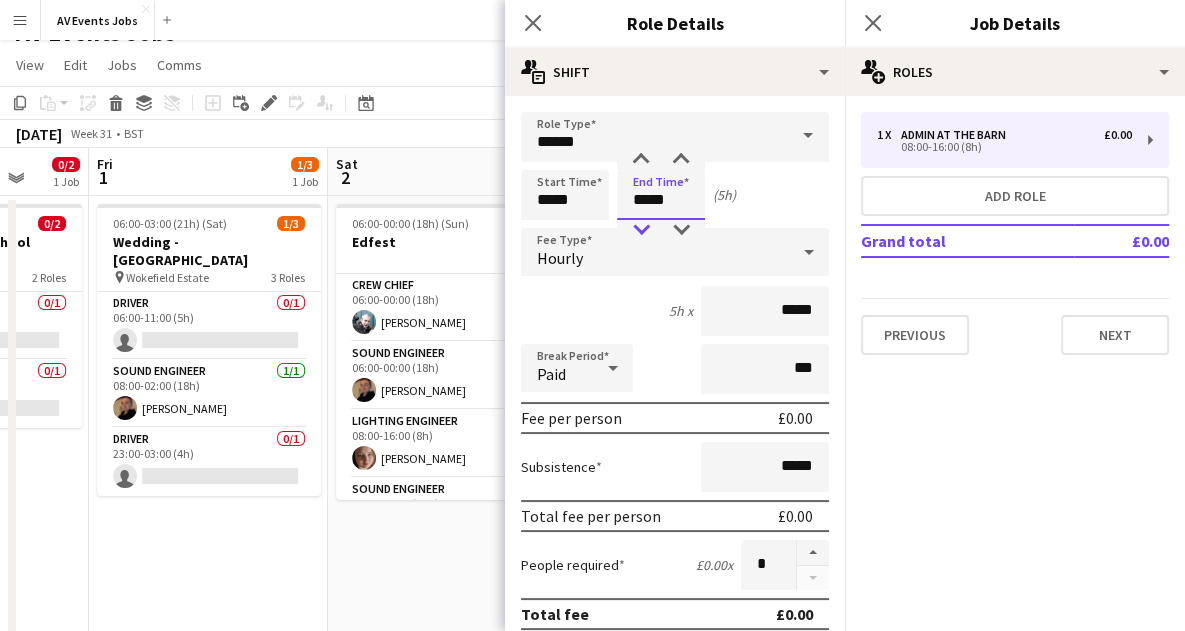 click at bounding box center [641, 230] 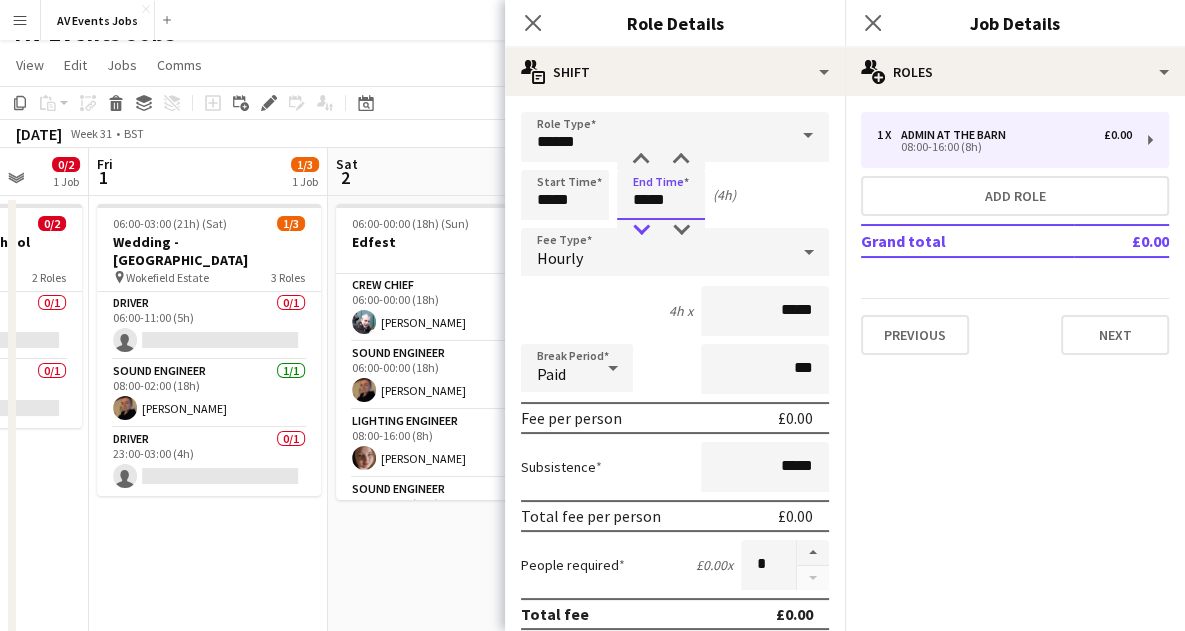 click at bounding box center (641, 230) 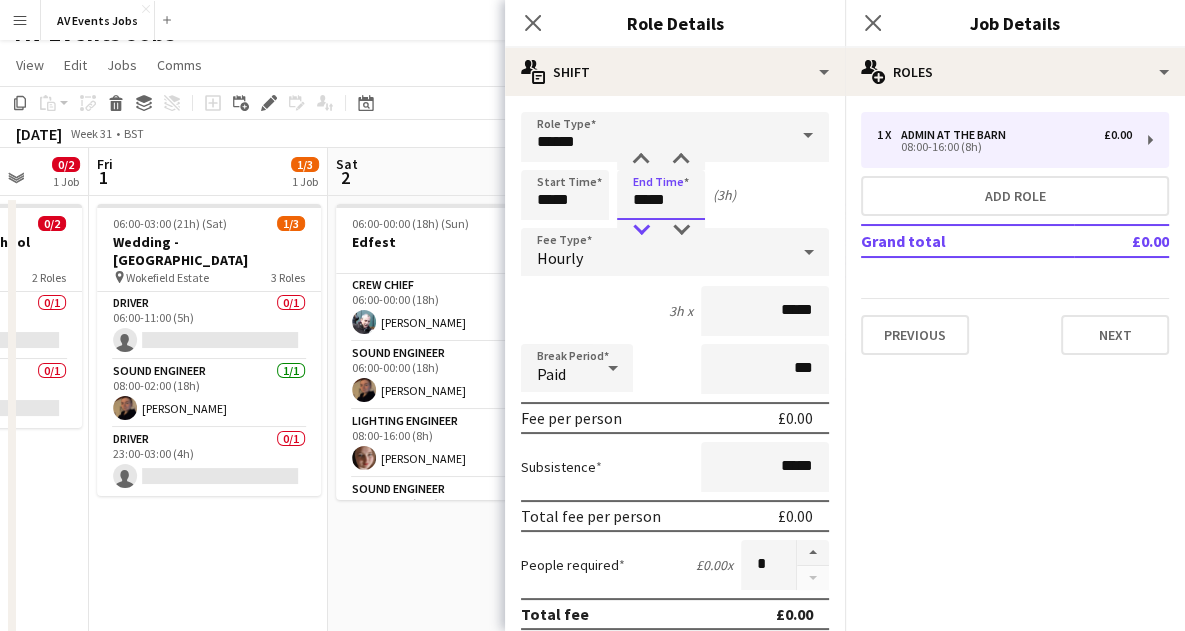 type on "*****" 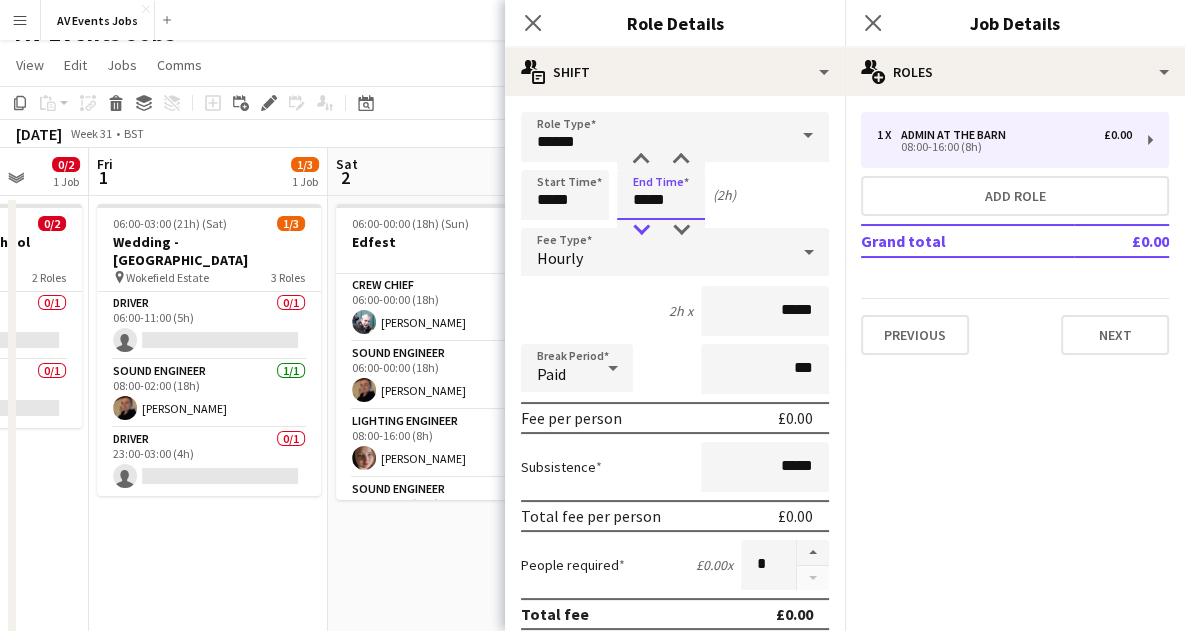 click at bounding box center [641, 230] 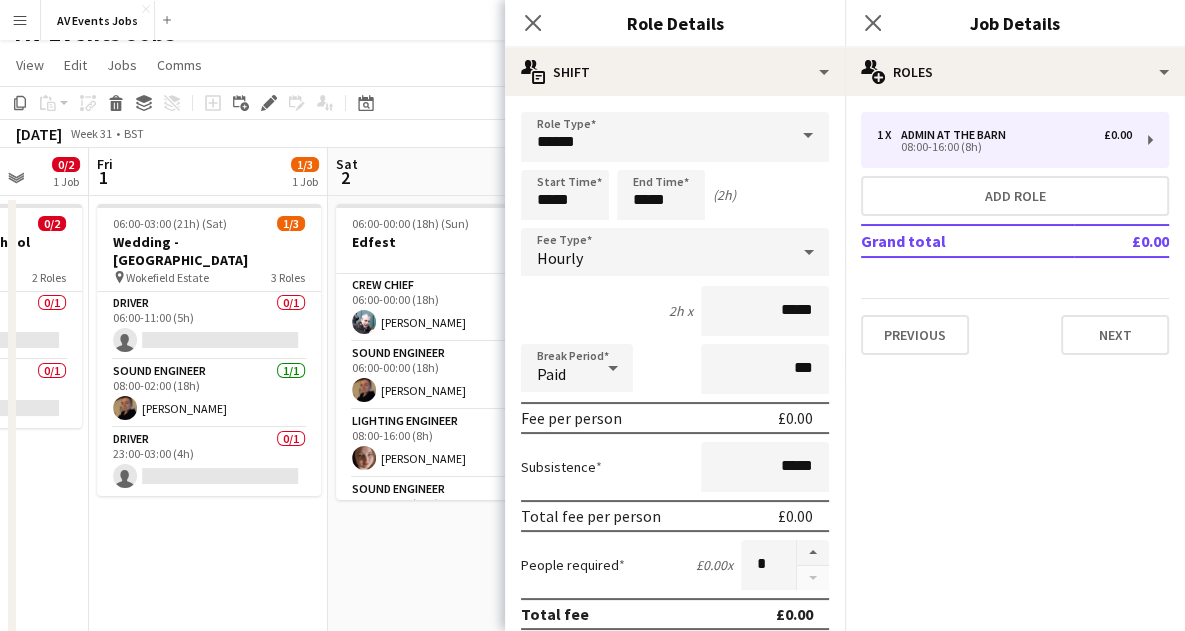 click on "Start Time  *****  End Time  *****  (2h)" at bounding box center [675, 195] 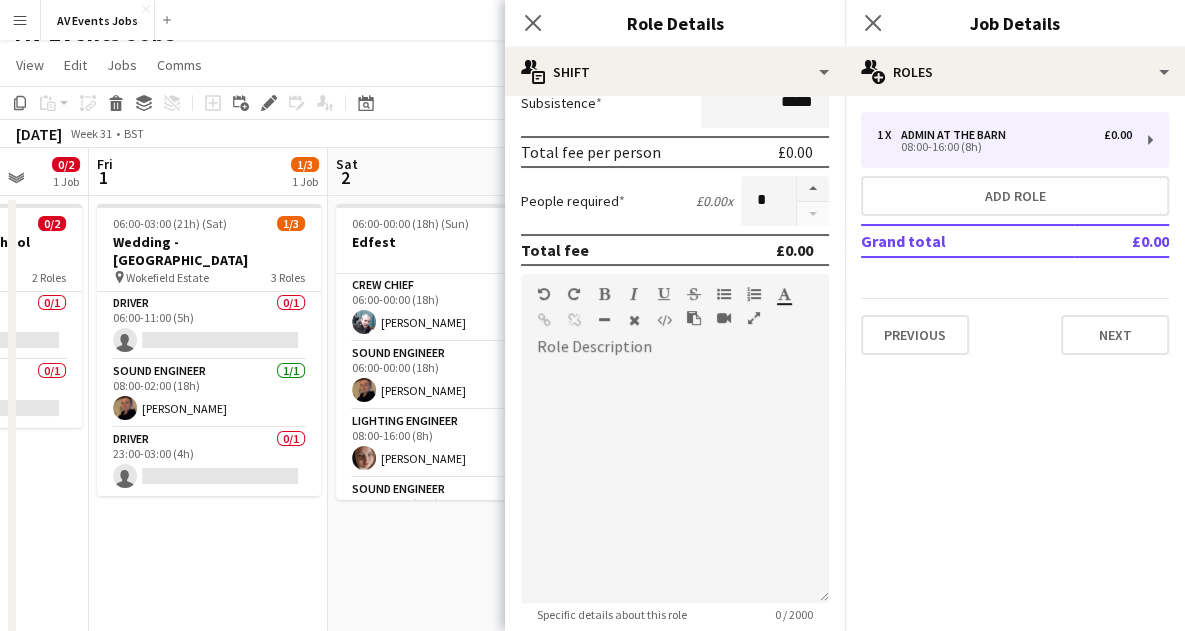 scroll, scrollTop: 562, scrollLeft: 0, axis: vertical 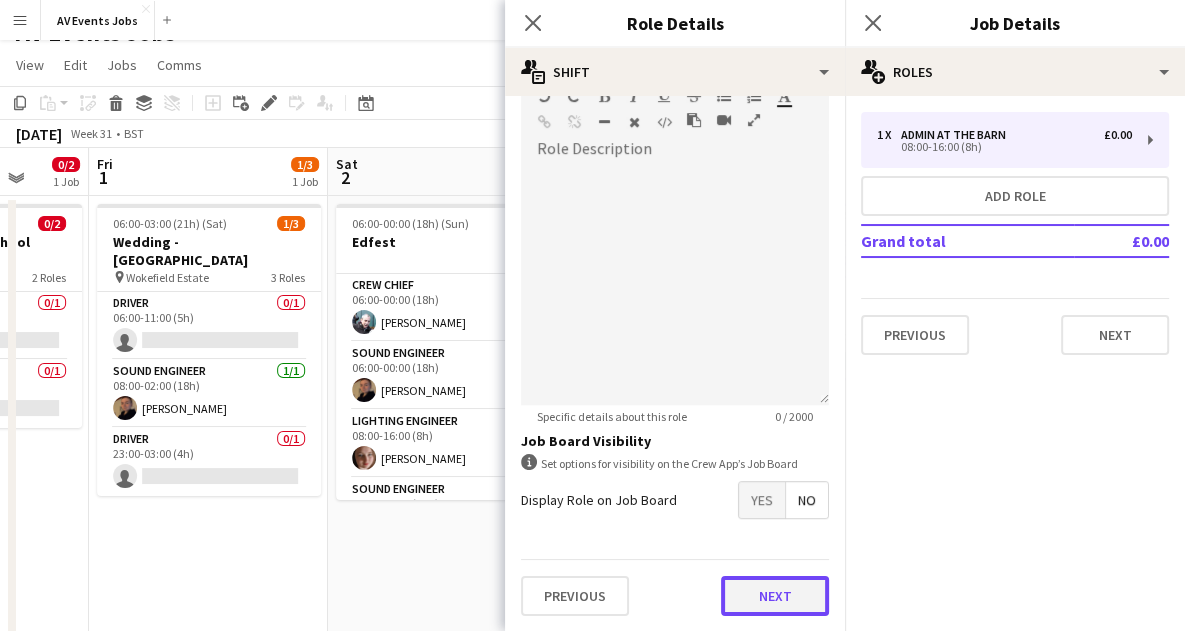 click on "Next" at bounding box center [775, 596] 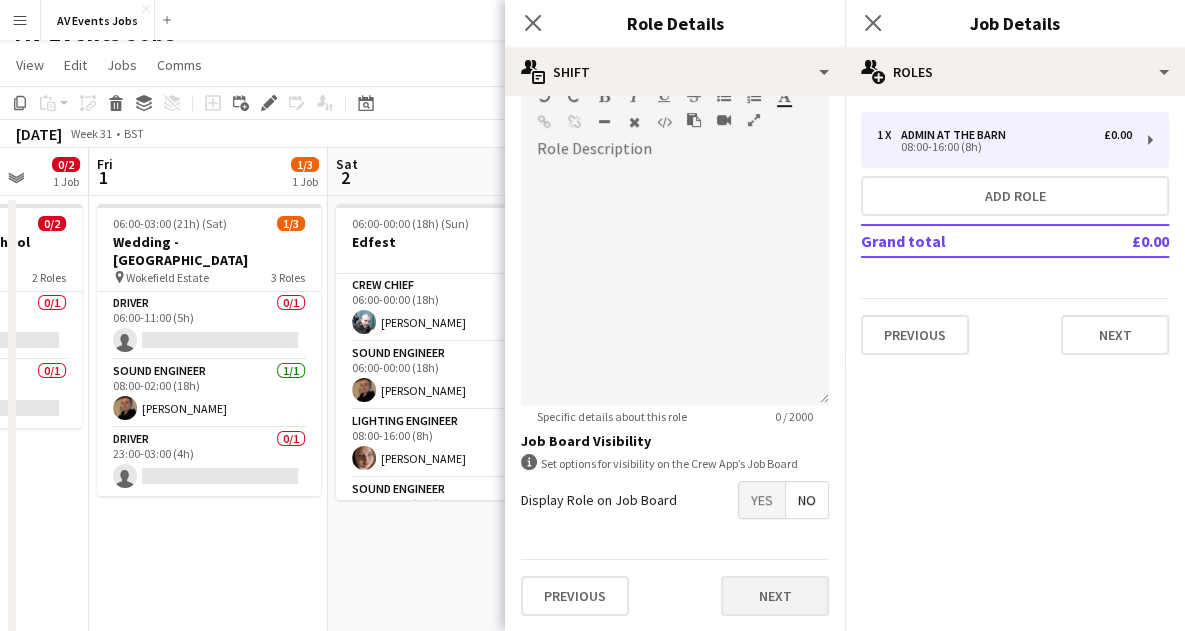 scroll, scrollTop: 0, scrollLeft: 0, axis: both 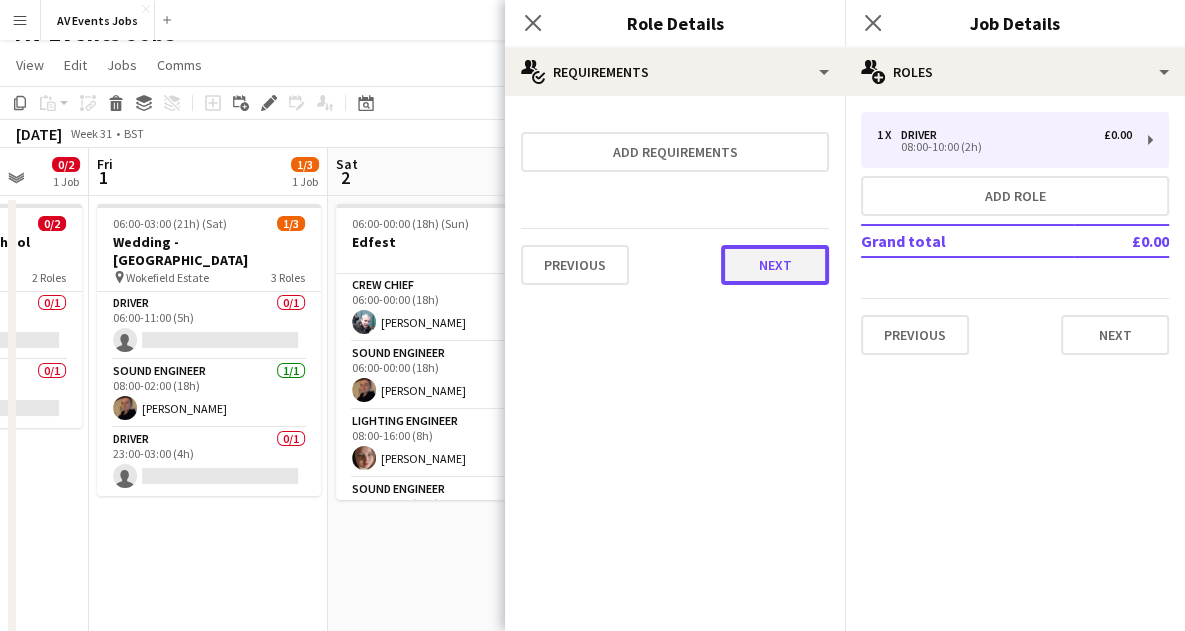 click on "Next" at bounding box center (775, 265) 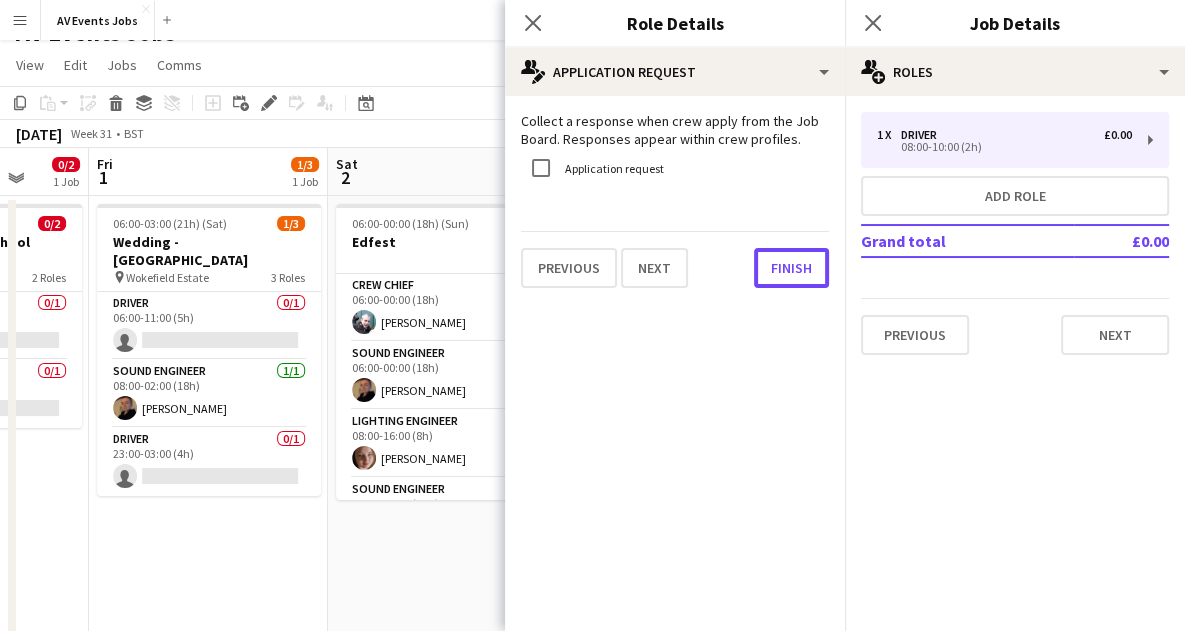 click on "Finish" at bounding box center [791, 268] 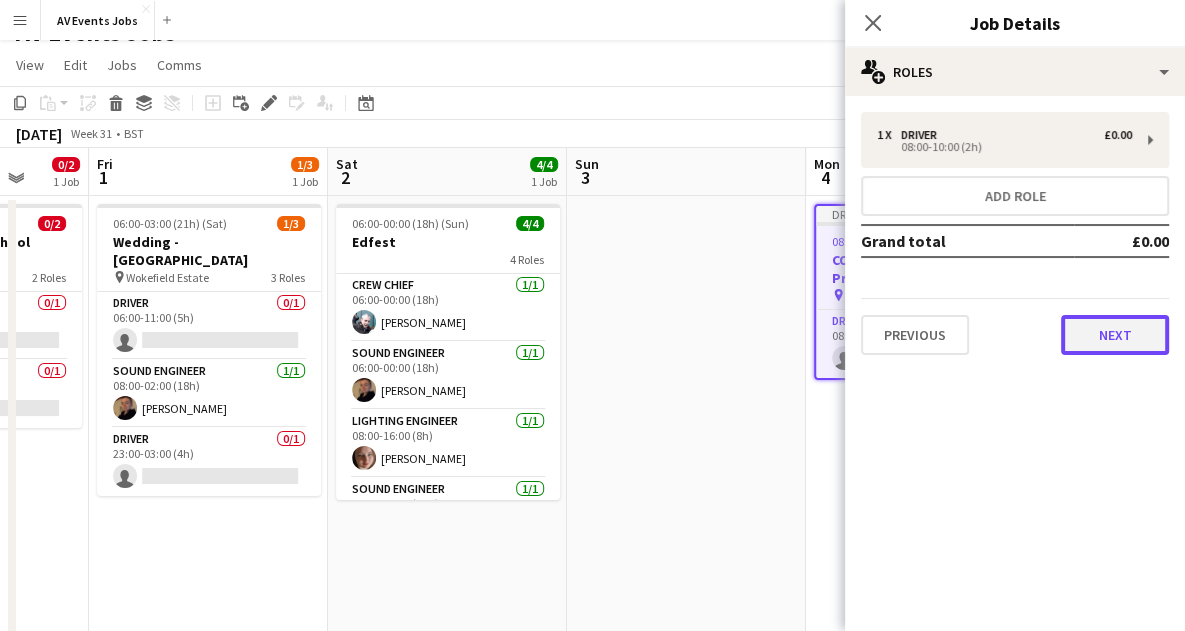 click on "Next" at bounding box center (1115, 335) 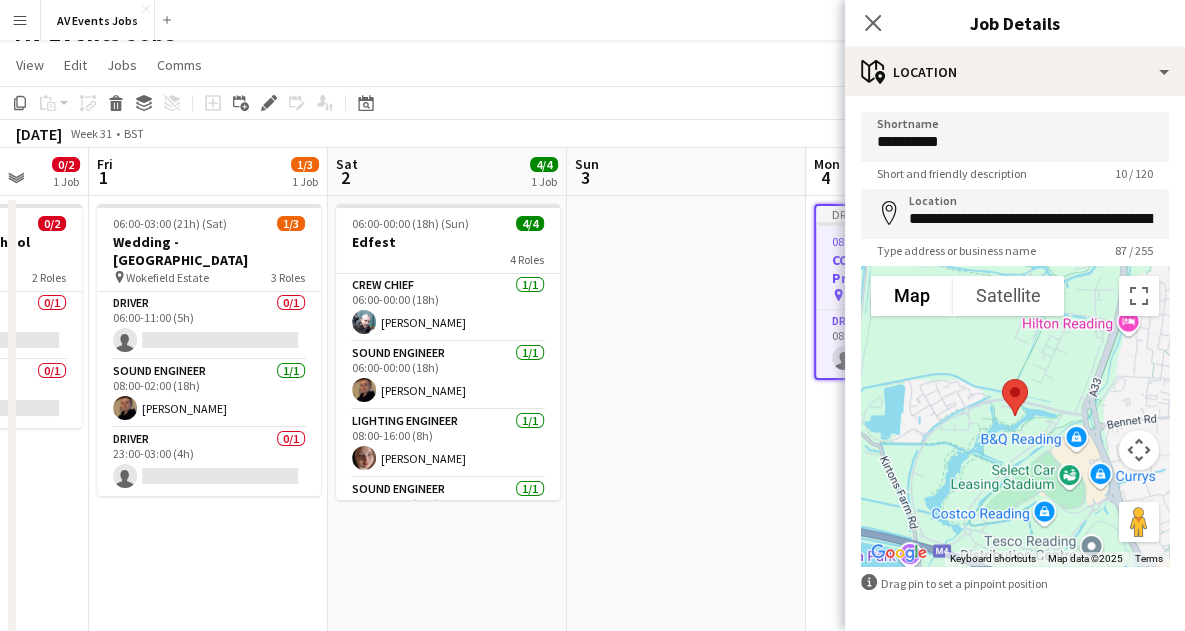 scroll, scrollTop: 75, scrollLeft: 0, axis: vertical 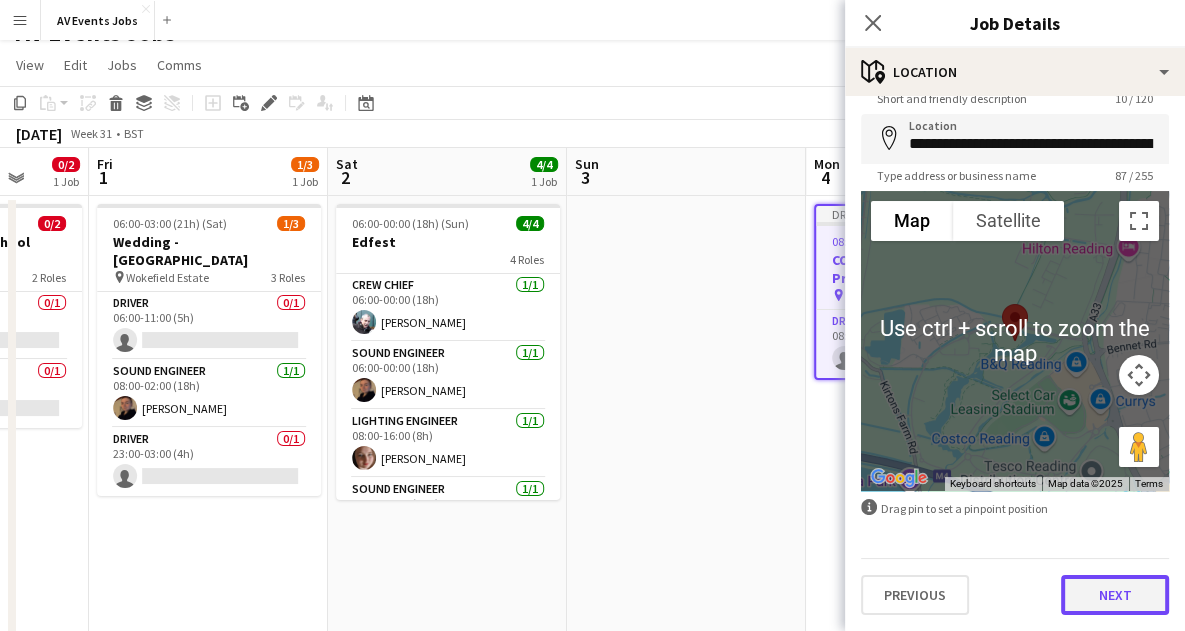 click on "Next" at bounding box center (1115, 595) 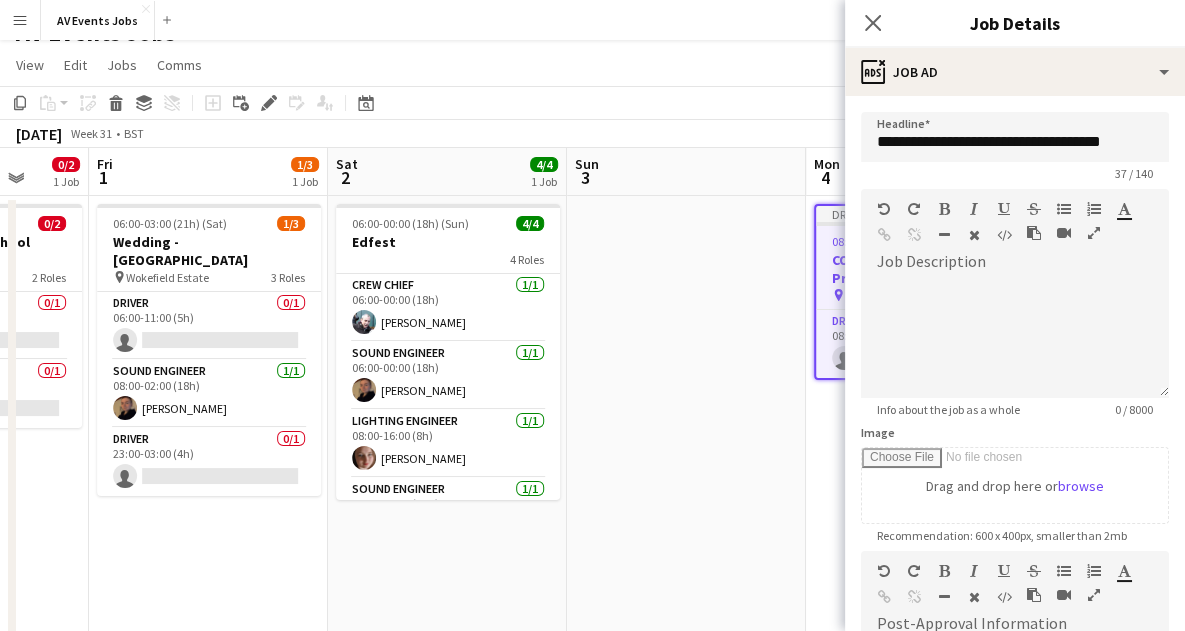 scroll, scrollTop: 0, scrollLeft: 0, axis: both 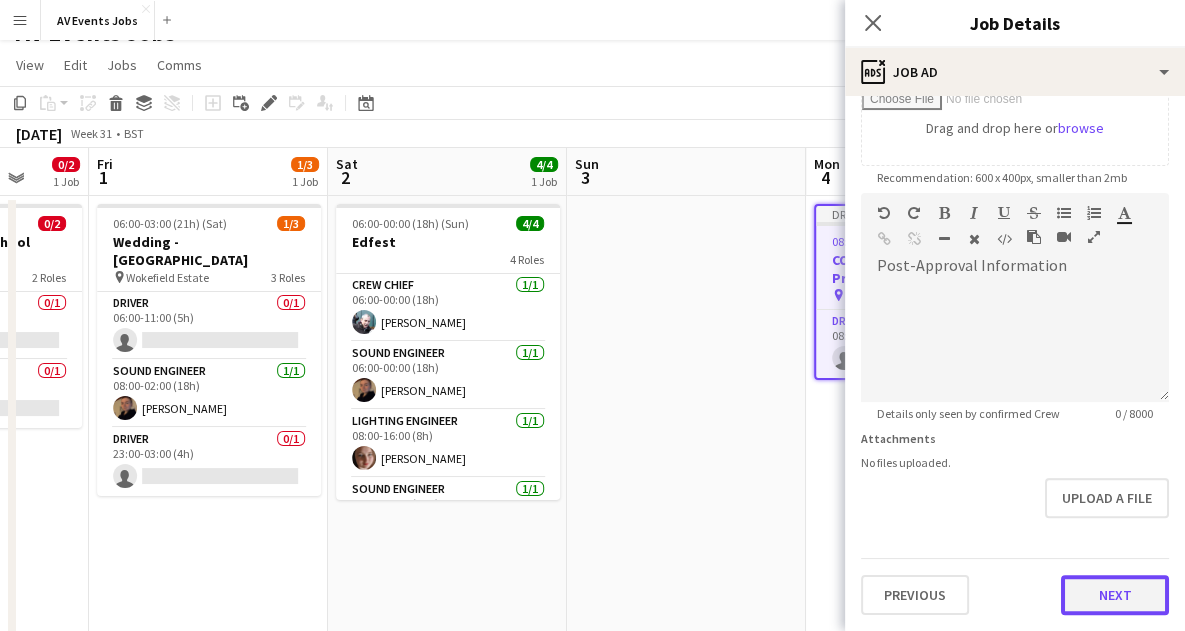 click on "**********" at bounding box center [1015, 184] 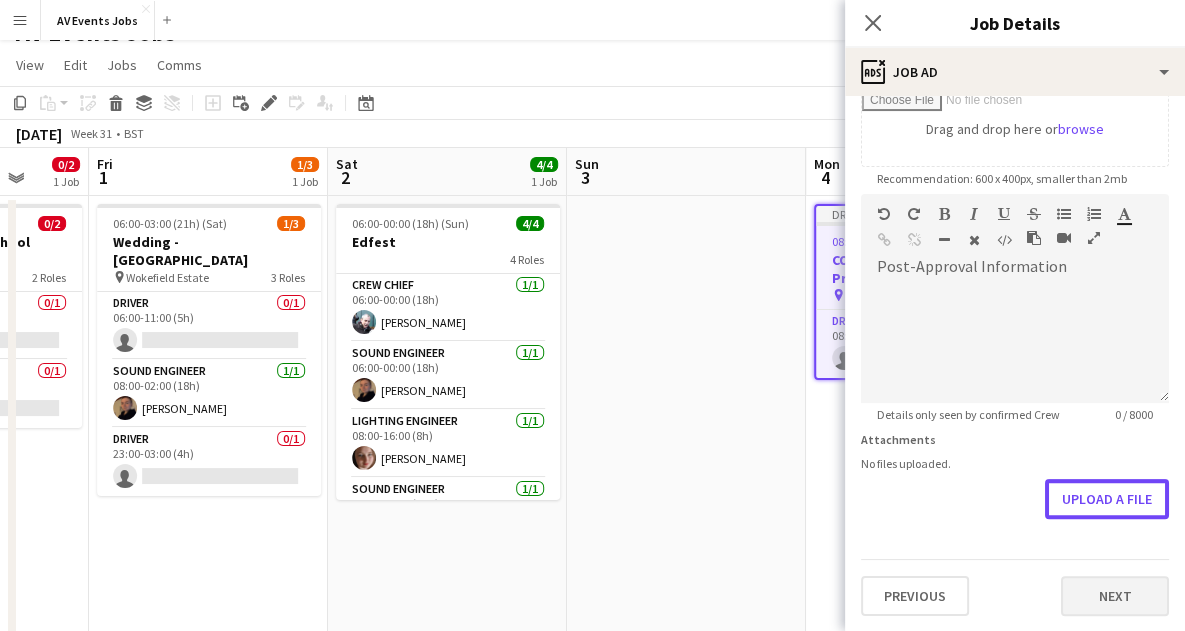 drag, startPoint x: 1084, startPoint y: 509, endPoint x: 1080, endPoint y: 583, distance: 74.10803 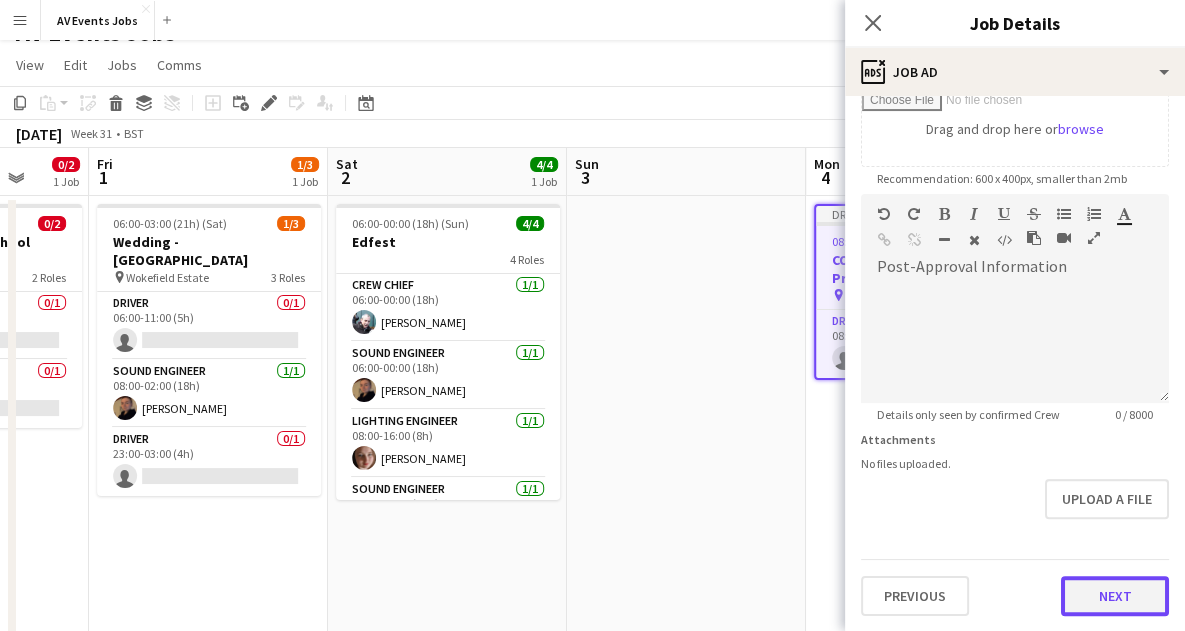 click on "Next" at bounding box center (1115, 596) 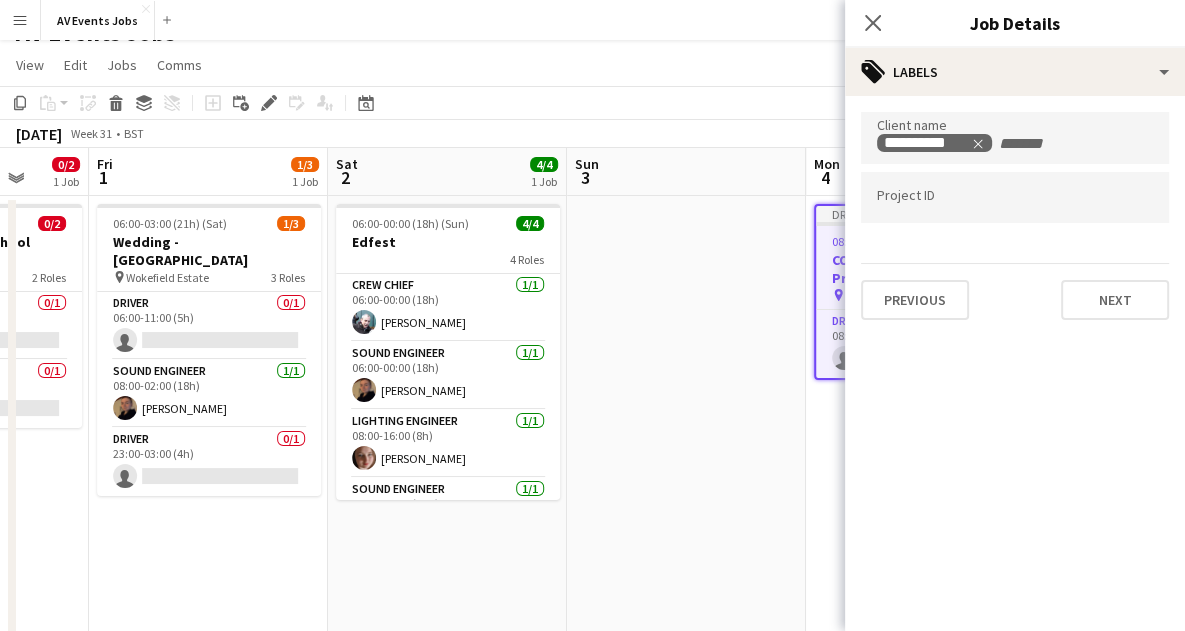 scroll, scrollTop: 0, scrollLeft: 0, axis: both 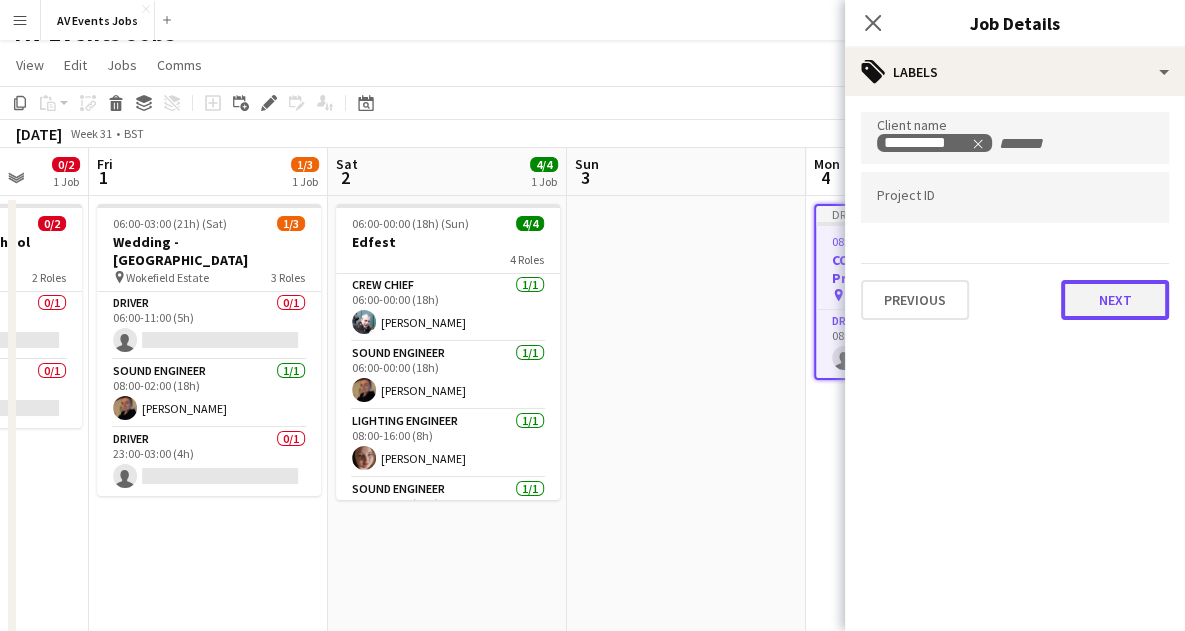 click on "Next" at bounding box center [1115, 300] 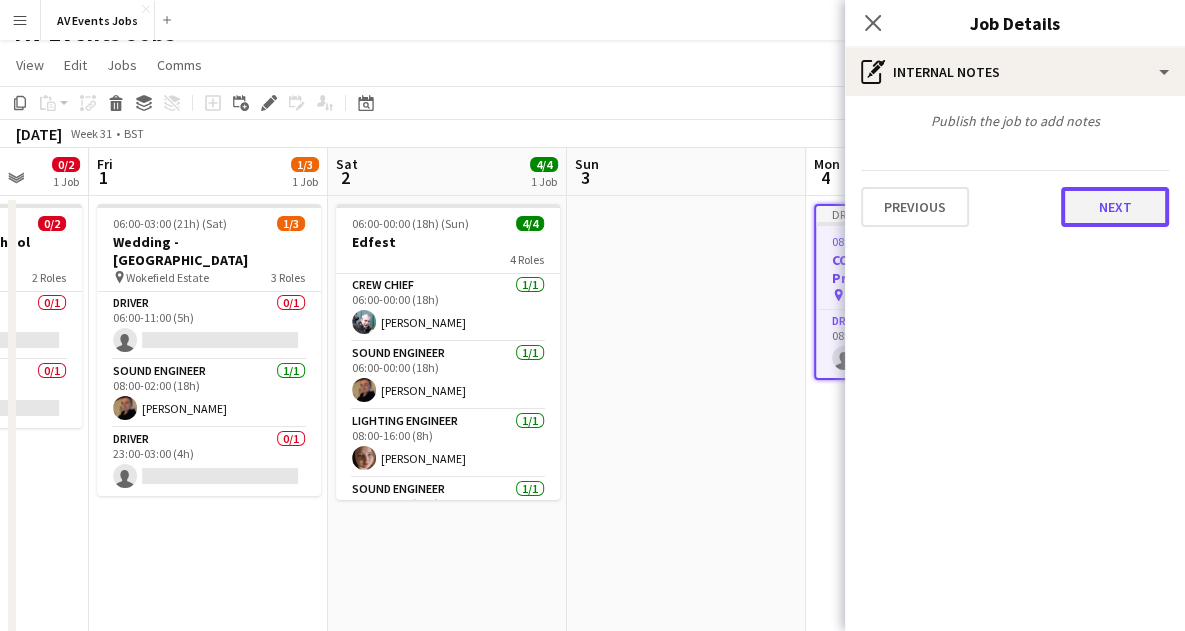 click on "Next" at bounding box center [1115, 207] 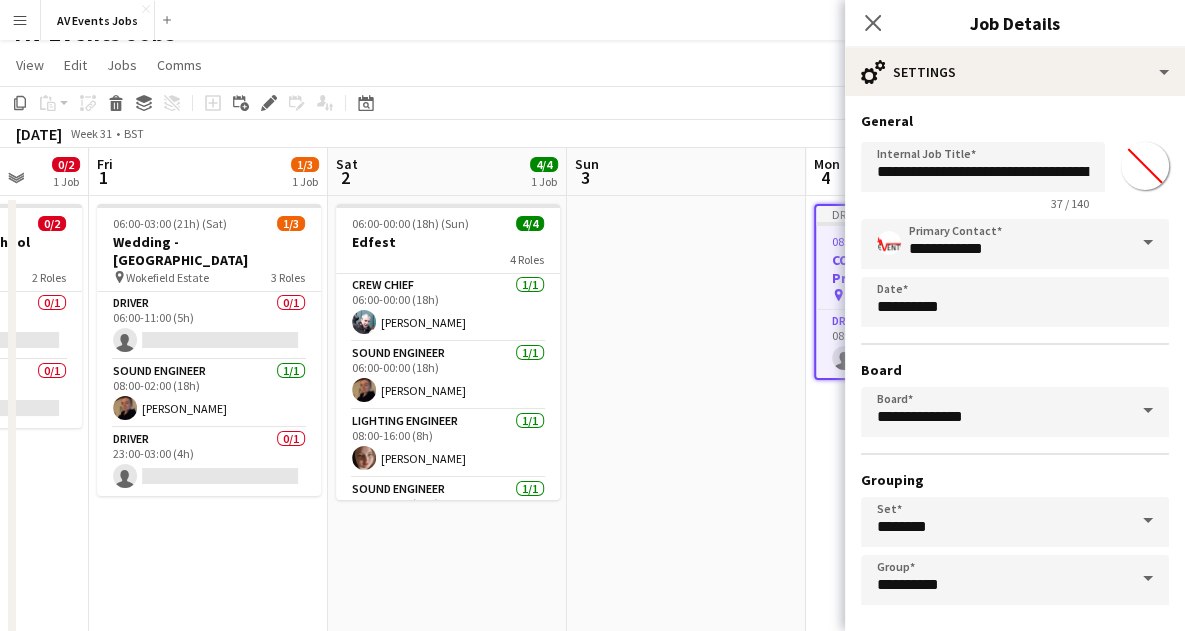 scroll, scrollTop: 86, scrollLeft: 0, axis: vertical 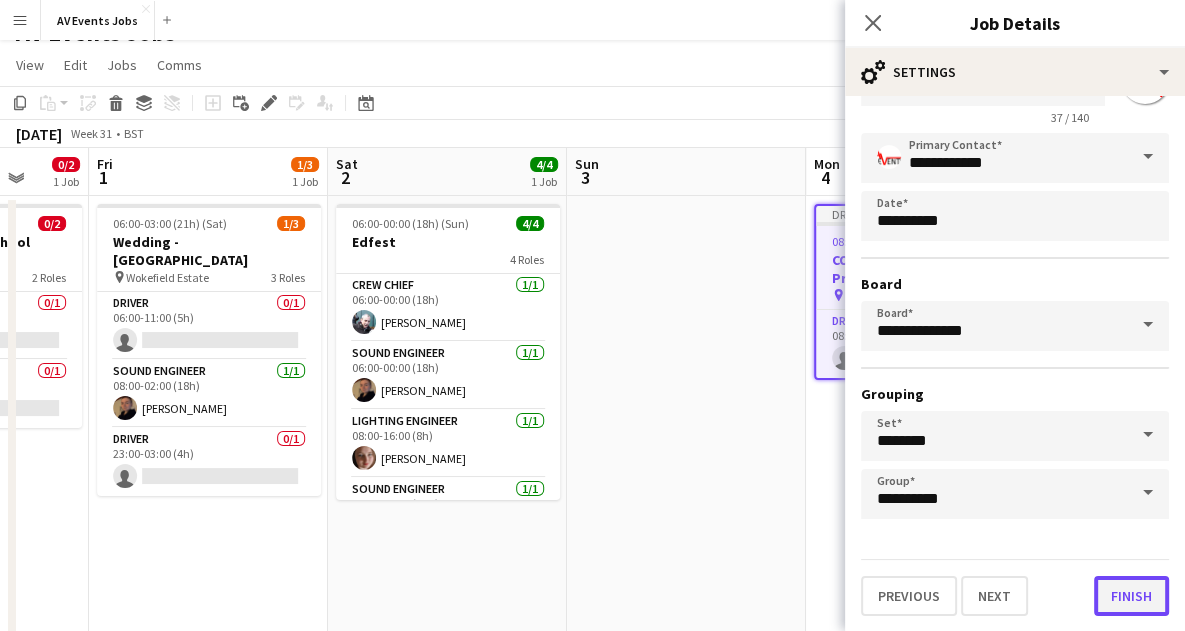 click on "Finish" at bounding box center [1131, 596] 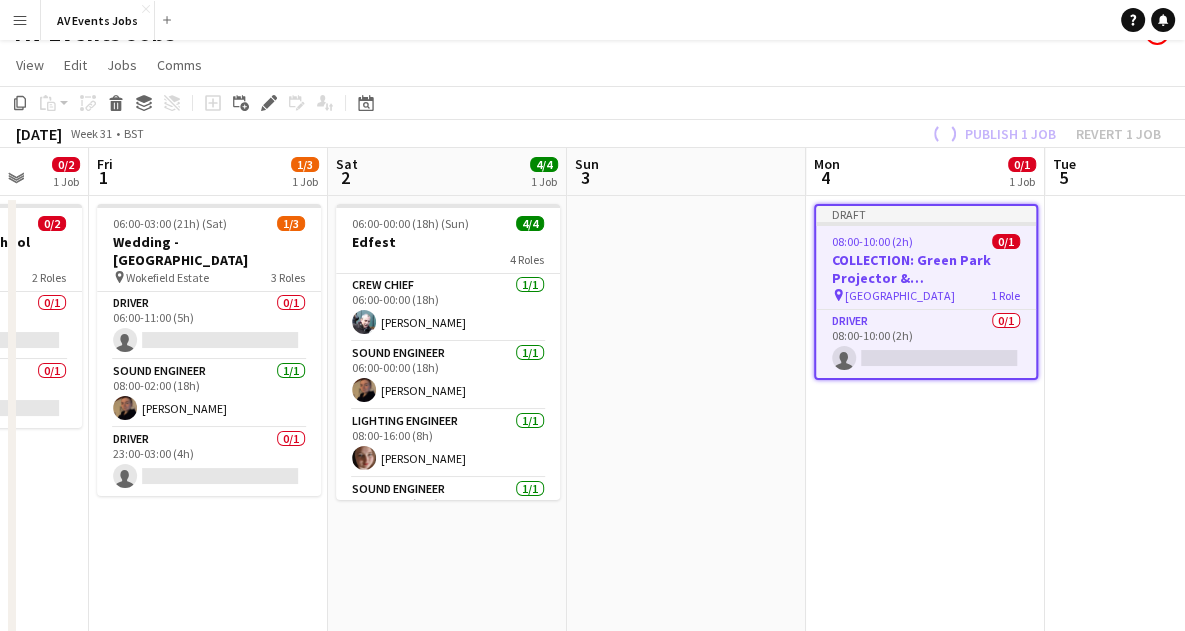 click on "Draft   08:00-10:00 (2h)    0/1   COLLECTION: Green Park Projector & [GEOGRAPHIC_DATA]
pin
Green Park   1 Role   Driver   0/1   08:00-10:00 (2h)
single-neutral-actions" at bounding box center [926, 292] 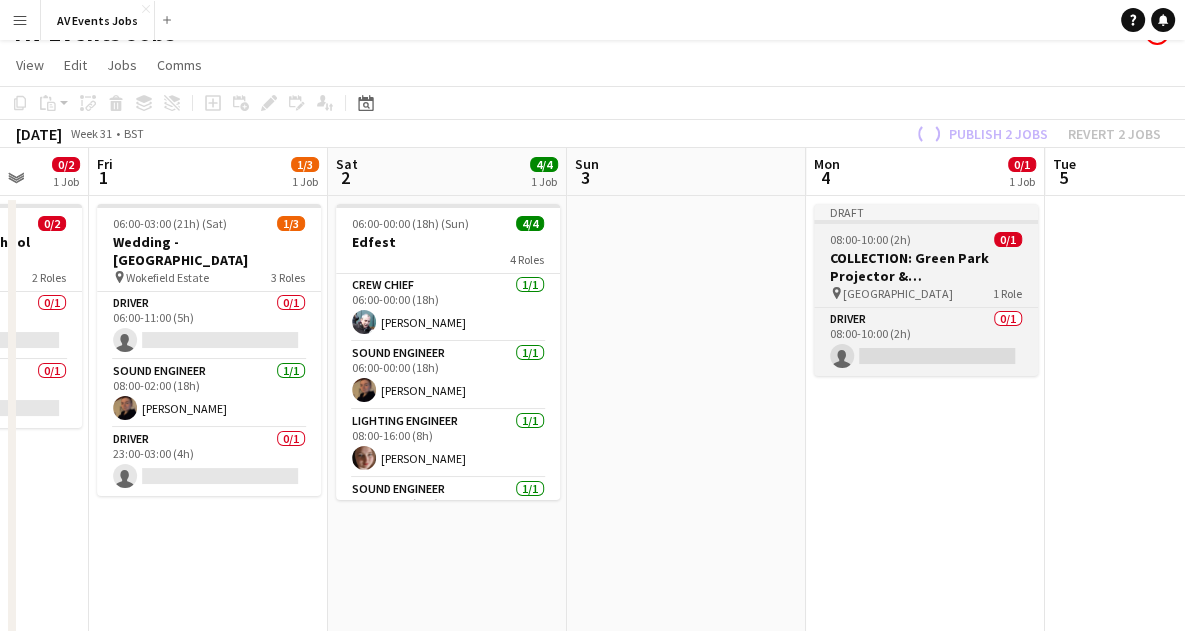 click on "08:00-10:00 (2h)    0/1" at bounding box center [926, 239] 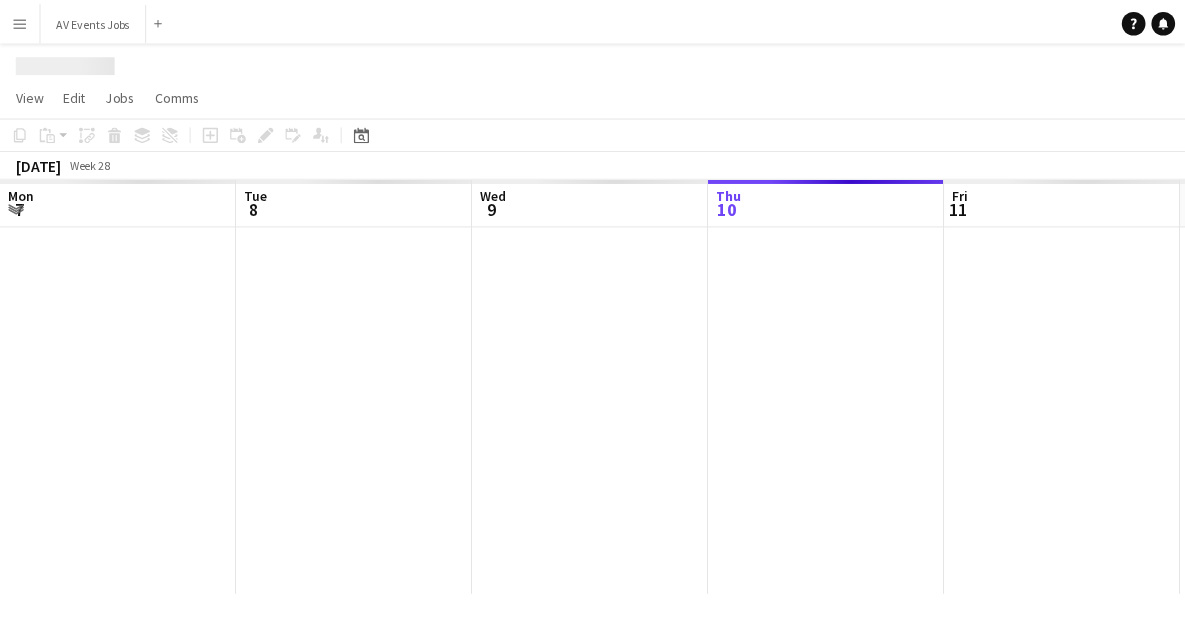 scroll, scrollTop: 0, scrollLeft: 0, axis: both 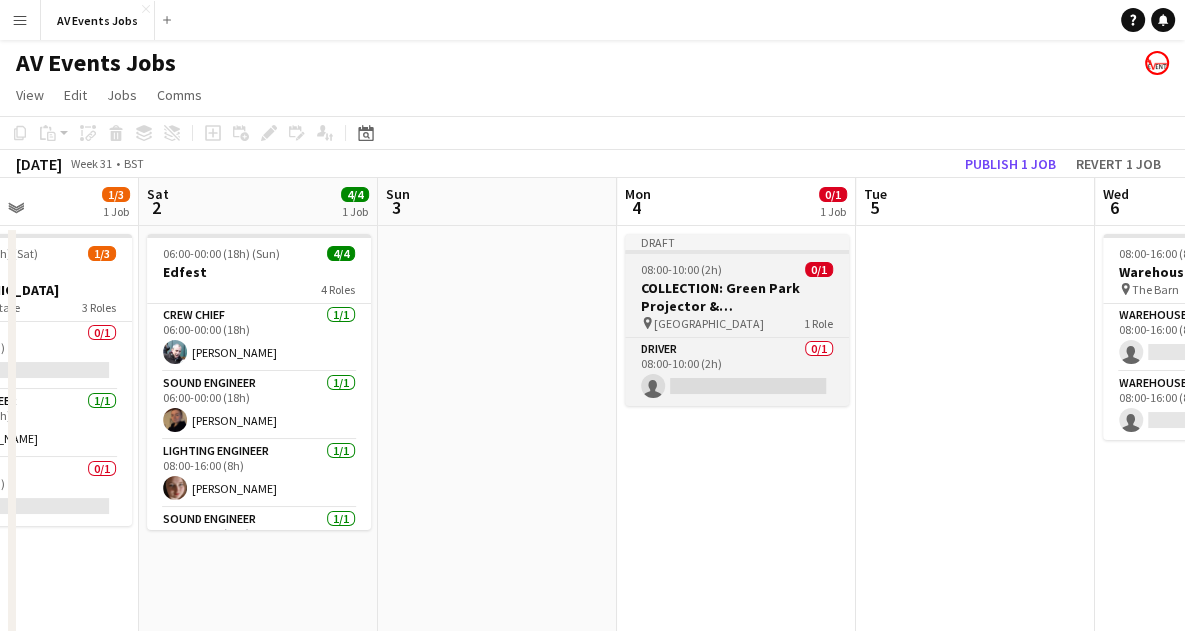 click on "COLLECTION: Green Park Projector & [GEOGRAPHIC_DATA]" at bounding box center [737, 297] 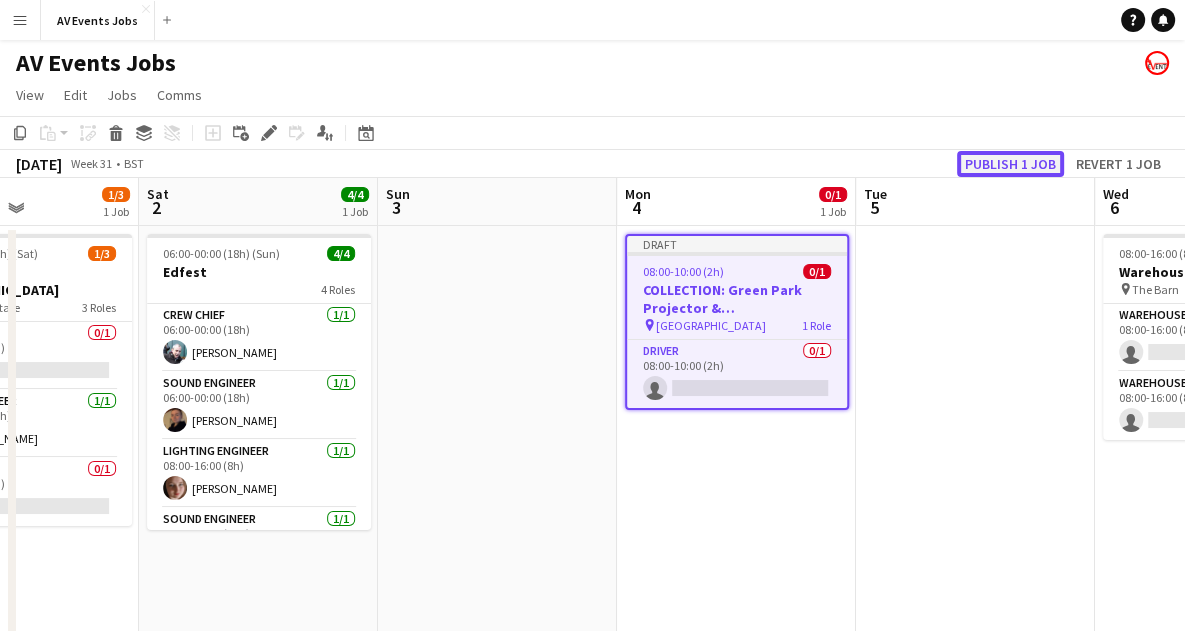 click on "Publish 1 job" 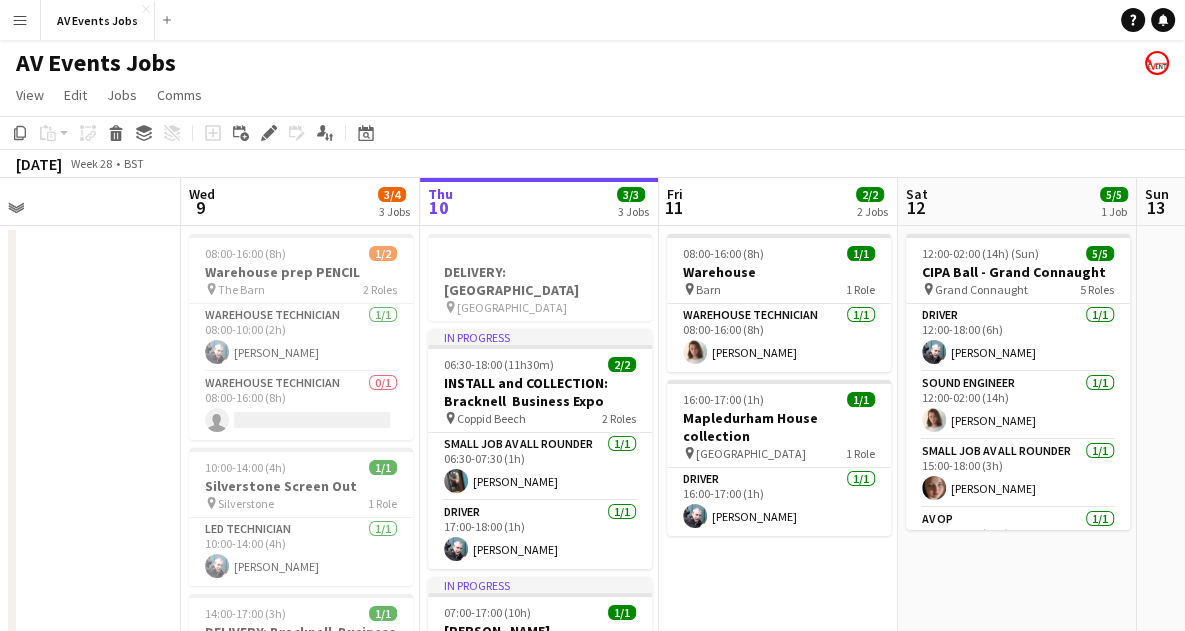 scroll, scrollTop: 0, scrollLeft: 495, axis: horizontal 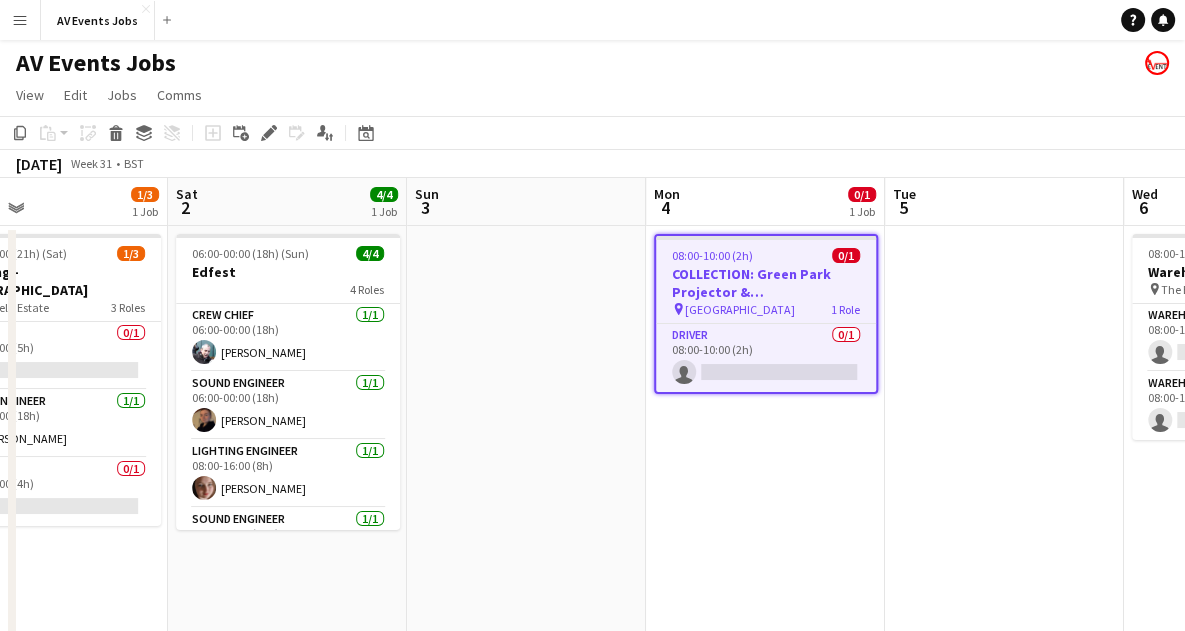 click on "COLLECTION: Green Park Projector & [GEOGRAPHIC_DATA]" at bounding box center (766, 283) 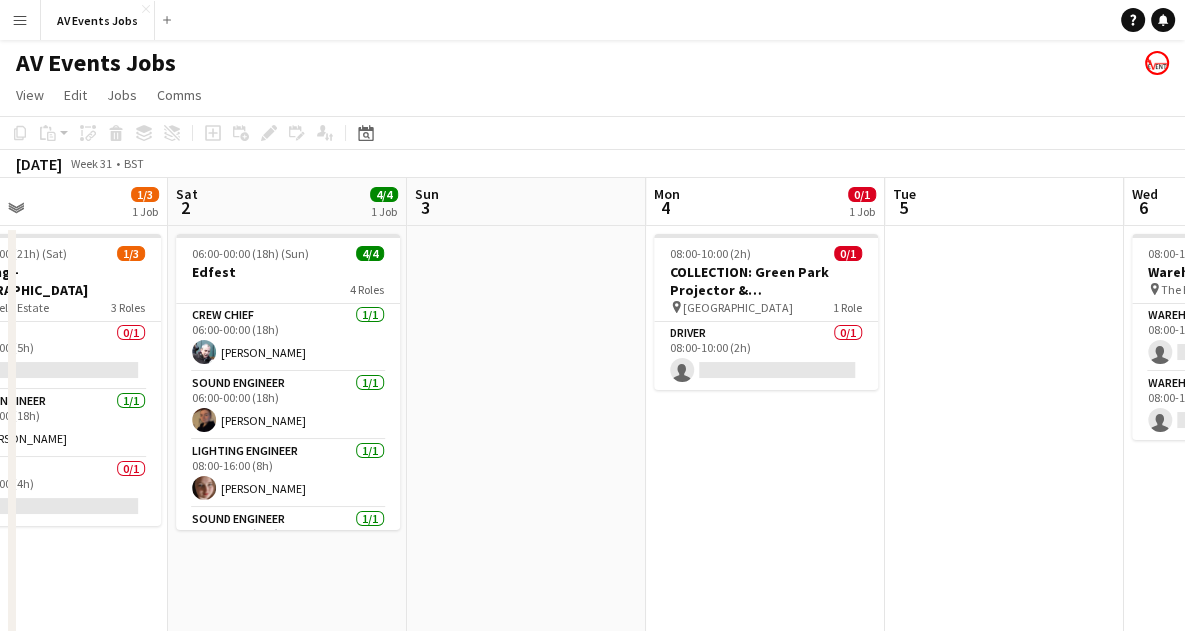 click on "COLLECTION: Green Park Projector & [GEOGRAPHIC_DATA]" at bounding box center (766, 281) 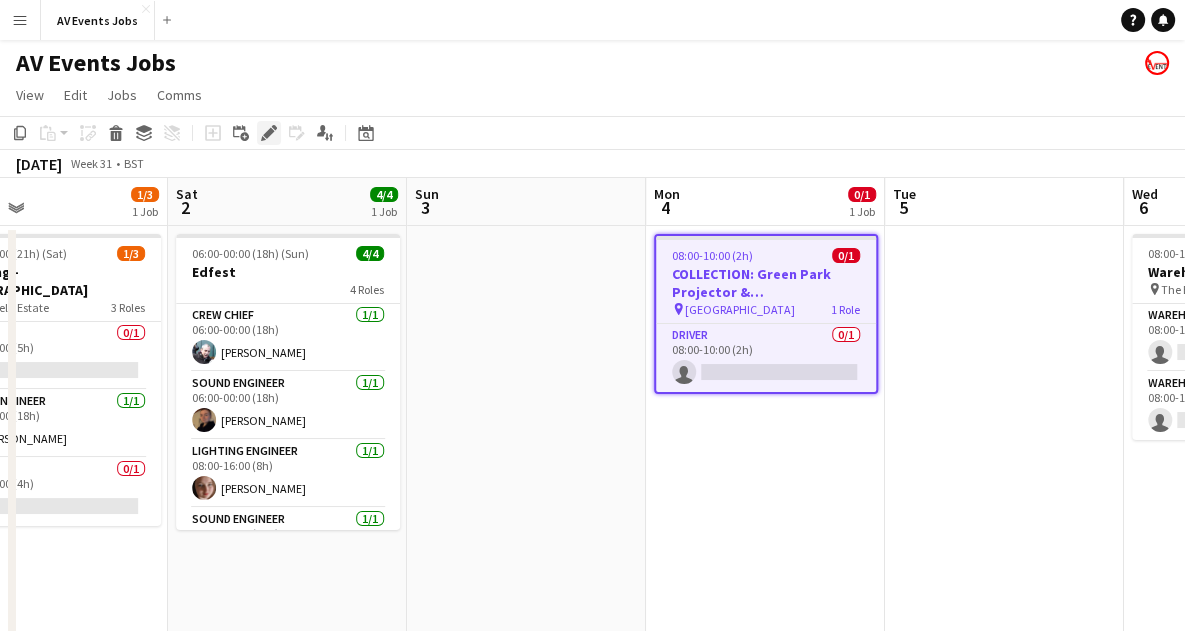 click on "Edit" 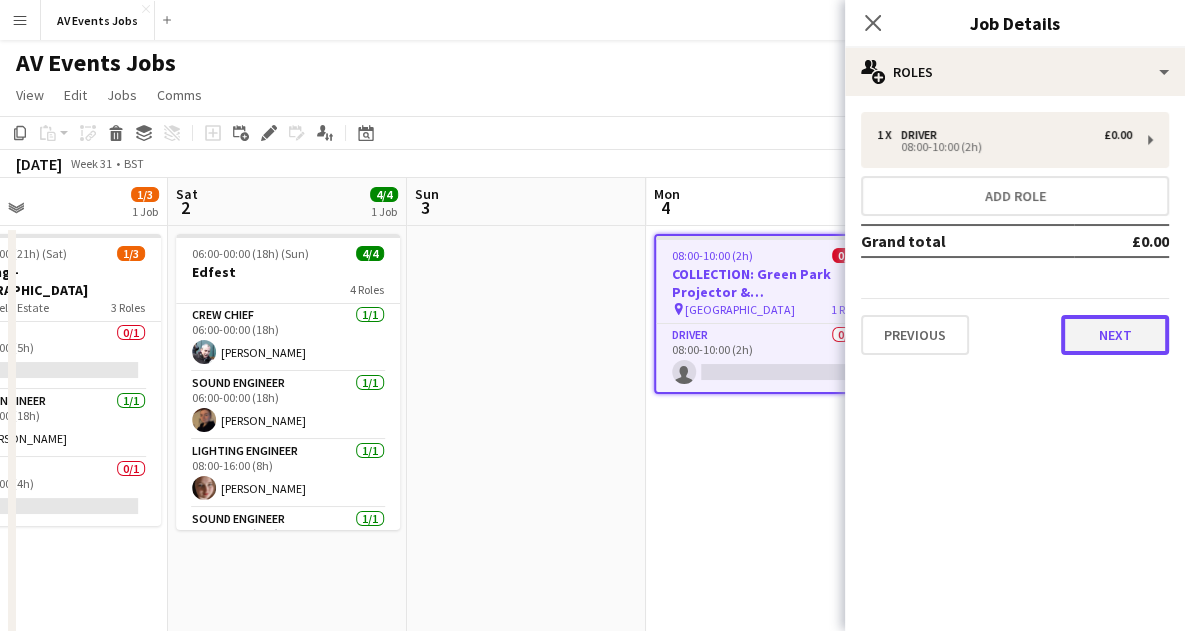 click on "Next" at bounding box center [1115, 335] 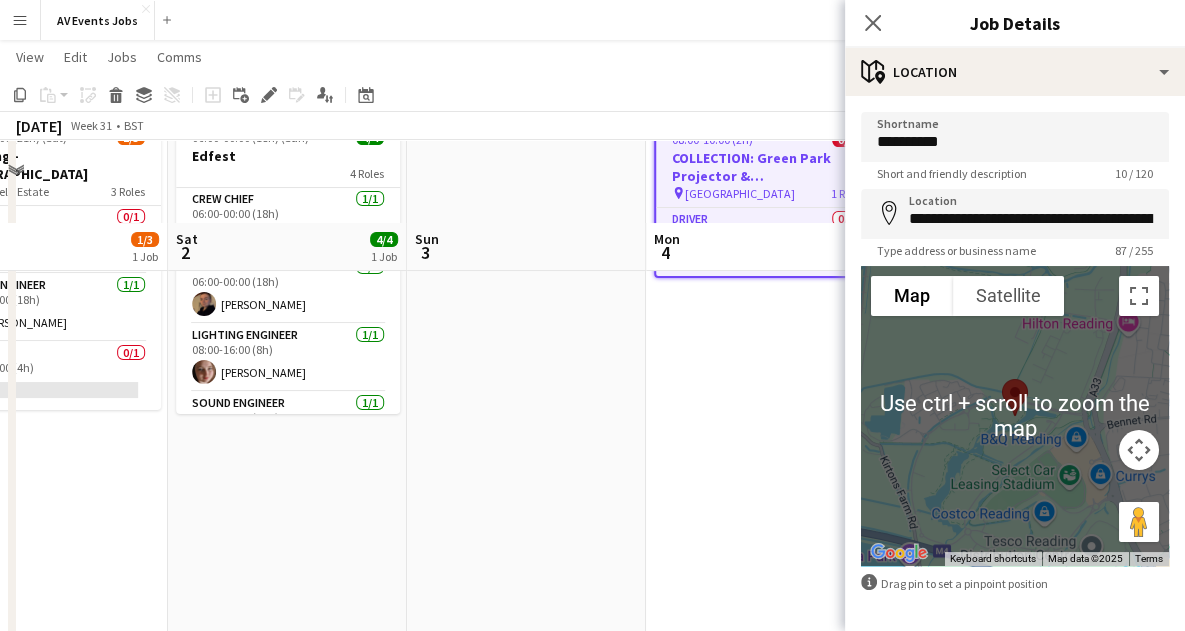 scroll, scrollTop: 197, scrollLeft: 0, axis: vertical 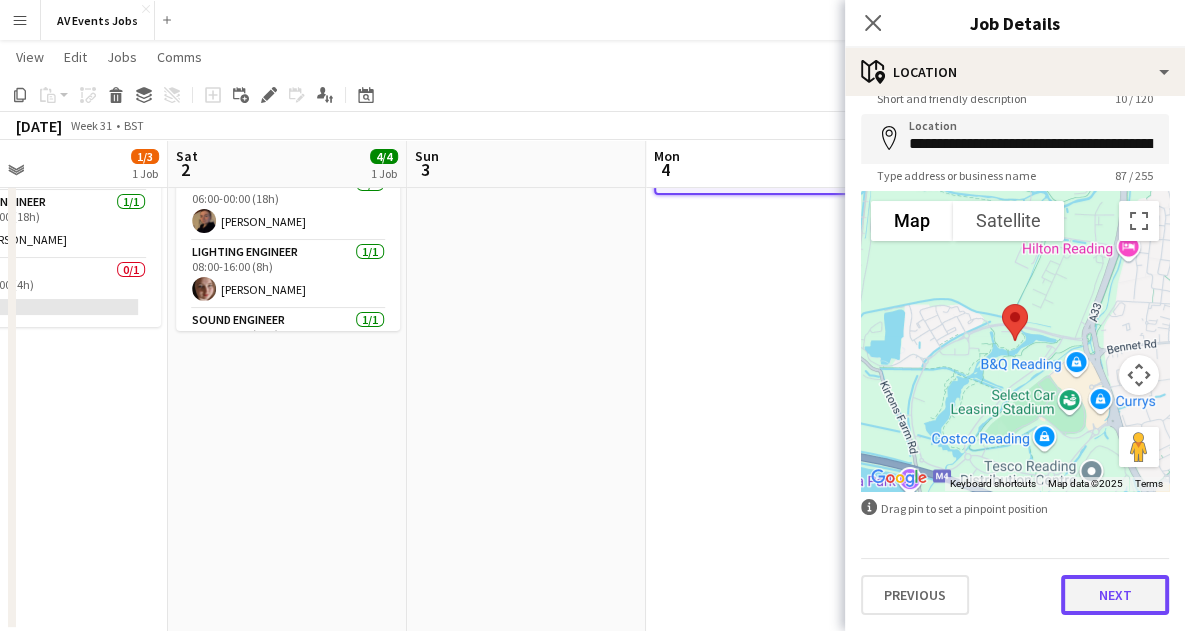 click on "Next" at bounding box center (1115, 595) 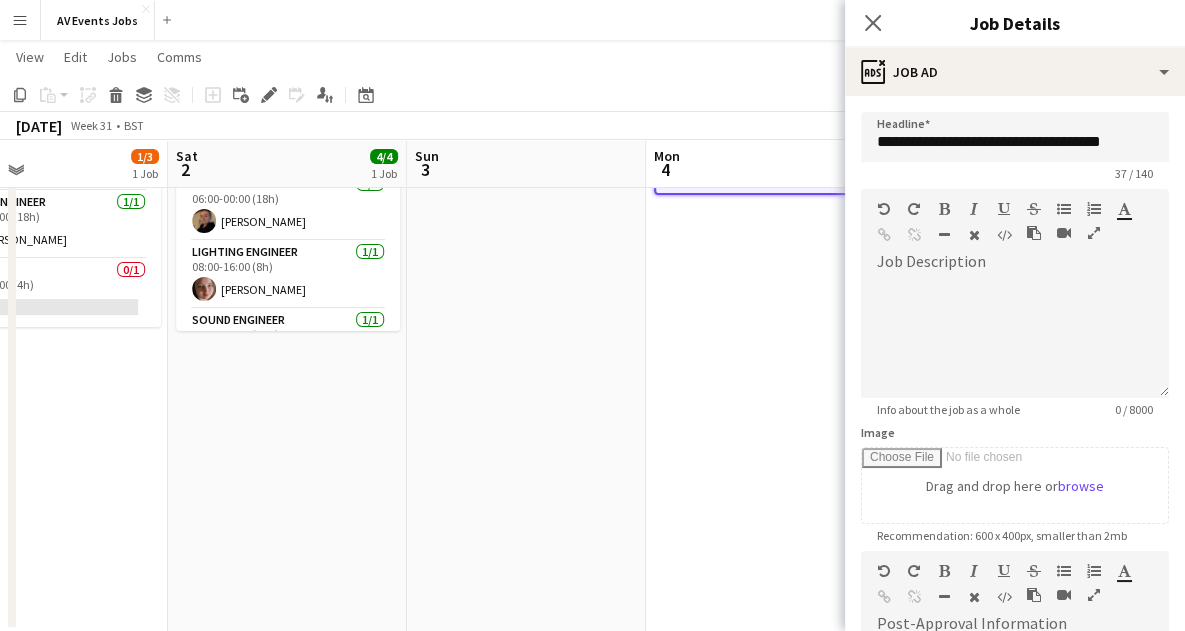 scroll, scrollTop: 0, scrollLeft: 0, axis: both 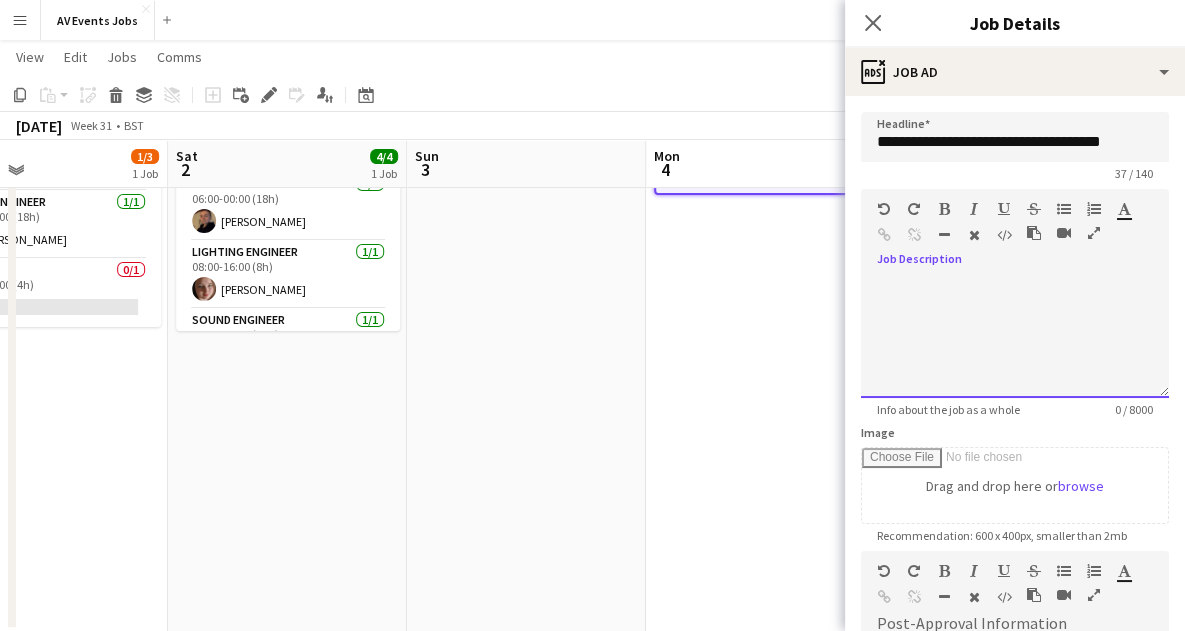click on "default   Heading 1   Heading 2   Heading 3   Heading 4   Heading 5   Heading 6   Heading 7   Paragraph   Predefined   Standard   default  Times New Roman   Arial   Times New Roman   Calibri   Comic Sans MS  3   1   2   3   4   5   6   7  ******* *******" at bounding box center (1015, 226) 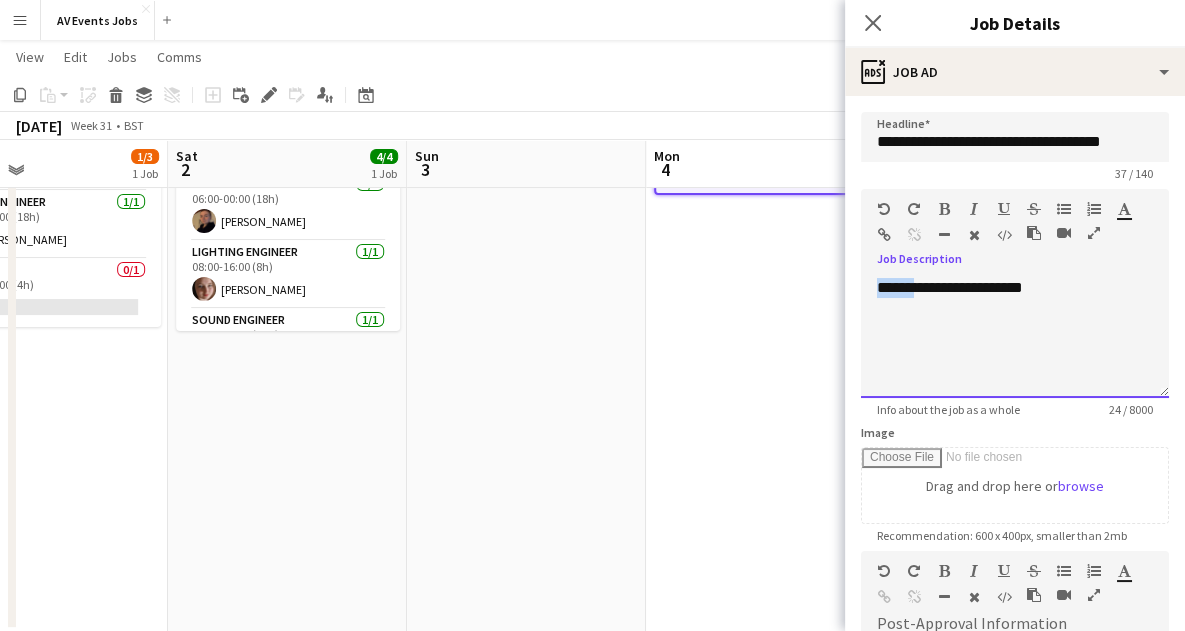 drag, startPoint x: 922, startPoint y: 284, endPoint x: 840, endPoint y: 286, distance: 82.02438 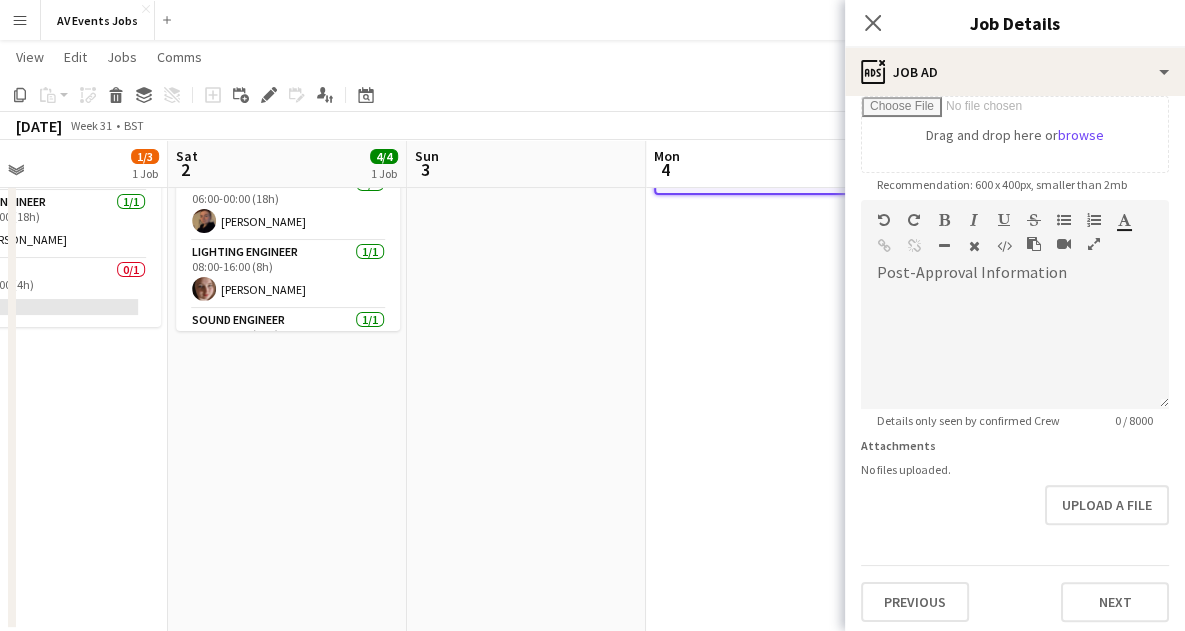 scroll, scrollTop: 357, scrollLeft: 0, axis: vertical 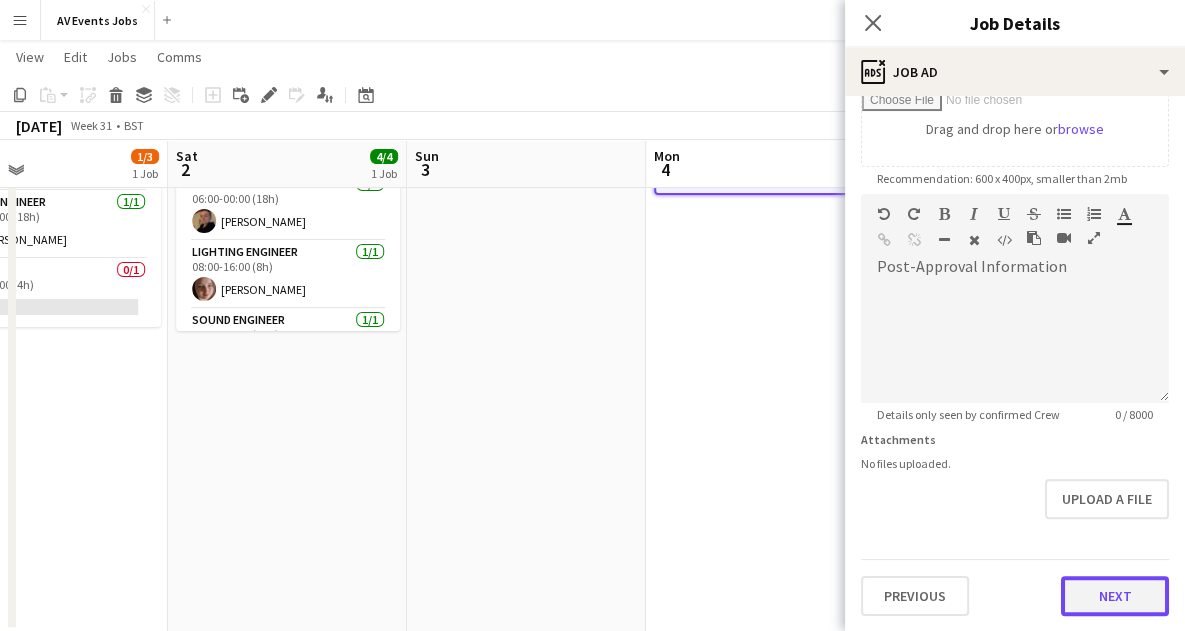 click on "Next" at bounding box center (1115, 596) 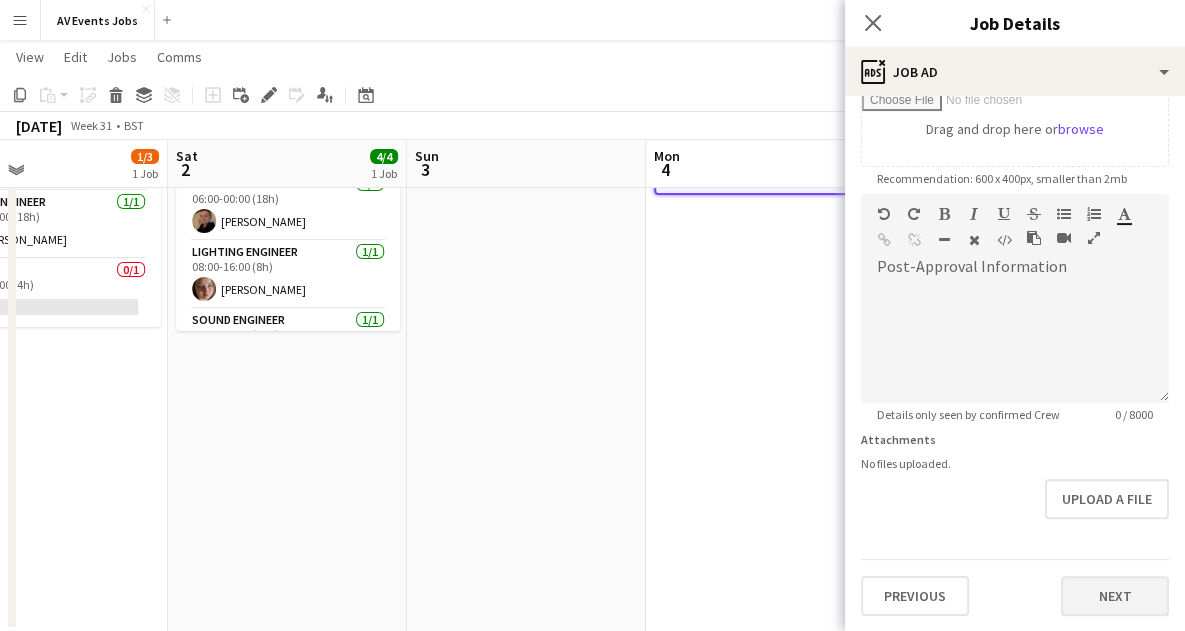 type on "*******" 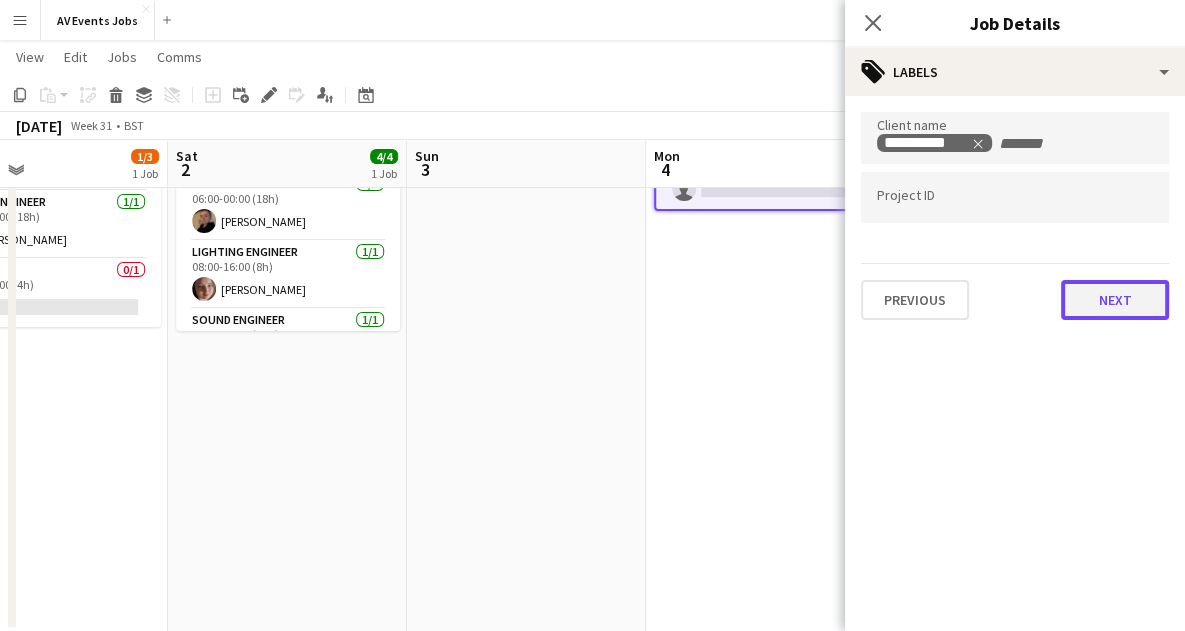 click on "Next" at bounding box center [1115, 300] 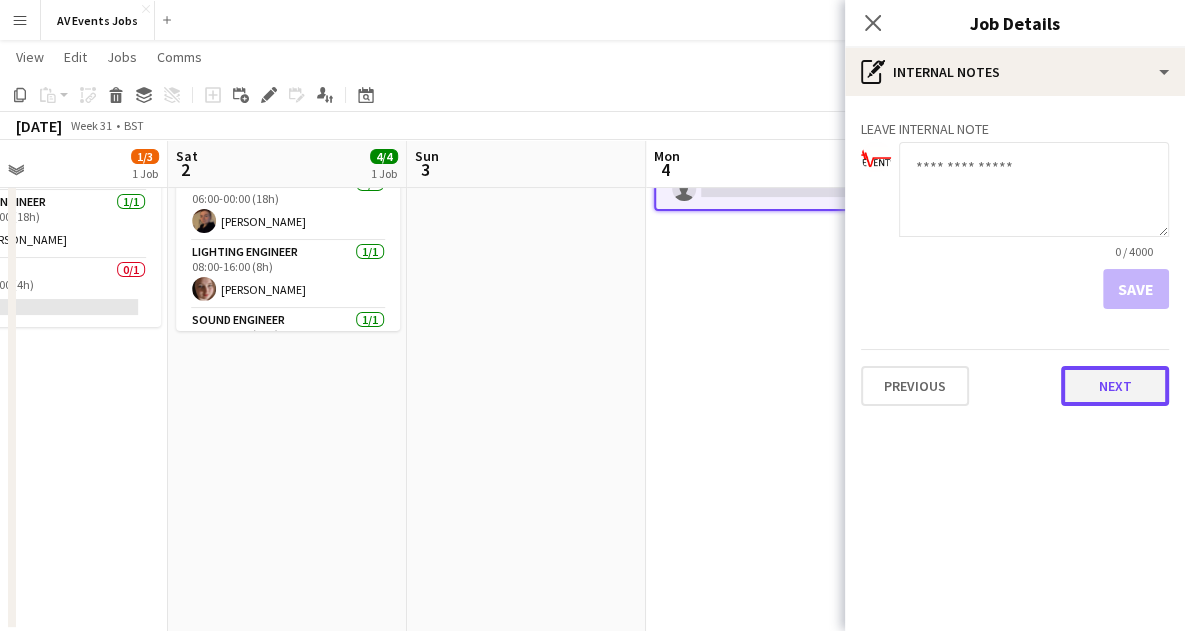 click on "Next" at bounding box center [1115, 386] 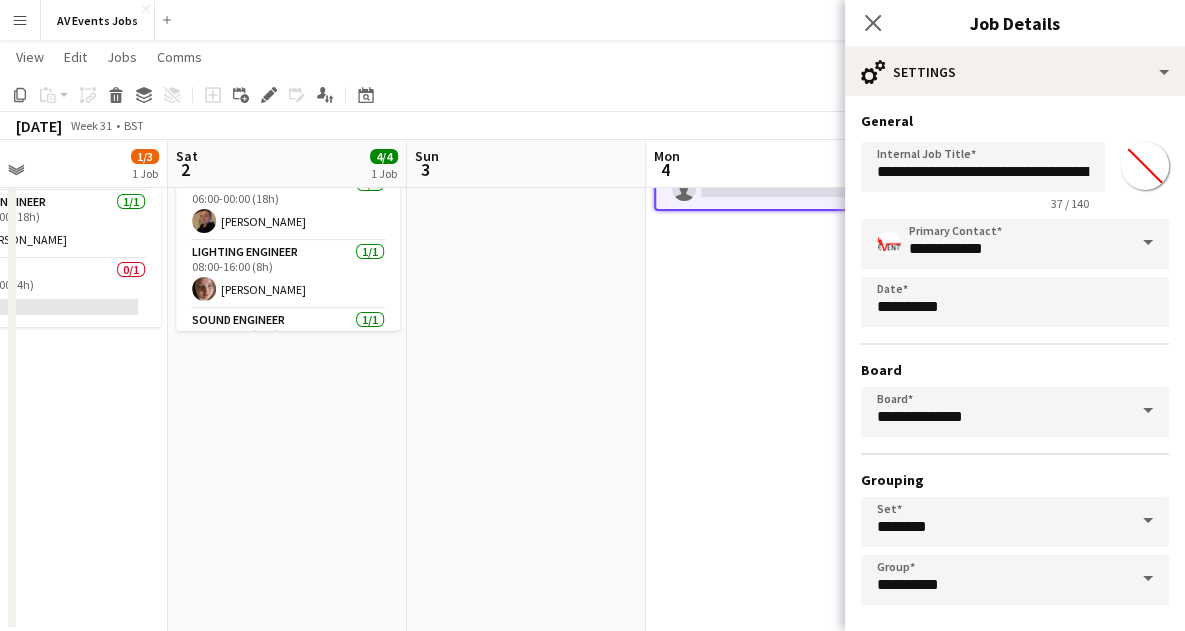 scroll, scrollTop: 86, scrollLeft: 0, axis: vertical 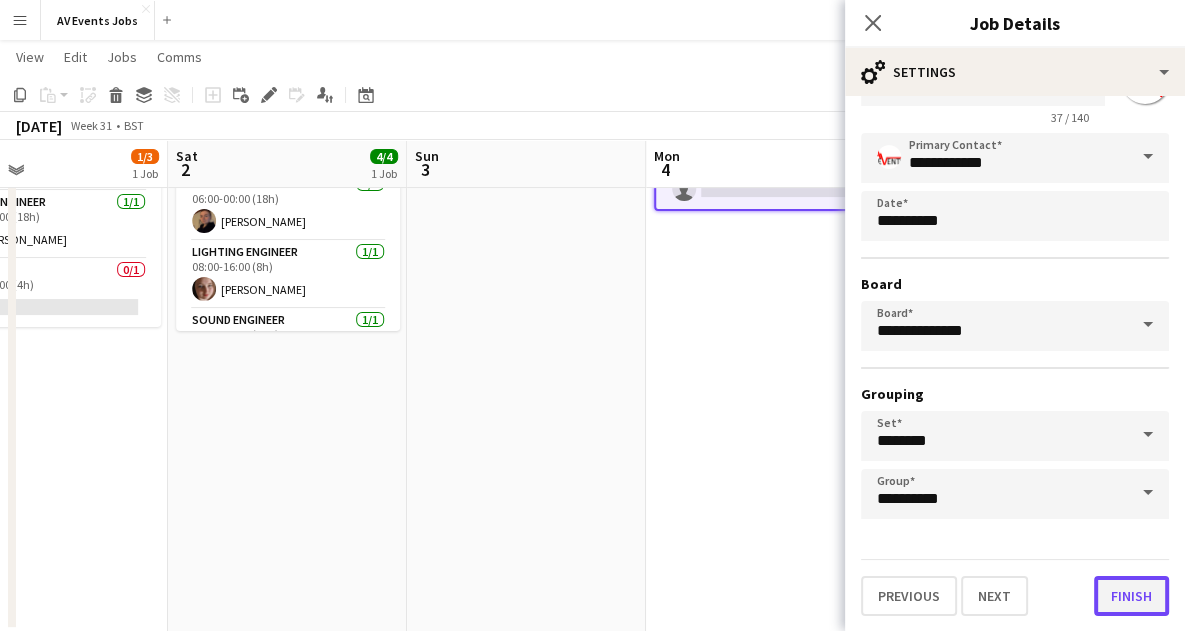 click on "Finish" at bounding box center [1131, 596] 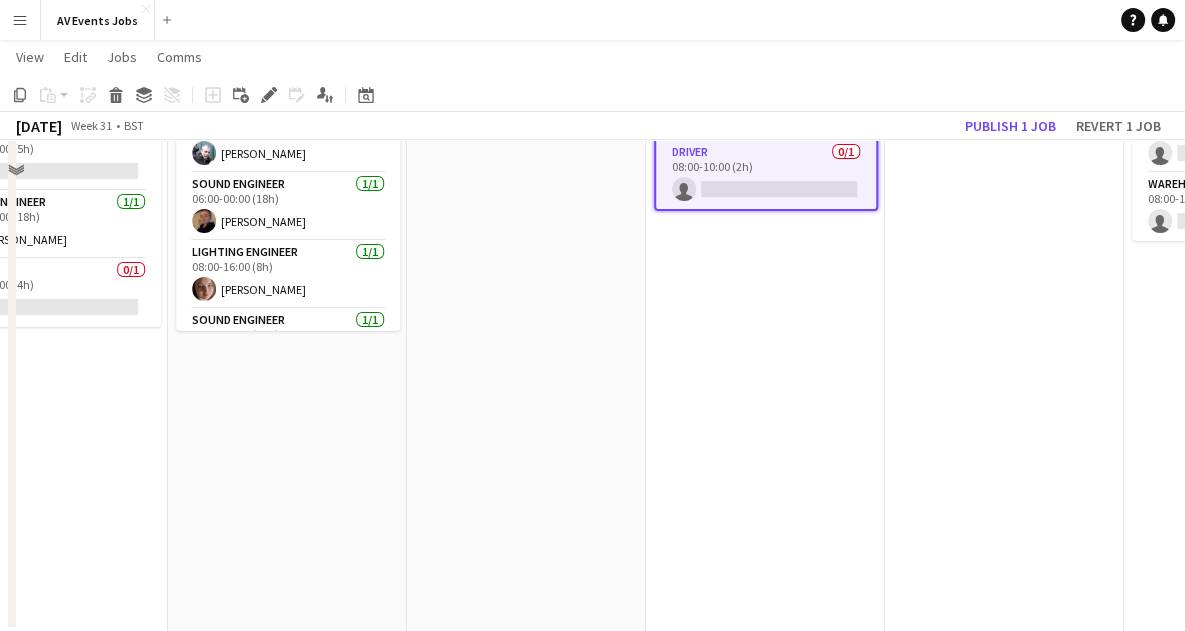 scroll, scrollTop: 0, scrollLeft: 0, axis: both 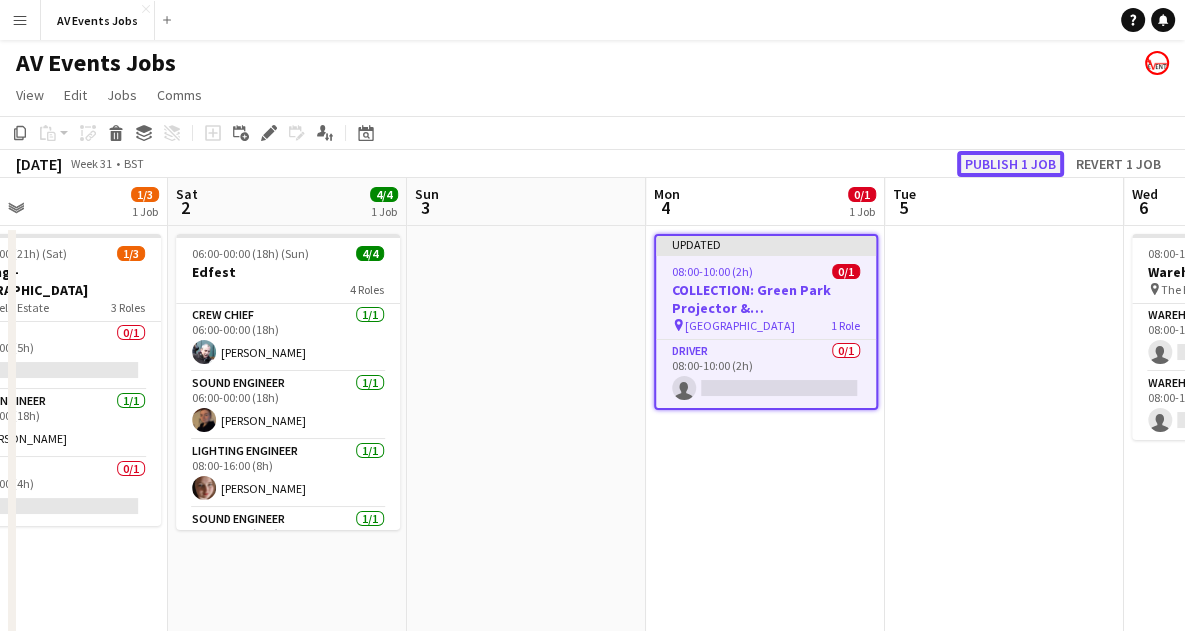 click on "Publish 1 job" 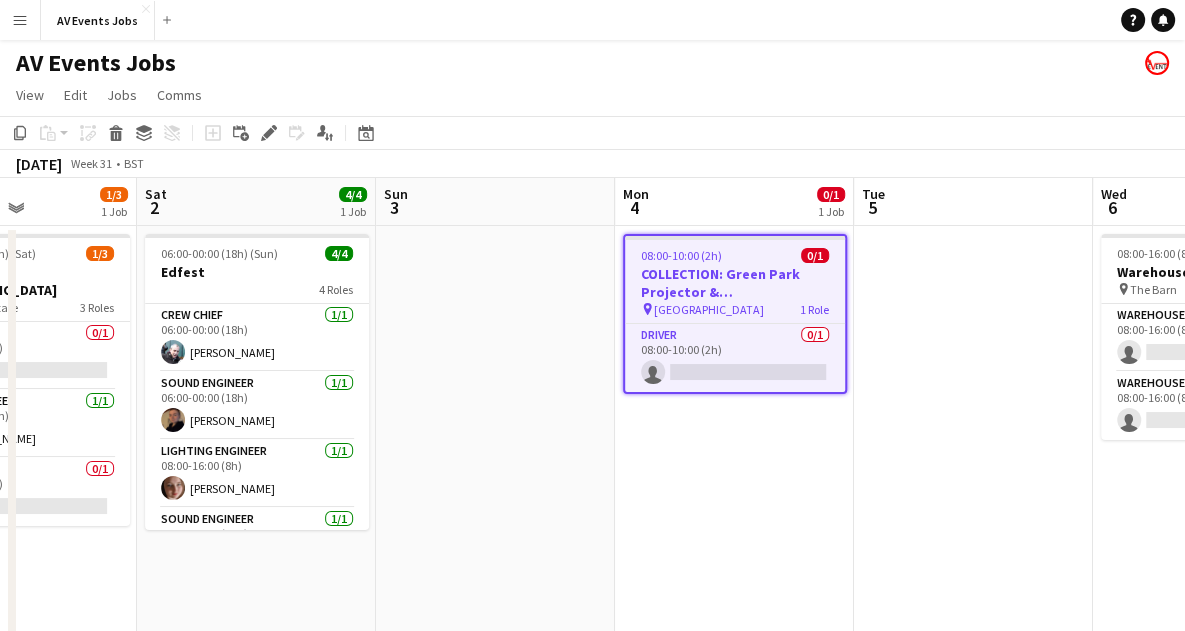 scroll, scrollTop: 0, scrollLeft: 581, axis: horizontal 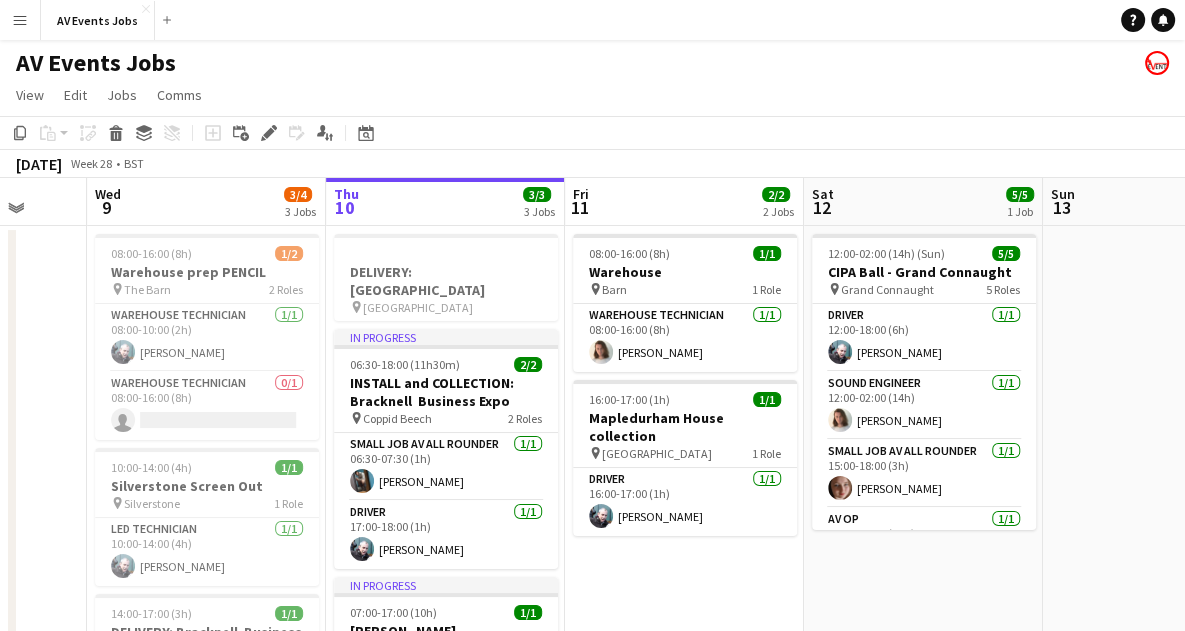 click on "08:00-16:00 (8h)    1/1   Warehouse
pin
Barn   1 Role   Warehouse Technician   [DATE]   08:00-16:00 (8h)
[PERSON_NAME]     16:00-17:00 (1h)    1/1   Mapledurham House collection
pin
Mapledurham House   1 Role   Driver   [DATE]   16:00-17:00 (1h)
[PERSON_NAME]" at bounding box center [684, 528] 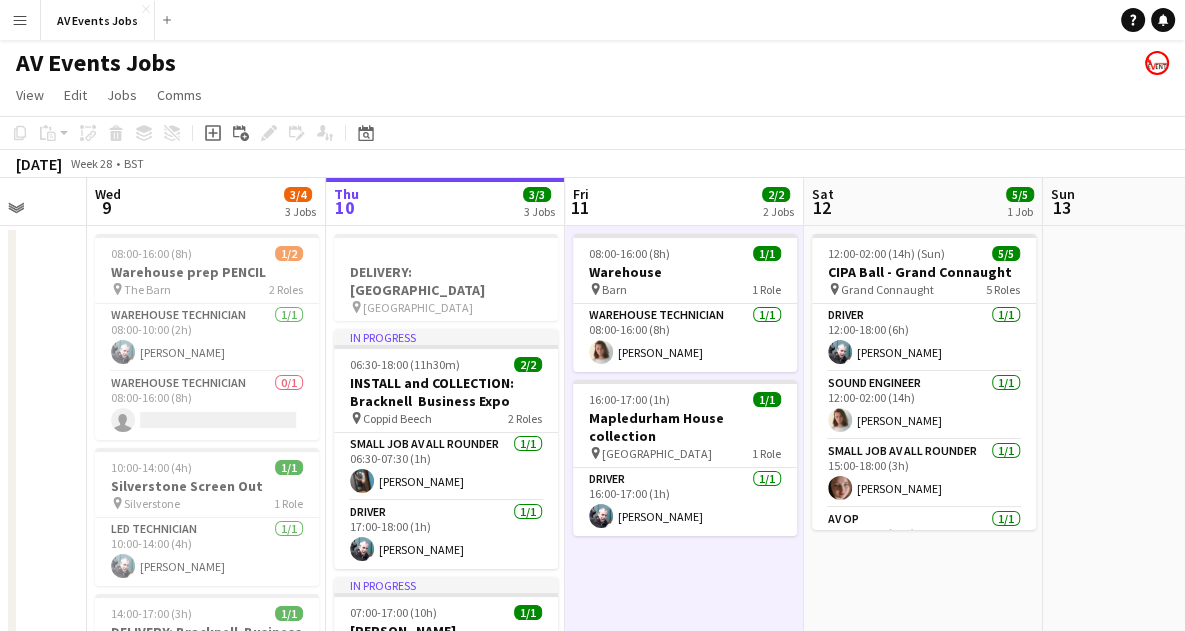 click on "08:00-16:00 (8h)    1/1   Warehouse
pin
Barn   1 Role   Warehouse Technician   [DATE]   08:00-16:00 (8h)
[PERSON_NAME]     16:00-17:00 (1h)    1/1   Mapledurham House collection
pin
Mapledurham House   1 Role   Driver   [DATE]   16:00-17:00 (1h)
[PERSON_NAME]" at bounding box center [684, 528] 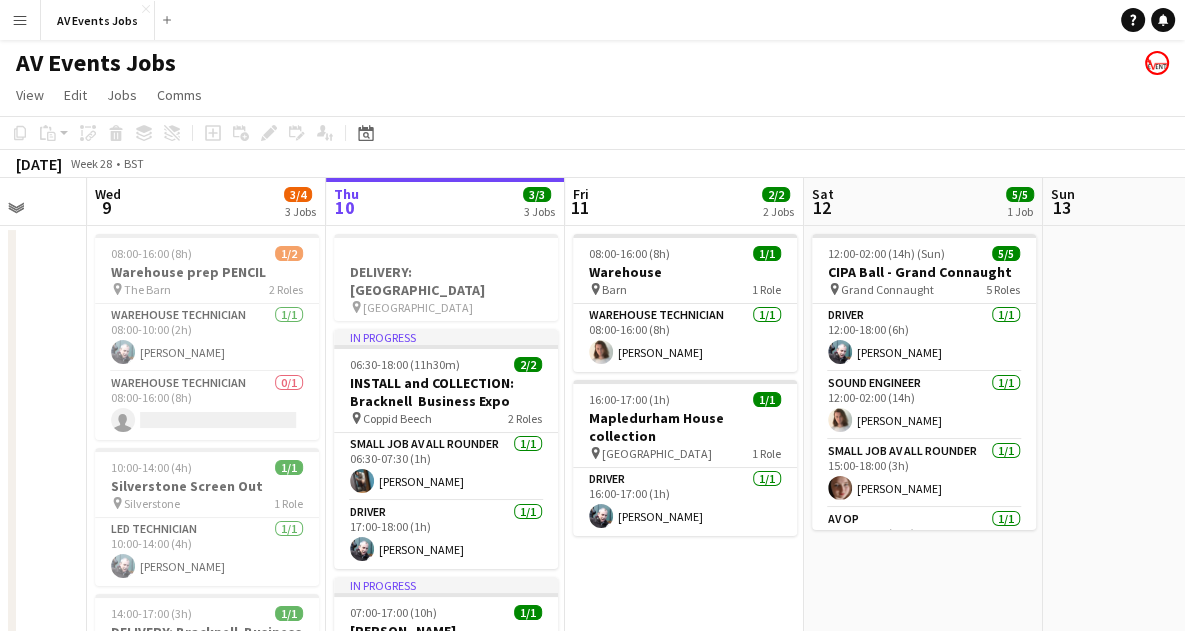 click on "08:00-16:00 (8h)    1/1   Warehouse
pin
Barn   1 Role   Warehouse Technician   [DATE]   08:00-16:00 (8h)
[PERSON_NAME]     16:00-17:00 (1h)    1/1   Mapledurham House collection
pin
Mapledurham House   1 Role   Driver   [DATE]   16:00-17:00 (1h)
[PERSON_NAME]" at bounding box center [684, 528] 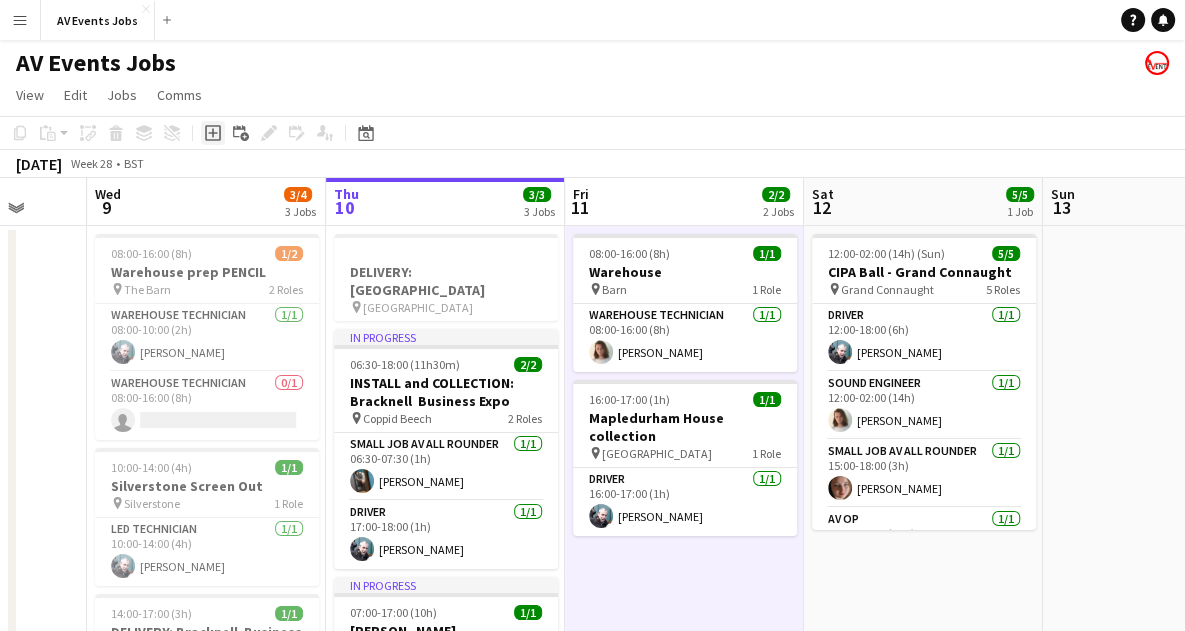 click on "Add job" 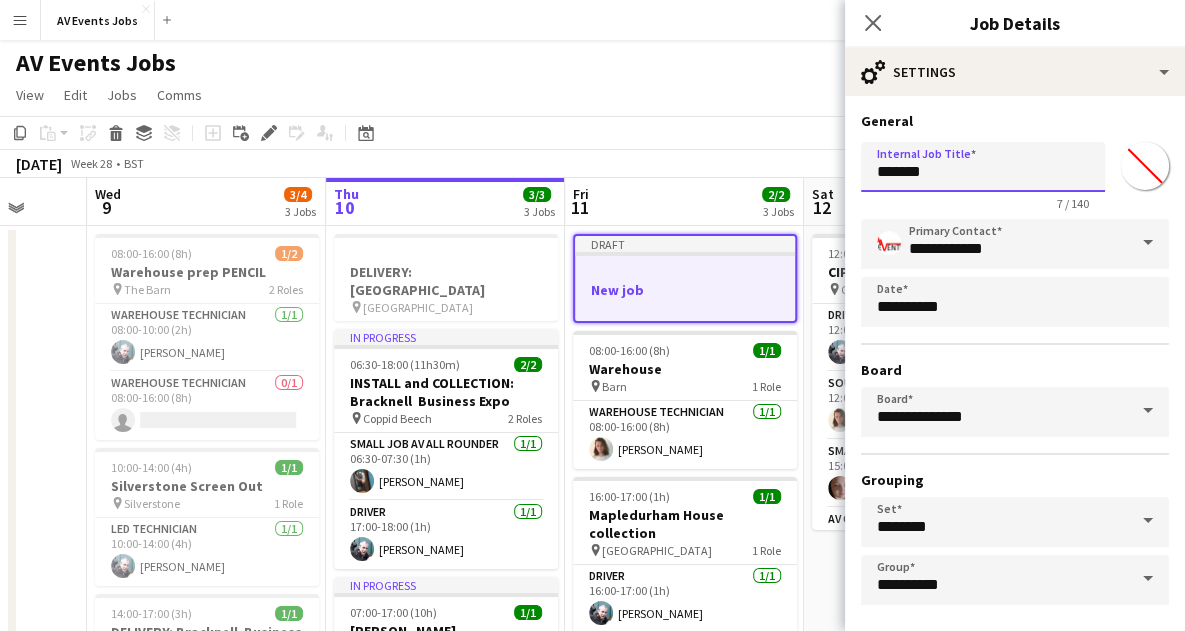 drag, startPoint x: 953, startPoint y: 171, endPoint x: 823, endPoint y: 166, distance: 130.09612 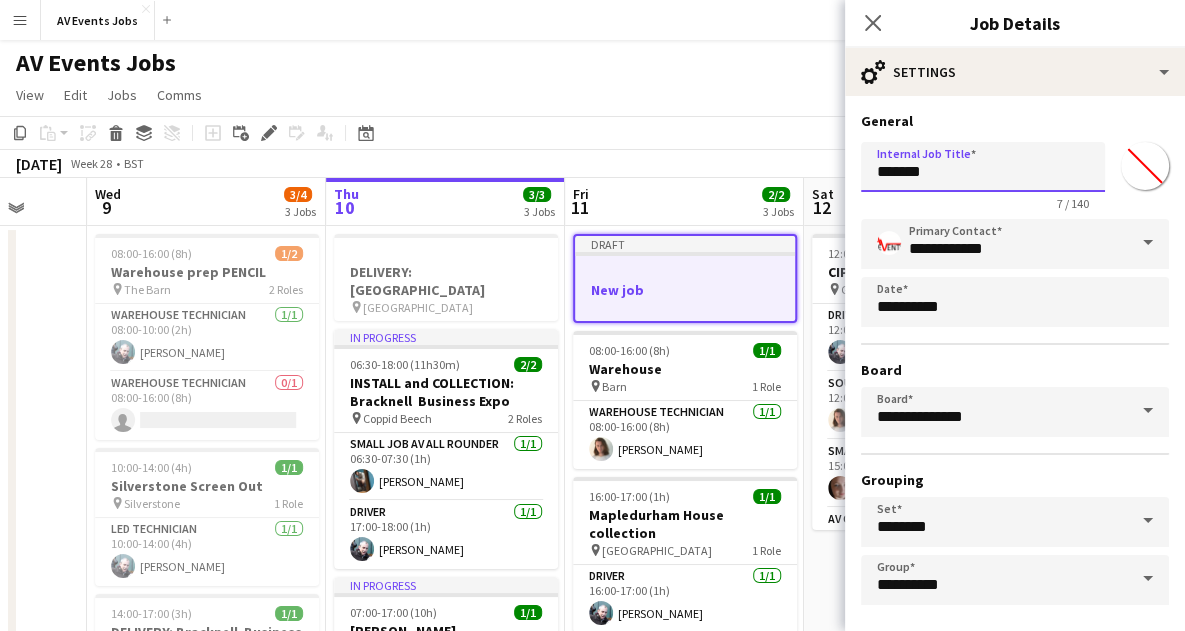 click on "Menu
Boards
Boards   Boards   All jobs   Status
Workforce
Workforce   My Workforce   Recruiting
Comms
Comms
Pay
Pay   Approvals   Payments   Reports
Platform Settings
Platform Settings   App settings   Your settings   Profiles
Training Academy
Training Academy
Knowledge Base
Knowledge Base
Product Updates
Product Updates   Log Out   Privacy   AV Events Jobs
Close
Add
Help
Notifications
AV Events Jobs   View  Day view expanded Day view collapsed Month view Date picker Jump to [DATE] Expand Linked Jobs Collapse Linked Jobs  Edit" at bounding box center [592, 415] 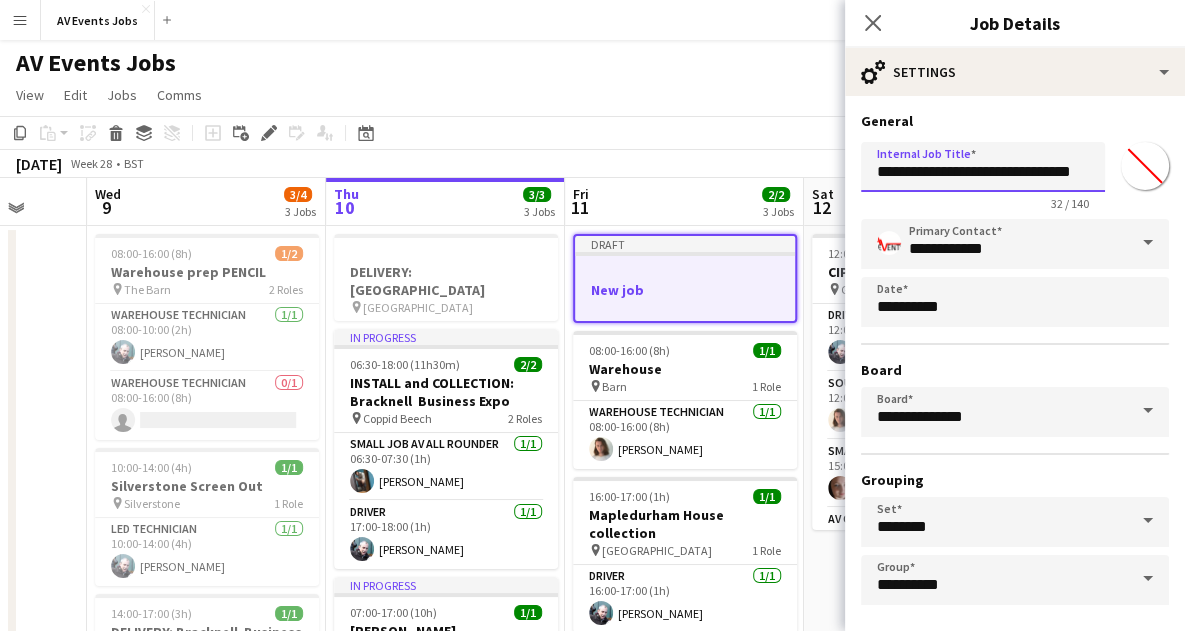 scroll, scrollTop: 0, scrollLeft: 9, axis: horizontal 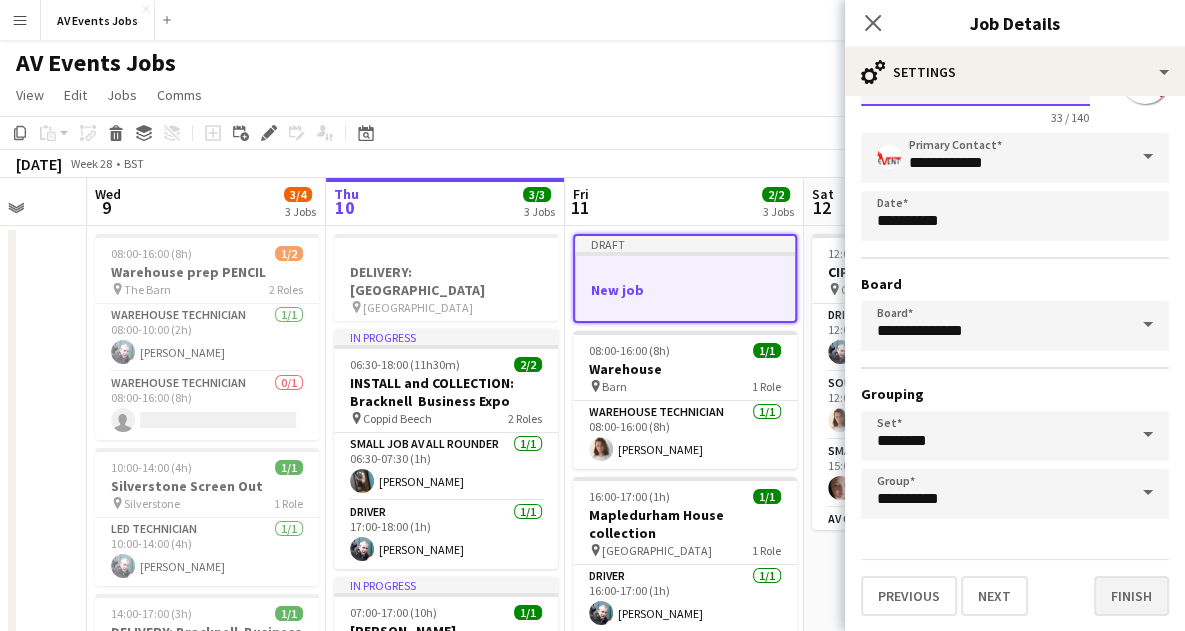 type on "**********" 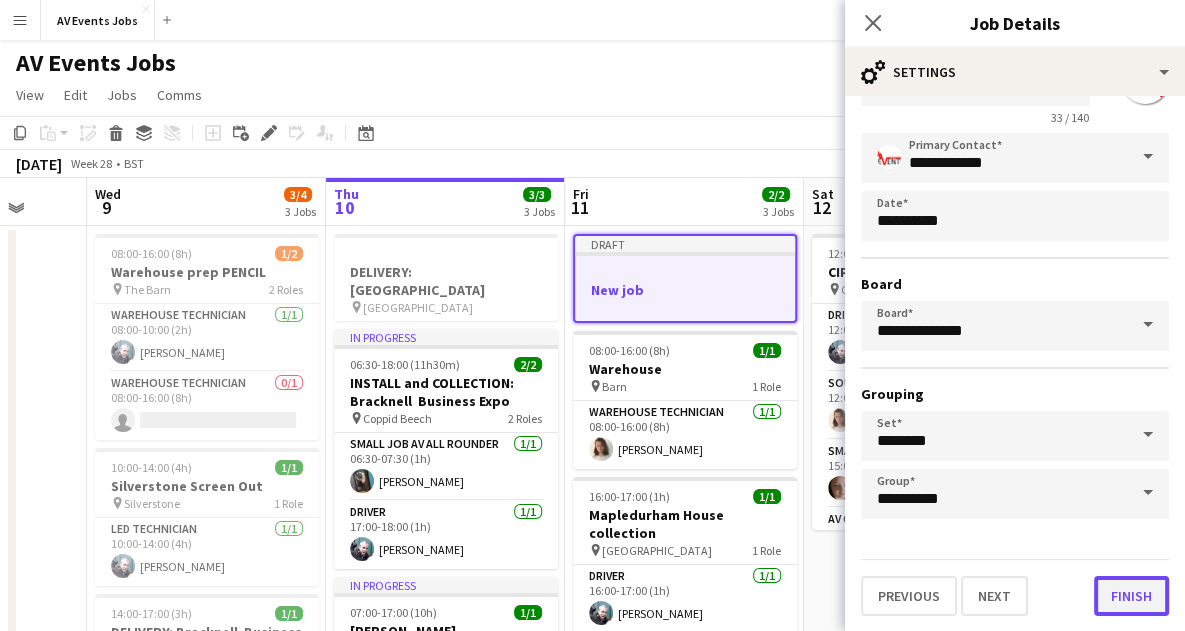 click on "Finish" at bounding box center [1131, 596] 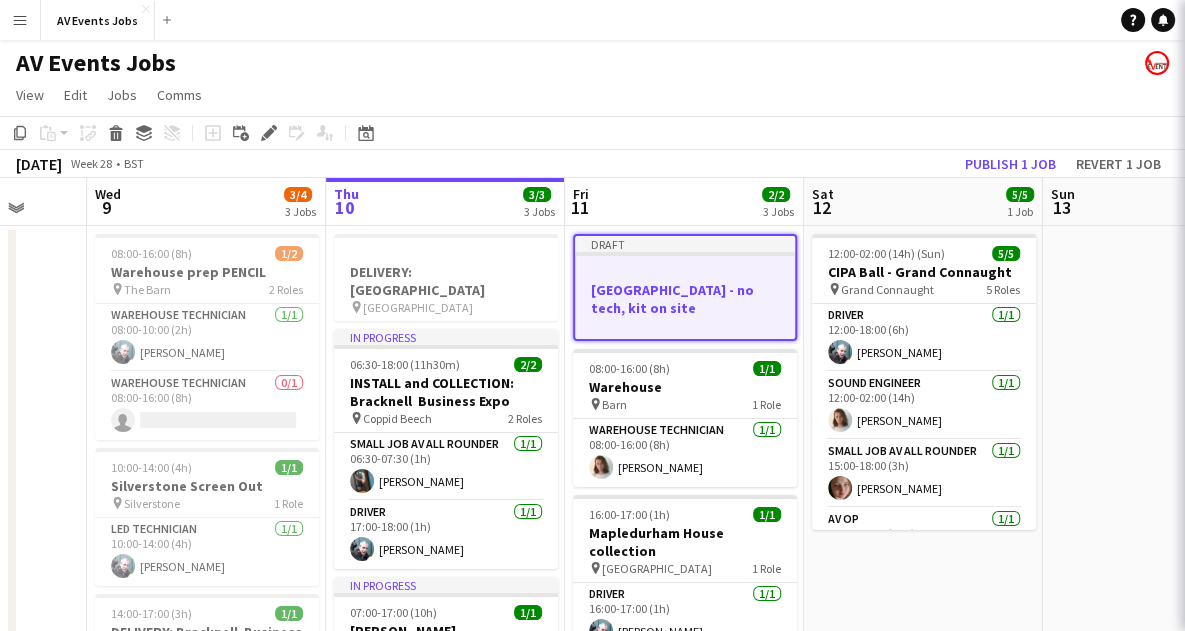 scroll, scrollTop: 0, scrollLeft: 0, axis: both 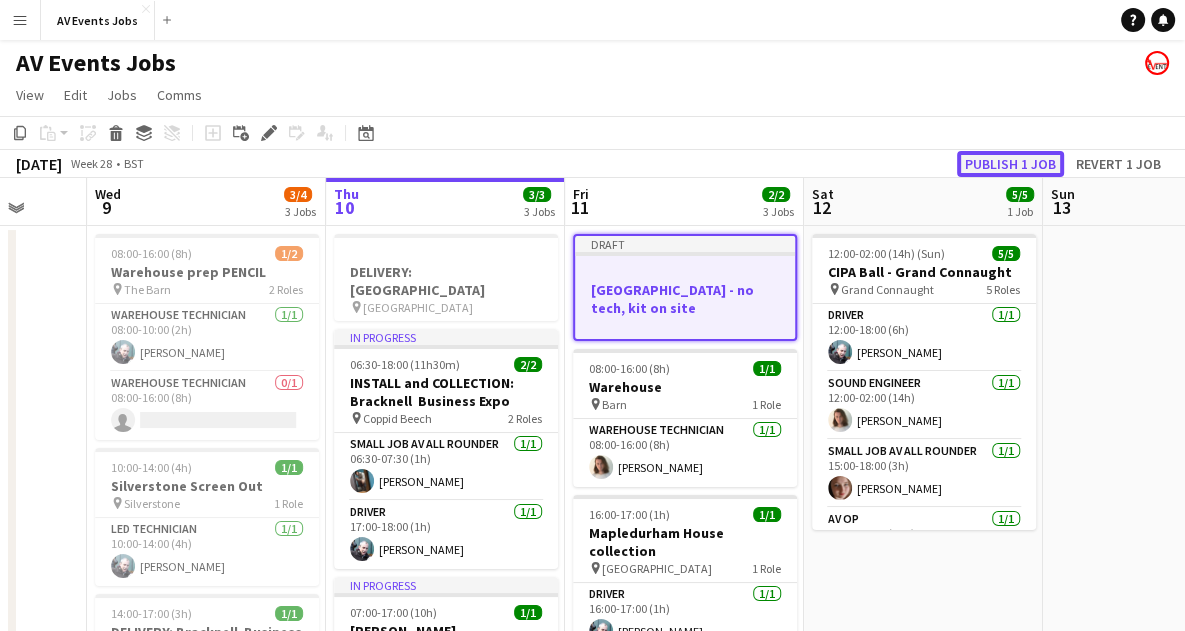 click on "Publish 1 job" 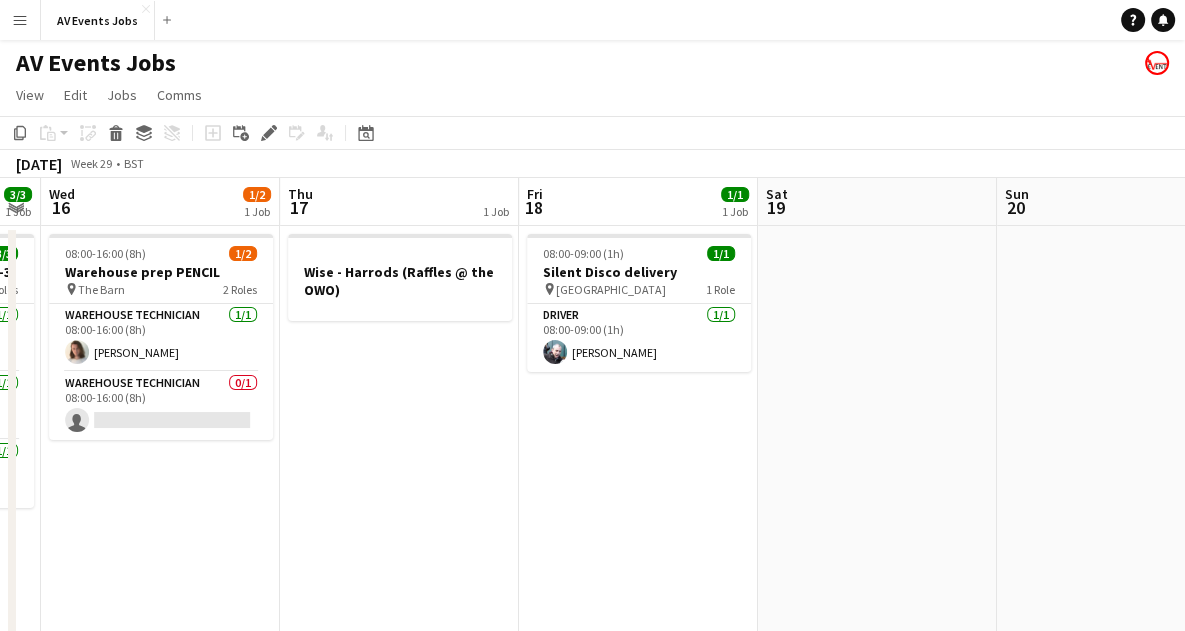 scroll, scrollTop: 0, scrollLeft: 677, axis: horizontal 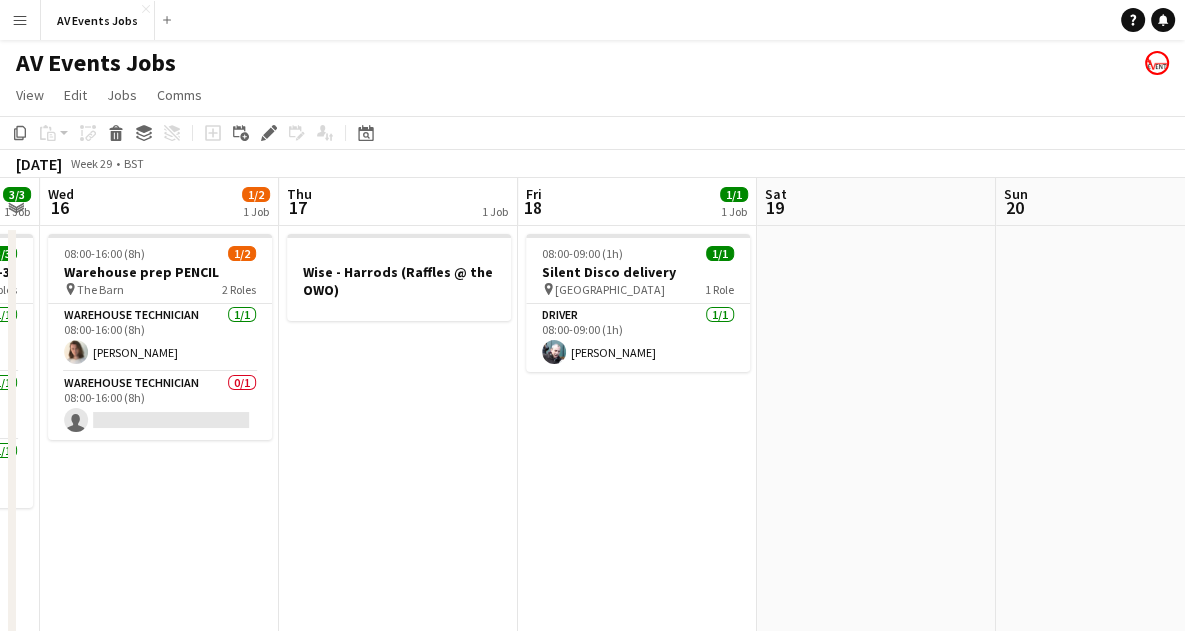 click on "08:00-09:00 (1h)    1/1   Silent Disco delivery
pin
Steventon Primary School   1 Role   Driver   1/1   08:00-09:00 (1h)
Liam O'Brien" at bounding box center [637, 528] 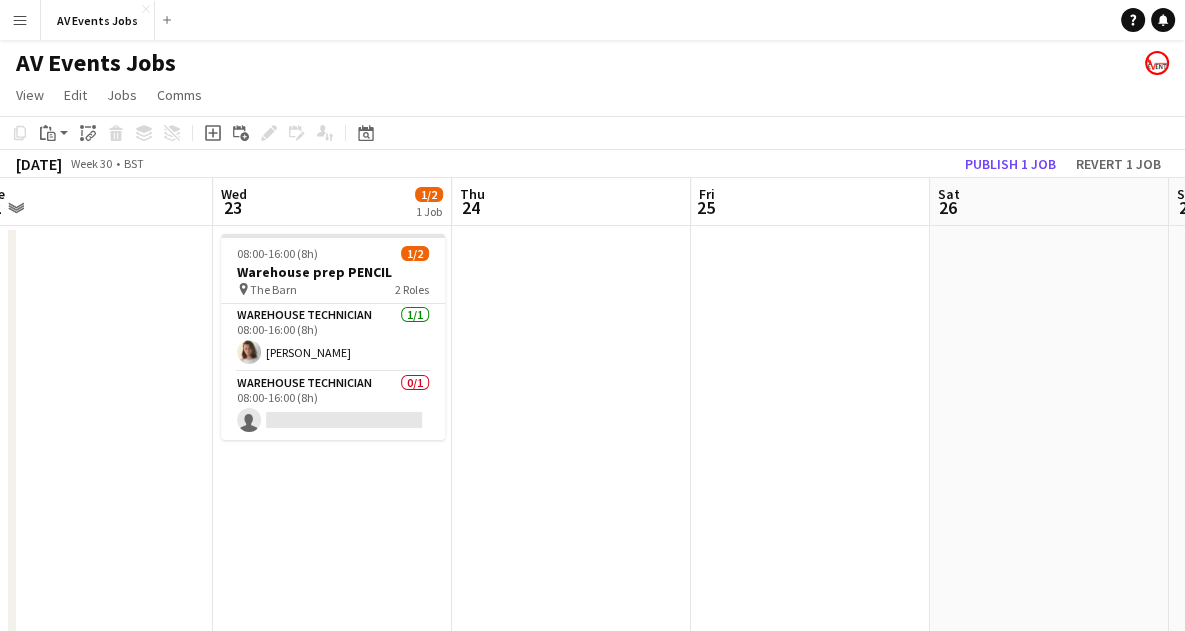 scroll, scrollTop: 0, scrollLeft: 666, axis: horizontal 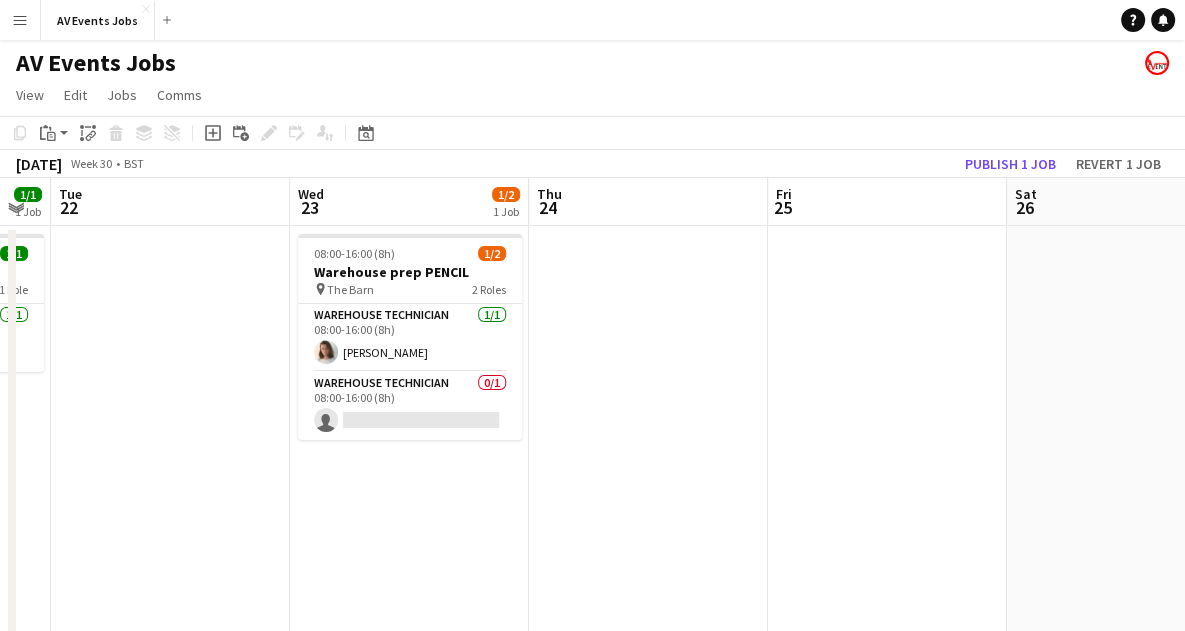 click at bounding box center (887, 528) 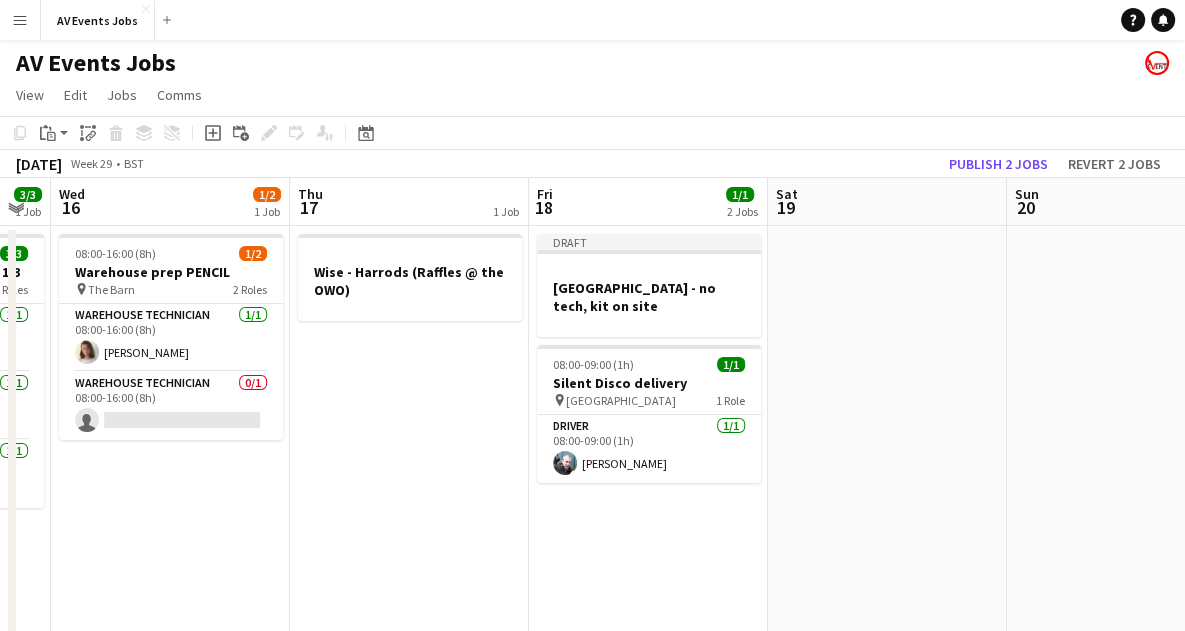 scroll, scrollTop: 0, scrollLeft: 799, axis: horizontal 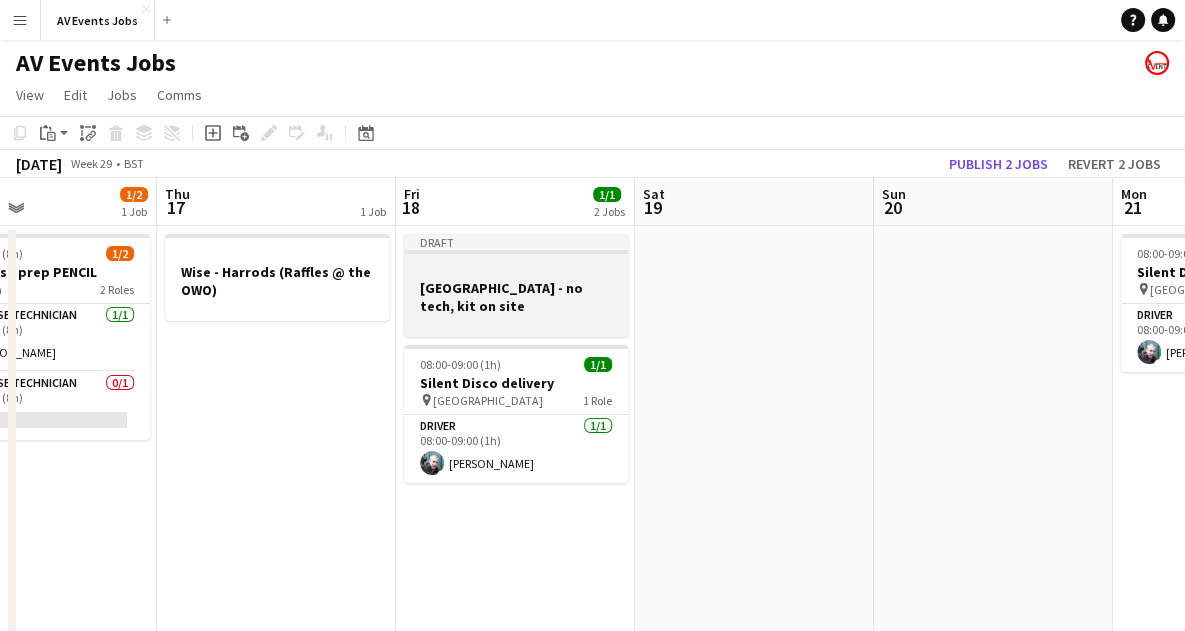 click at bounding box center (516, 269) 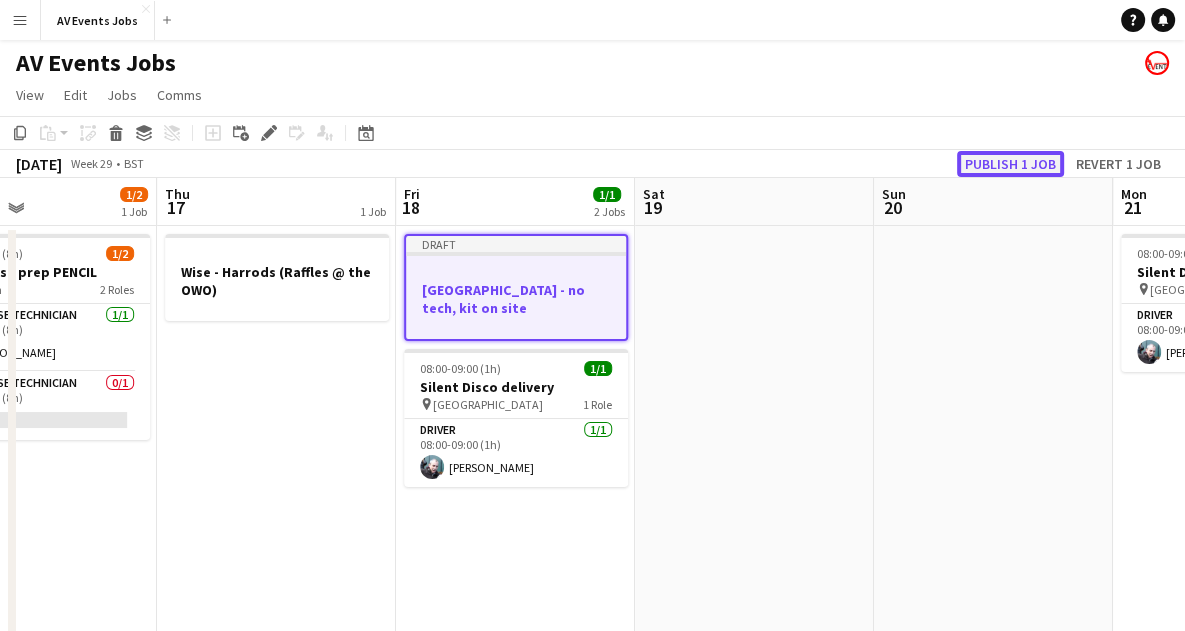 click on "Publish 1 job" 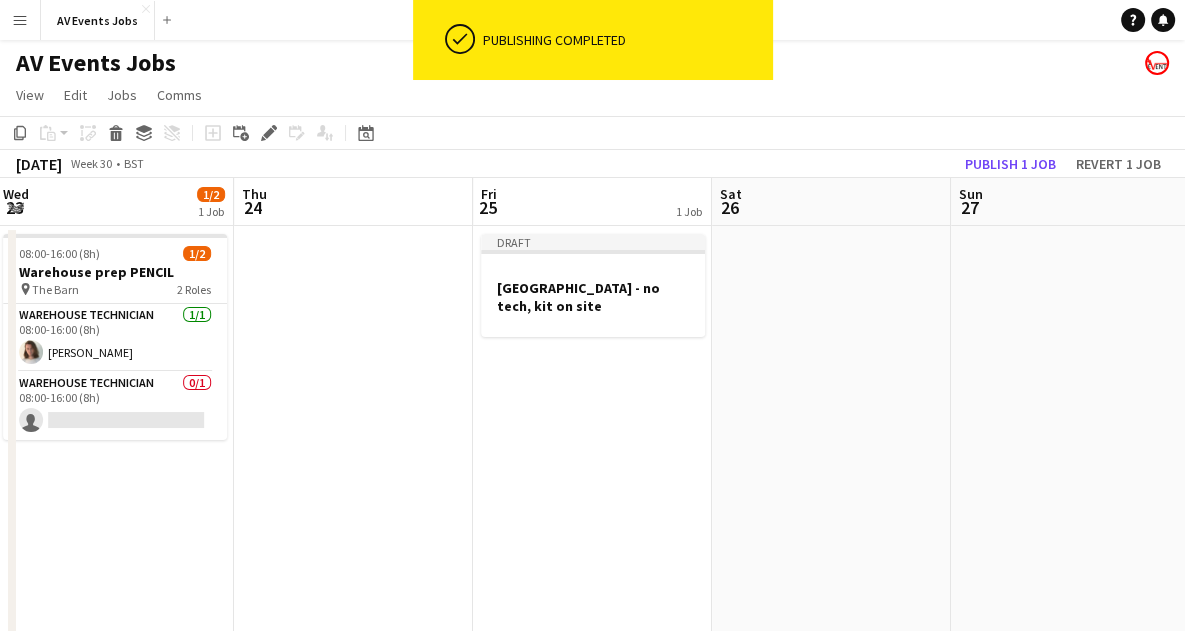 scroll, scrollTop: 0, scrollLeft: 723, axis: horizontal 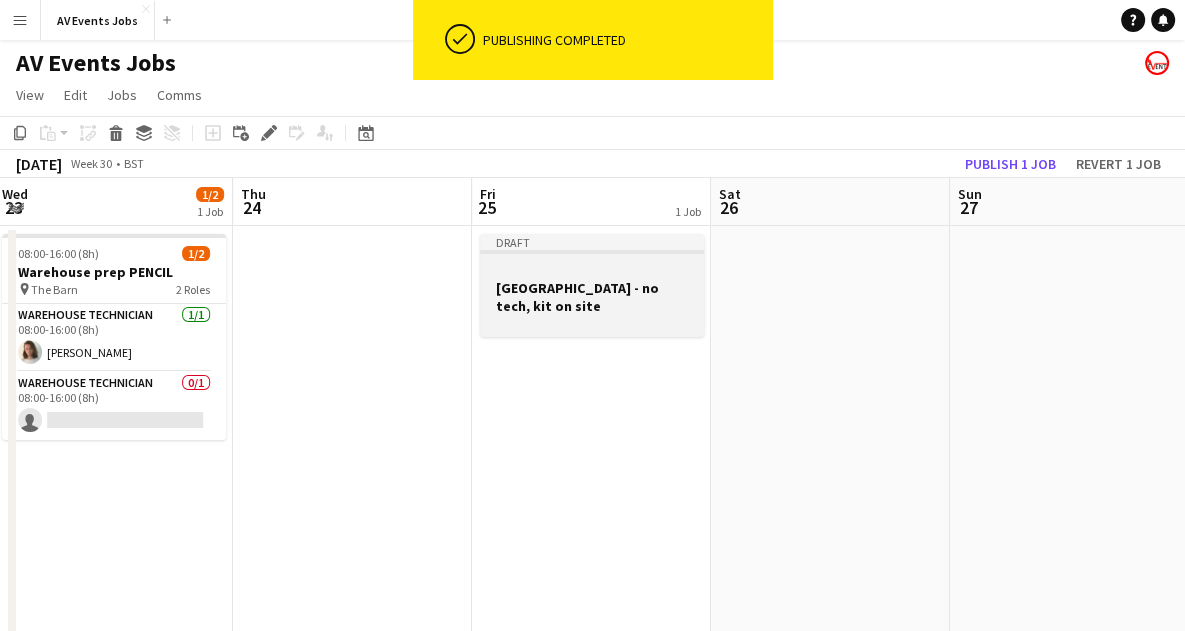 click at bounding box center (592, 323) 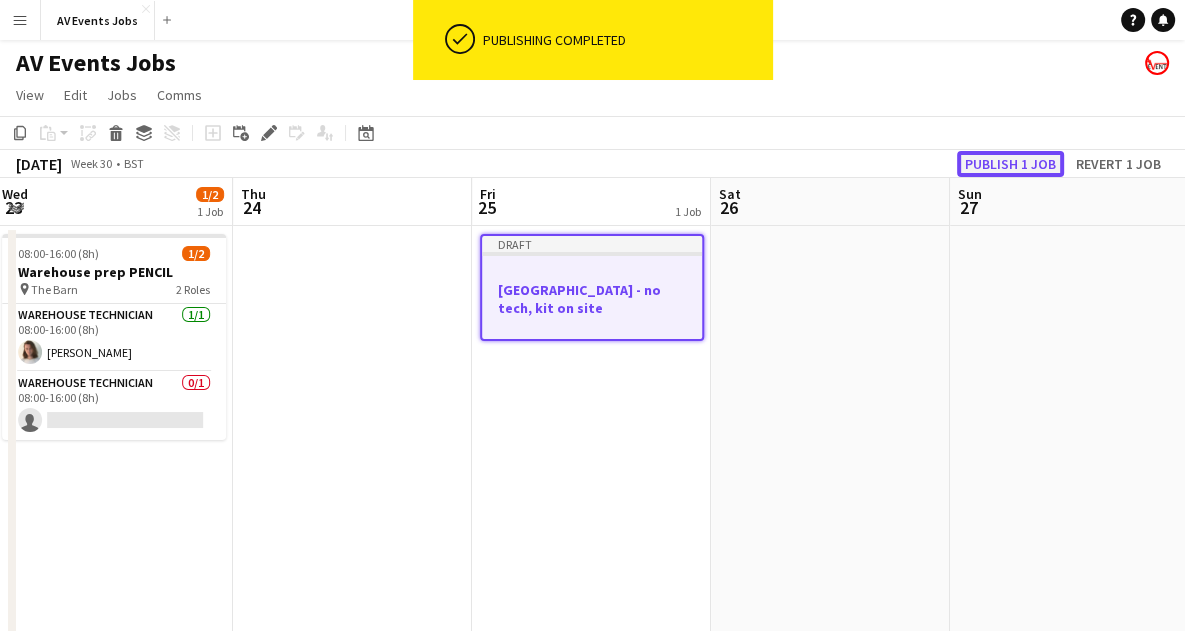 click on "Publish 1 job" 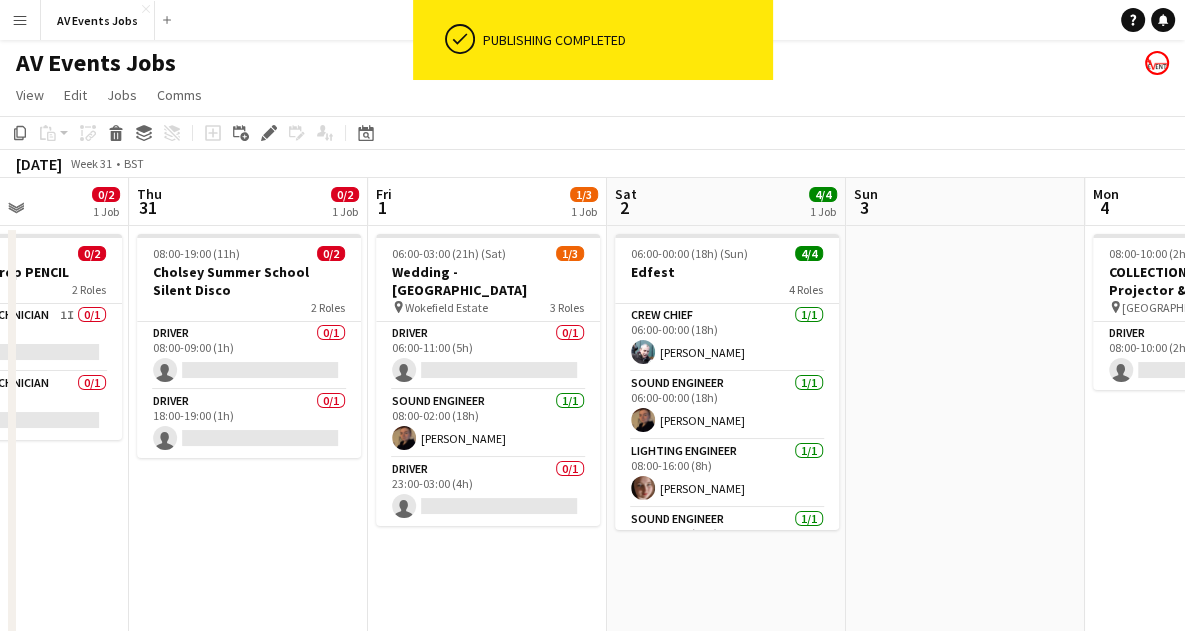 scroll, scrollTop: 0, scrollLeft: 590, axis: horizontal 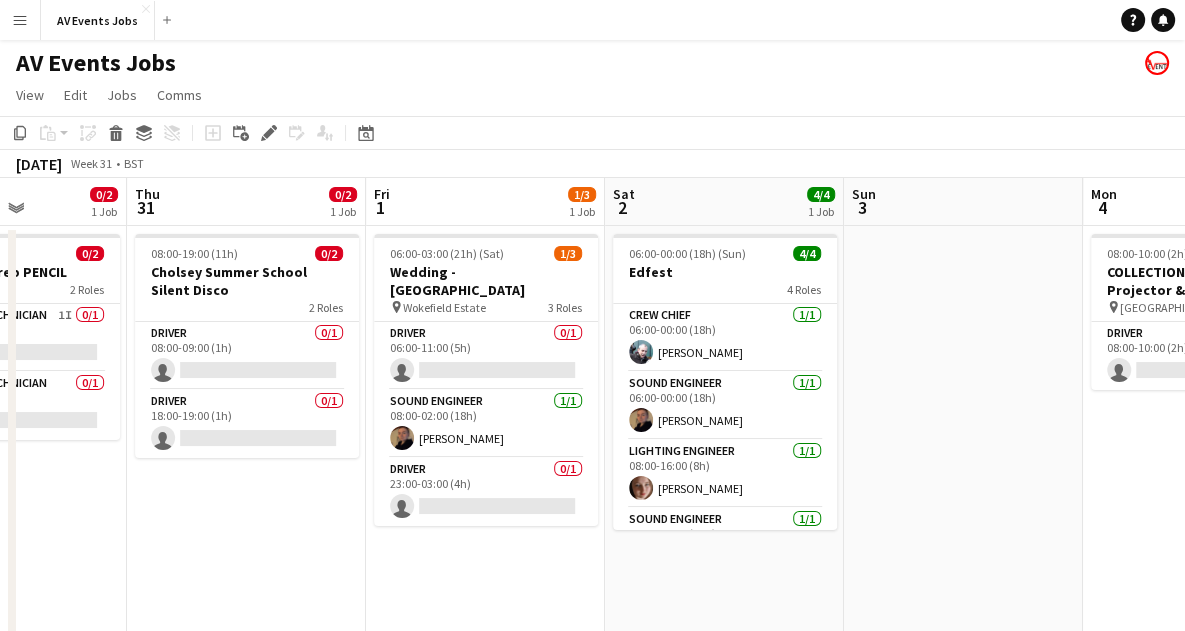 click on "06:00-03:00 (21h) (Sat)   1/3   Wedding - Wokefield
pin
Wokefield Estate   3 Roles   Driver   0/1   06:00-11:00 (5h)
single-neutral-actions
Sound Engineer   1/1   08:00-02:00 (18h)
Shannon James  Driver   0/1   23:00-03:00 (4h)
single-neutral-actions" at bounding box center [485, 528] 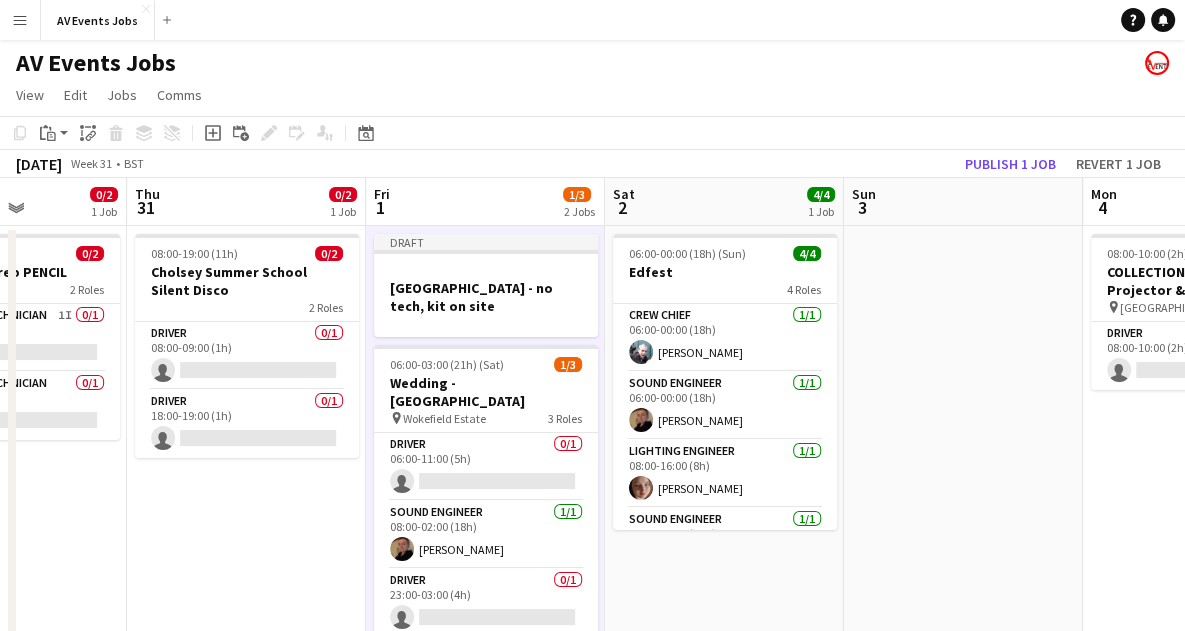 click on "Driver   0/1   23:00-03:00 (4h)
single-neutral-actions" at bounding box center (486, 603) 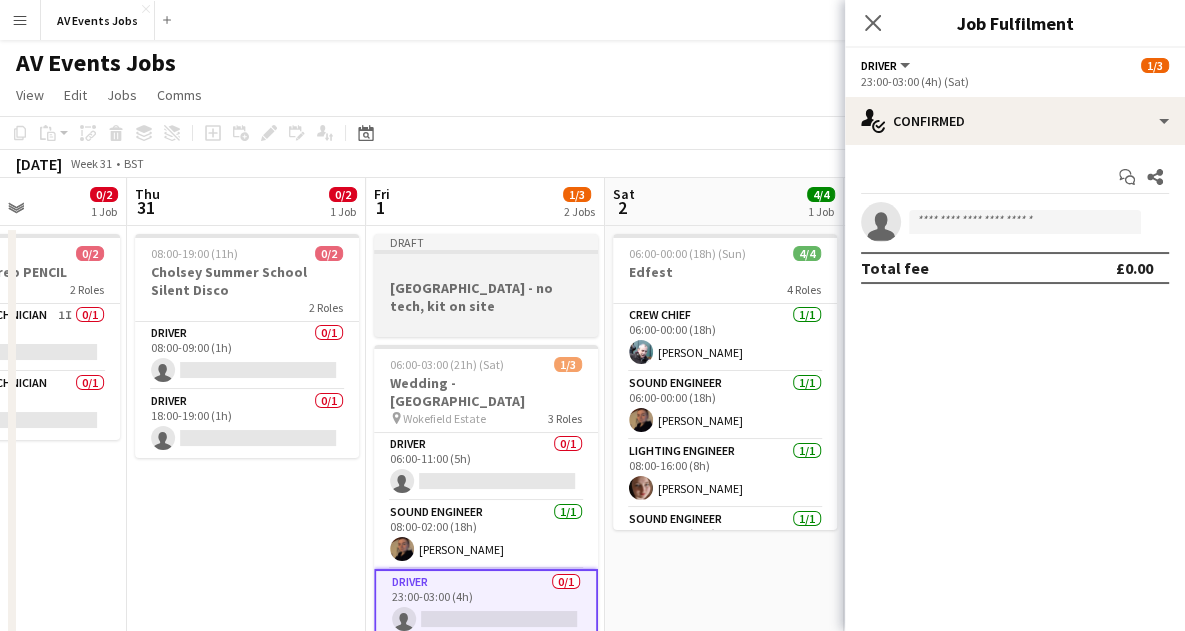 click on "Green Park - no tech, kit on site" at bounding box center (486, 297) 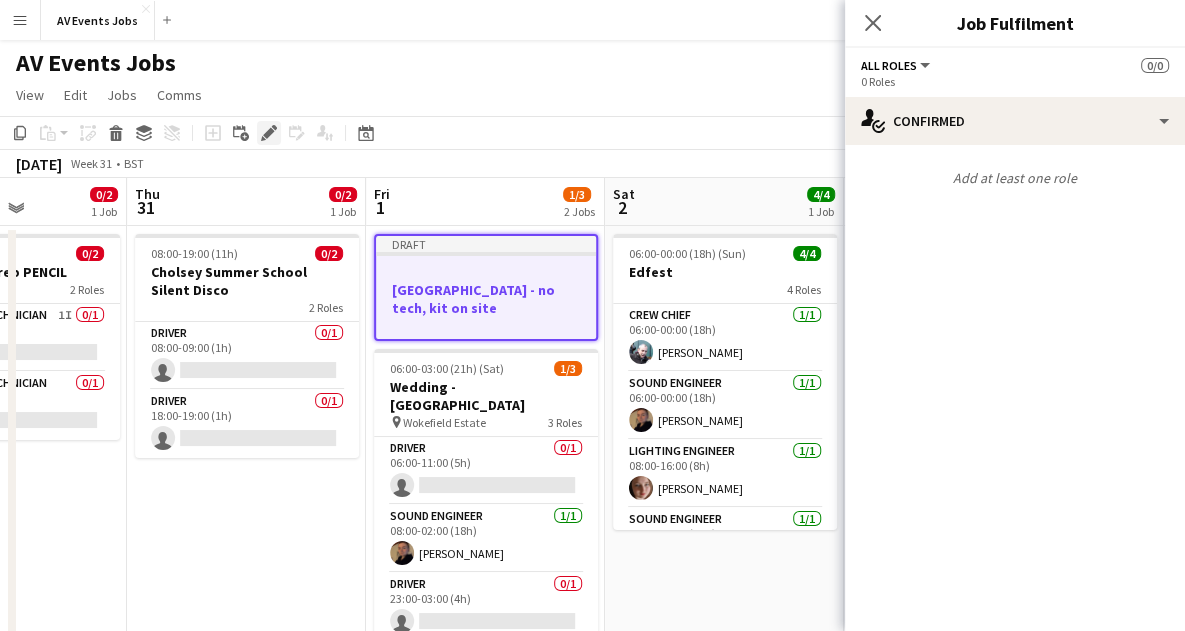 click on "Edit" 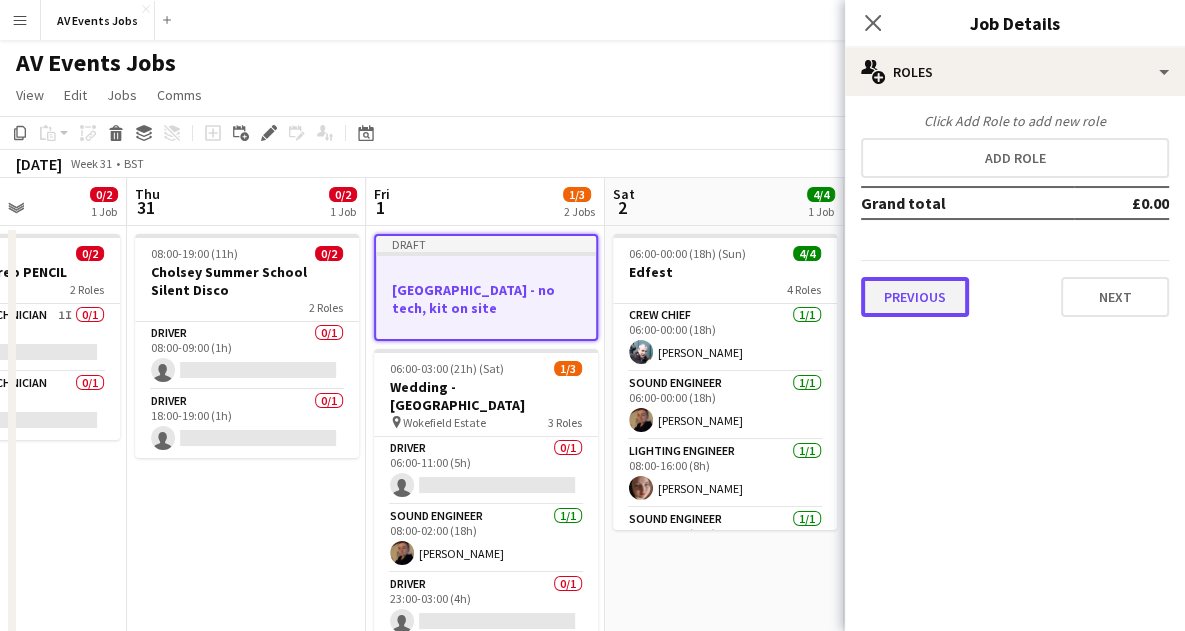 click on "Previous" at bounding box center (915, 297) 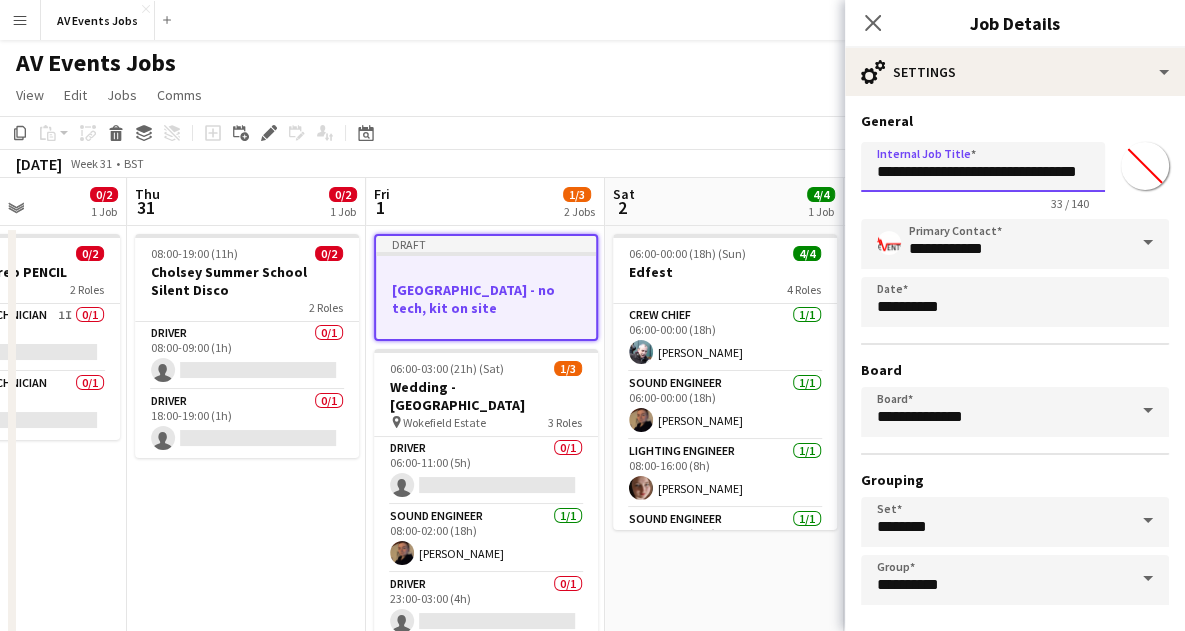 click on "**********" at bounding box center (983, 167) 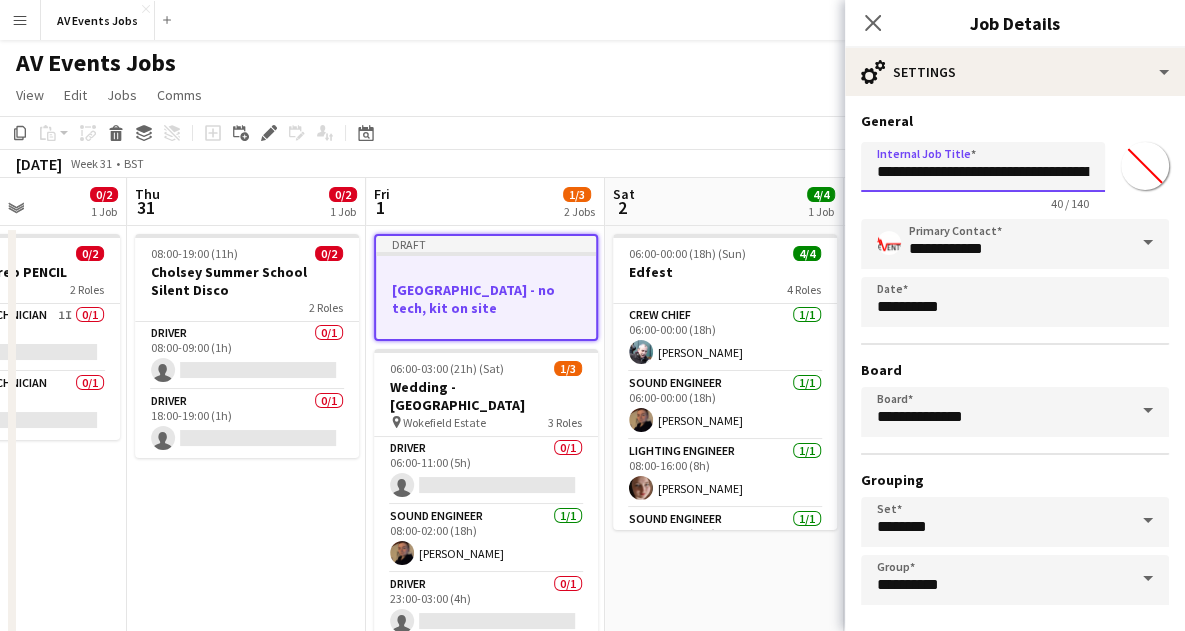 type on "**********" 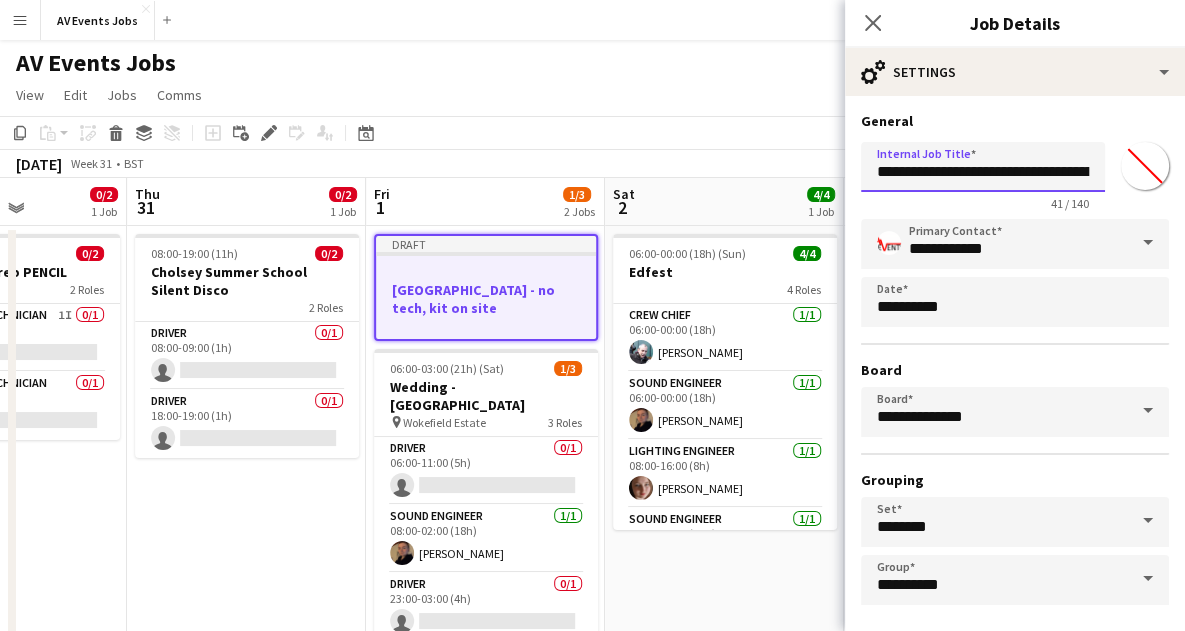 click on "Next" at bounding box center (994, 682) 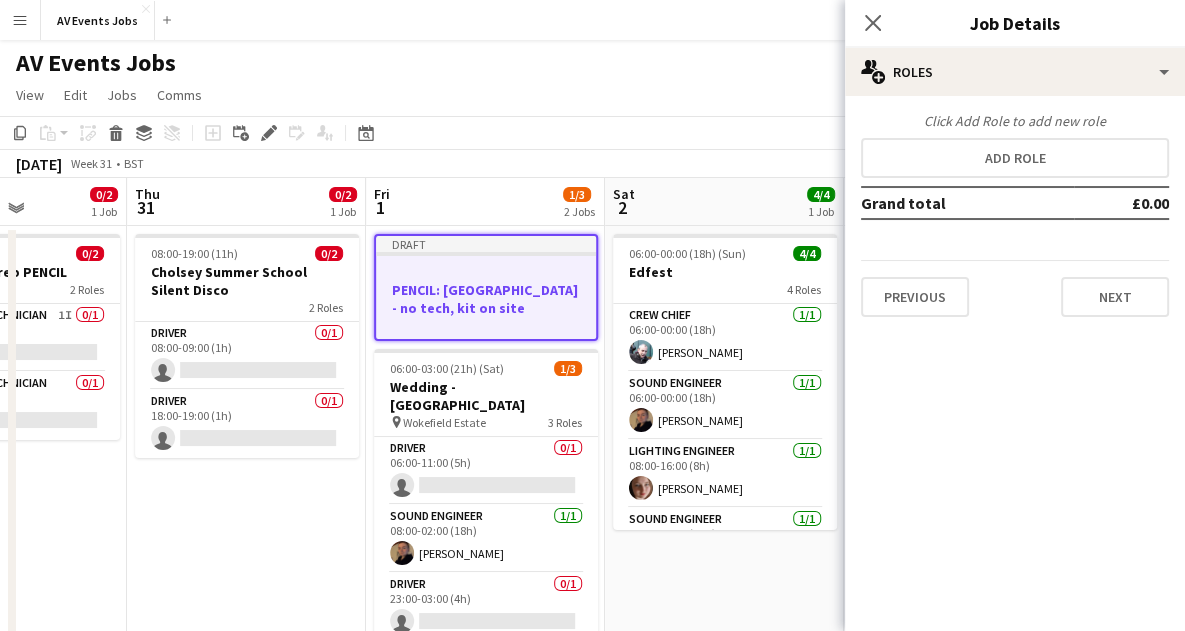 click on "July 2025   Week 31
•   BST   Publish 1 job   Revert 1 job" 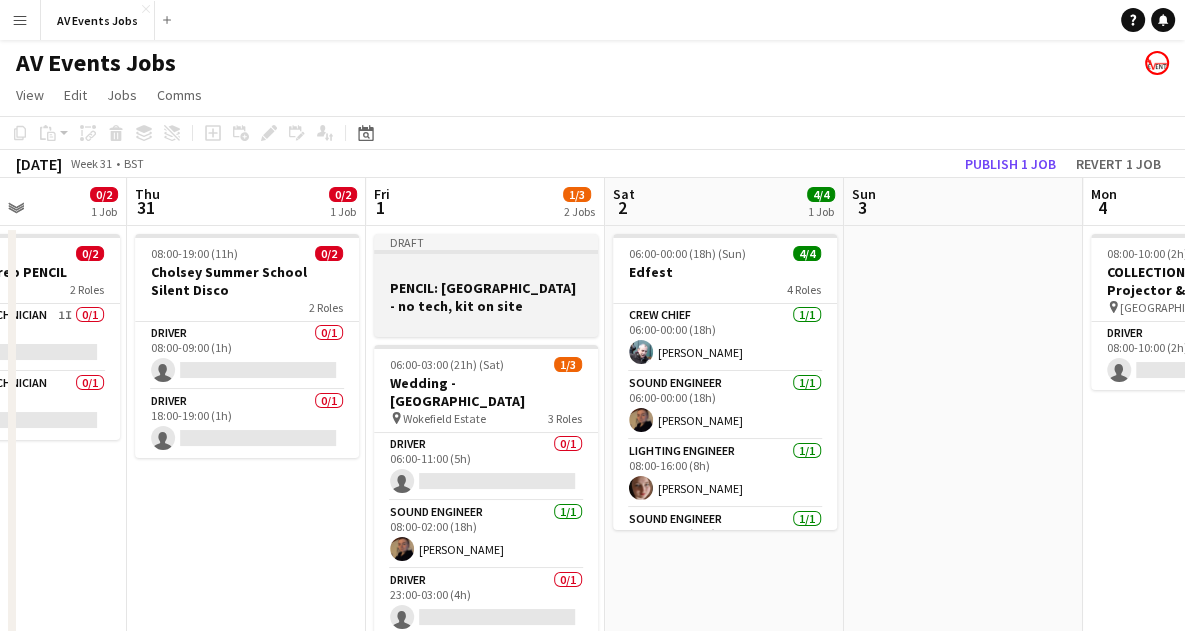 click on "Draft   PENCIL: Green Park - no tech, kit on site" at bounding box center (486, 285) 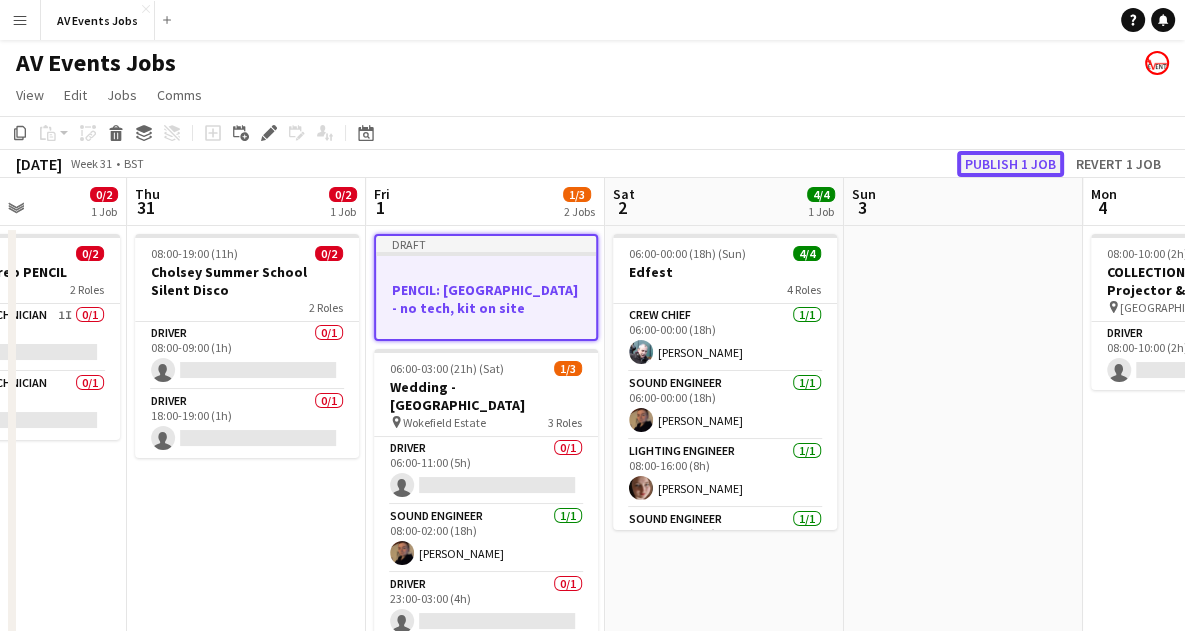click on "Publish 1 job" 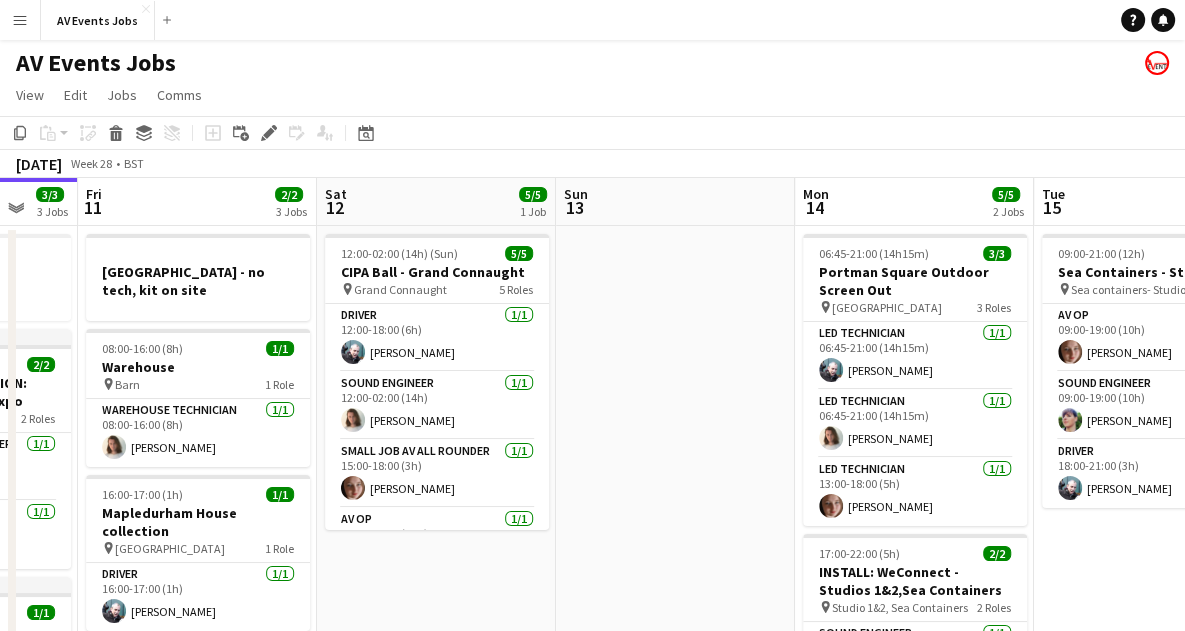 scroll, scrollTop: 0, scrollLeft: 566, axis: horizontal 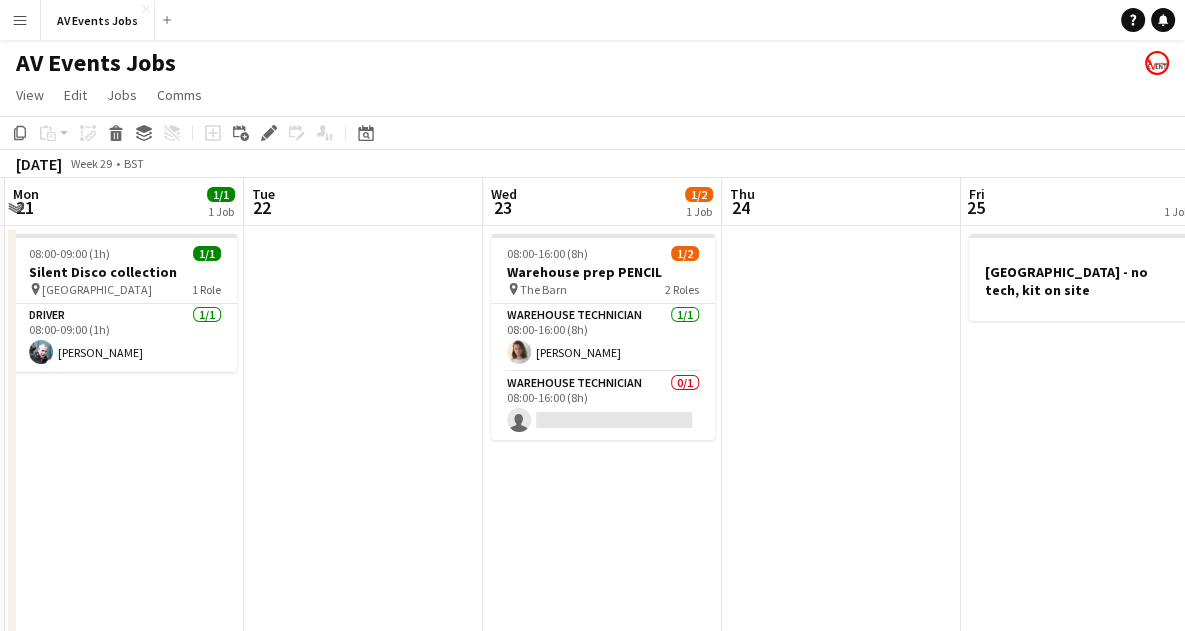 drag, startPoint x: 802, startPoint y: 486, endPoint x: 676, endPoint y: 539, distance: 136.69308 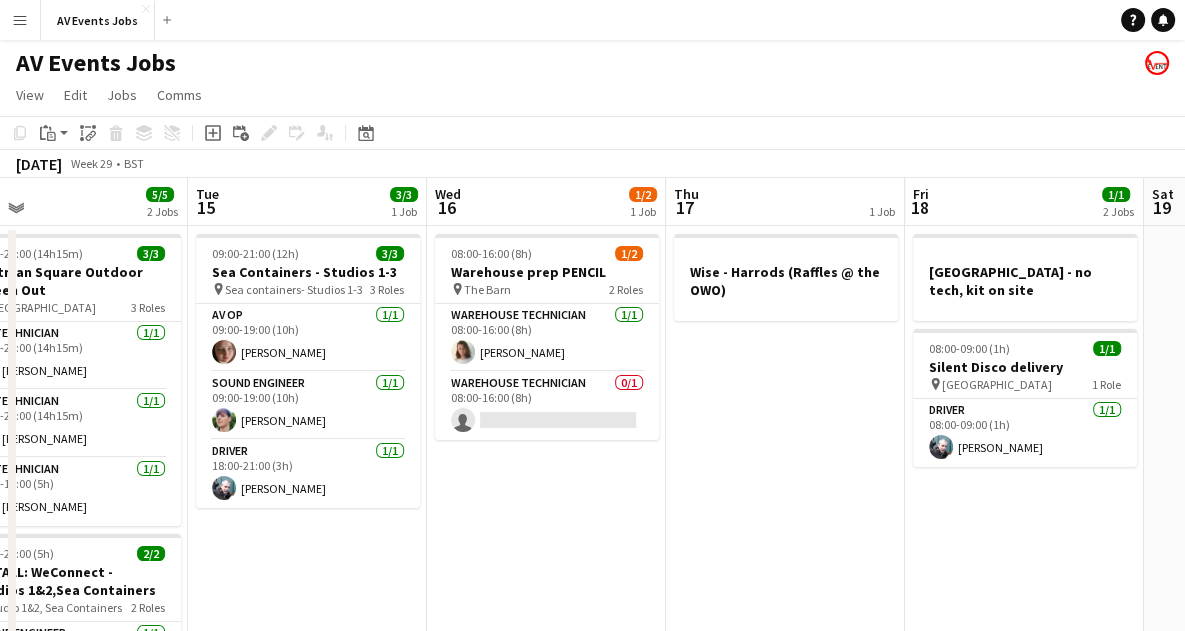scroll, scrollTop: 0, scrollLeft: 442, axis: horizontal 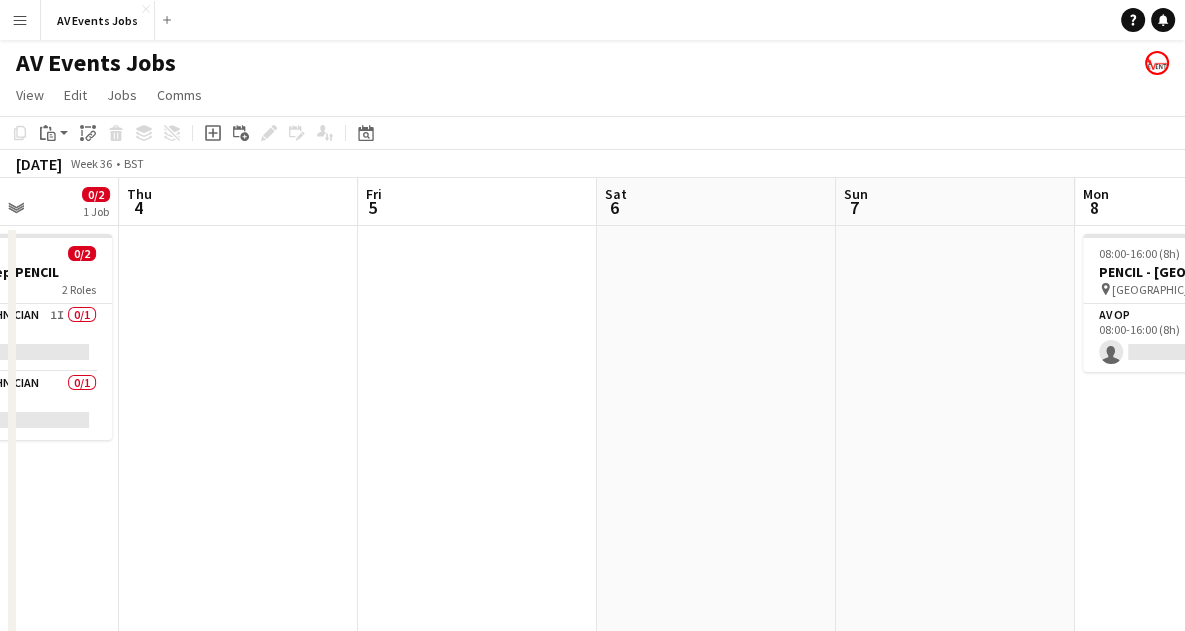 click at bounding box center (477, 562) 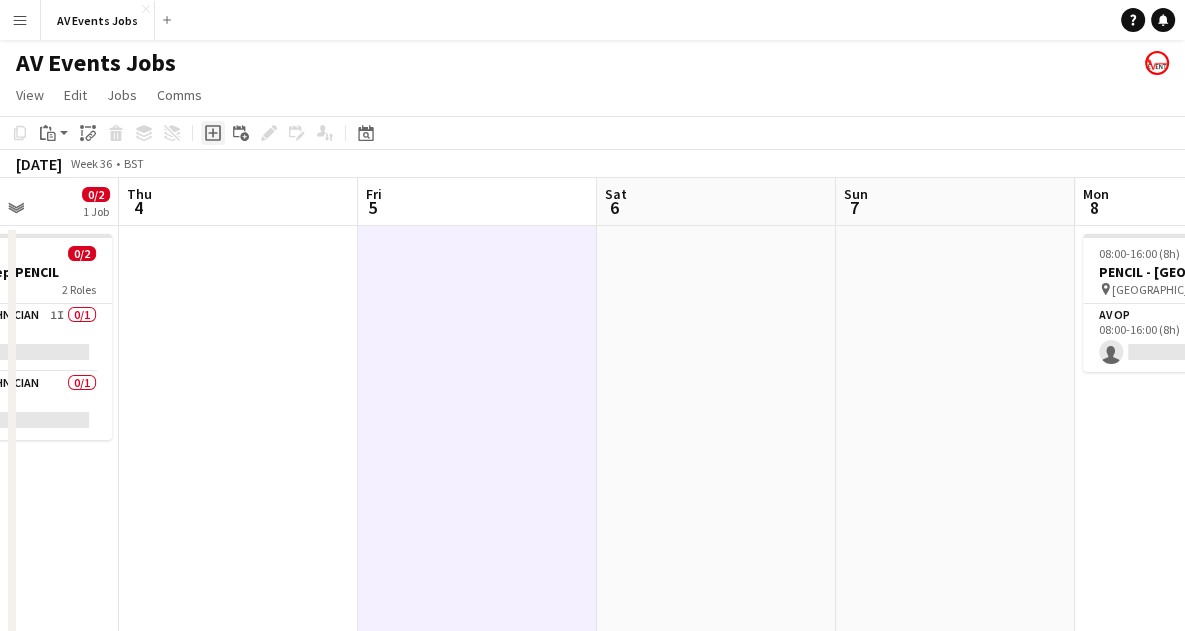 click on "Add job" at bounding box center [213, 133] 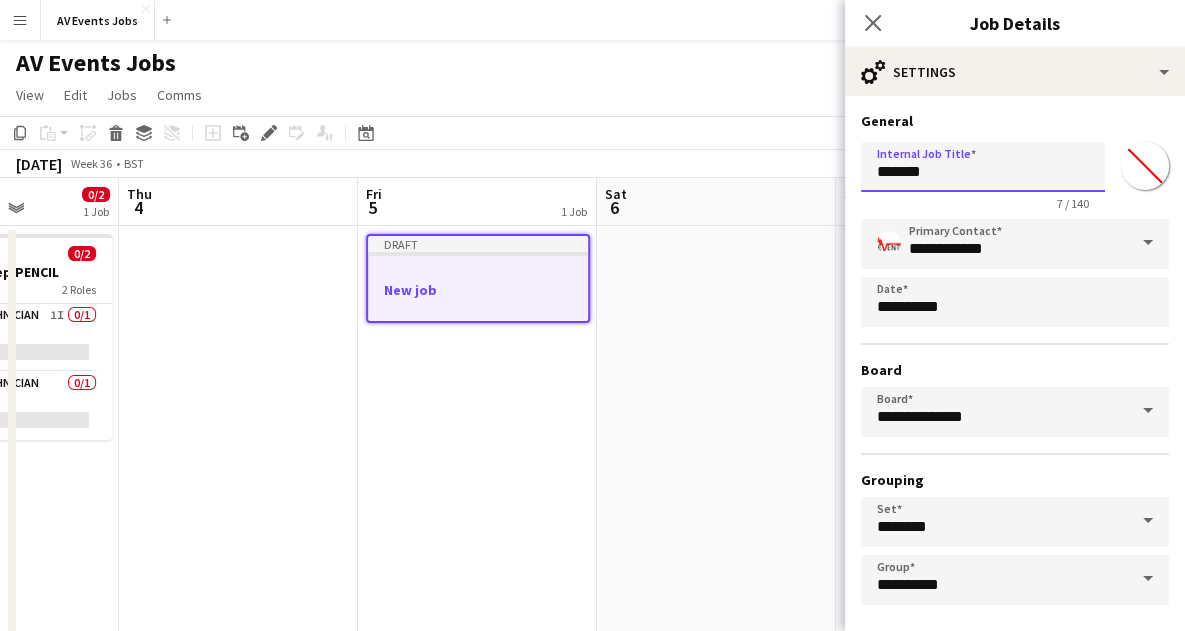 drag, startPoint x: 944, startPoint y: 166, endPoint x: 800, endPoint y: 162, distance: 144.05554 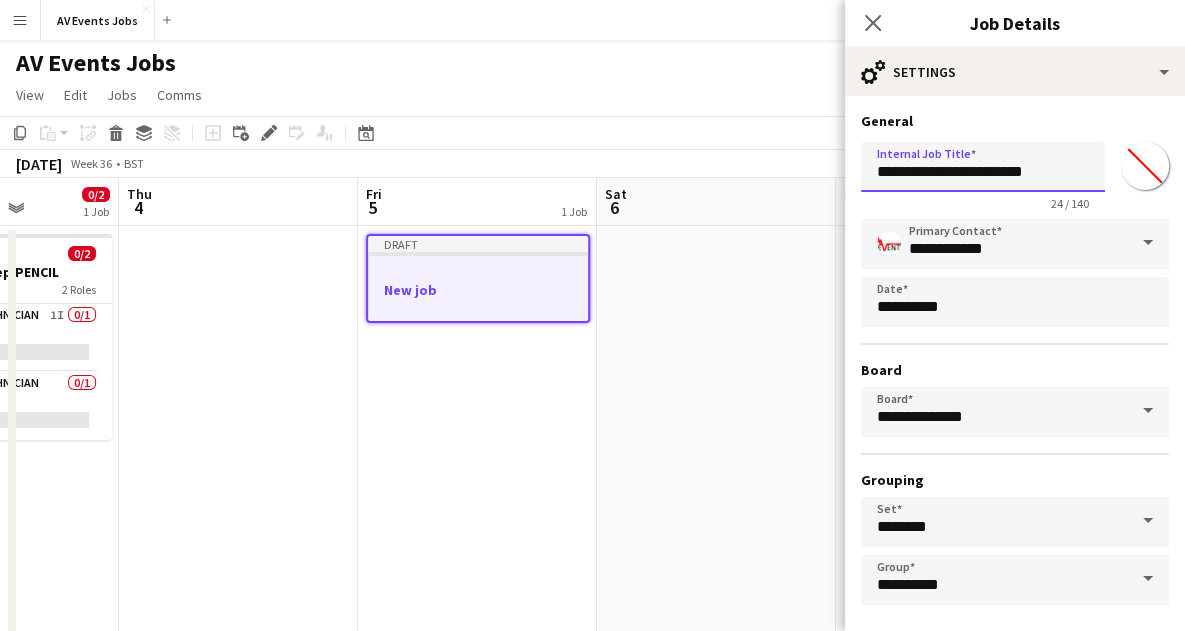 scroll, scrollTop: 86, scrollLeft: 0, axis: vertical 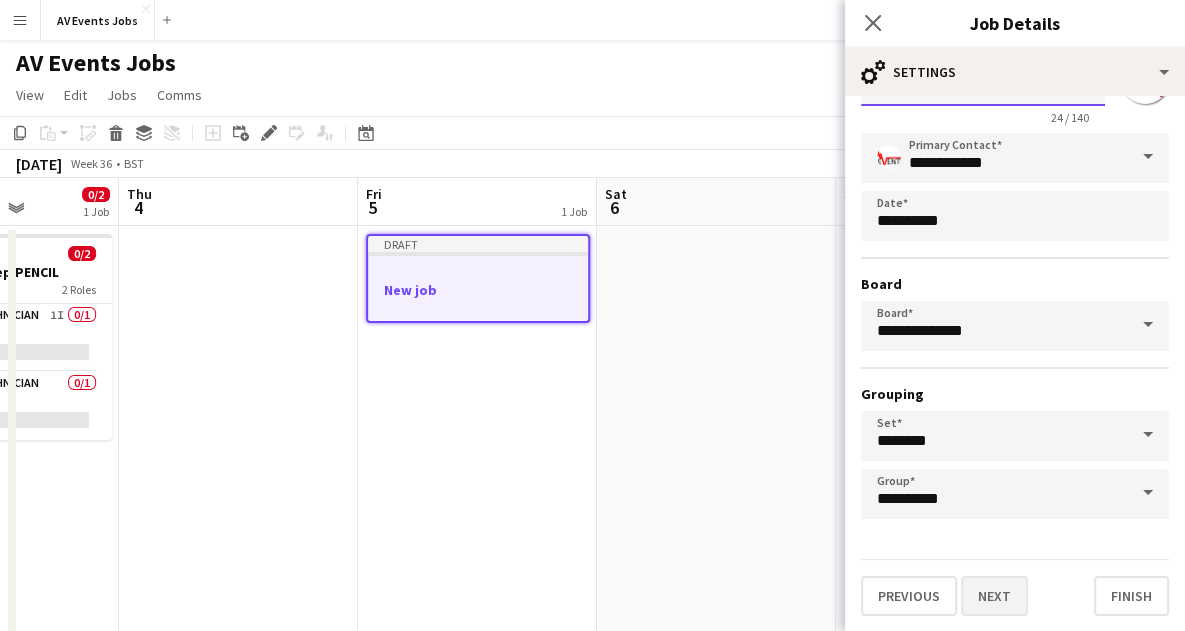 type on "**********" 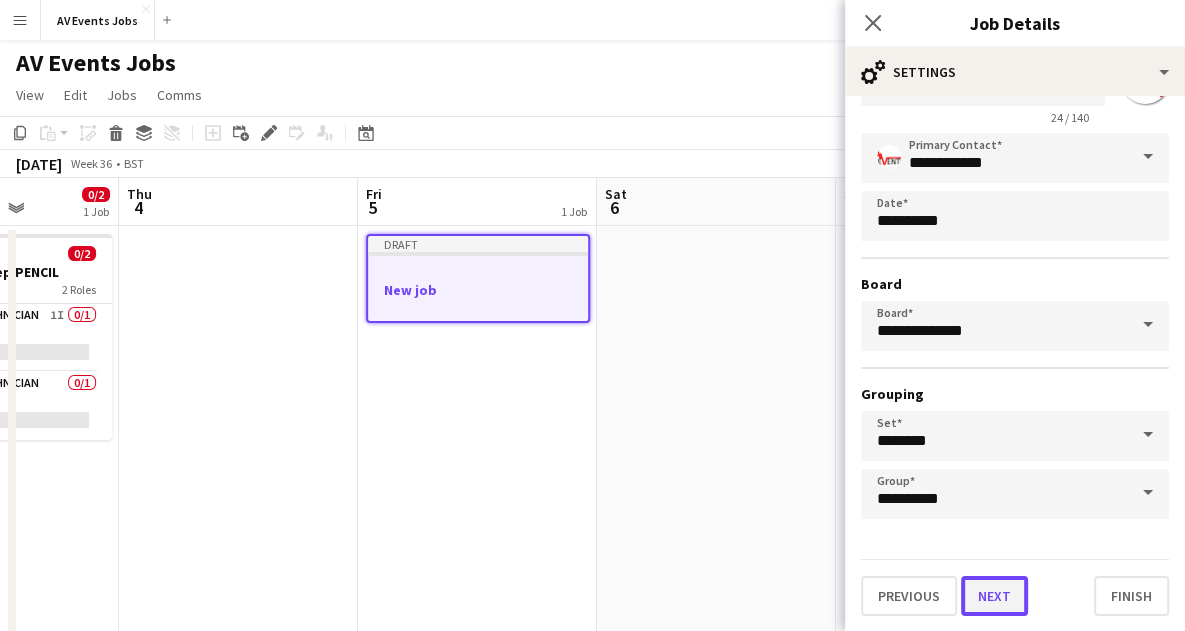 click on "Next" at bounding box center [994, 596] 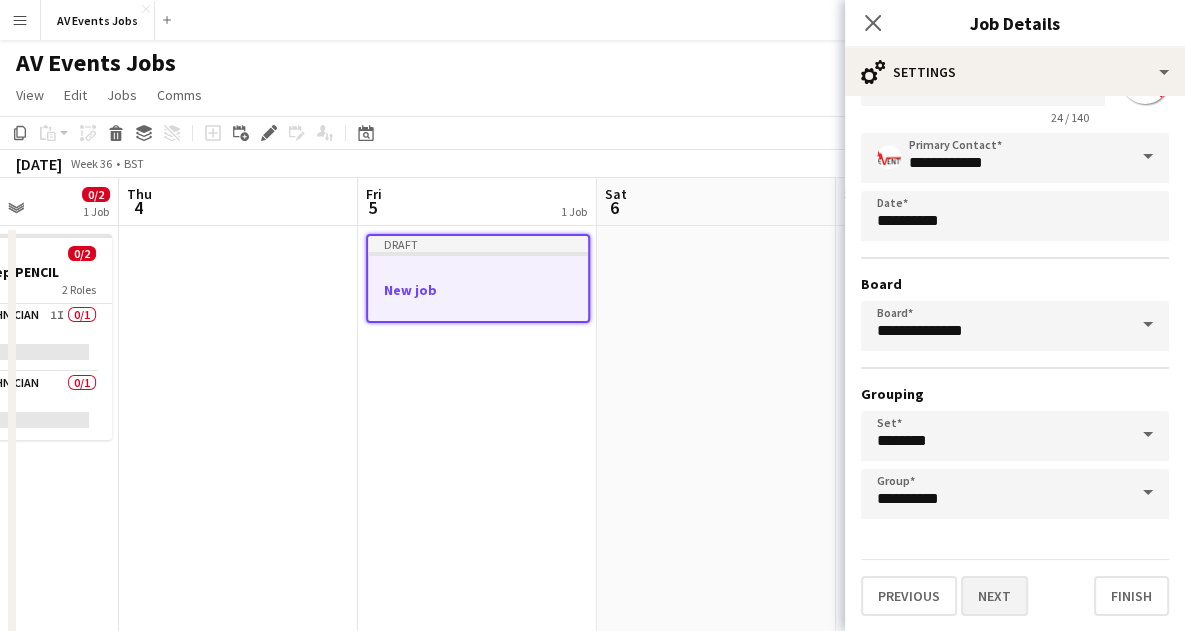 scroll, scrollTop: 0, scrollLeft: 0, axis: both 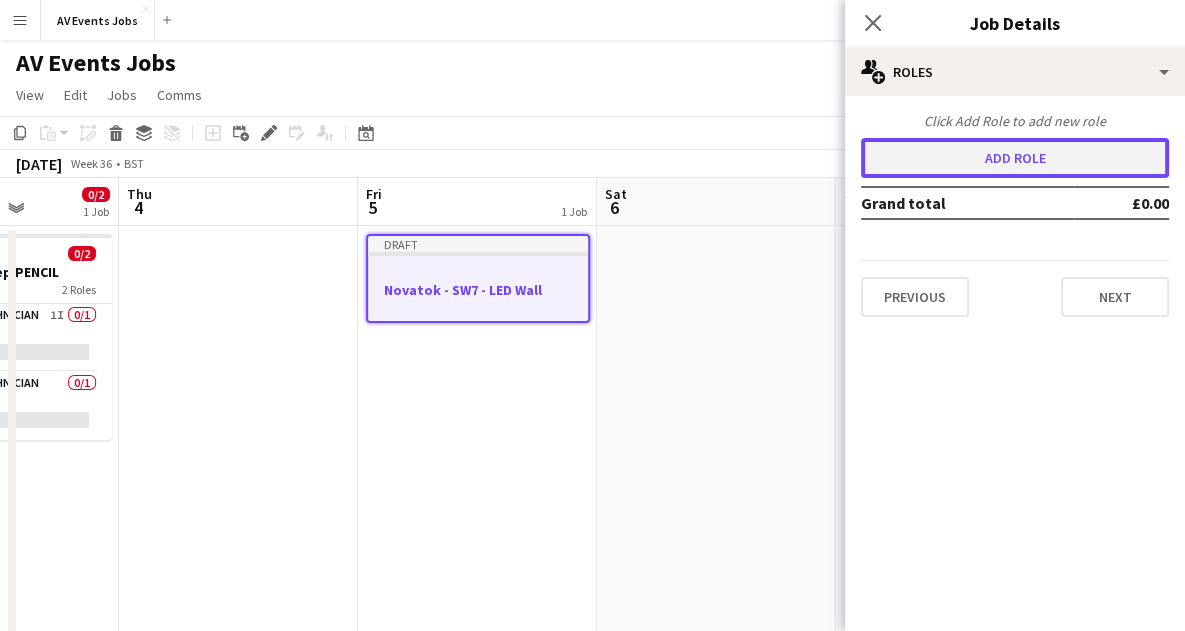 click on "Add role" at bounding box center (1015, 158) 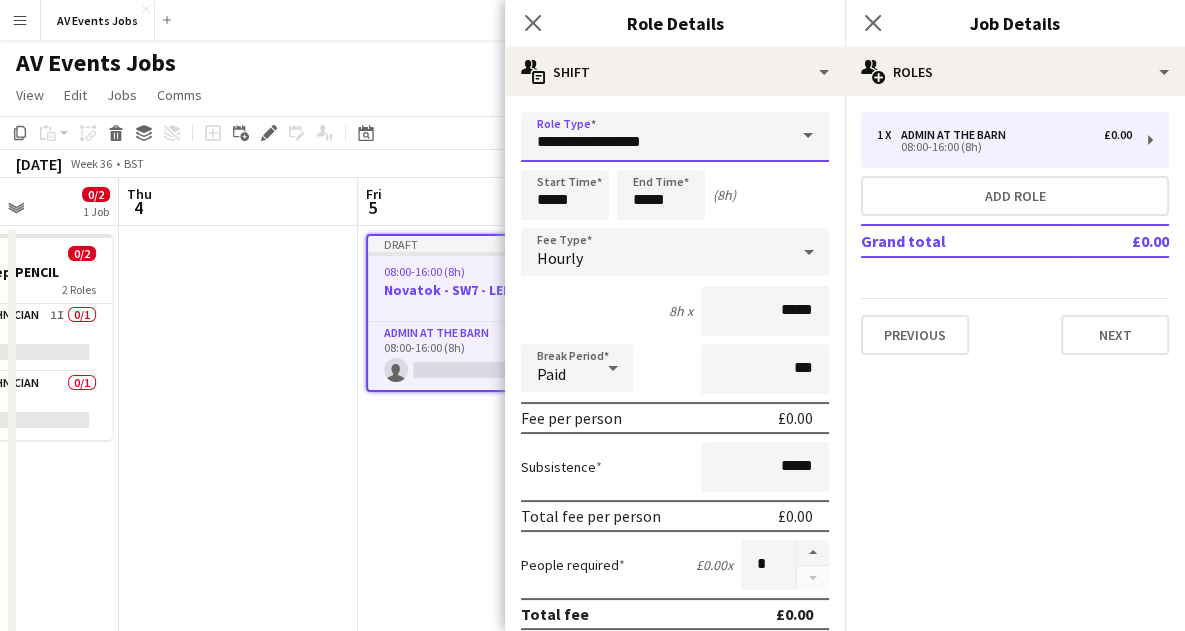 click on "**********" at bounding box center [675, 137] 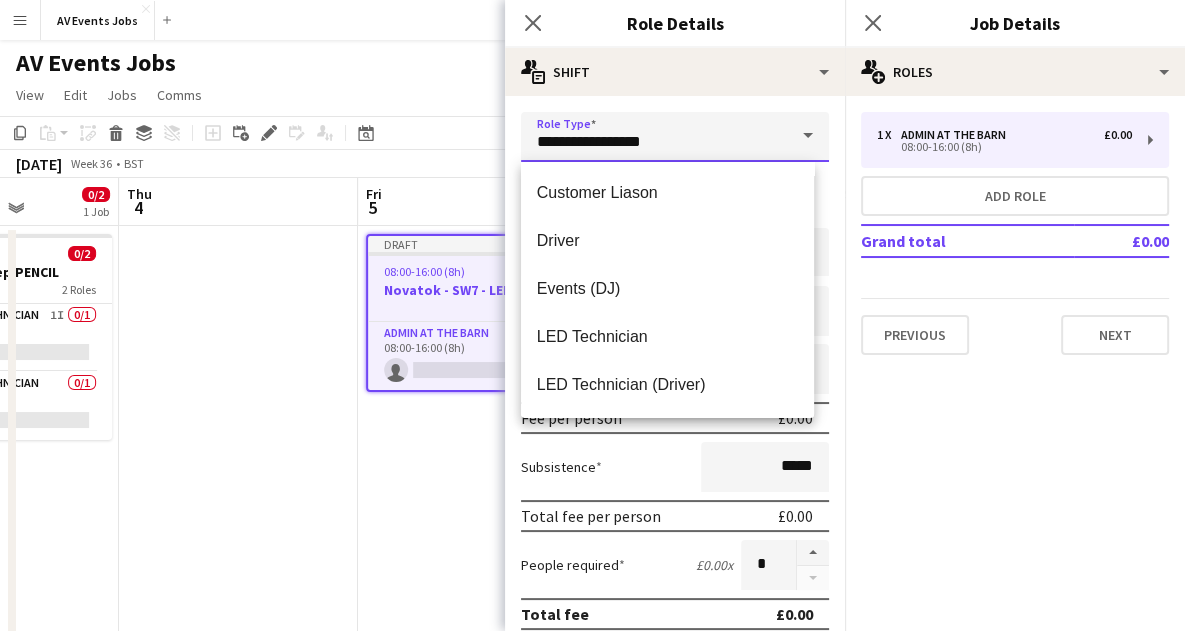 scroll, scrollTop: 286, scrollLeft: 0, axis: vertical 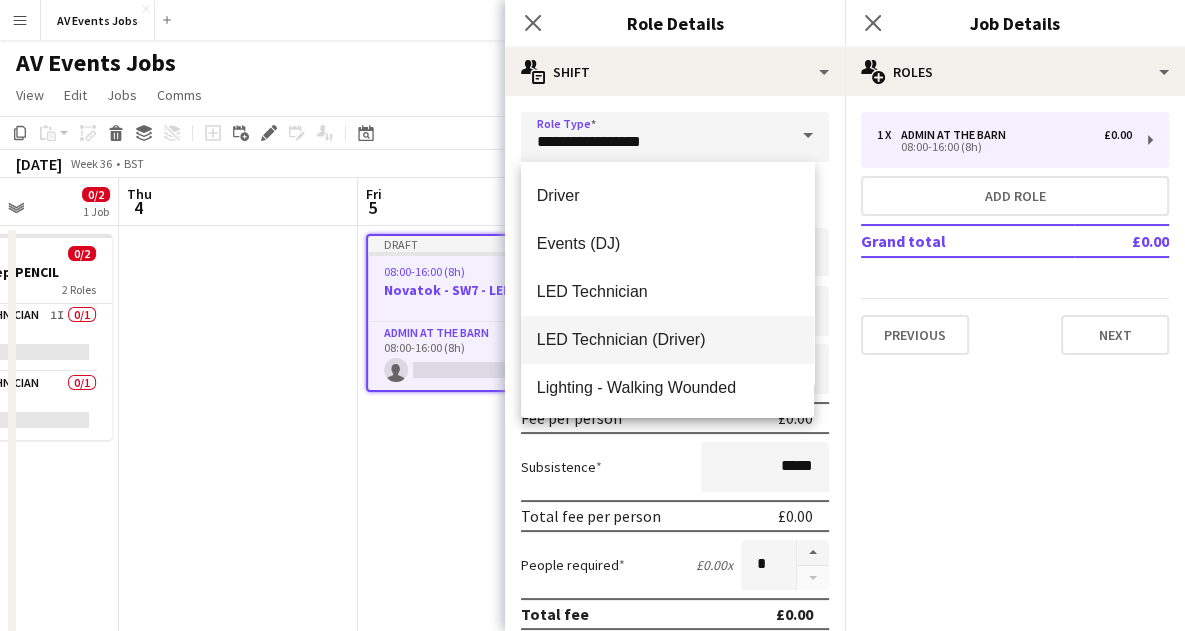 click on "LED Technician (Driver)" at bounding box center (667, 339) 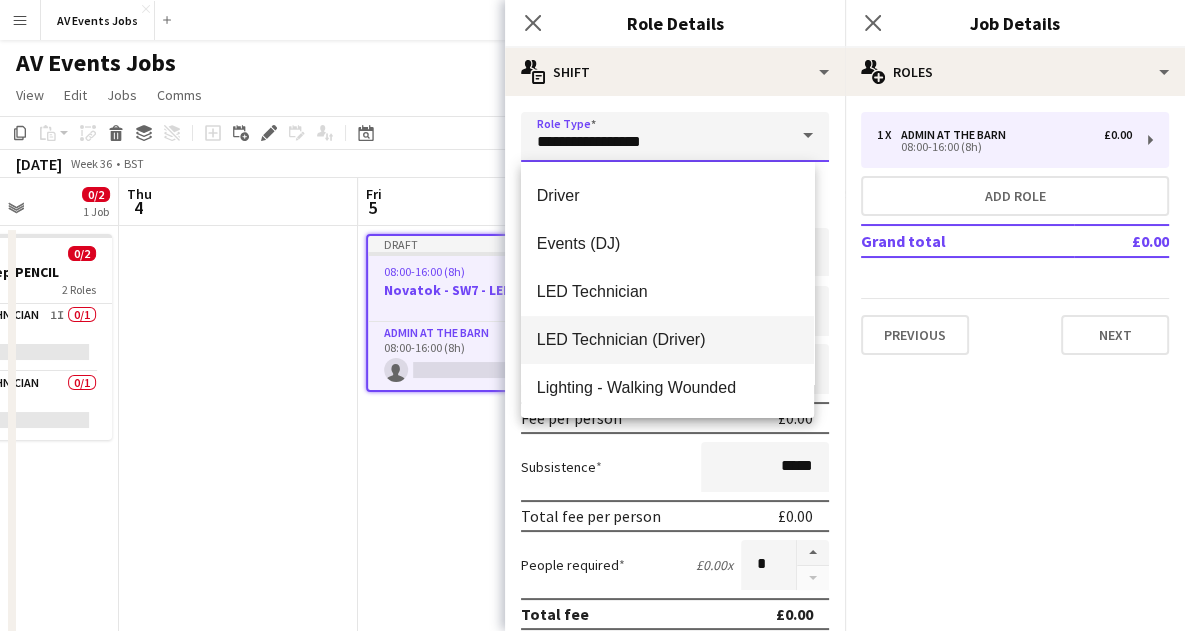 type on "**********" 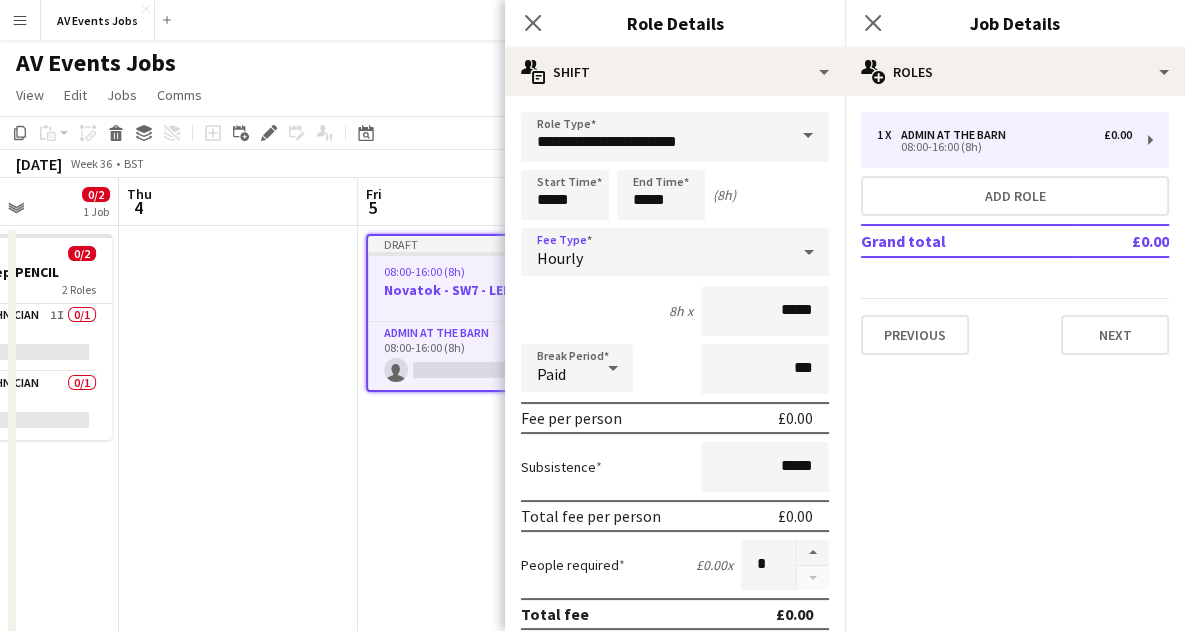 click on "Hourly" at bounding box center (655, 252) 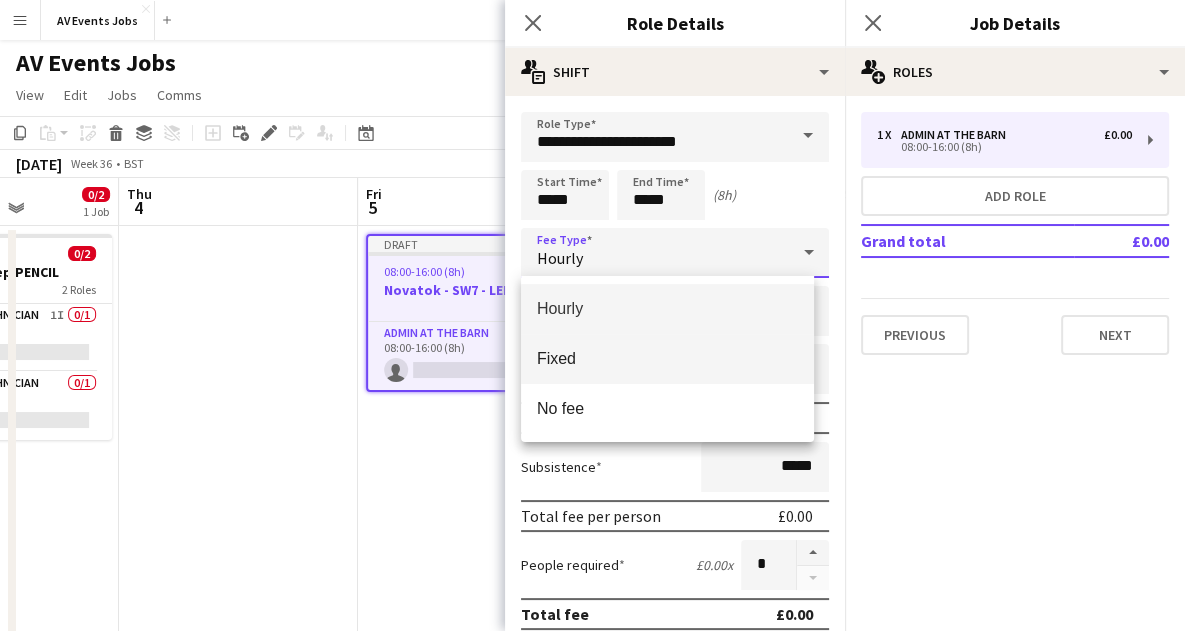 click on "Fixed" at bounding box center (667, 358) 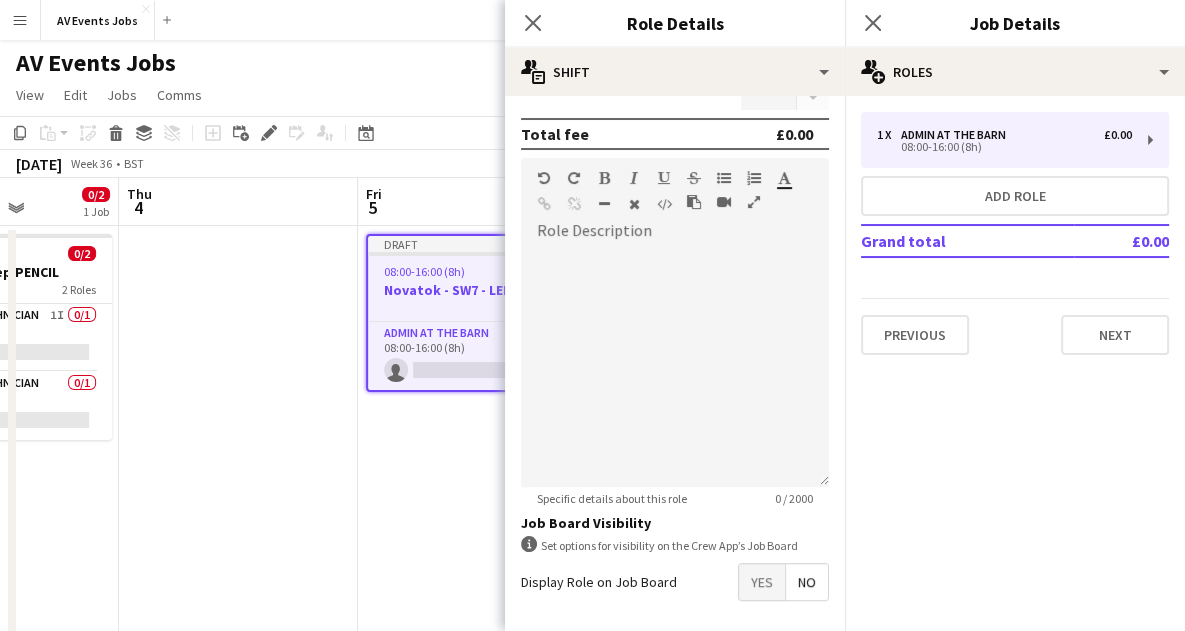 scroll, scrollTop: 464, scrollLeft: 0, axis: vertical 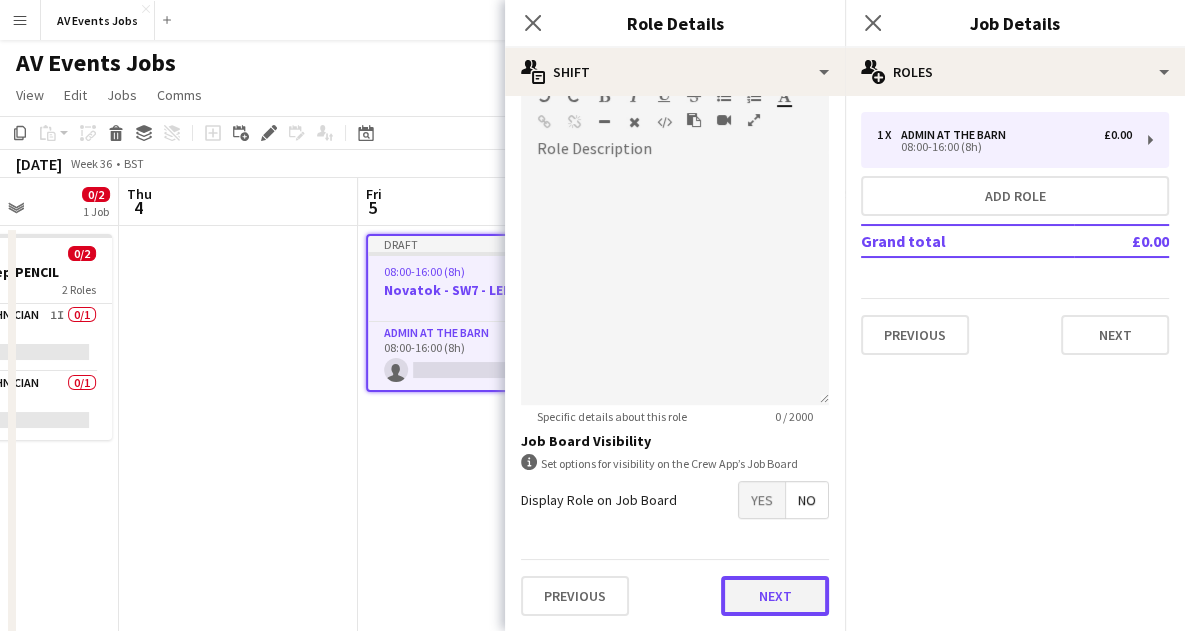 click on "Next" at bounding box center [775, 596] 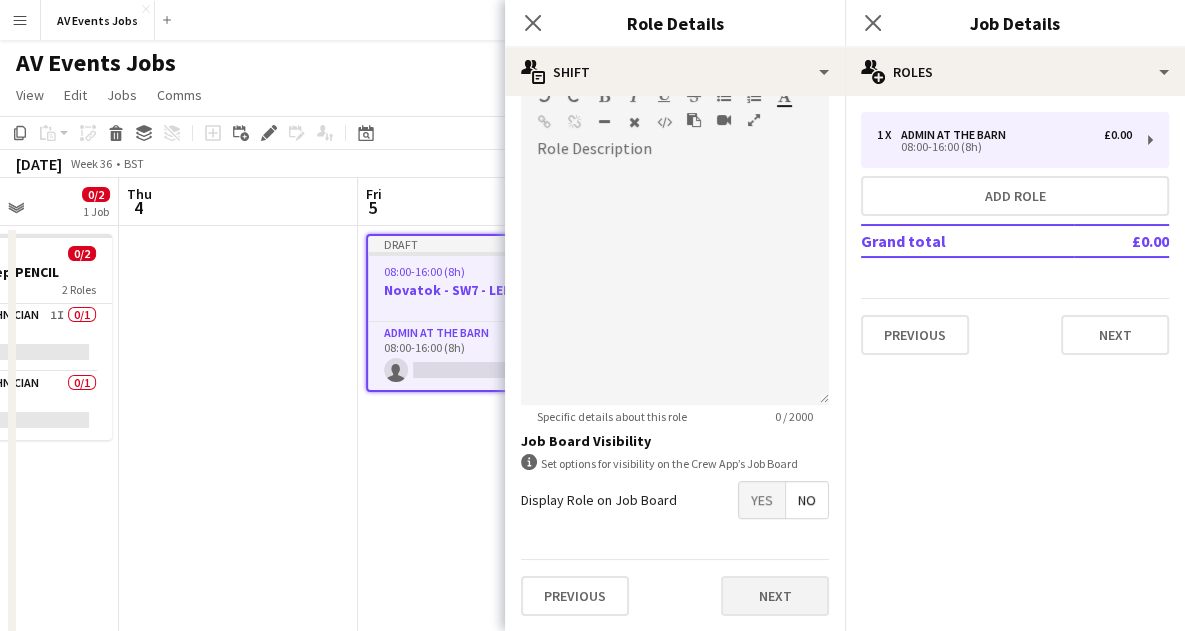 scroll, scrollTop: 0, scrollLeft: 0, axis: both 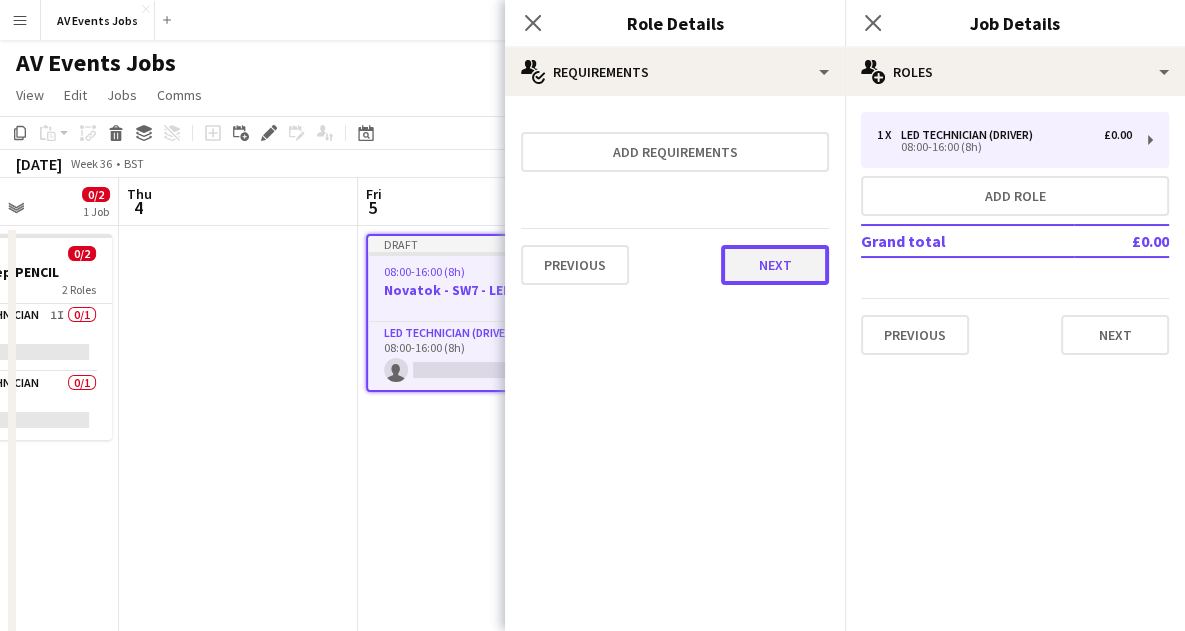 click on "Next" at bounding box center (775, 265) 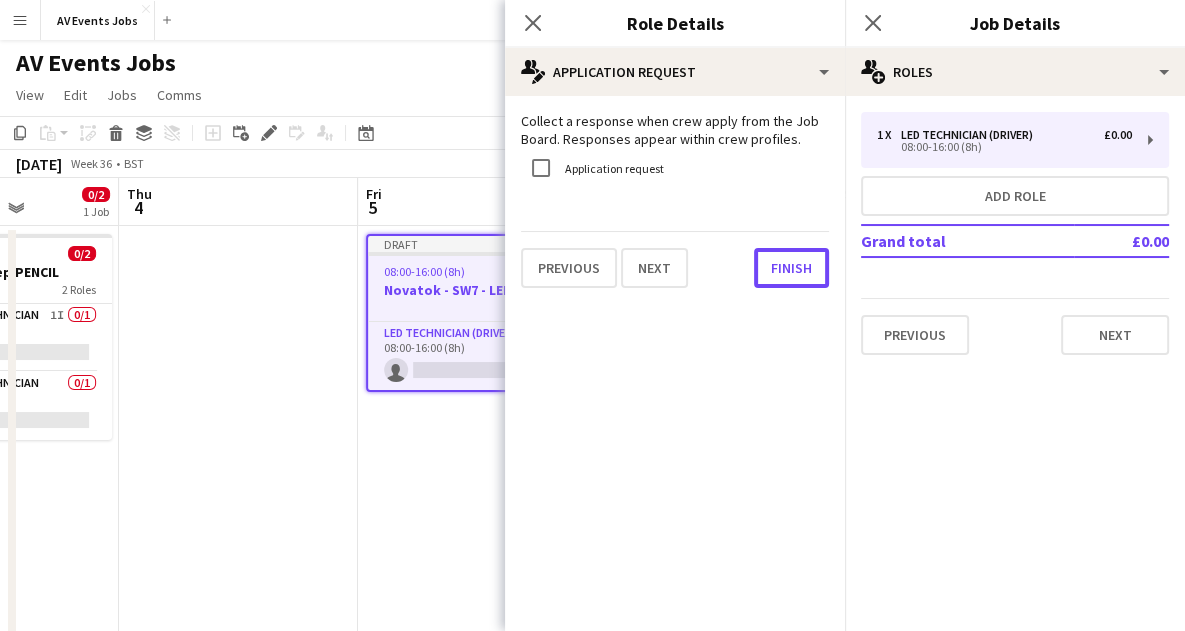 click on "Finish" at bounding box center [791, 268] 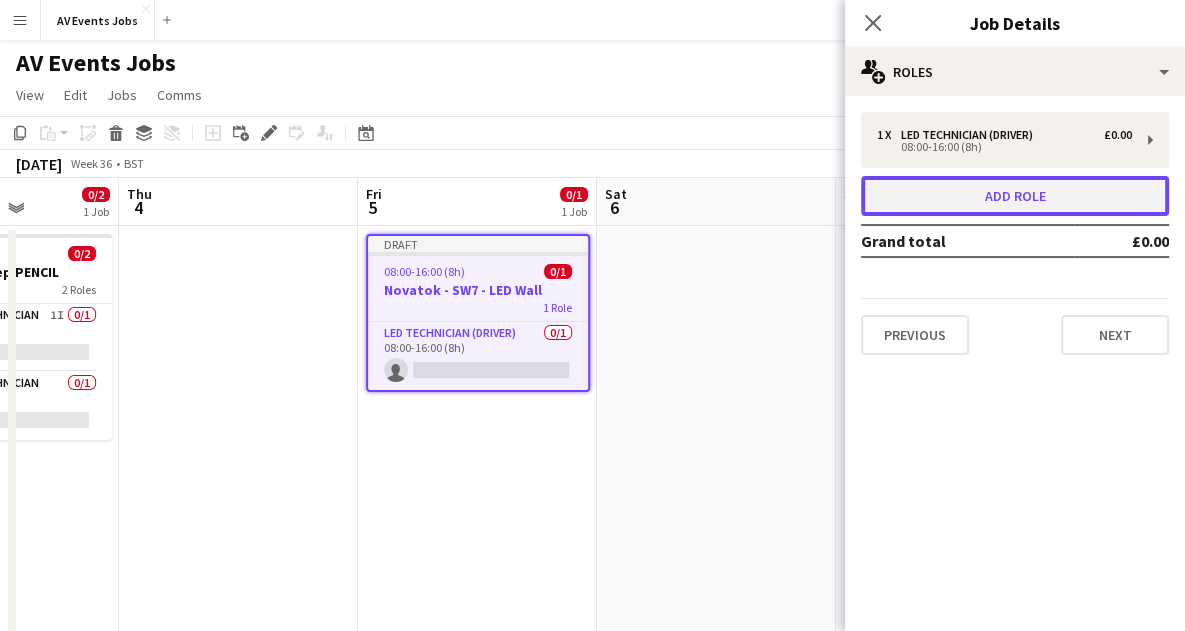 click on "Add role" at bounding box center (1015, 196) 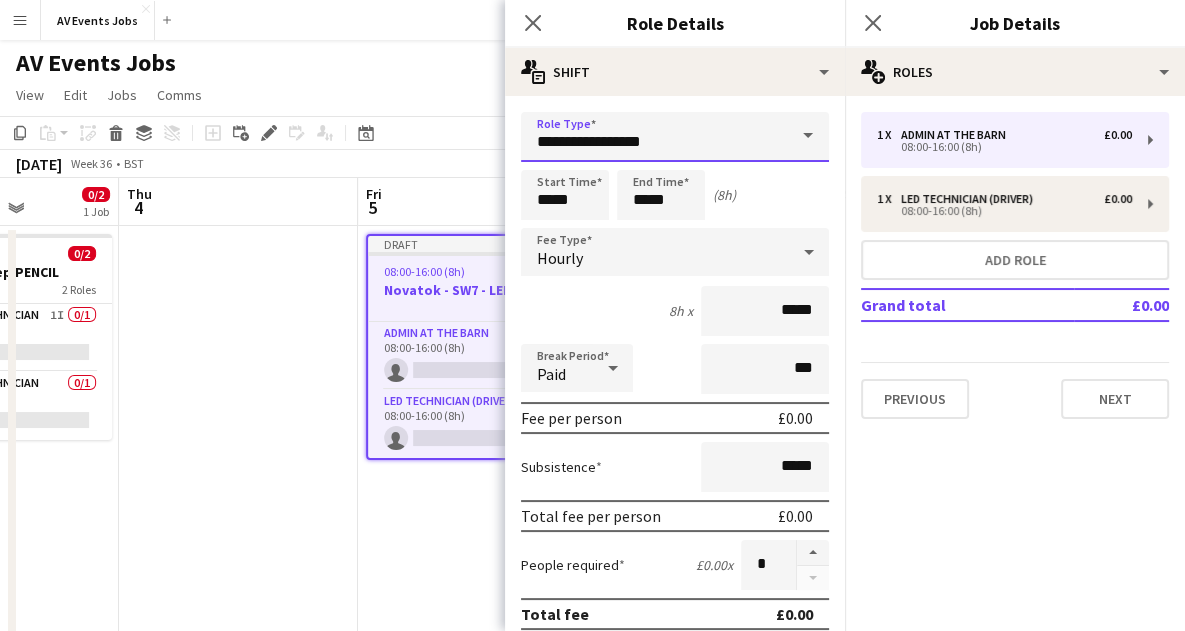 click on "**********" at bounding box center [675, 137] 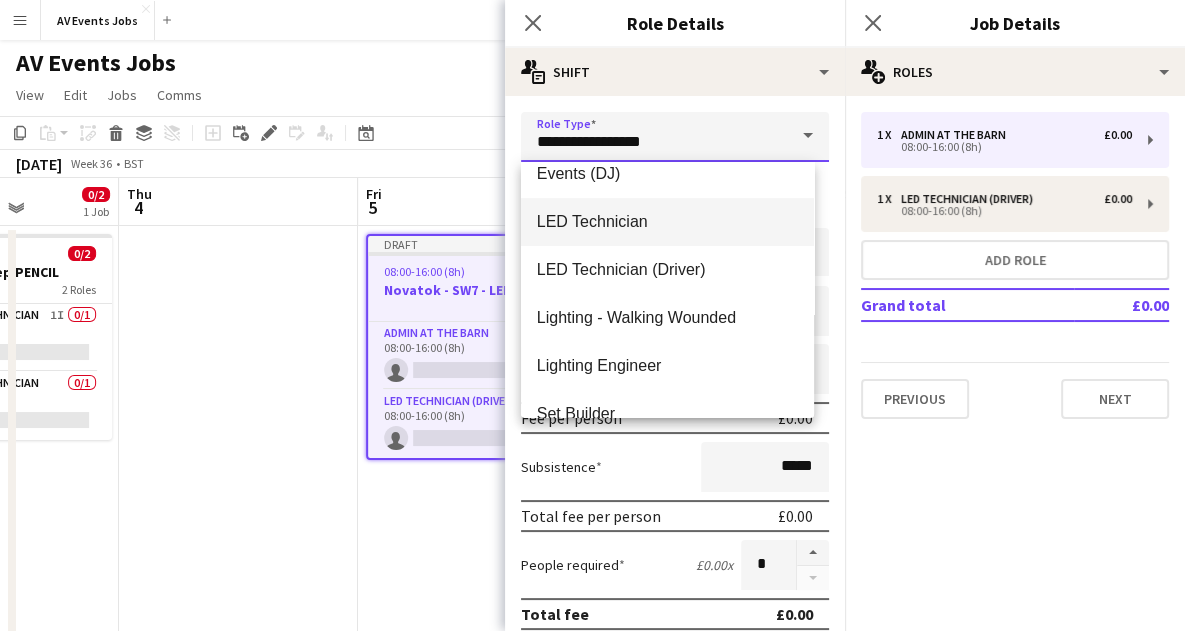 scroll, scrollTop: 354, scrollLeft: 0, axis: vertical 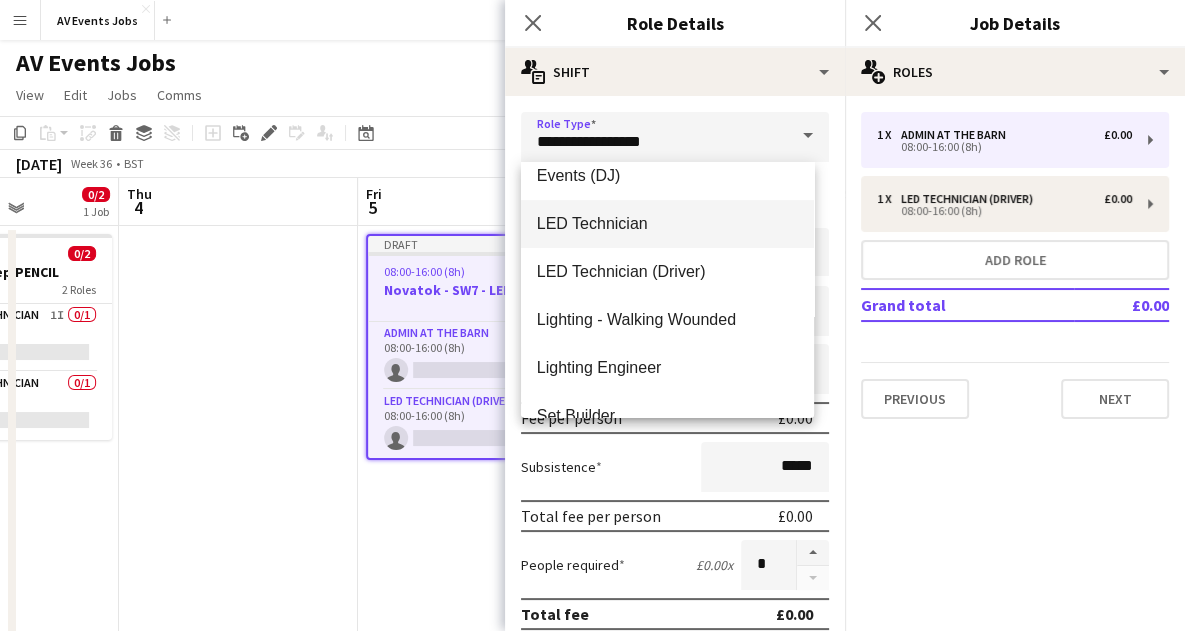 click on "LED Technician" at bounding box center (667, 224) 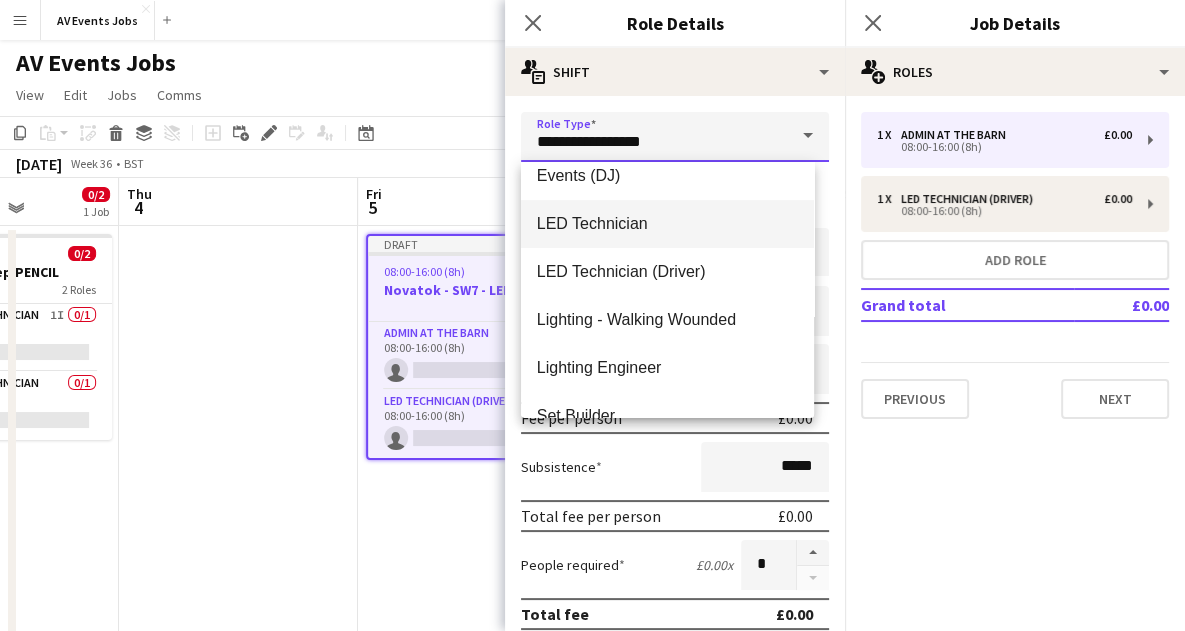 type on "**********" 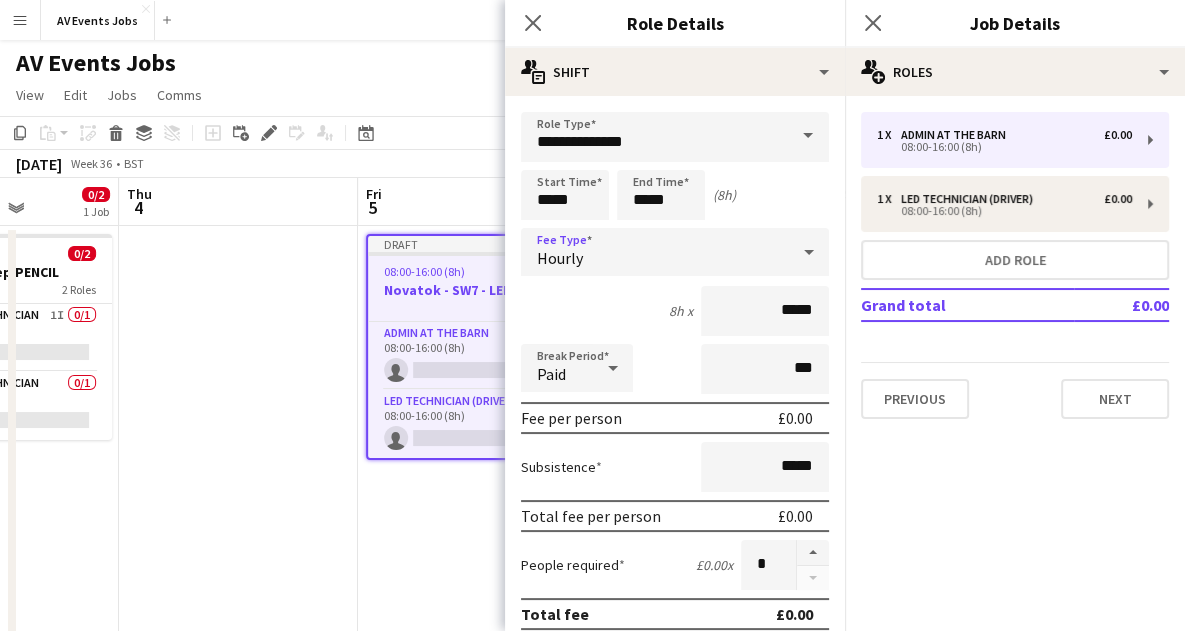 click on "Hourly" at bounding box center [655, 252] 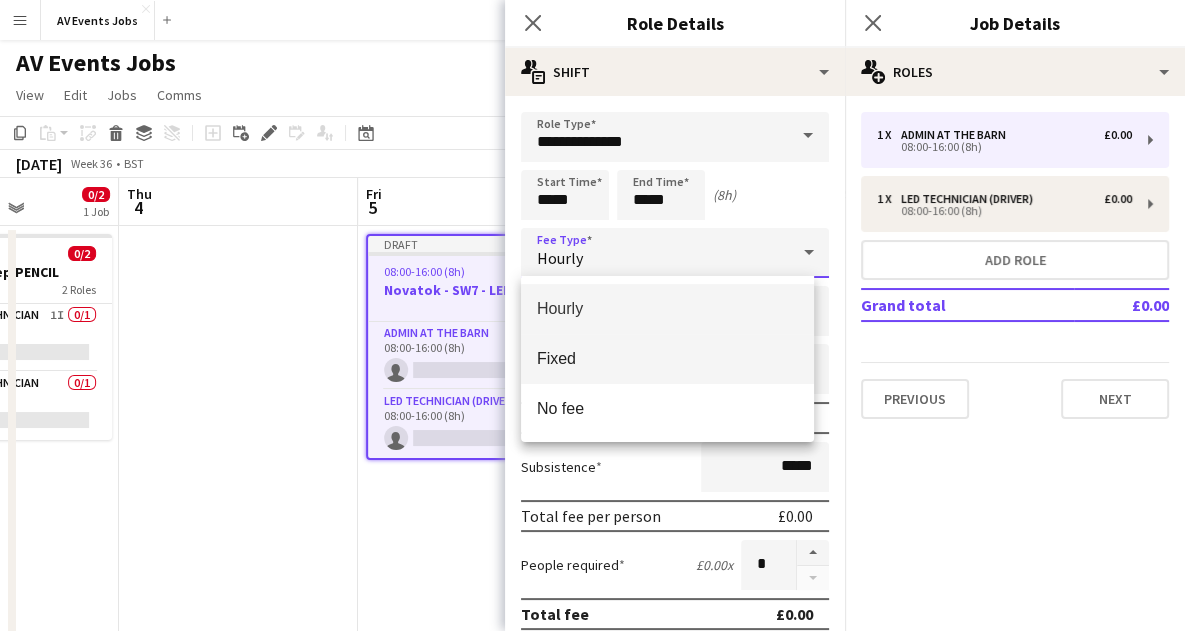 click on "Fixed" at bounding box center [667, 358] 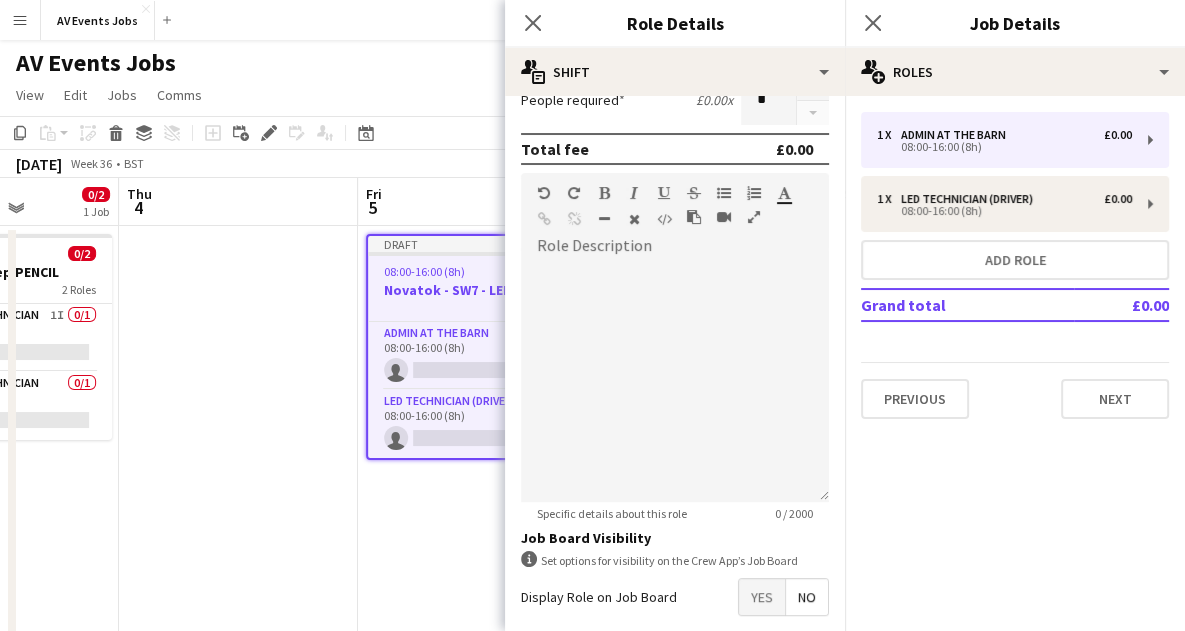 scroll, scrollTop: 464, scrollLeft: 0, axis: vertical 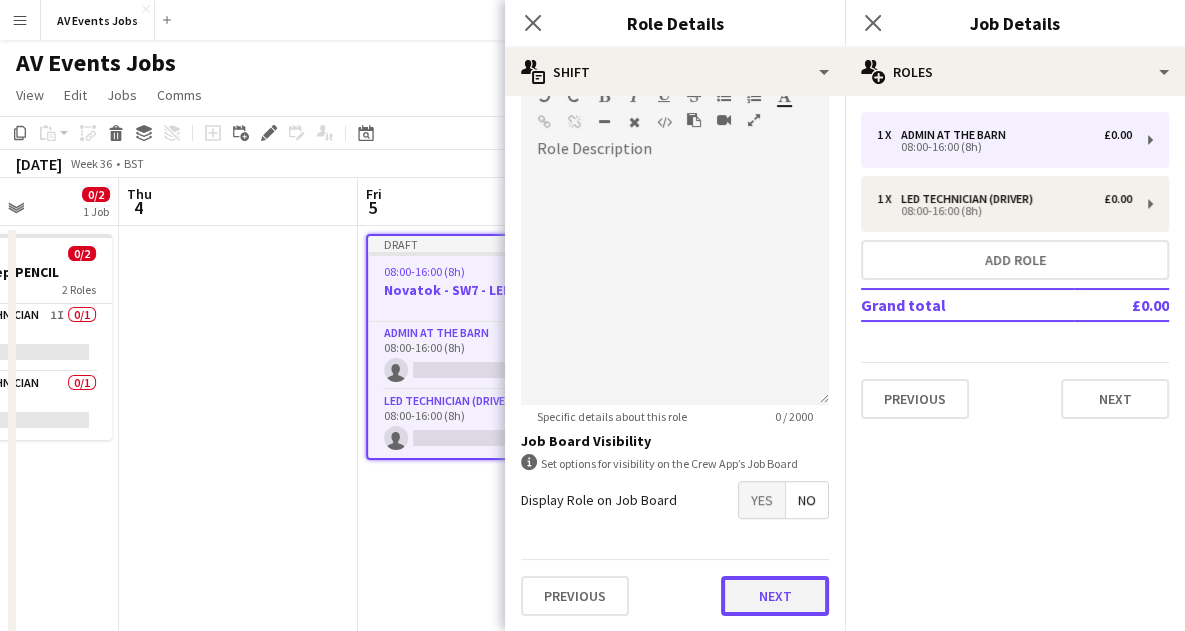 click on "Next" at bounding box center [775, 596] 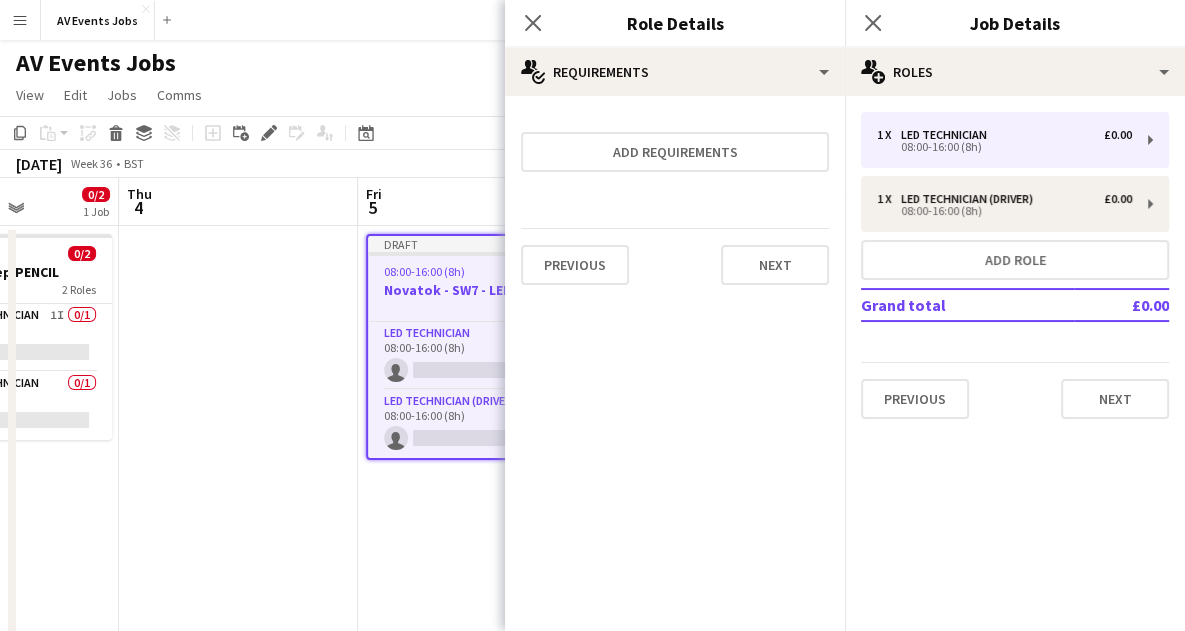 scroll, scrollTop: 0, scrollLeft: 0, axis: both 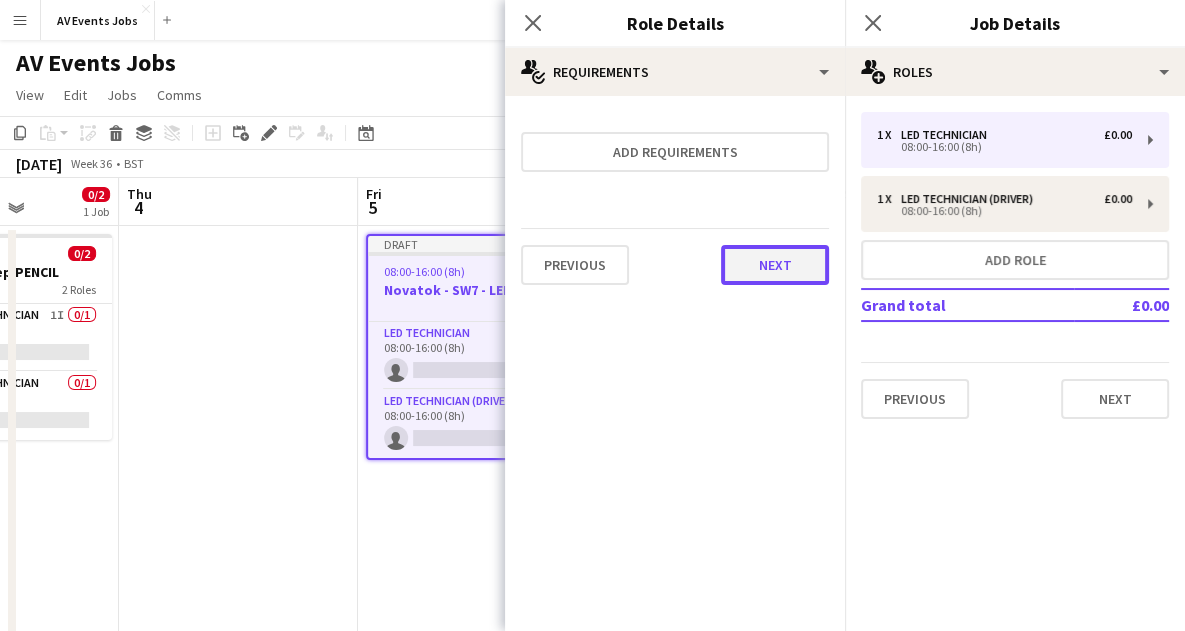 click on "Next" at bounding box center (775, 265) 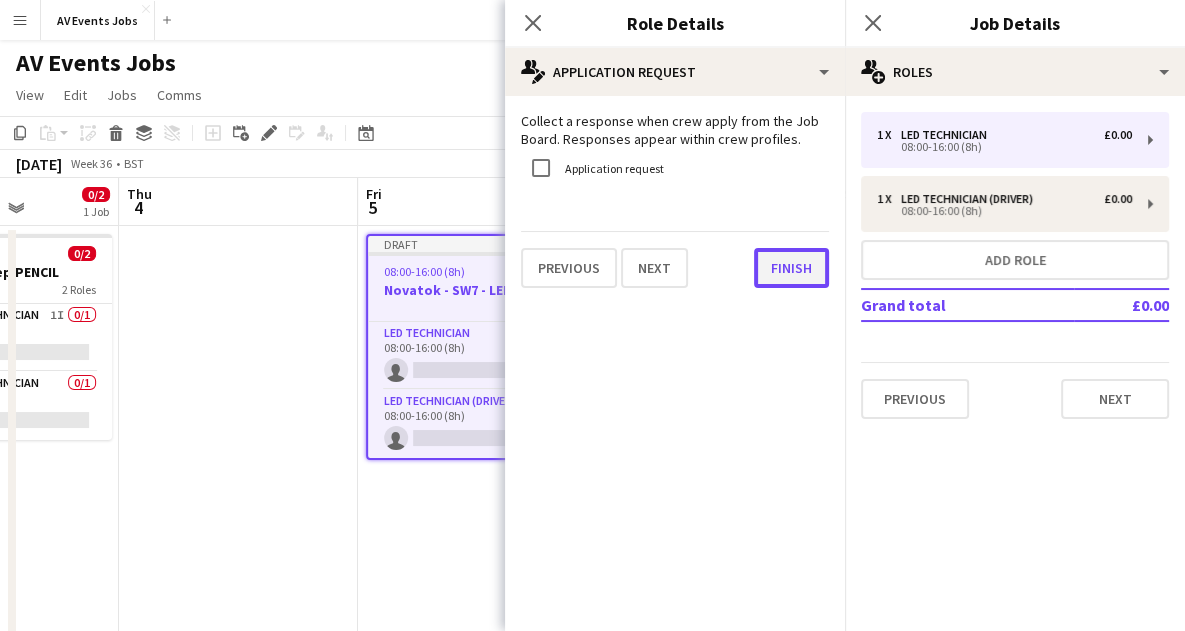 click on "Finish" at bounding box center (791, 268) 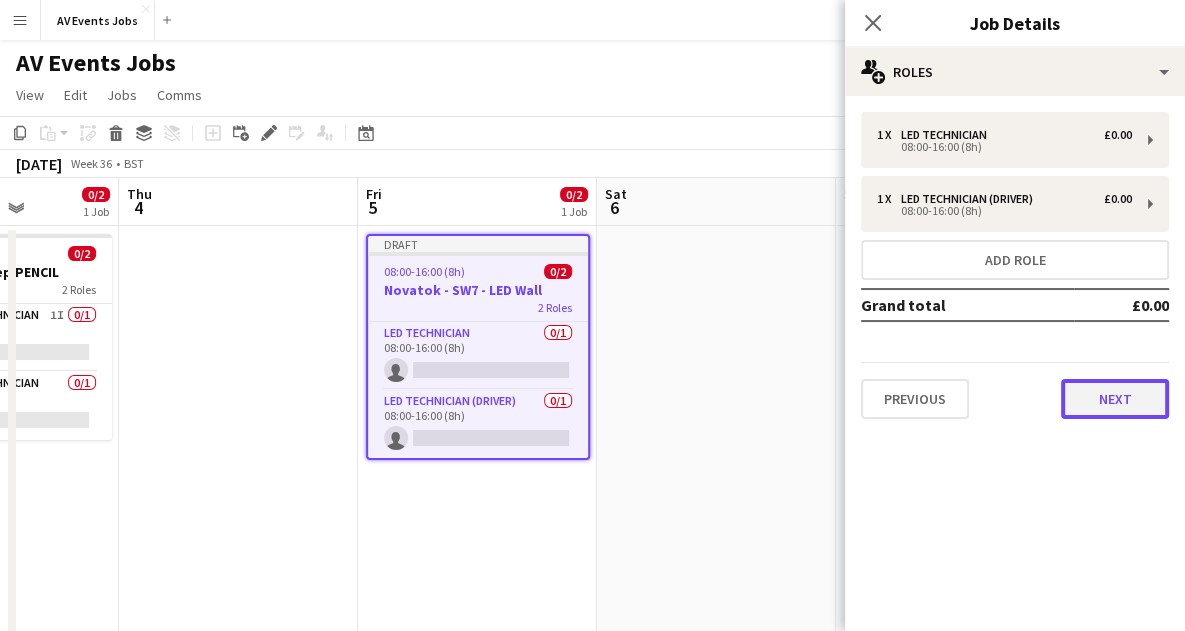 click on "Next" at bounding box center (1115, 399) 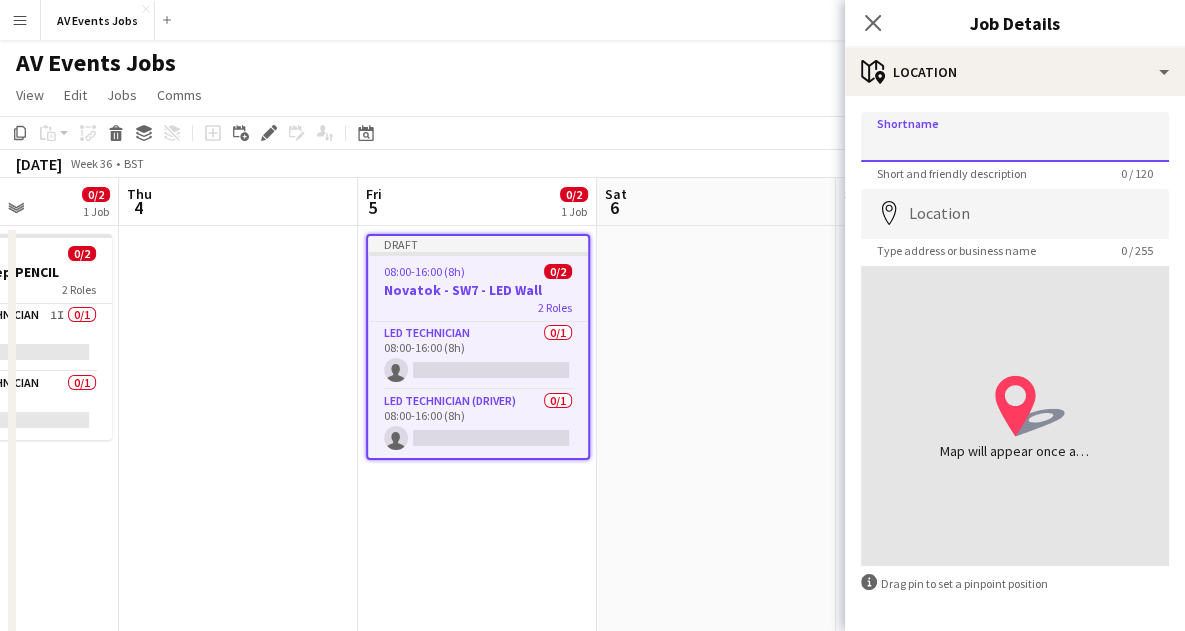 click on "Shortname" at bounding box center (1015, 137) 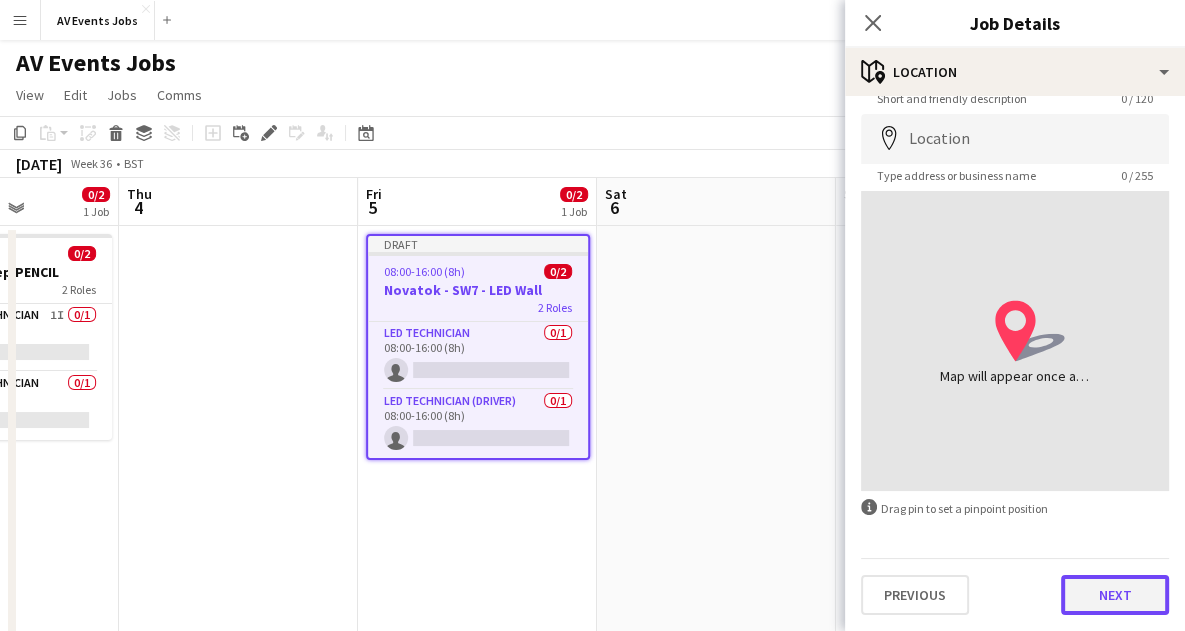 click on "Next" at bounding box center [1115, 595] 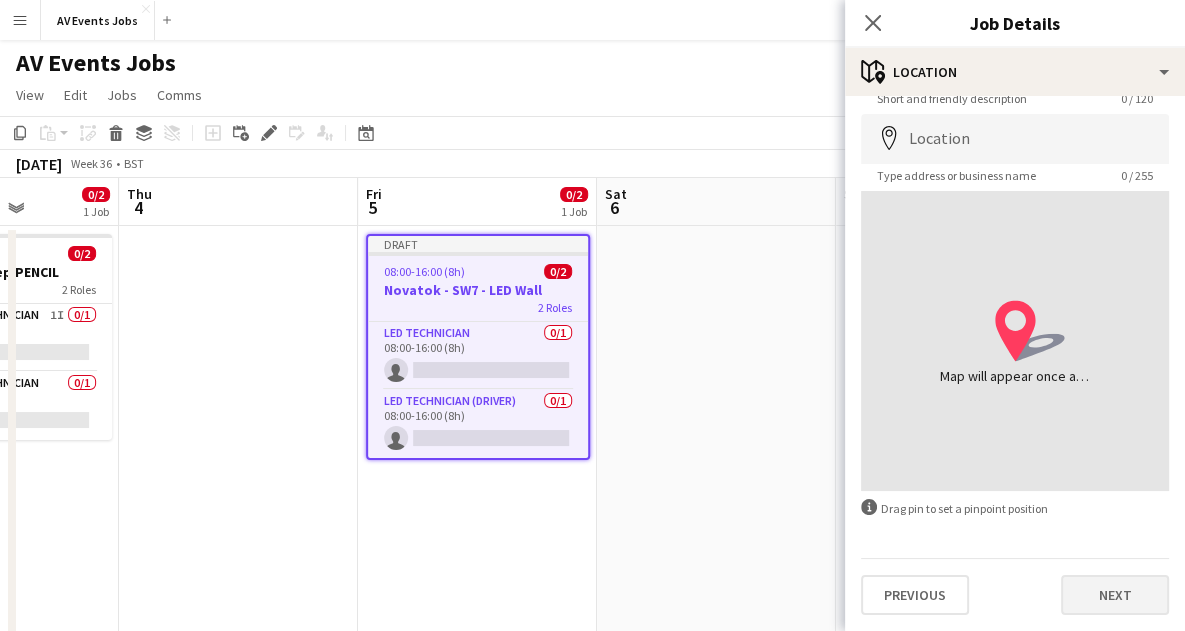 scroll, scrollTop: 0, scrollLeft: 0, axis: both 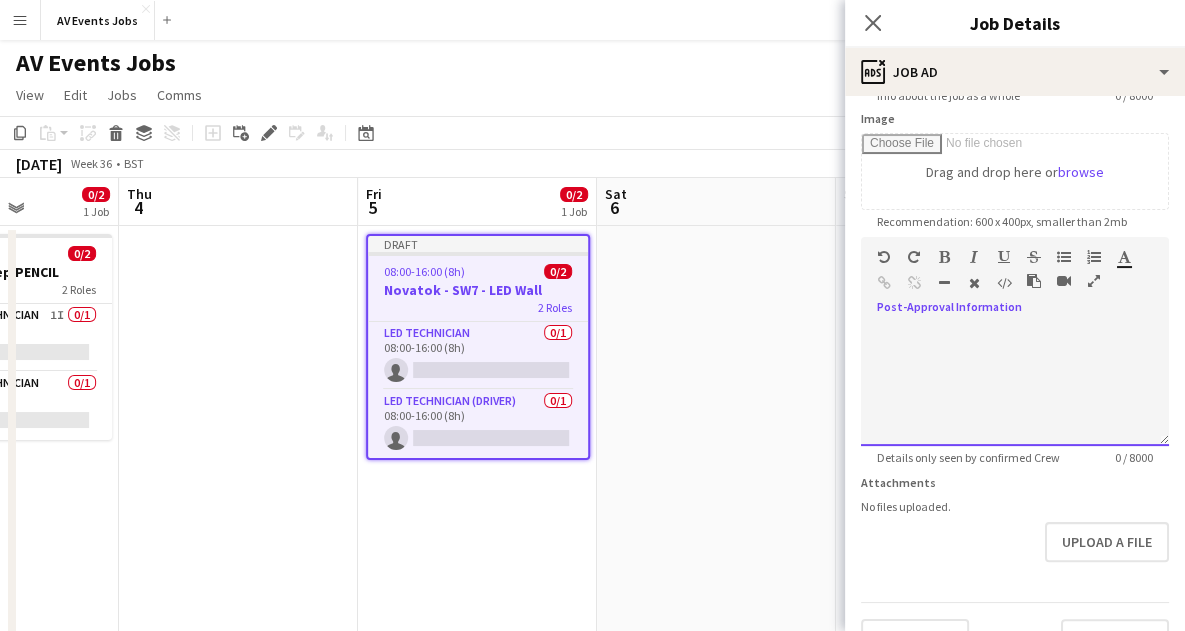 click on "default   Heading 1   Heading 2   Heading 3   Heading 4   Heading 5   Heading 6   Heading 7   Paragraph   Predefined   Standard   default  Times New Roman   Arial   Times New Roman   Calibri   Comic Sans MS  3   1   2   3   4   5   6   7  ******* *******" at bounding box center [1015, 274] 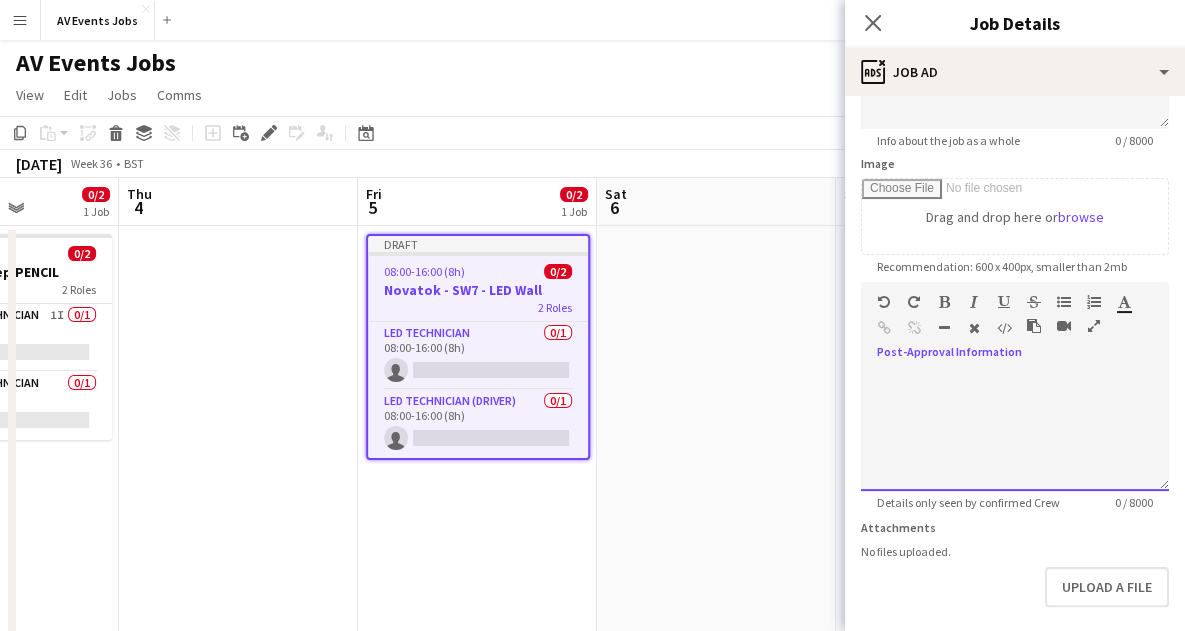 scroll, scrollTop: 273, scrollLeft: 0, axis: vertical 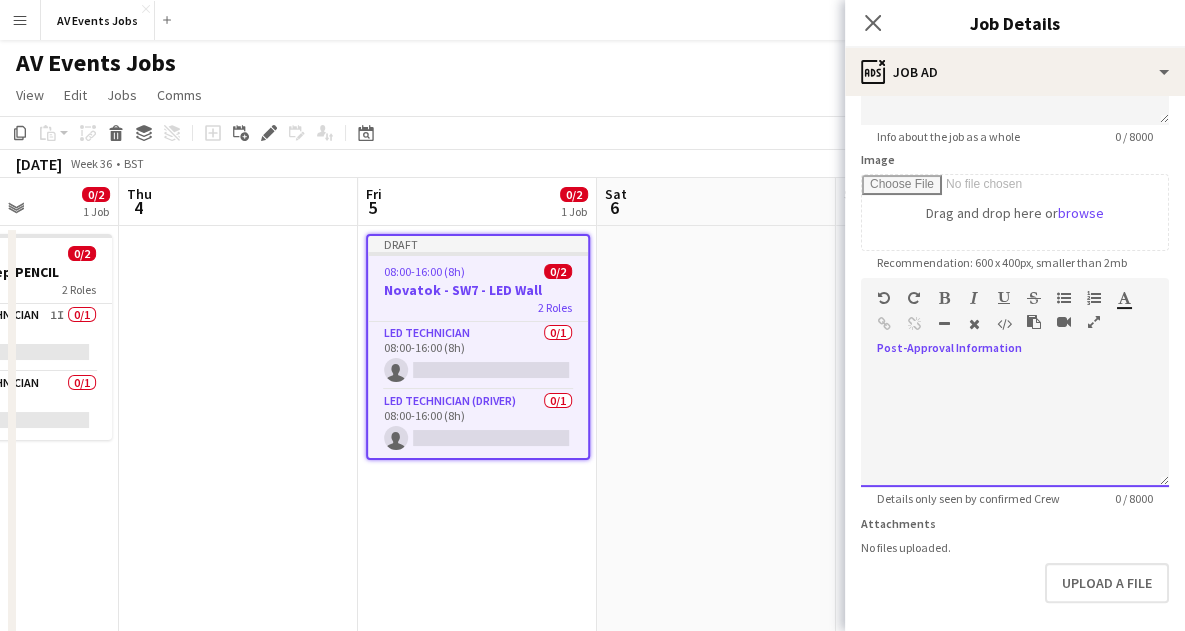 paste 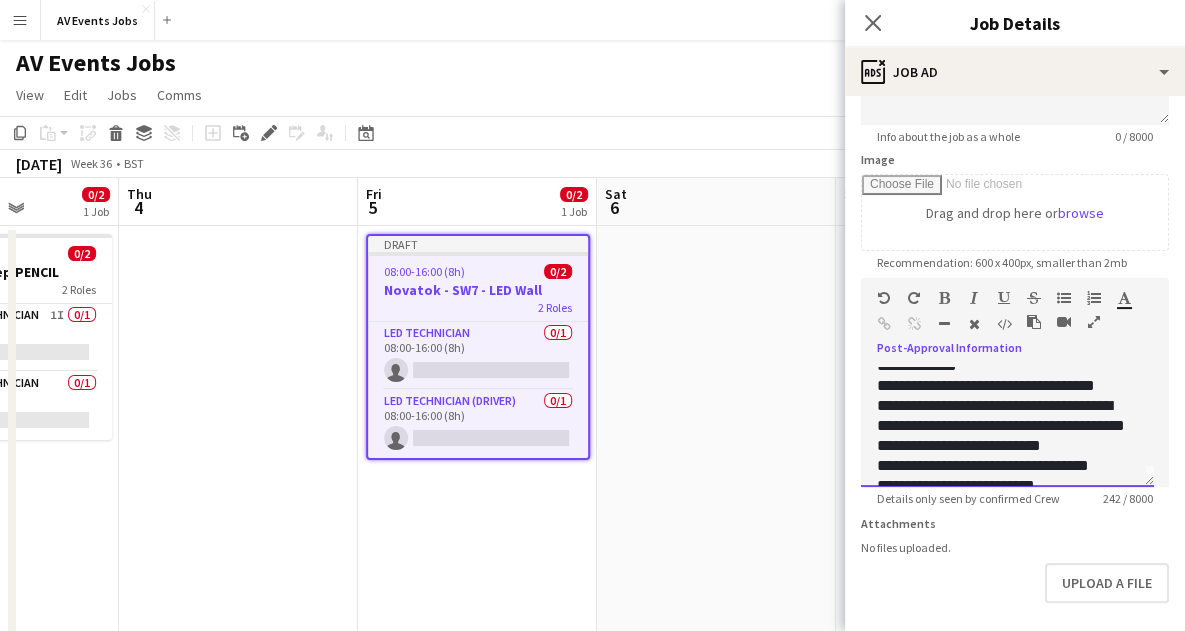 scroll, scrollTop: 9, scrollLeft: 0, axis: vertical 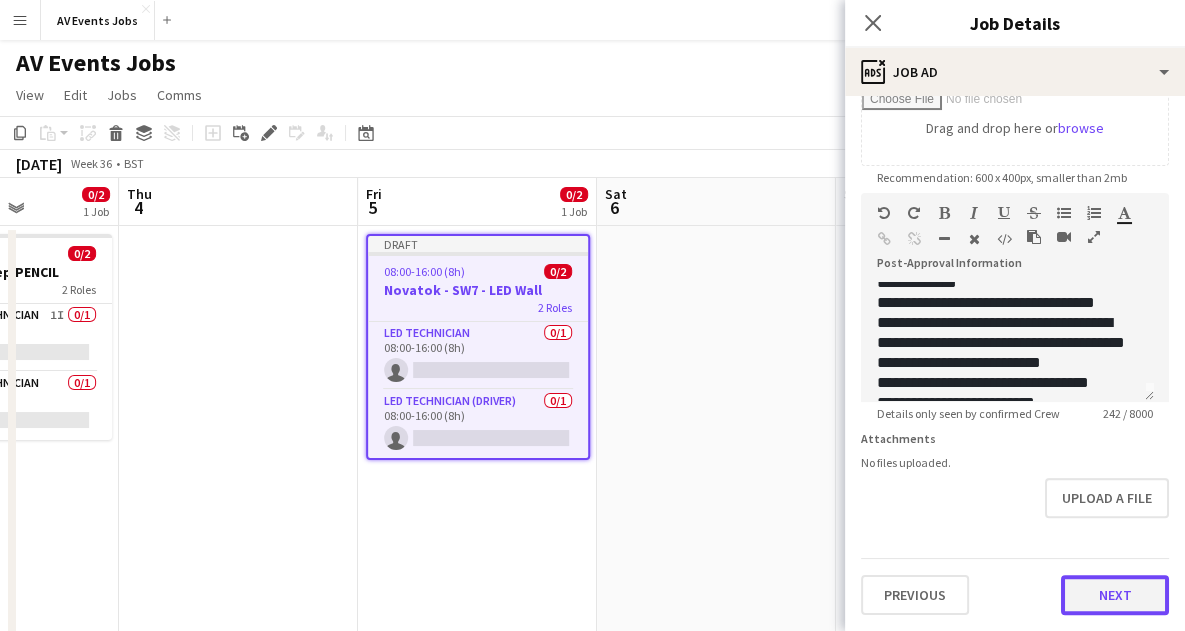 click on "Next" at bounding box center [1115, 595] 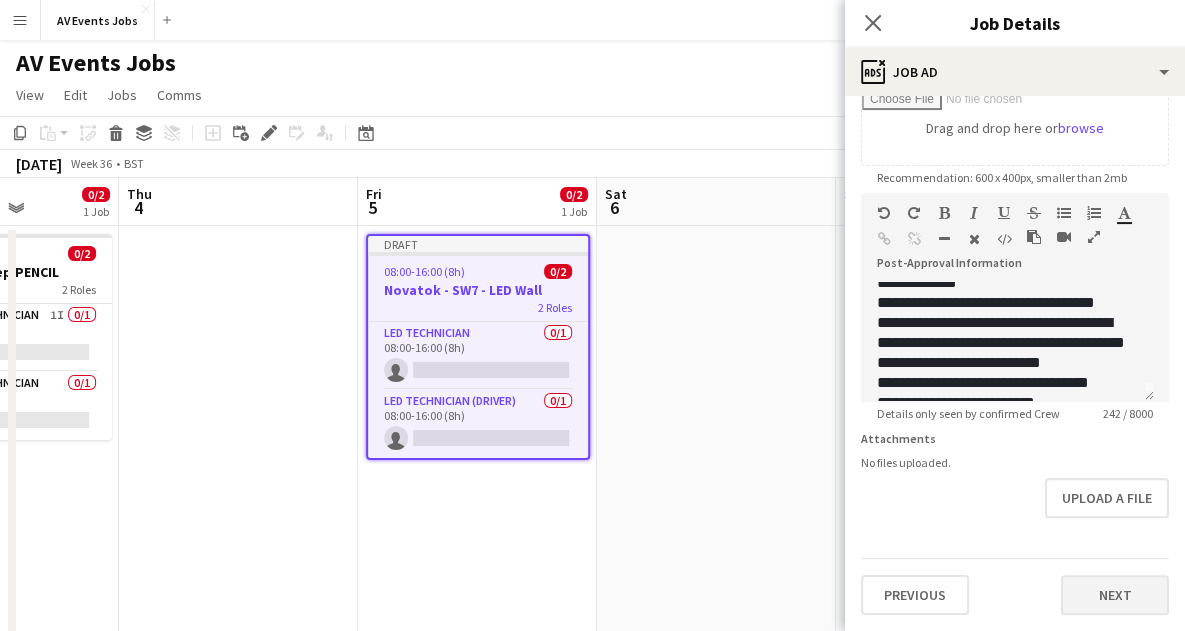 scroll, scrollTop: 0, scrollLeft: 0, axis: both 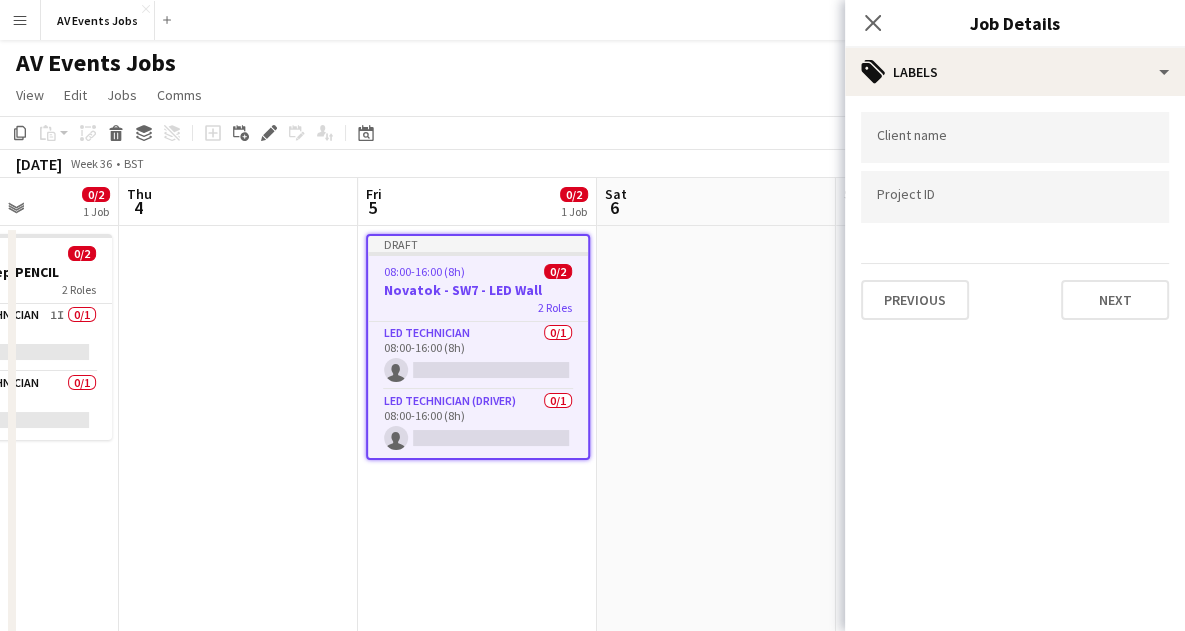 click at bounding box center (1015, 138) 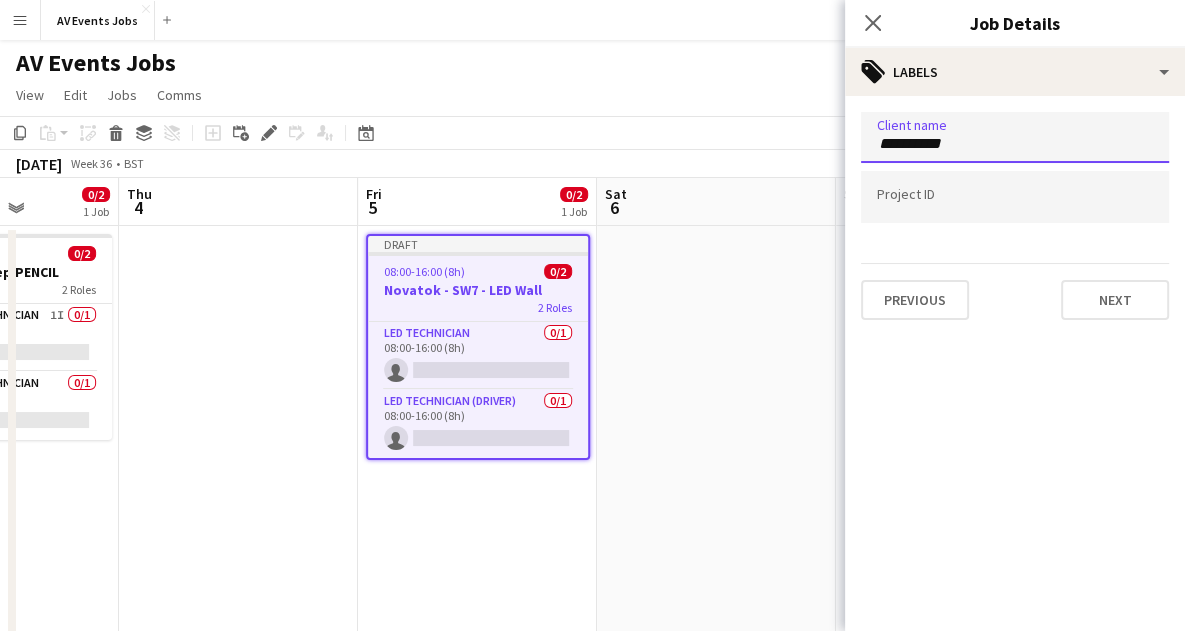 type on "**********" 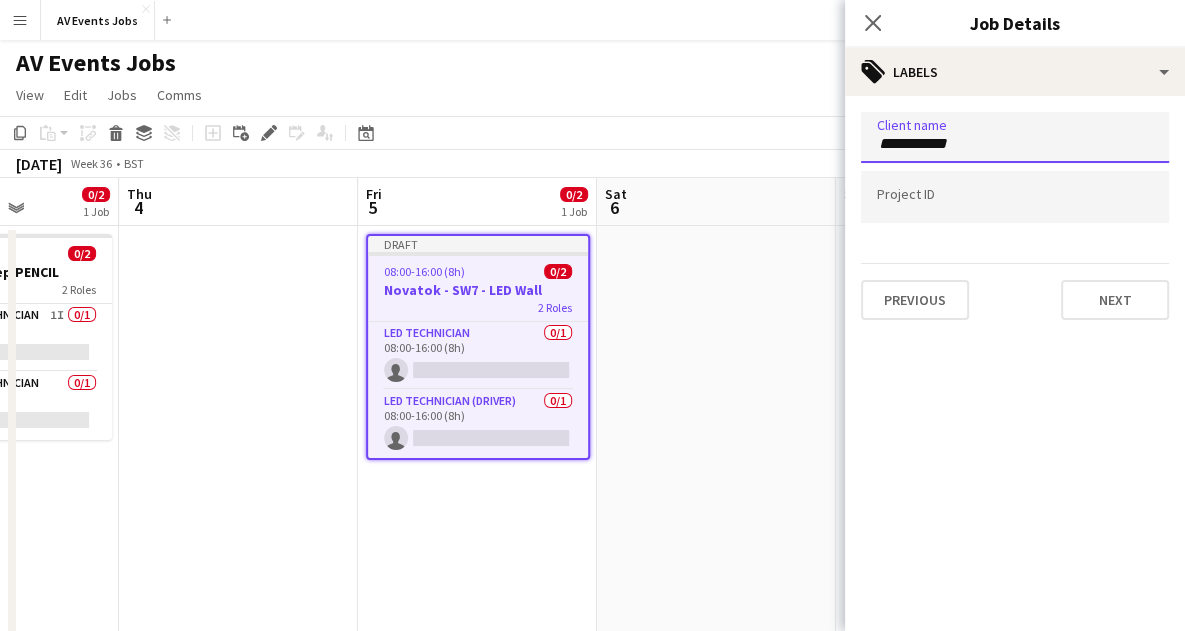 type 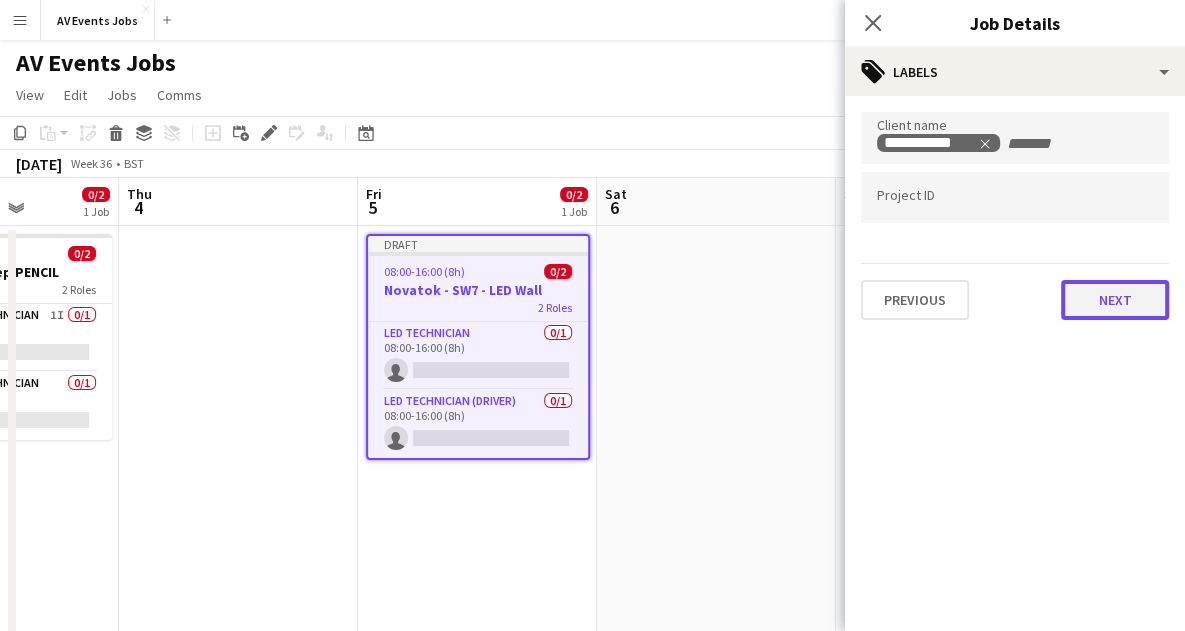 click on "Next" at bounding box center (1115, 300) 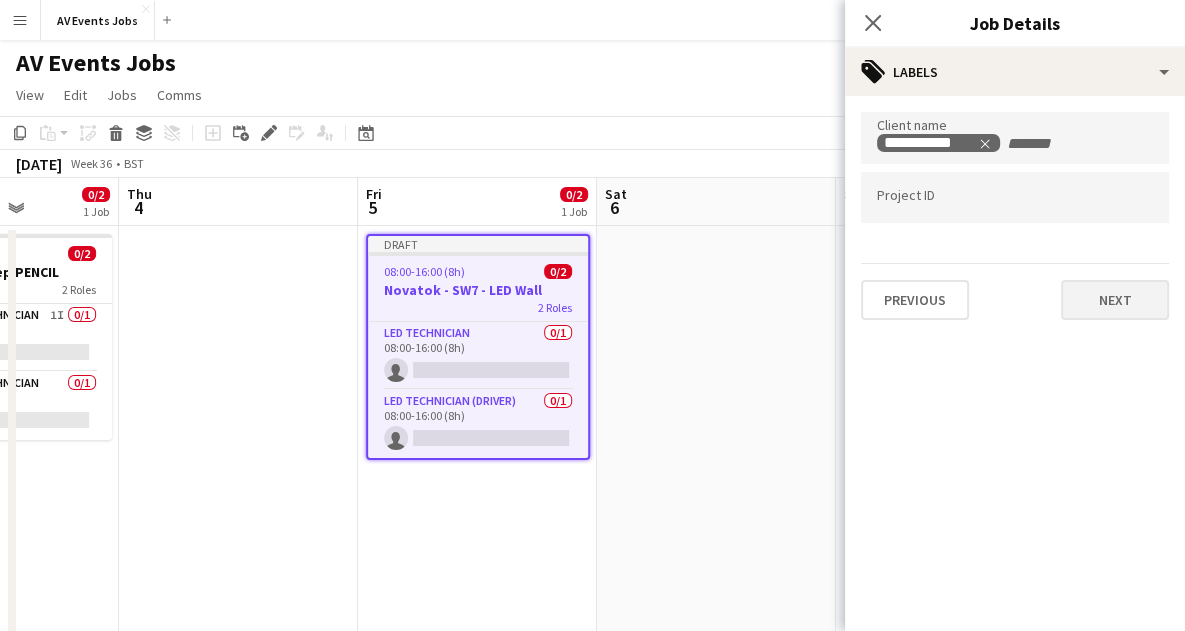 type on "*******" 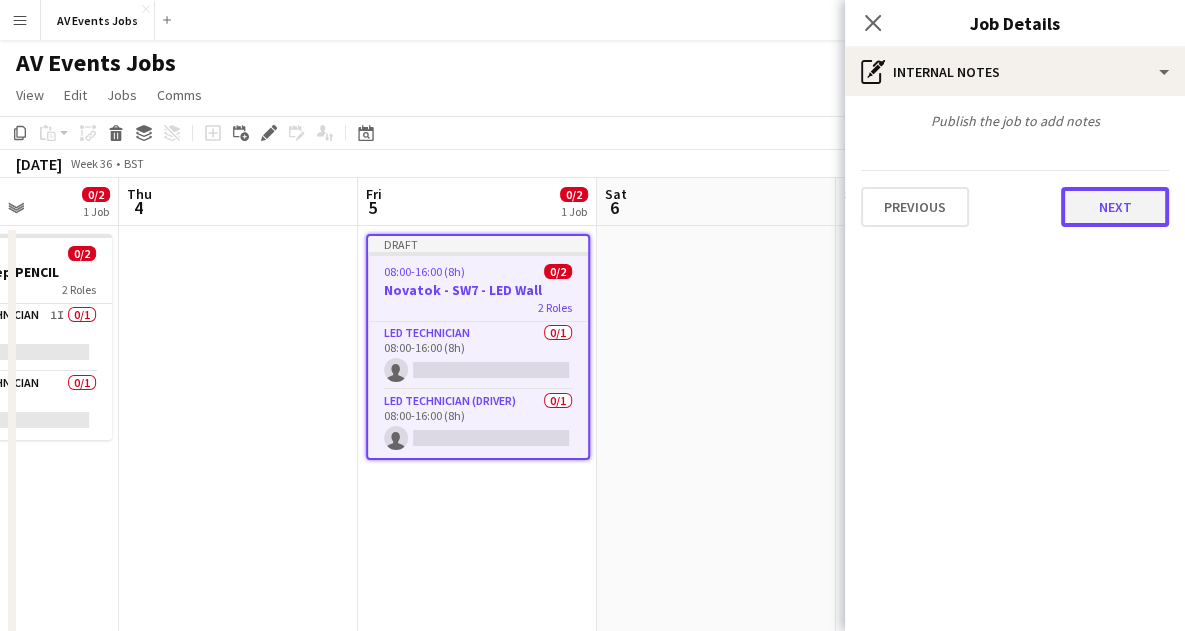 click on "Next" at bounding box center (1115, 207) 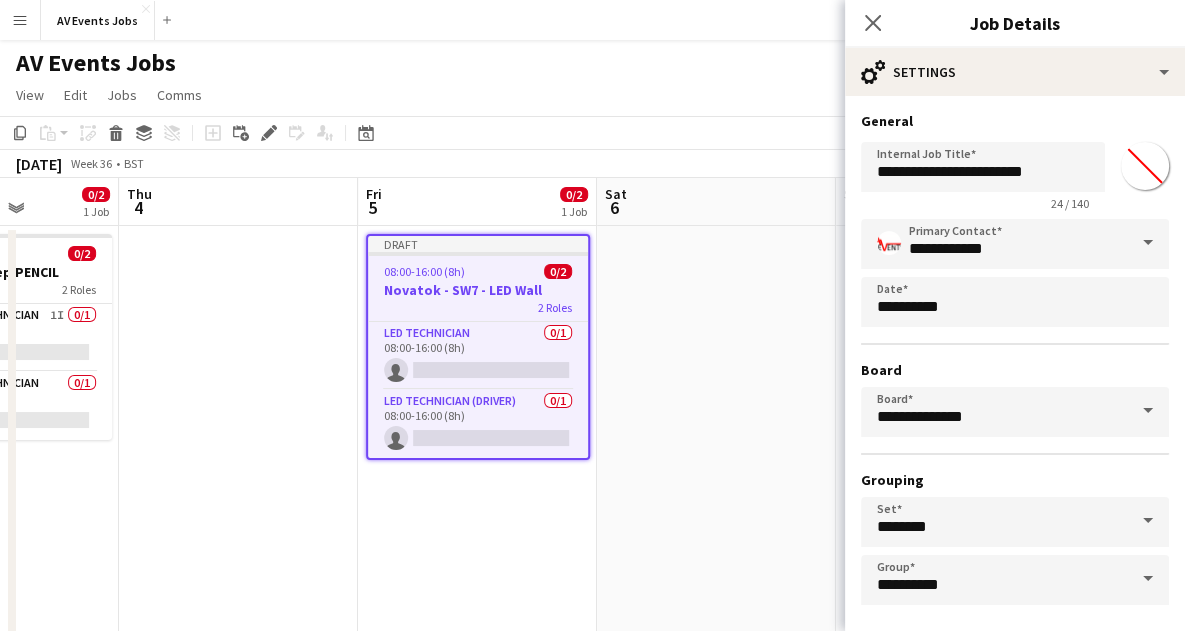 scroll, scrollTop: 86, scrollLeft: 0, axis: vertical 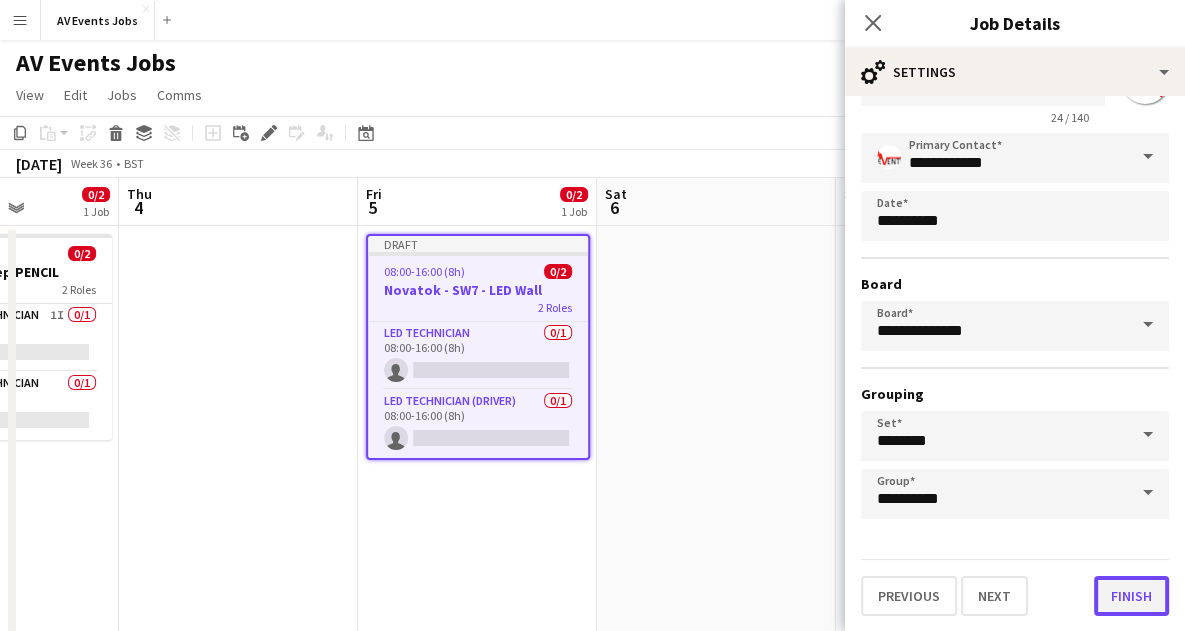click on "Finish" at bounding box center (1131, 596) 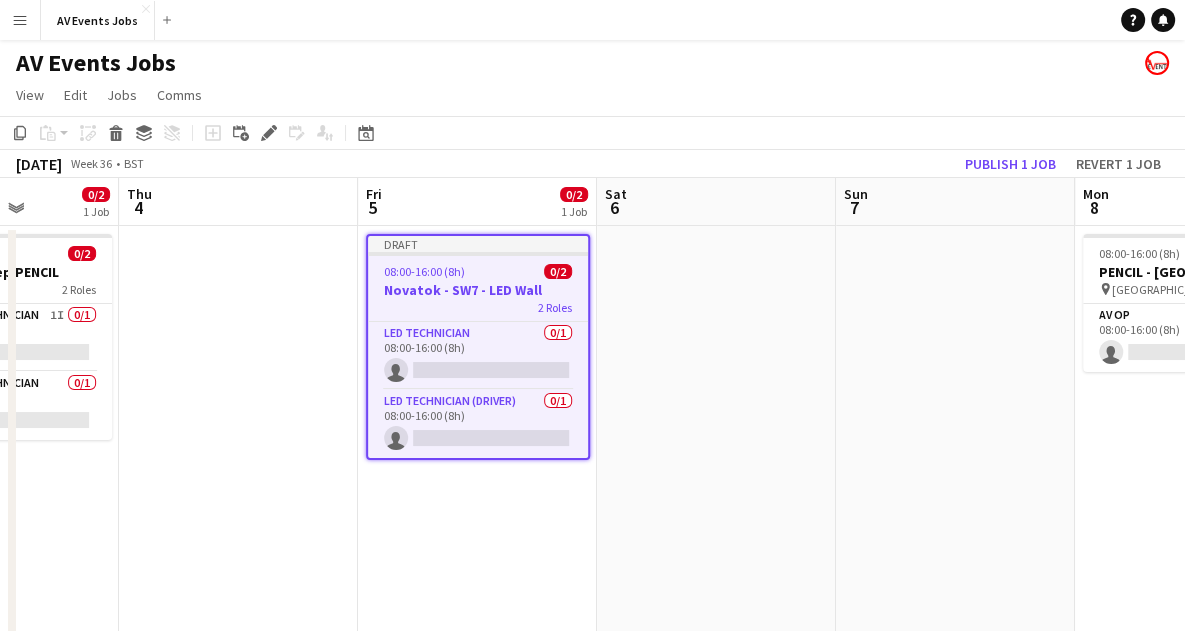 click on "Novatok - SW7 - LED Wall" at bounding box center [478, 290] 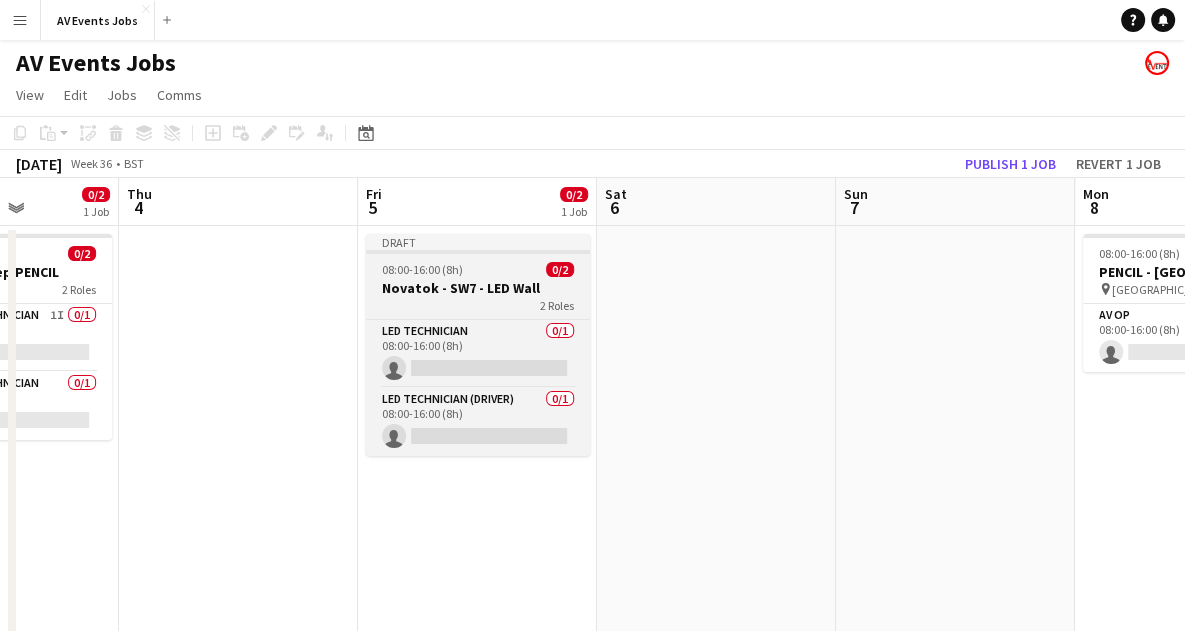click on "Novatok - SW7 - LED Wall" at bounding box center [478, 288] 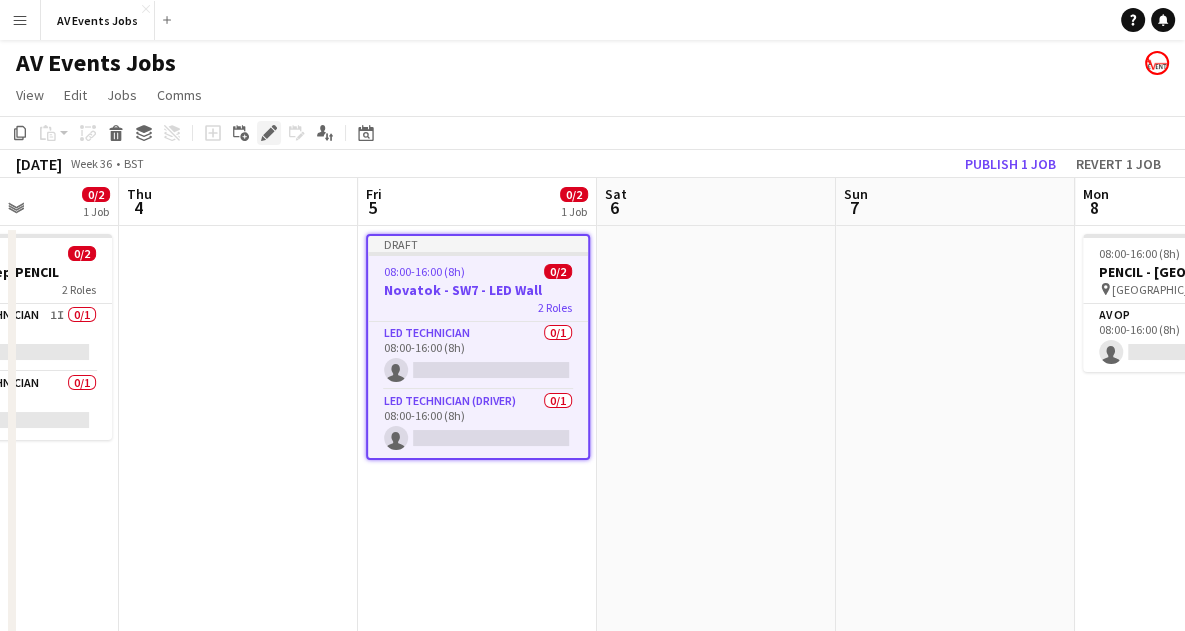 click on "Edit" 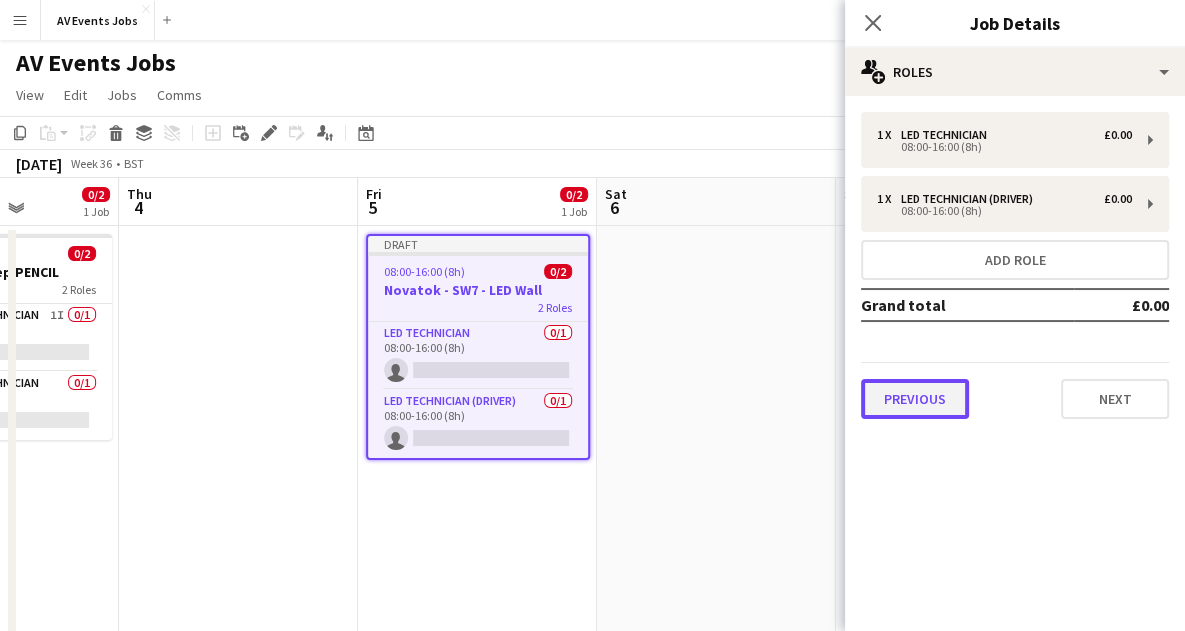 click on "Previous" at bounding box center (915, 399) 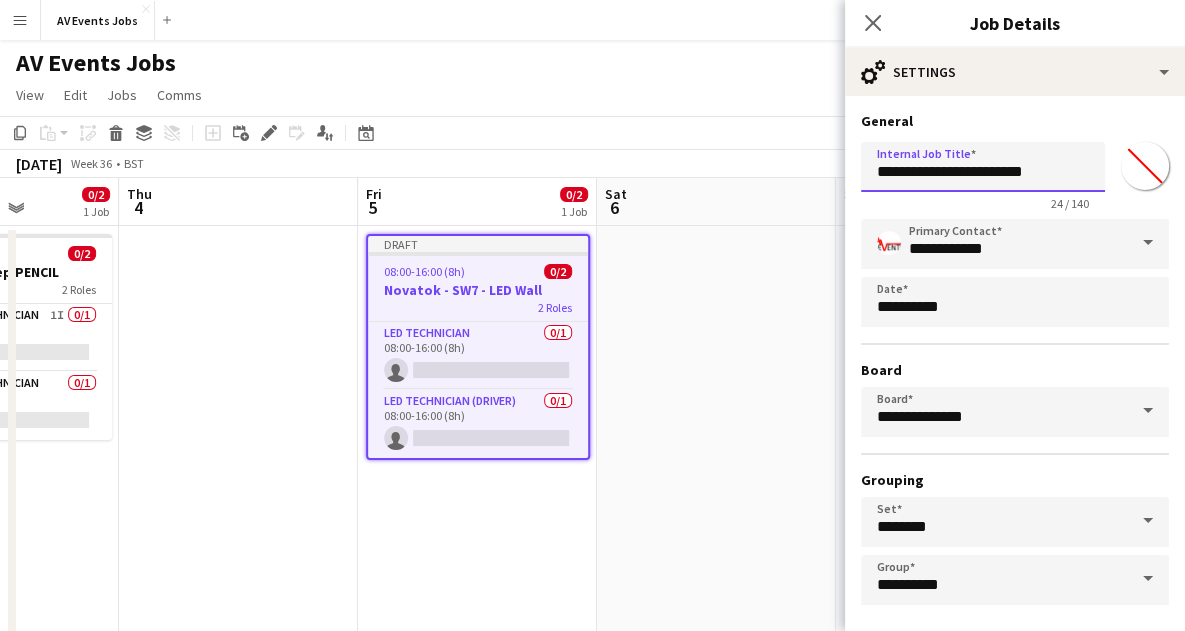 click on "**********" at bounding box center [983, 167] 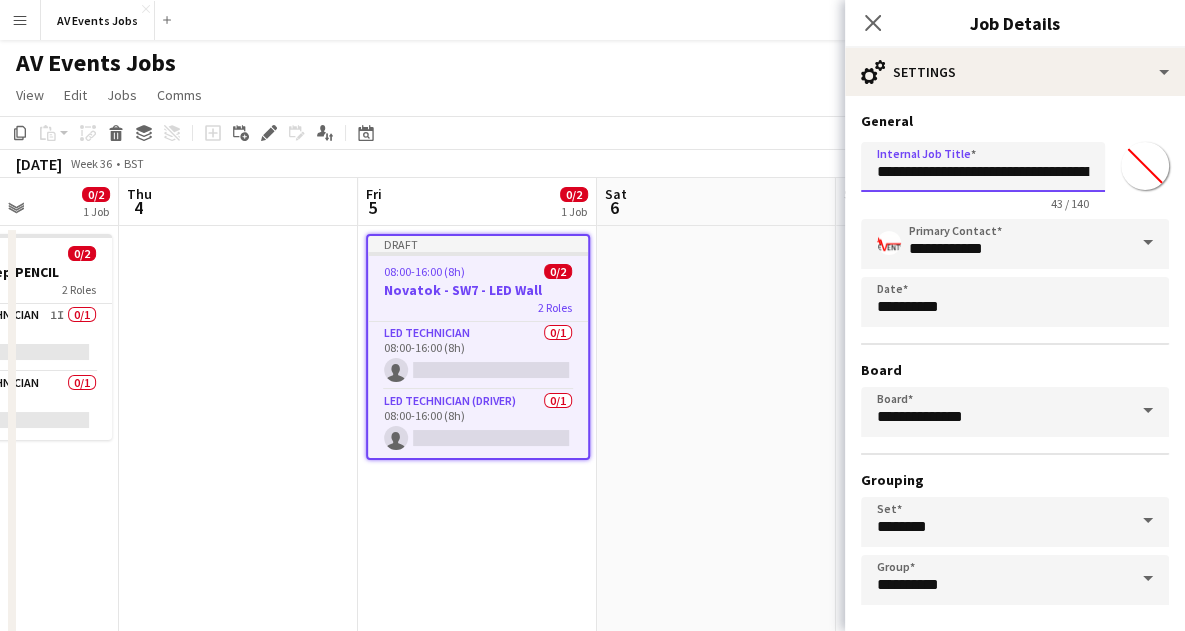 click on "**********" at bounding box center (983, 167) 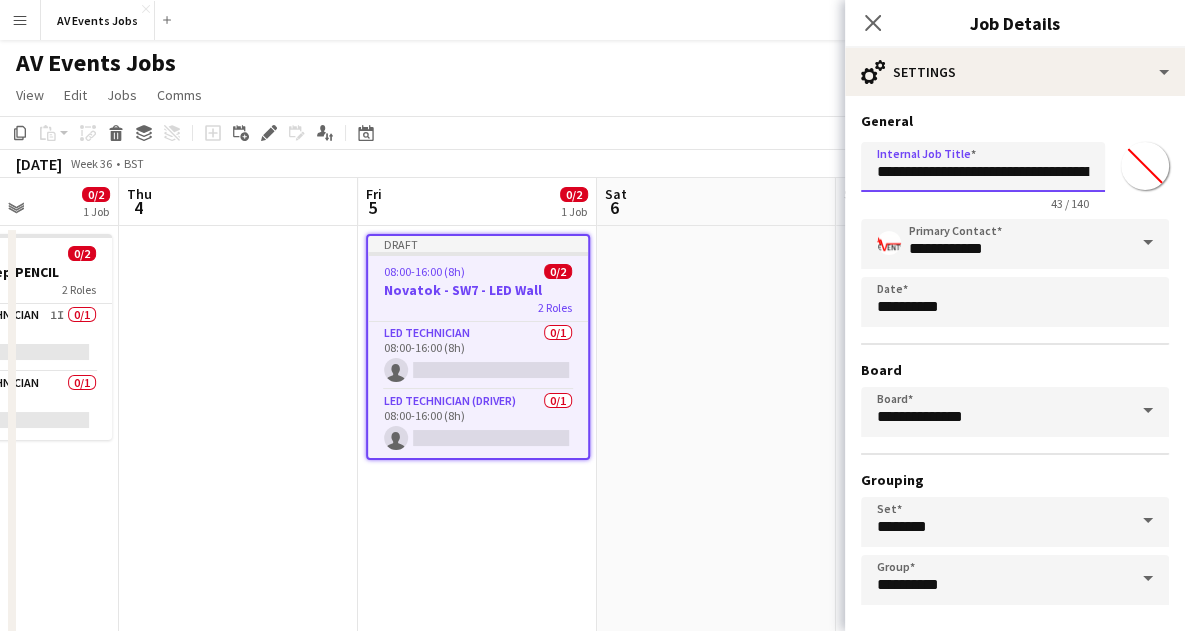 scroll, scrollTop: 86, scrollLeft: 0, axis: vertical 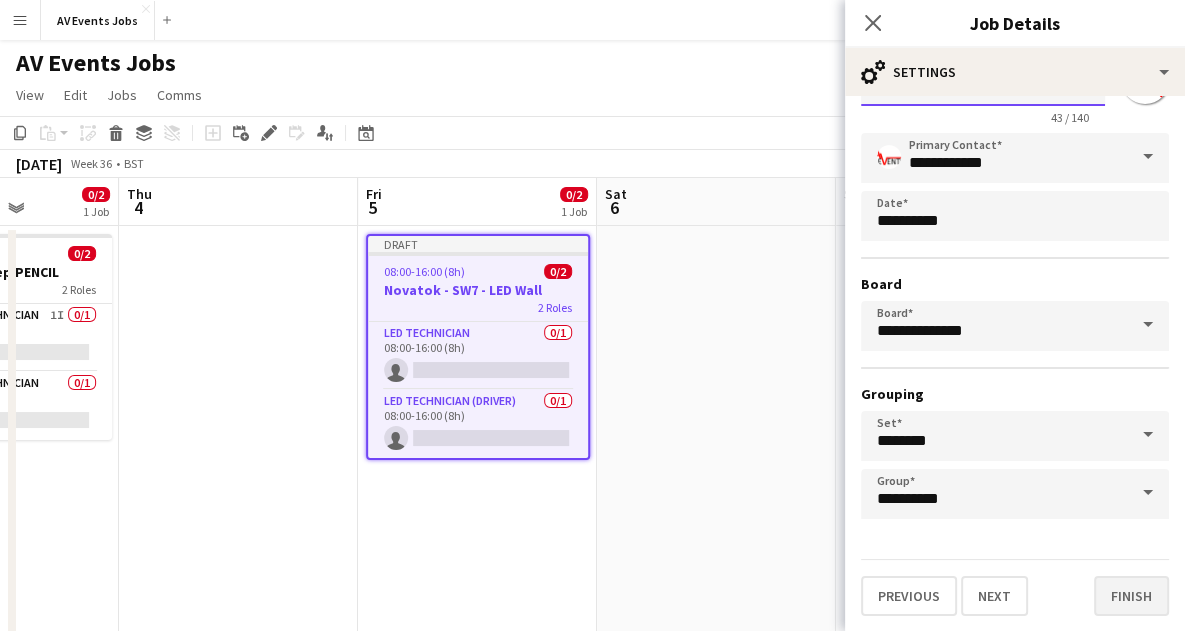 type on "**********" 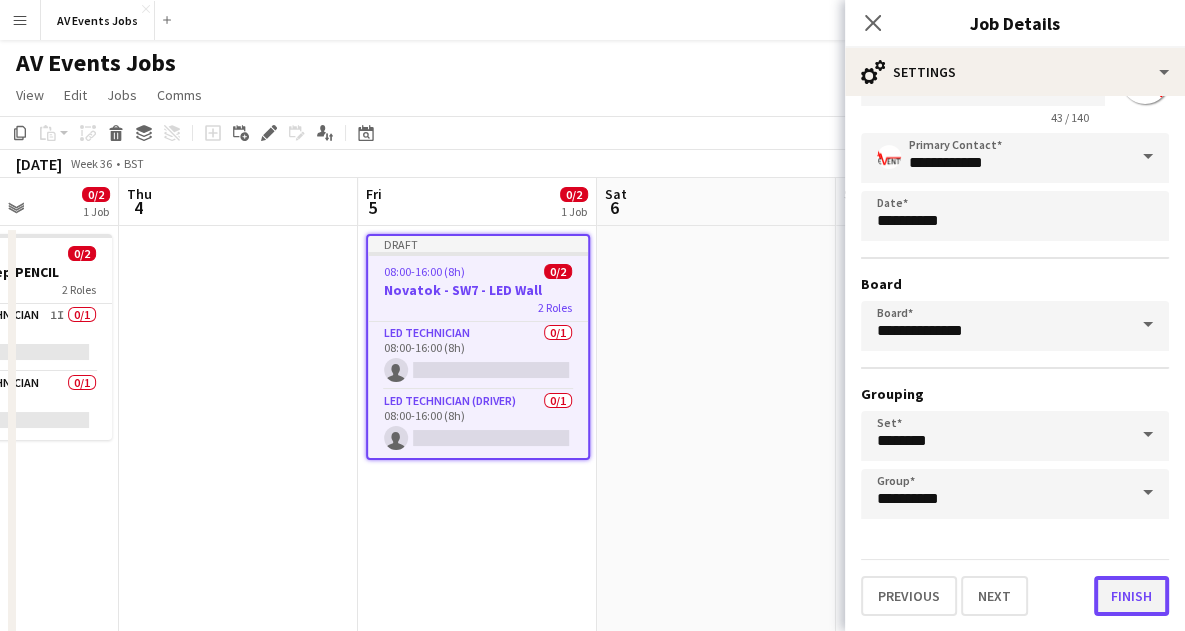 click on "Finish" at bounding box center (1131, 596) 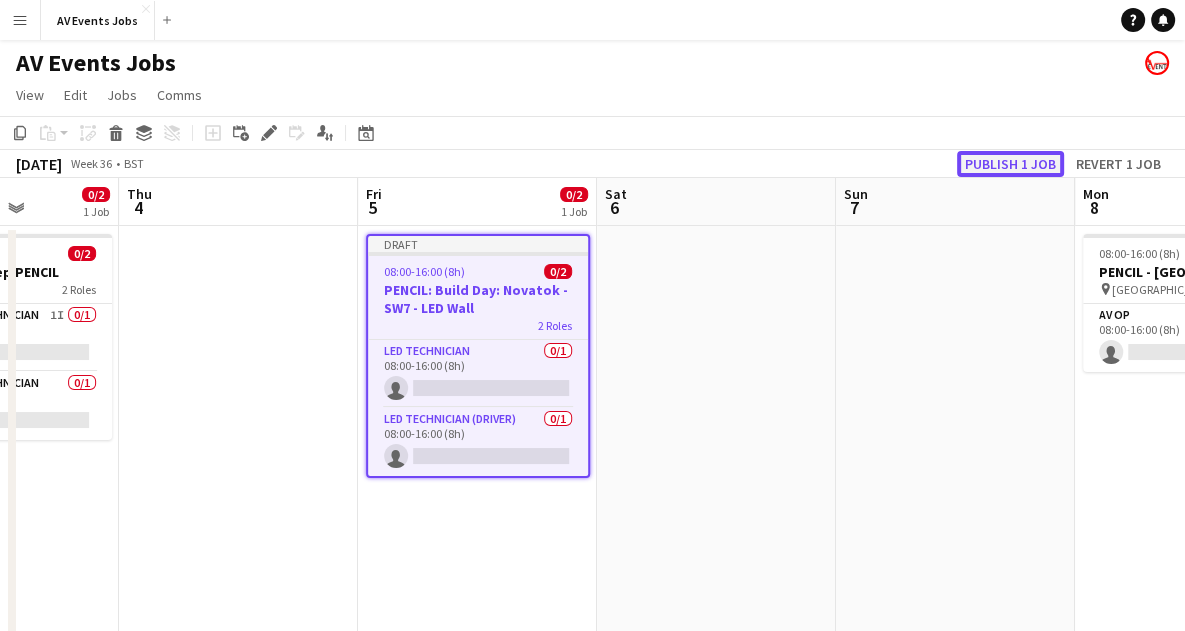 click on "Publish 1 job" 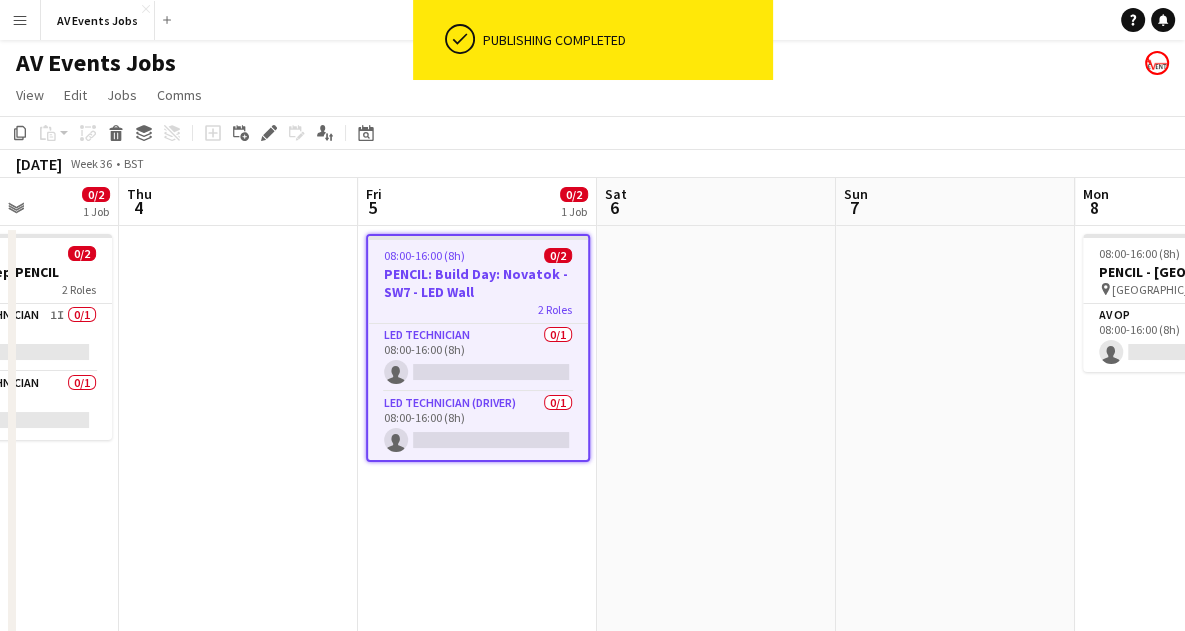 click at bounding box center (716, 562) 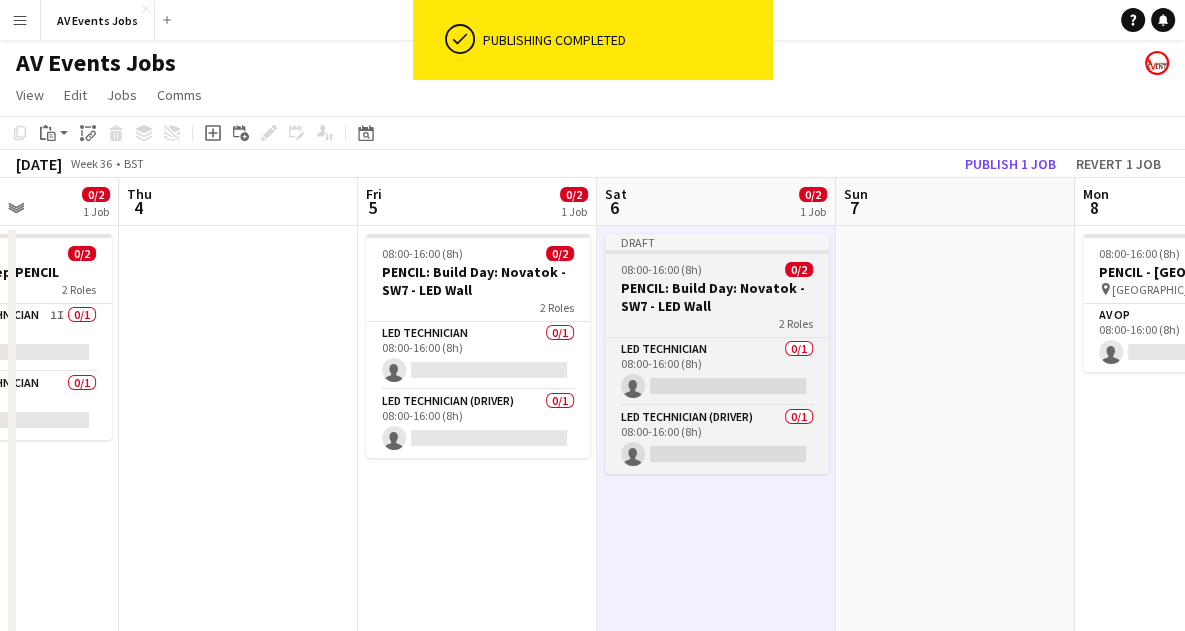 click on "Draft   08:00-16:00 (8h)    0/2   PENCIL: Build Day: Novatok - SW7 - LED Wall   2 Roles   LED Technician   0/1   08:00-16:00 (8h)
single-neutral-actions
LED Technician (Driver)   0/1   08:00-16:00 (8h)
single-neutral-actions" at bounding box center [717, 354] 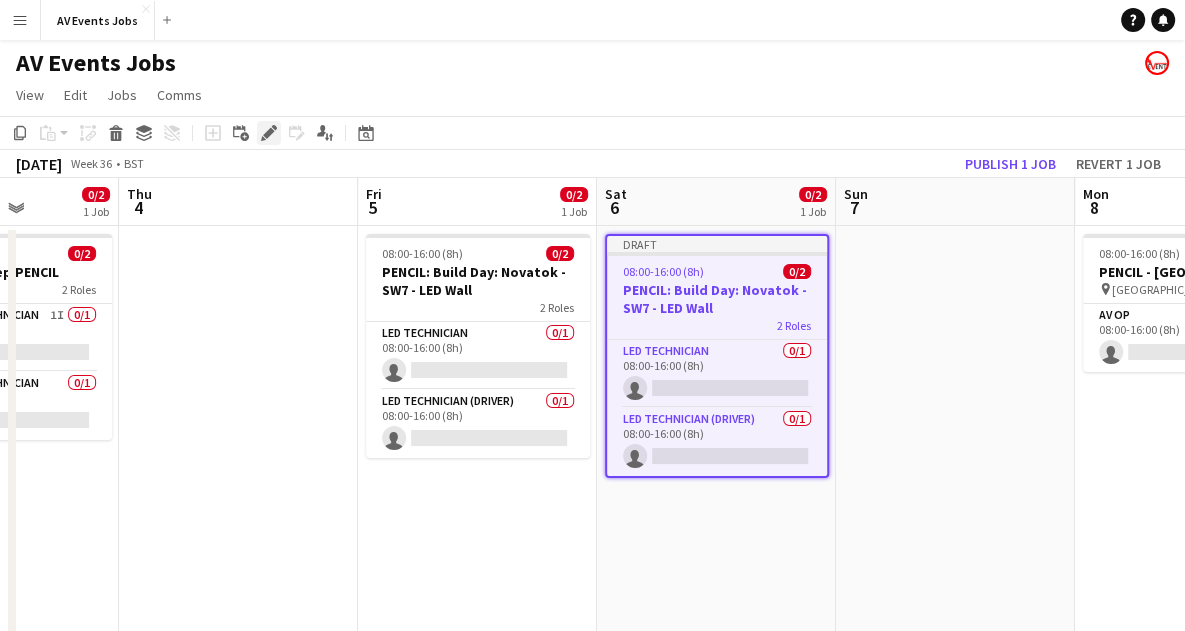 click on "Edit" 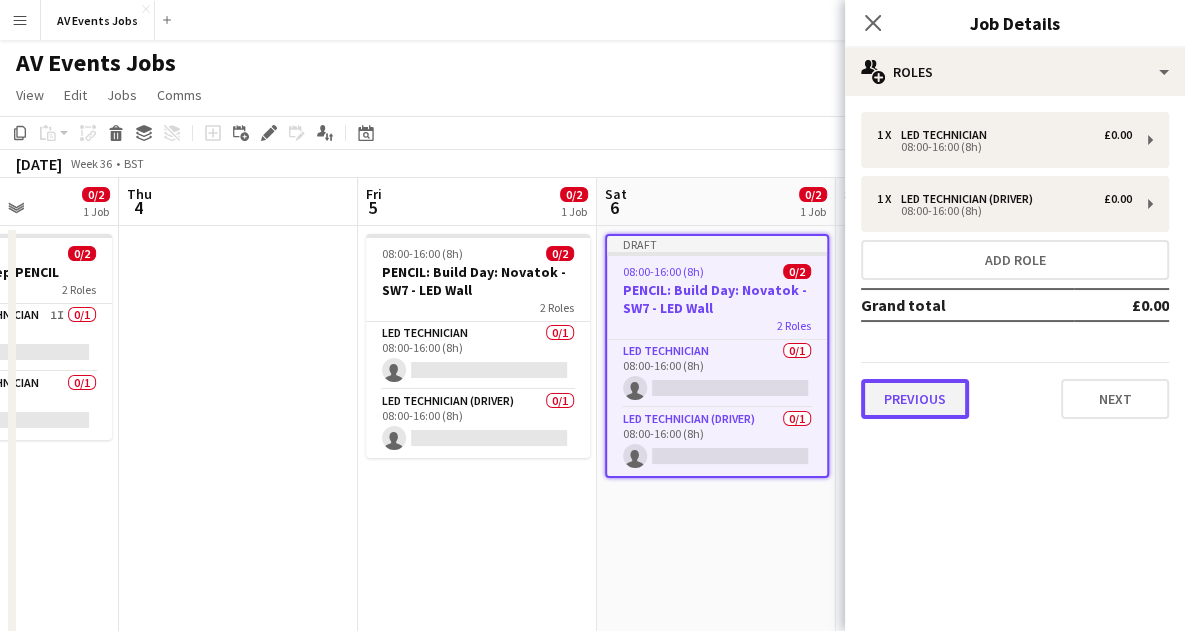 click on "Previous" at bounding box center [915, 399] 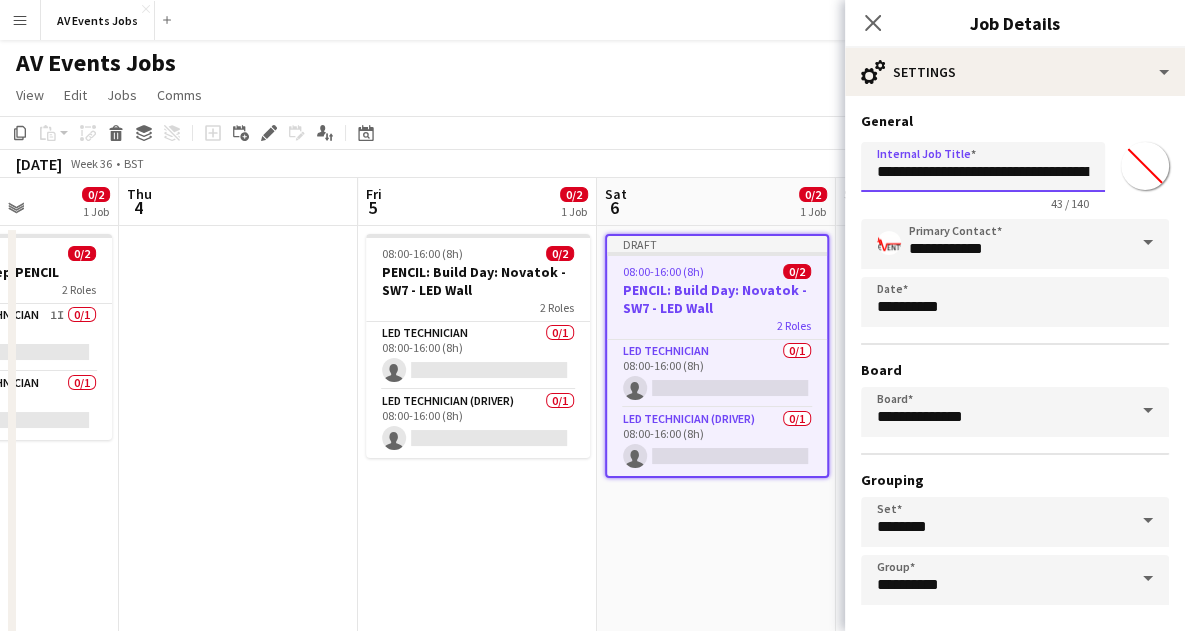 drag, startPoint x: 933, startPoint y: 166, endPoint x: 968, endPoint y: 162, distance: 35.22783 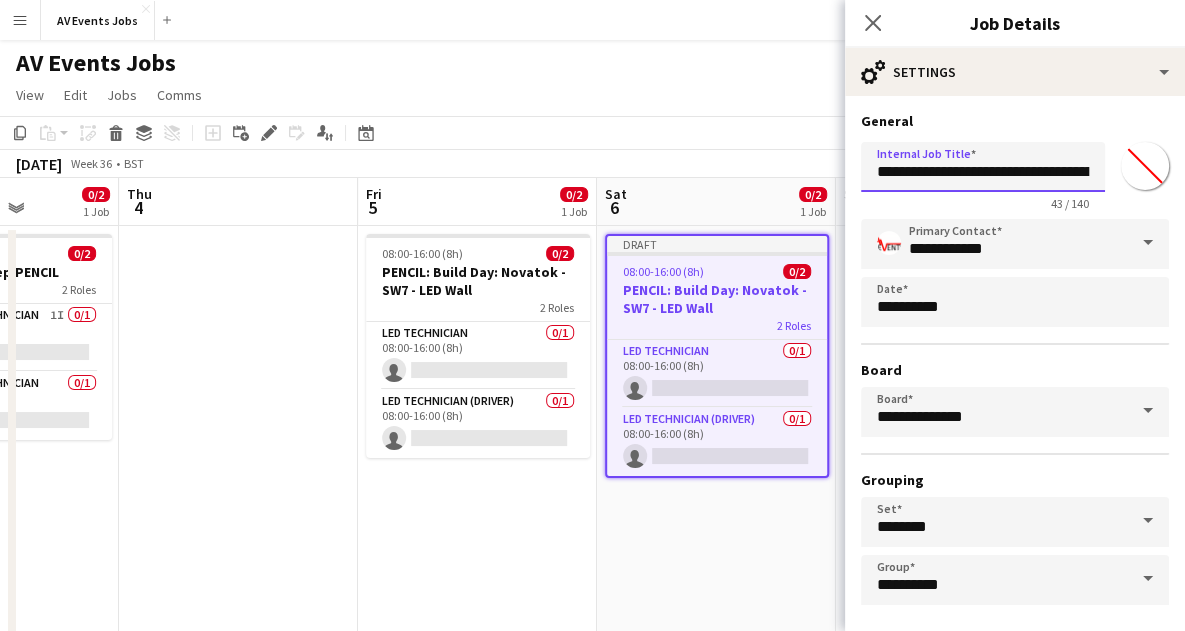 click on "**********" at bounding box center [983, 167] 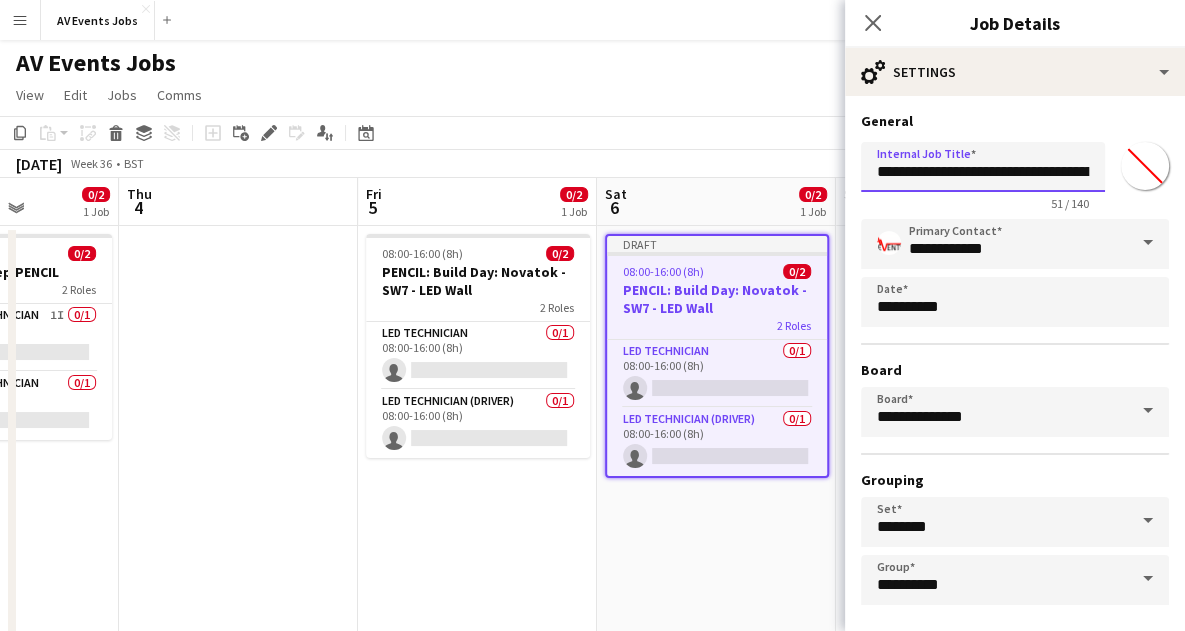 scroll, scrollTop: 86, scrollLeft: 0, axis: vertical 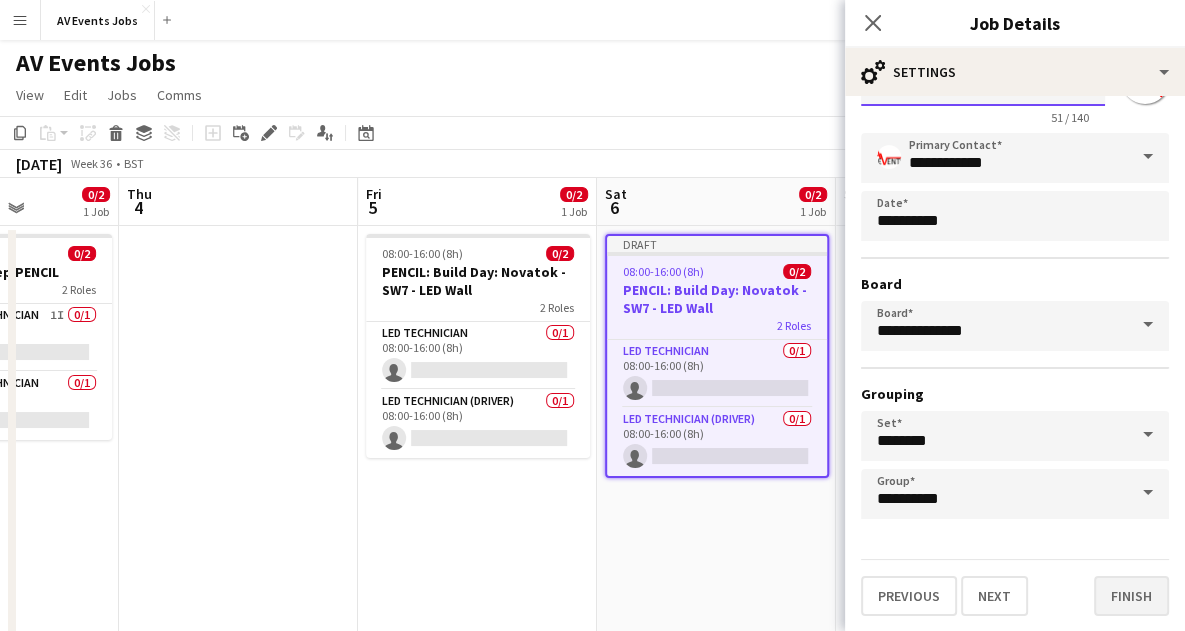 type on "**********" 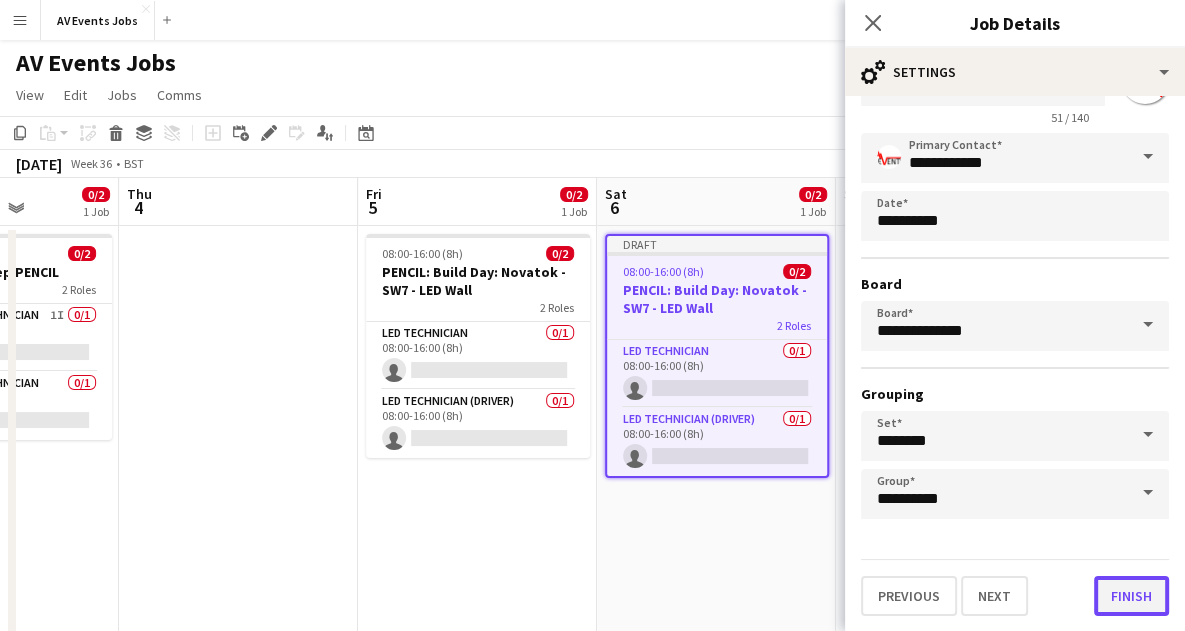 click on "Finish" at bounding box center [1131, 596] 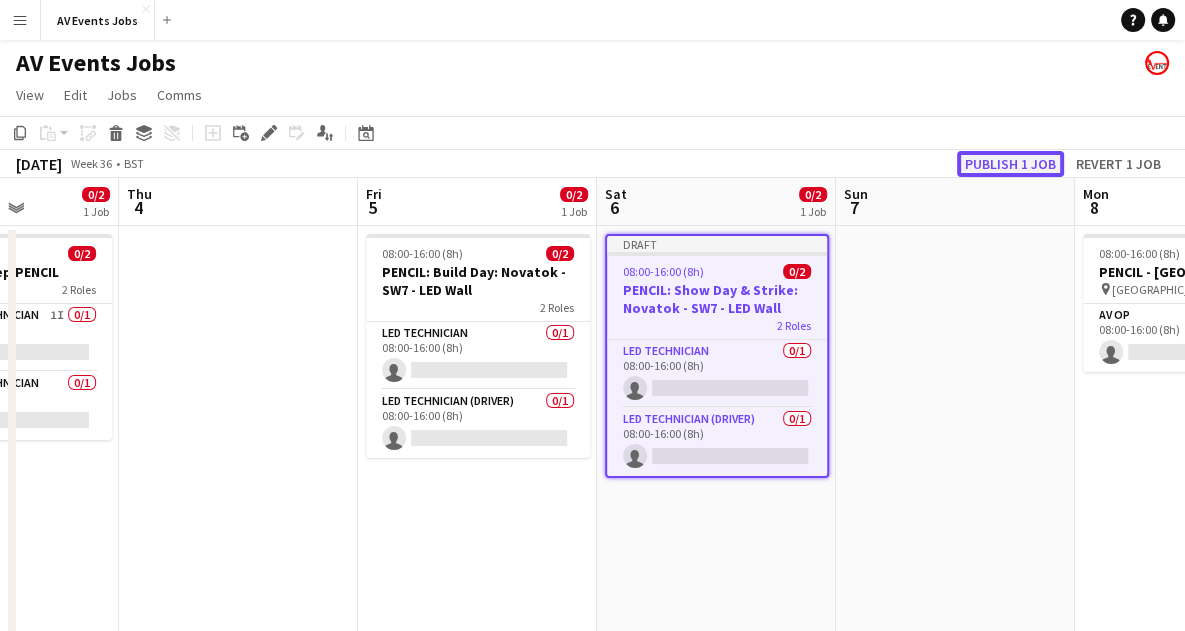 click on "Publish 1 job" 